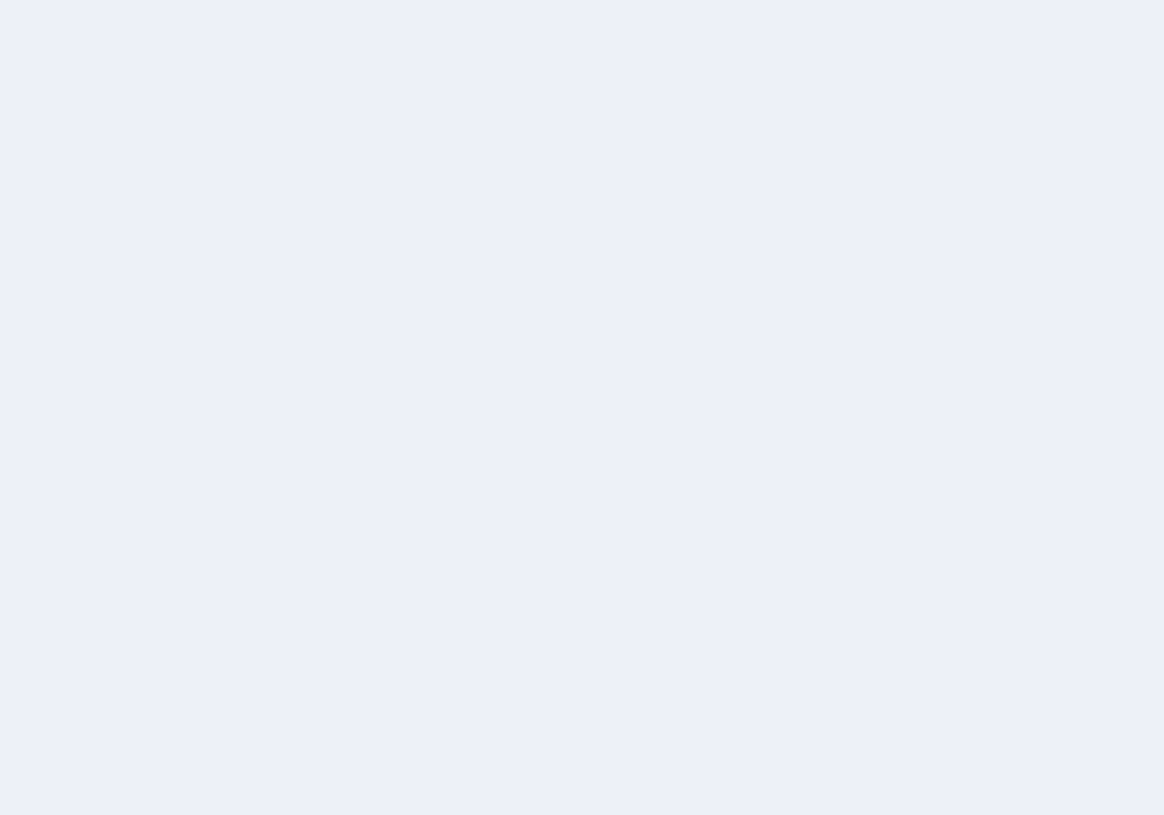 scroll, scrollTop: 0, scrollLeft: 0, axis: both 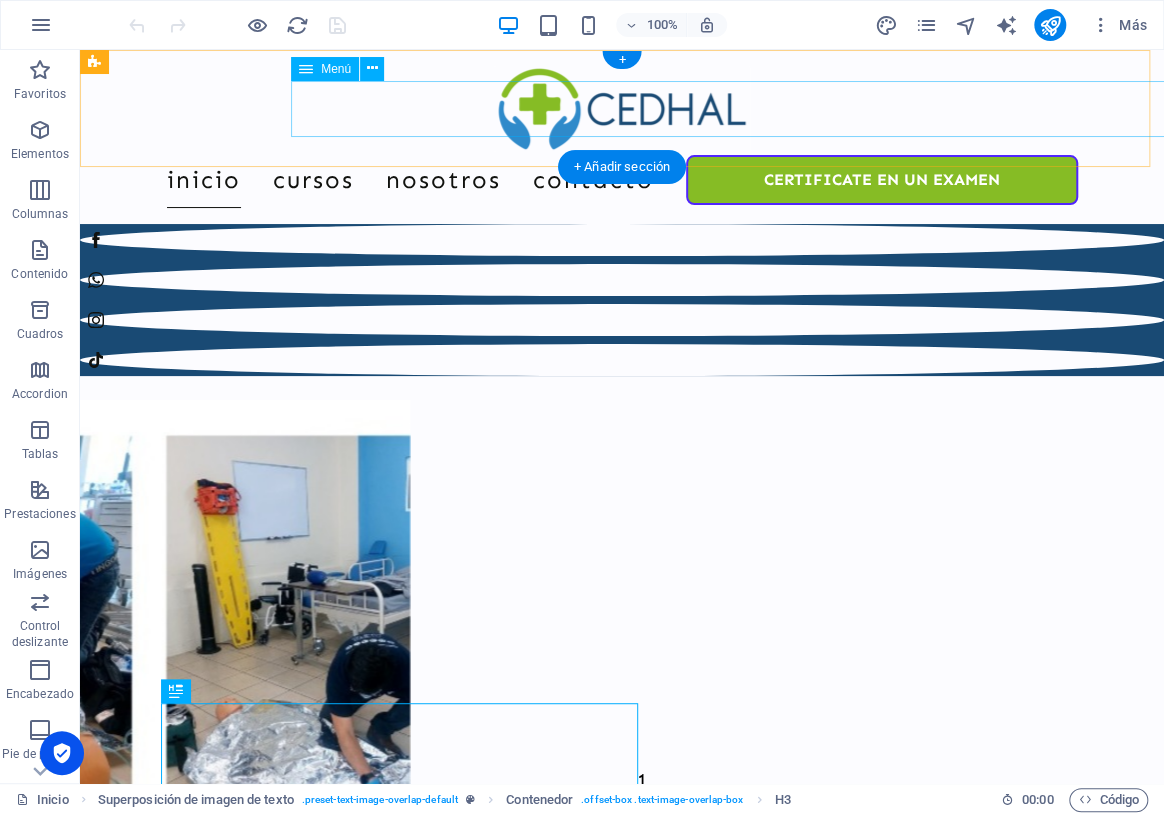 click on "Inicio Cursos Nosotros Contacto CERTIFICATE EN UN EXAMEN" at bounding box center [622, 180] 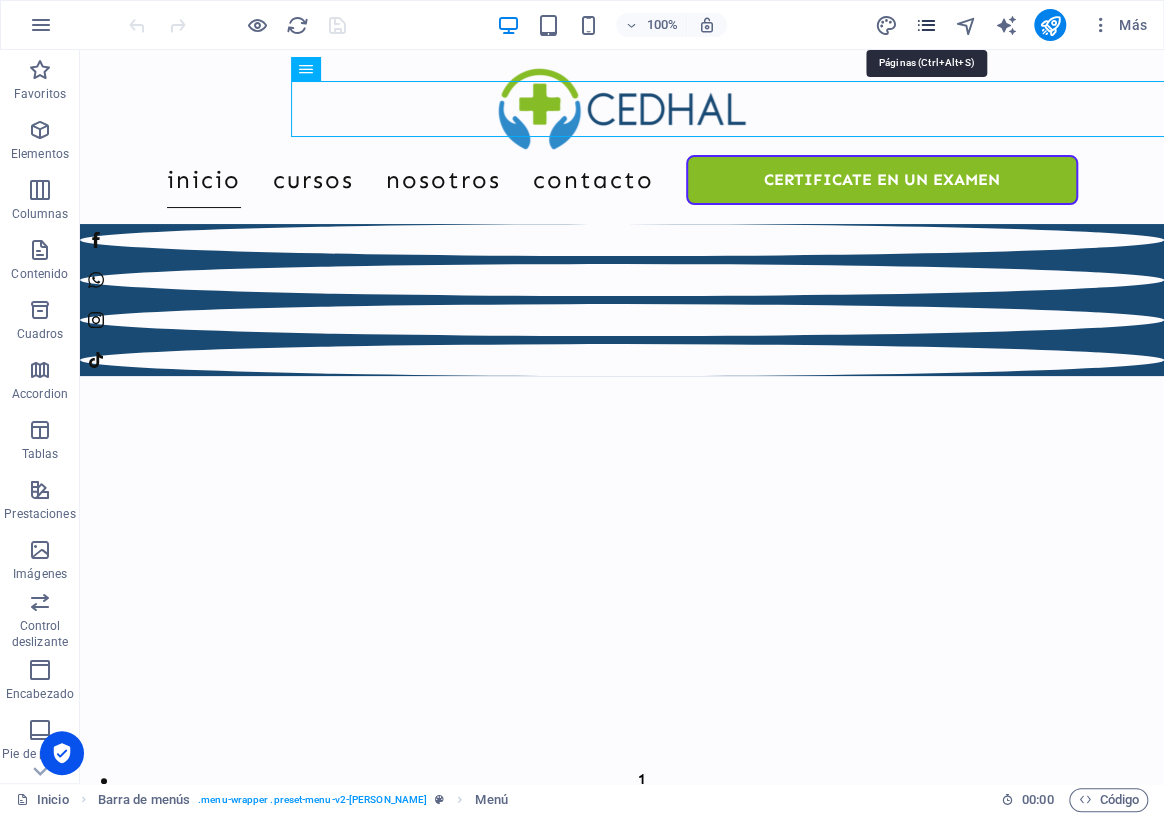 click at bounding box center [926, 25] 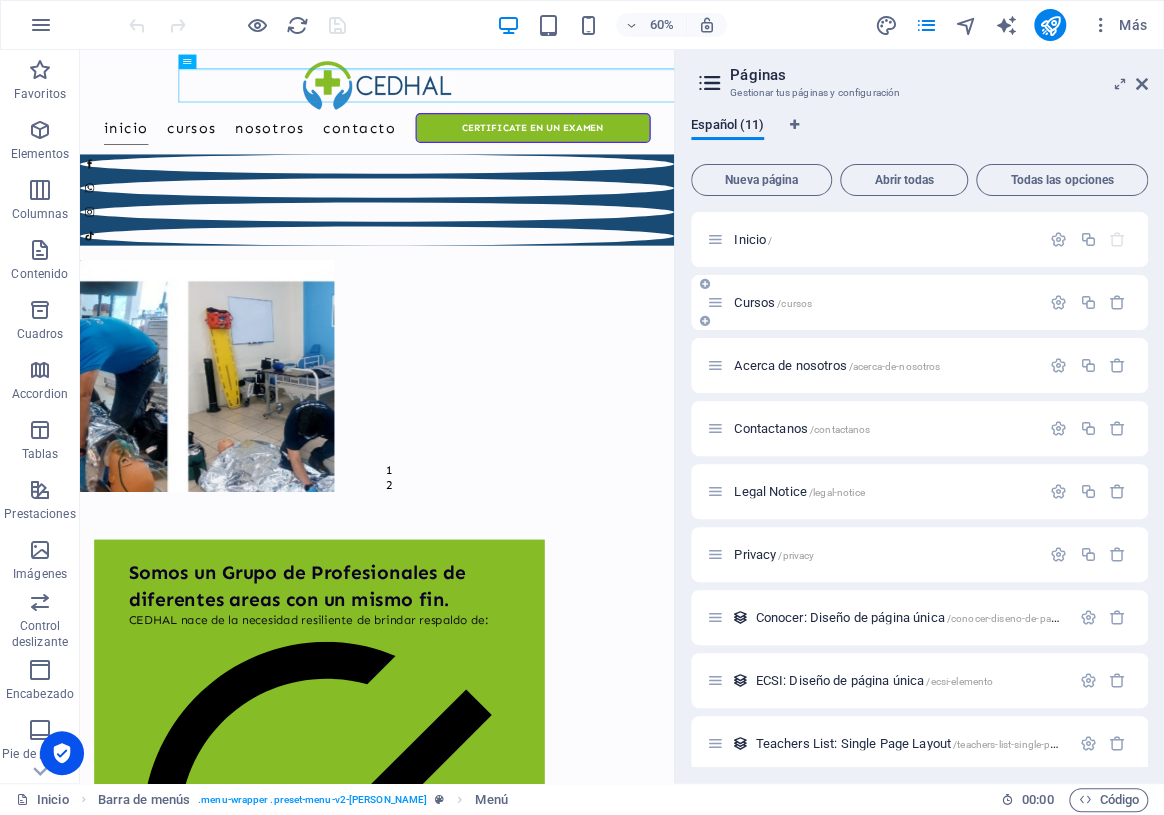 click on "Cursos /cursos" at bounding box center (873, 302) 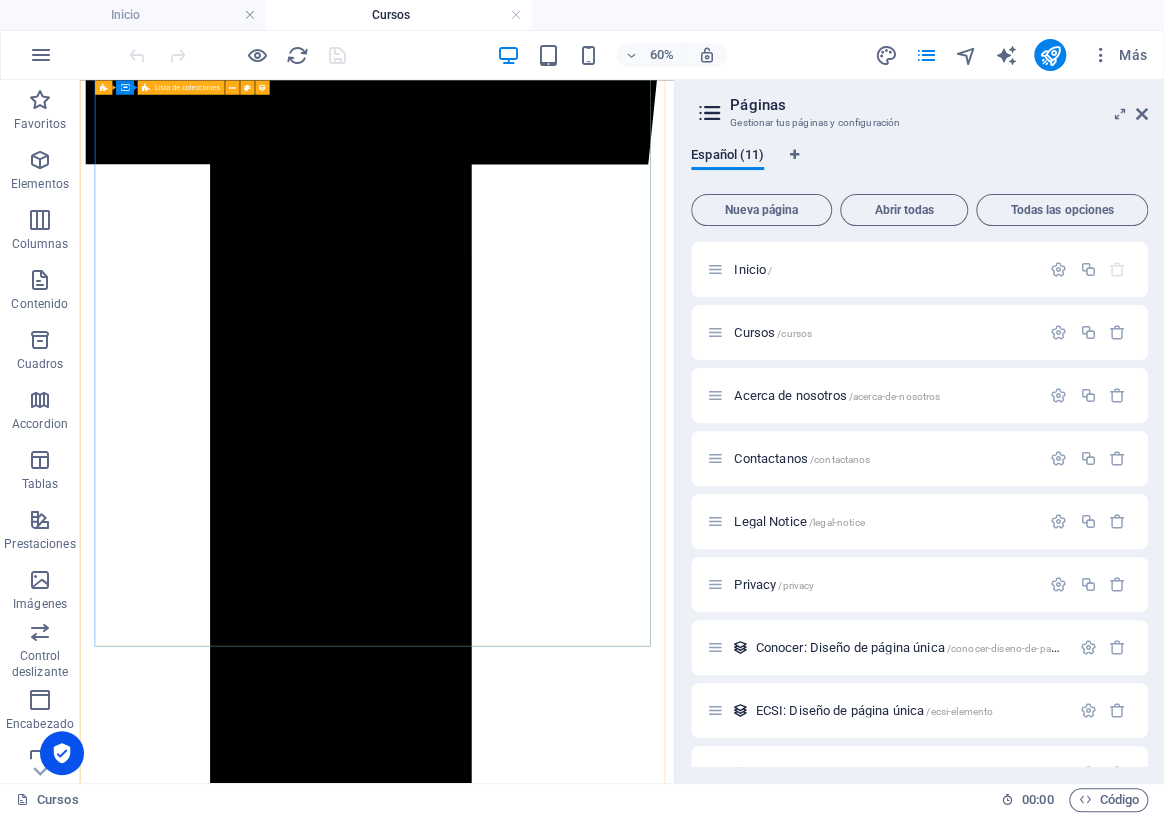 scroll, scrollTop: 2114, scrollLeft: 0, axis: vertical 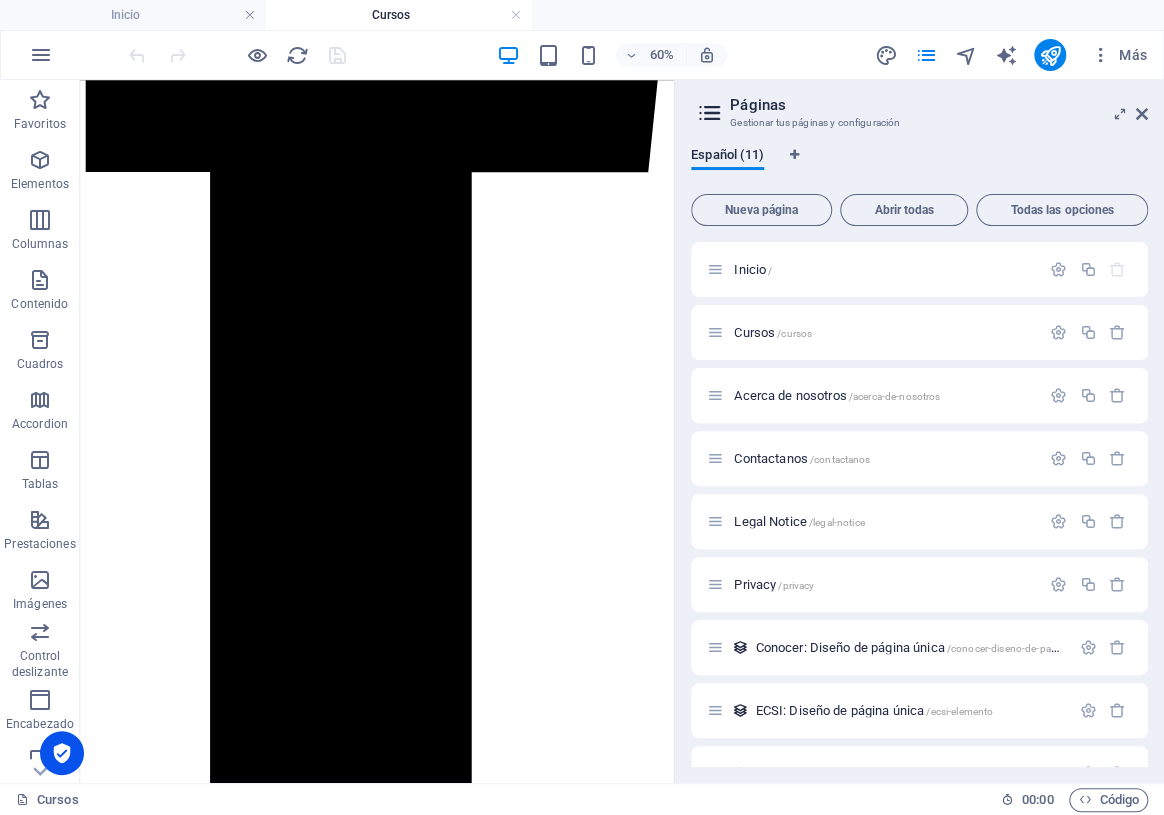 click on "Páginas Gestionar tus páginas y configuración Español (11) Nueva página Abrir todas Todas las opciones Inicio / Cursos /cursos Acerca de nosotros /acerca-de-nosotros Contactanos /contactanos Legal Notice /legal-notice Privacy /privacy Conocer: Diseño de página única /conocer-diseno-de-pagina-unica ECSI: Diseño de página única /ecsi-elemento Teachers List: Single Page Layout /teachers-list-single-page-layout Blog Articles: Single Page Layout /blog-articles-single-page-layout STPS: Diseño de página única /stps-elemento" at bounding box center [919, 431] 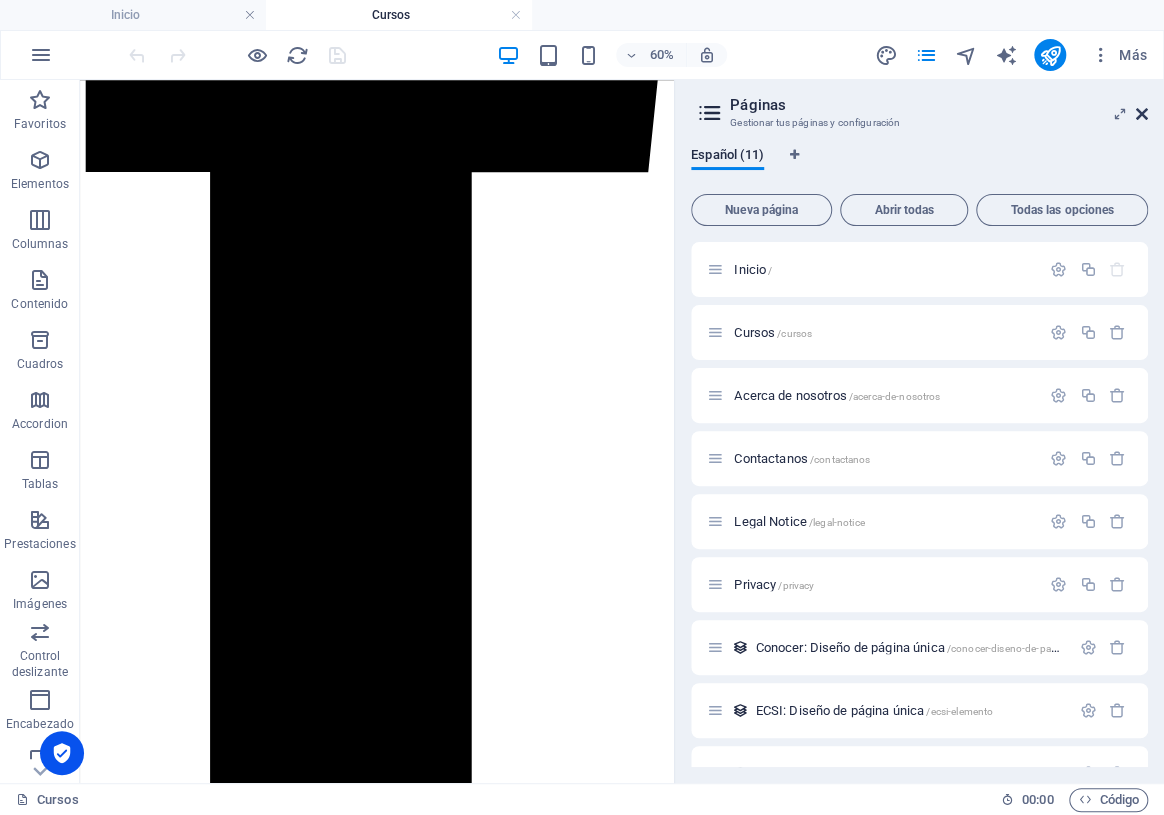 click at bounding box center [1142, 114] 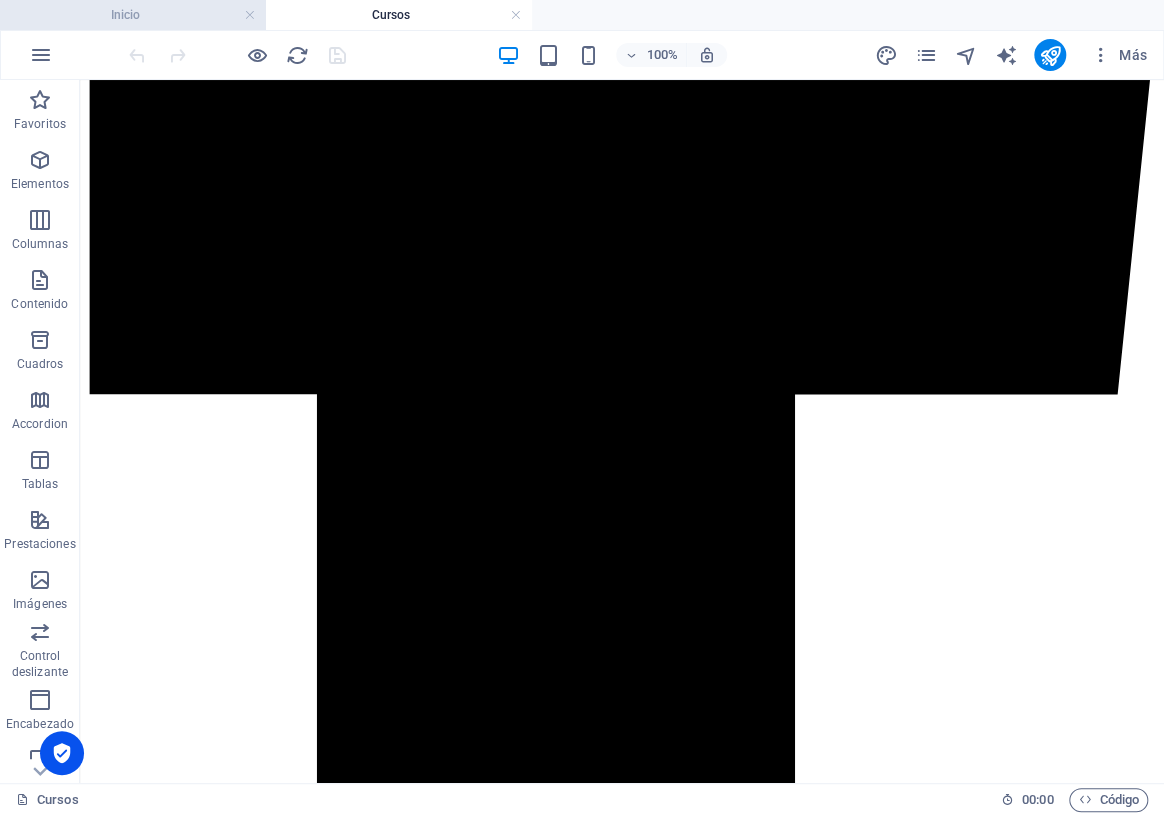 click on "Inicio" at bounding box center (133, 15) 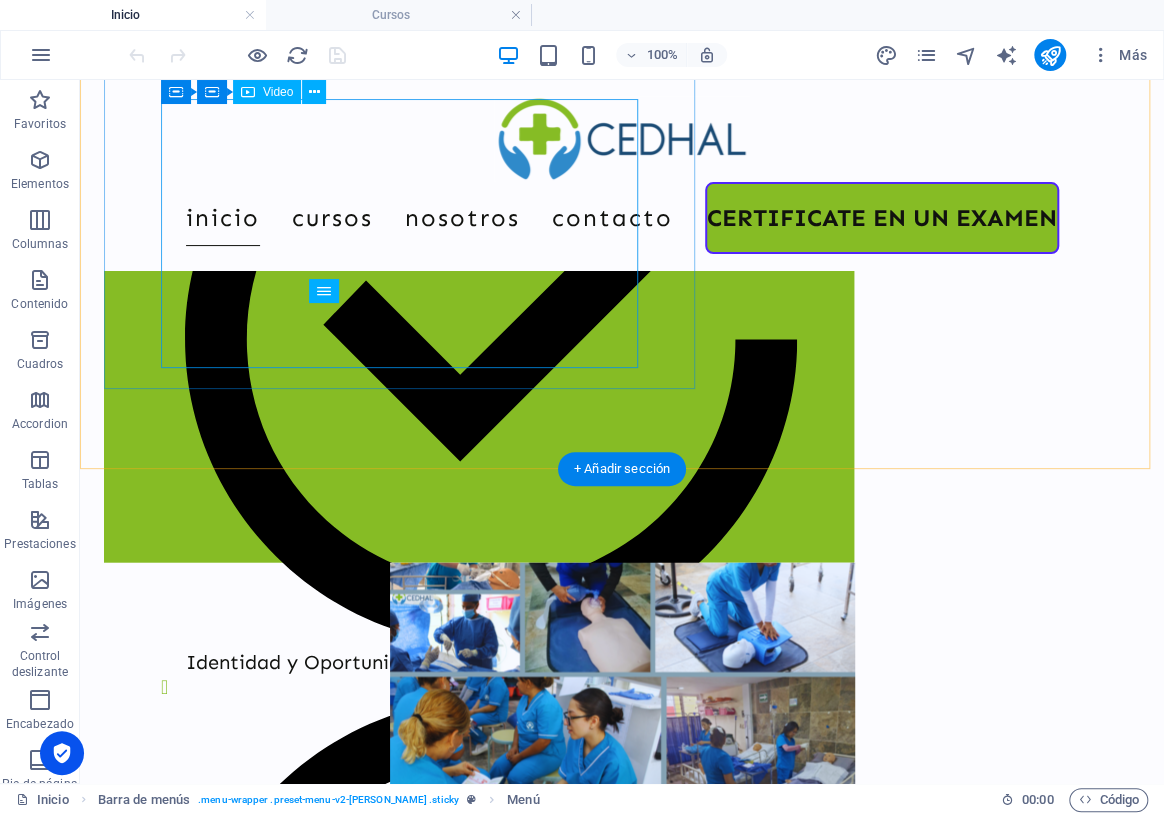 scroll, scrollTop: 938, scrollLeft: 0, axis: vertical 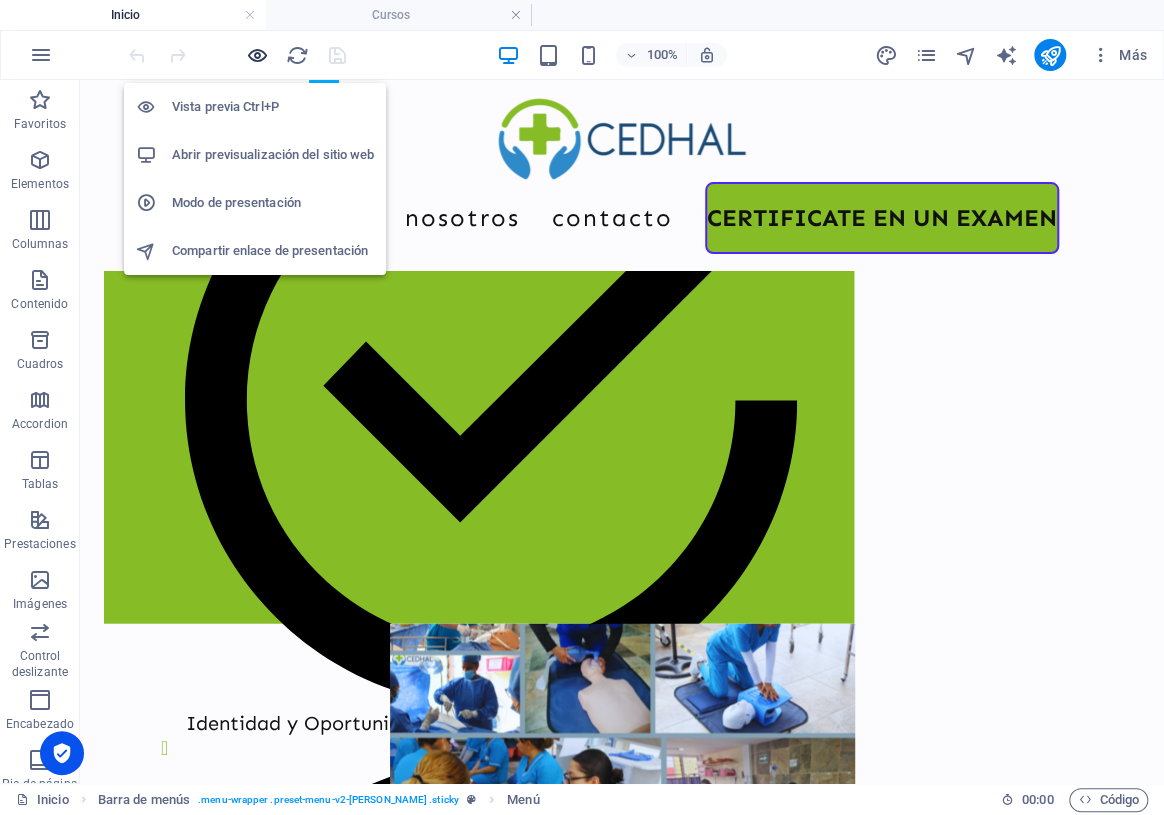 click at bounding box center [257, 55] 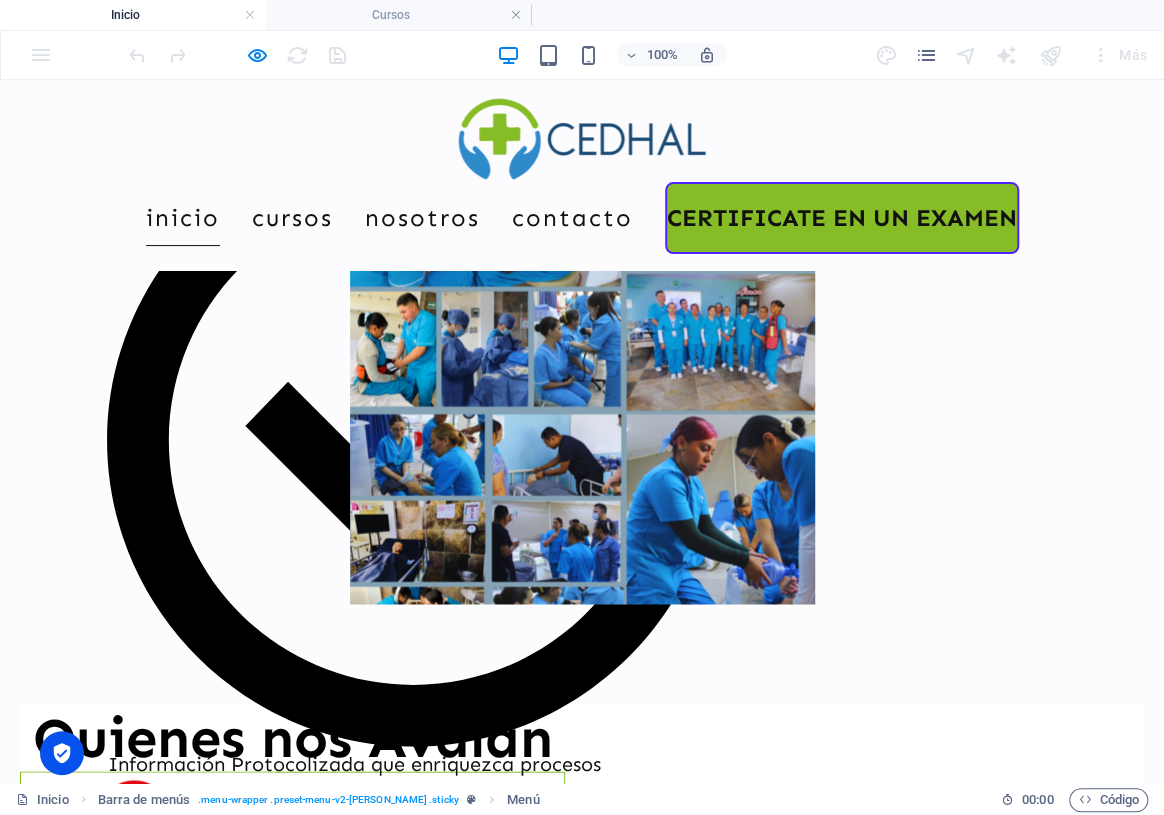 scroll, scrollTop: 1600, scrollLeft: 0, axis: vertical 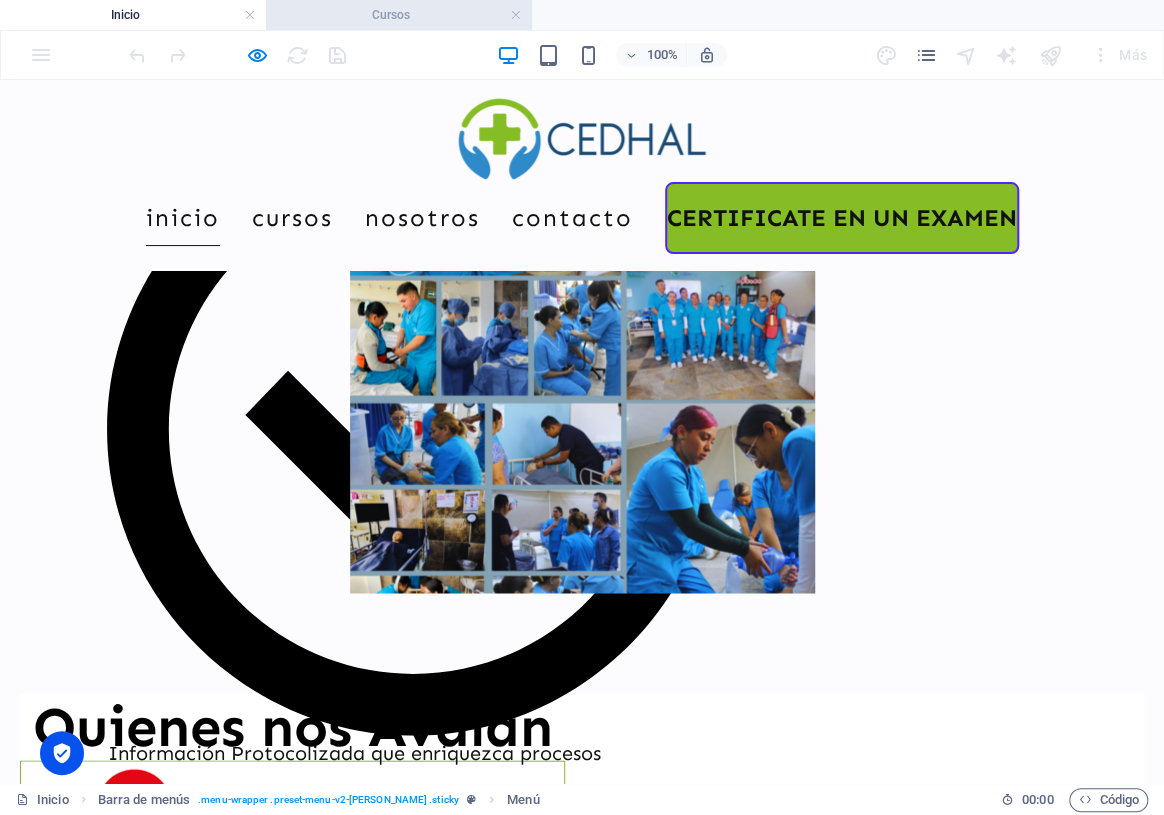 click on "Cursos" at bounding box center (399, 15) 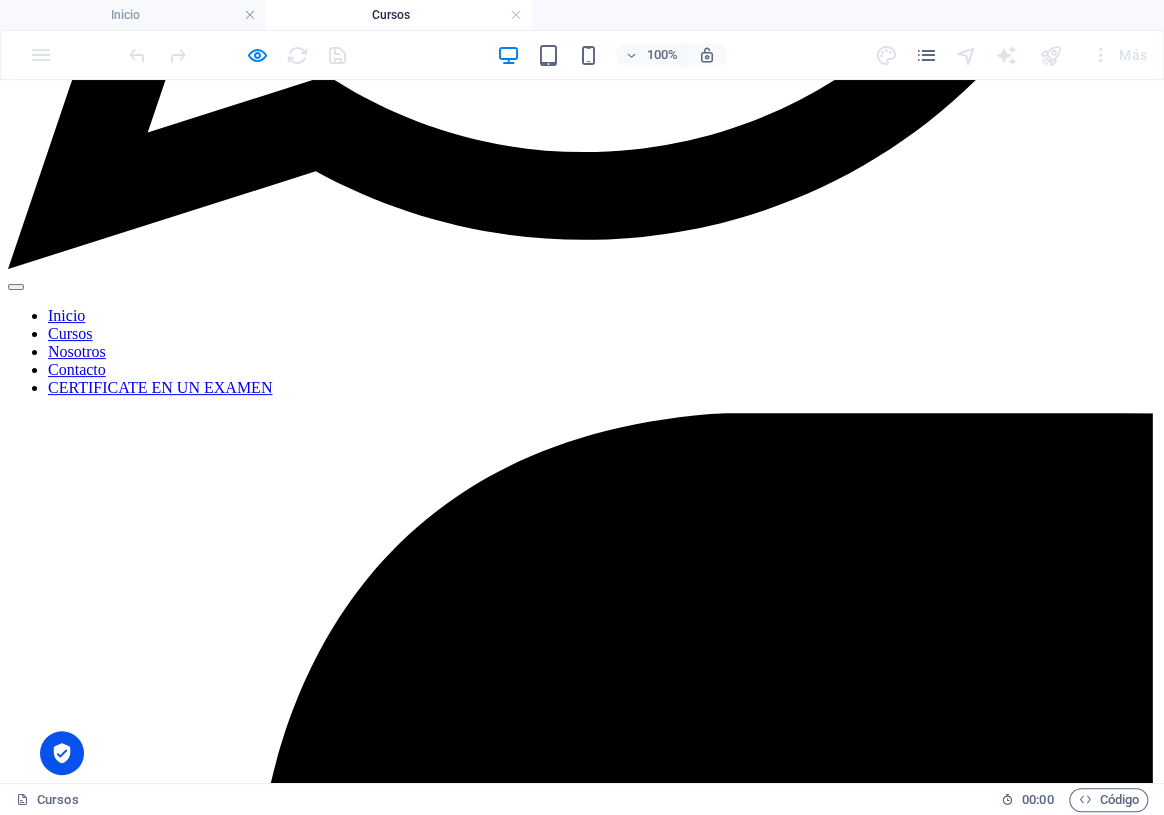 scroll, scrollTop: 1057, scrollLeft: 0, axis: vertical 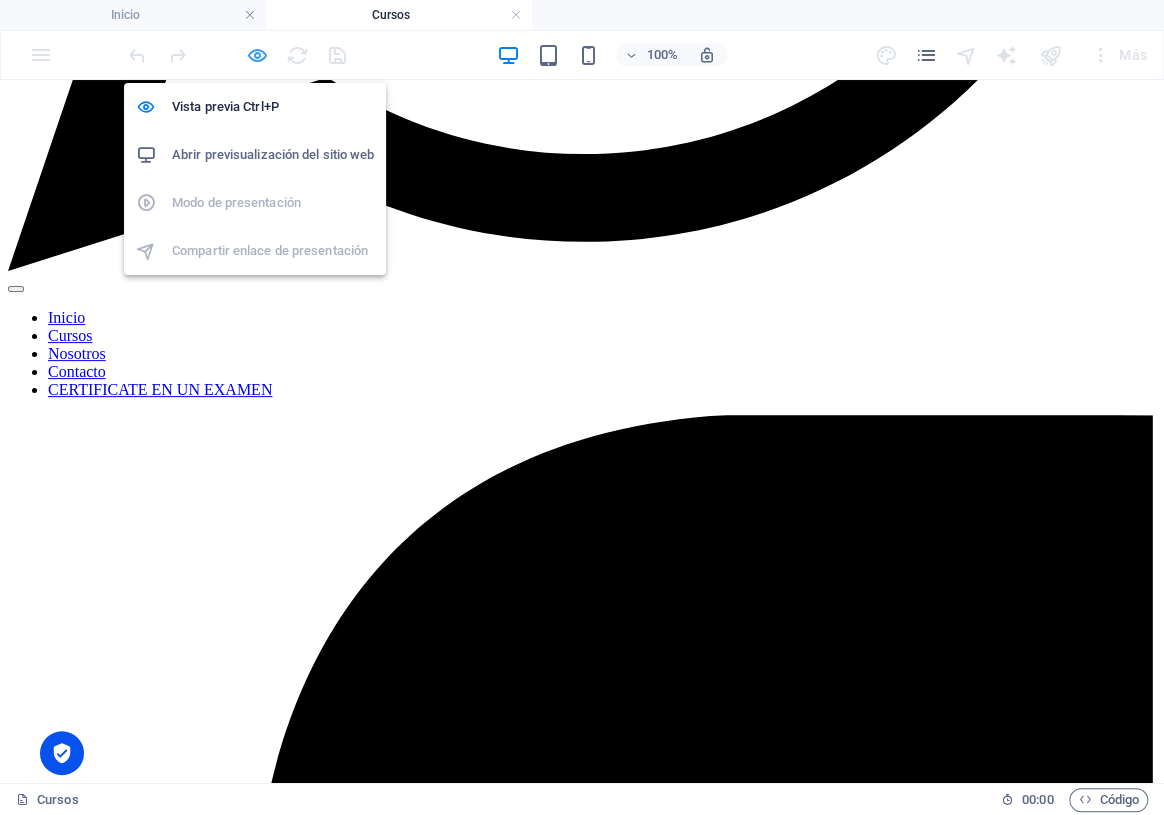 click at bounding box center (257, 55) 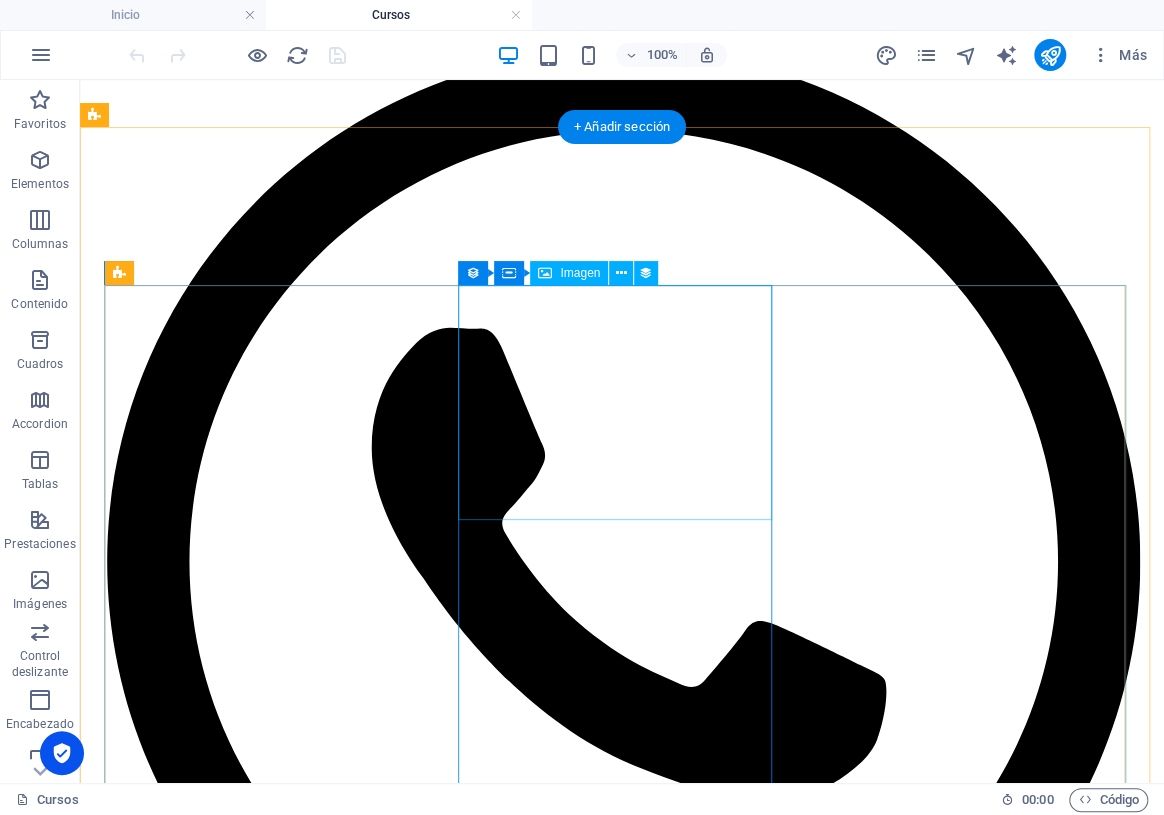 scroll, scrollTop: 363, scrollLeft: 0, axis: vertical 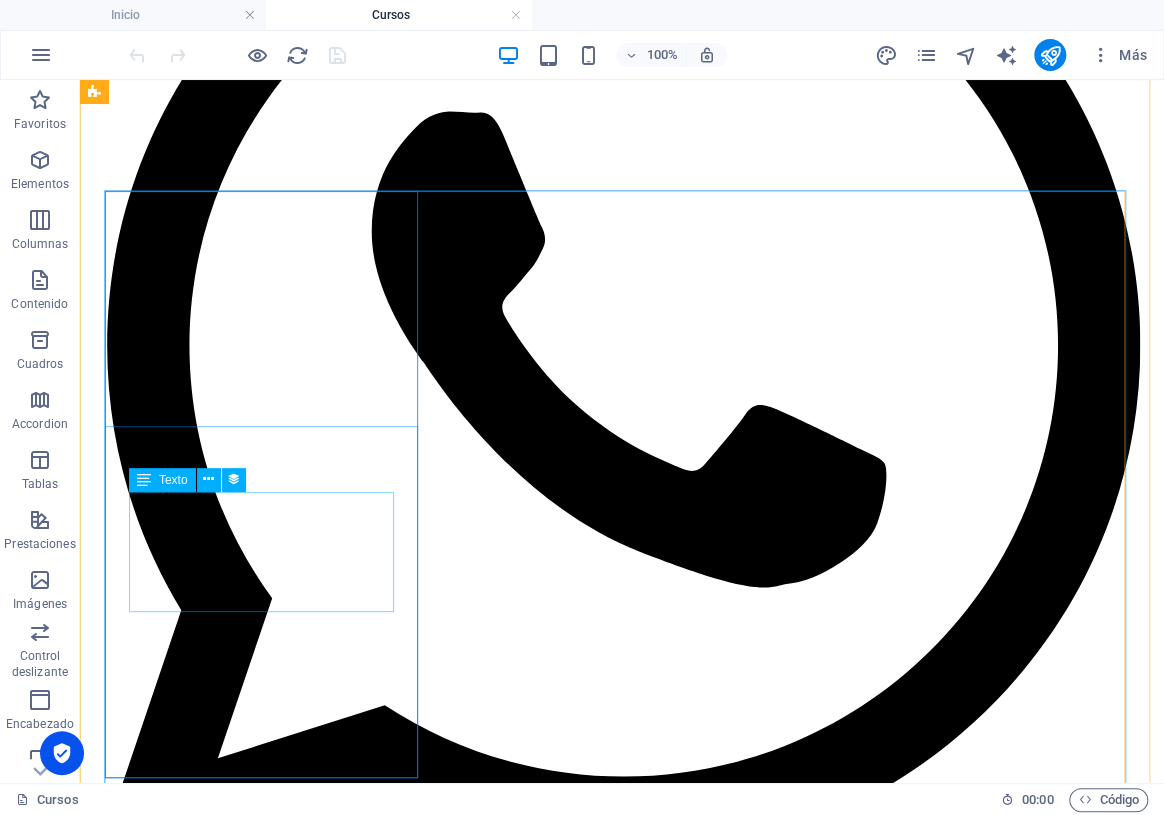 click on "El capacitando desarrollará el conocimiento y las habilidades objetivas para el cuidado básico de pacientes." at bounding box center [622, 7949] 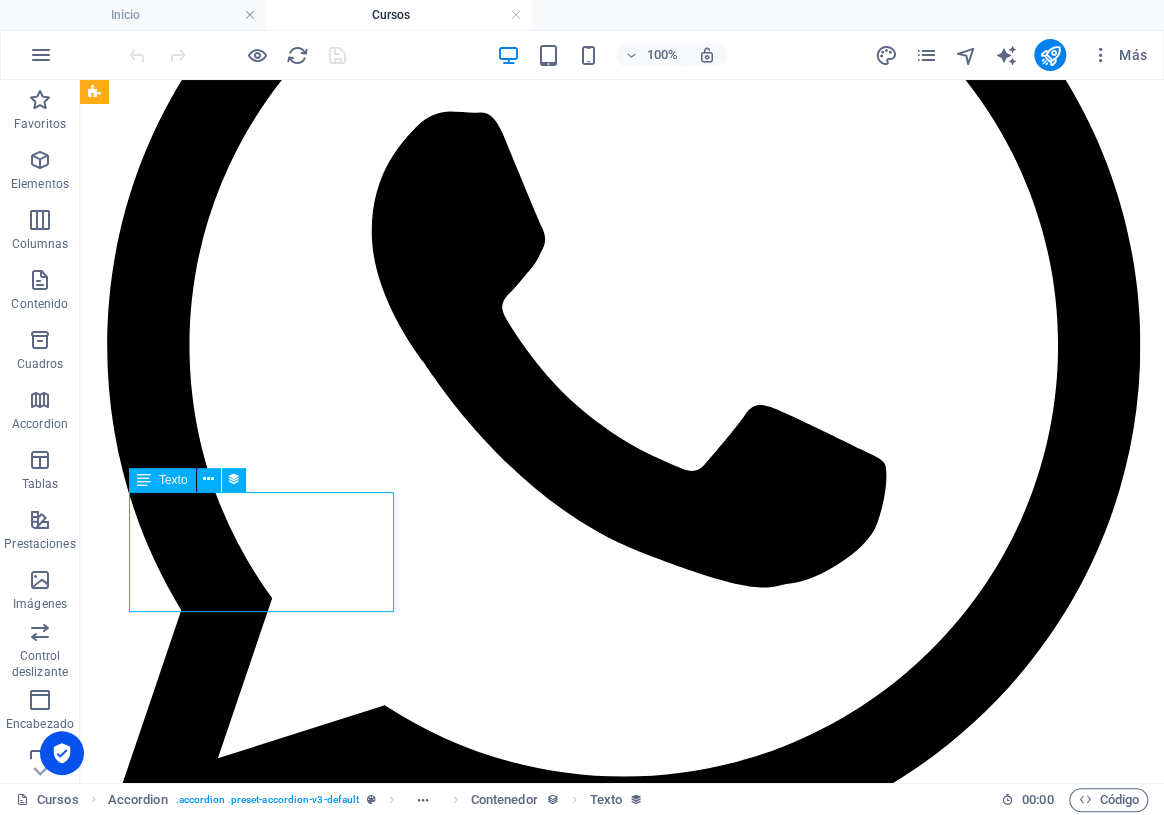 click on "El capacitando desarrollará el conocimiento y las habilidades objetivas para el cuidado básico de pacientes." at bounding box center [622, 7949] 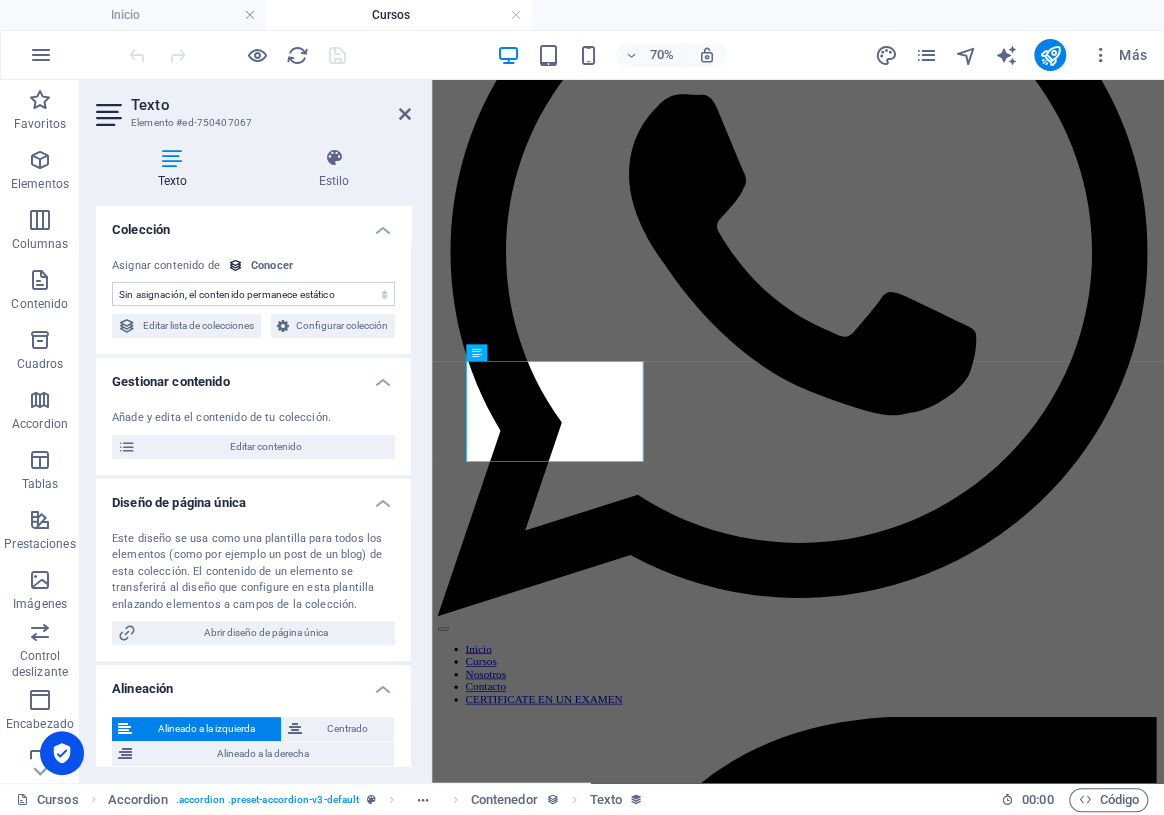 select on "our-course-introduction" 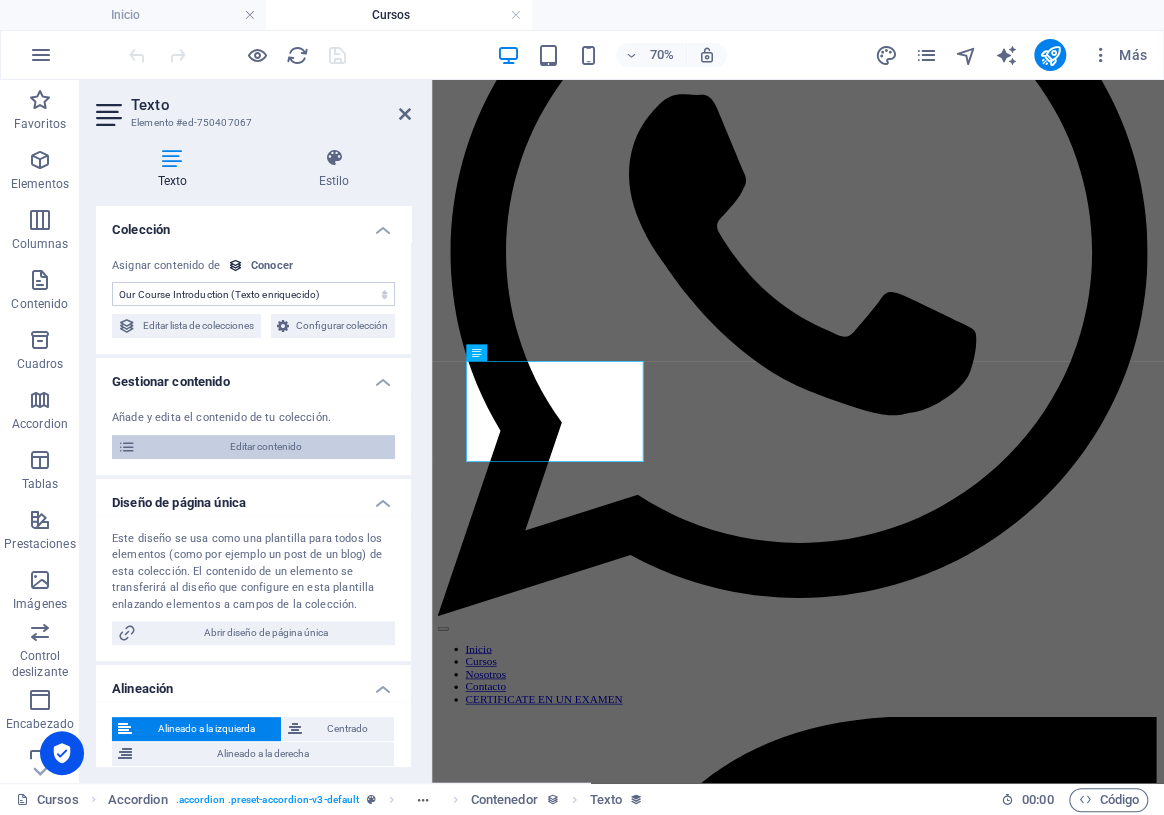 click on "Editar contenido" at bounding box center [265, 447] 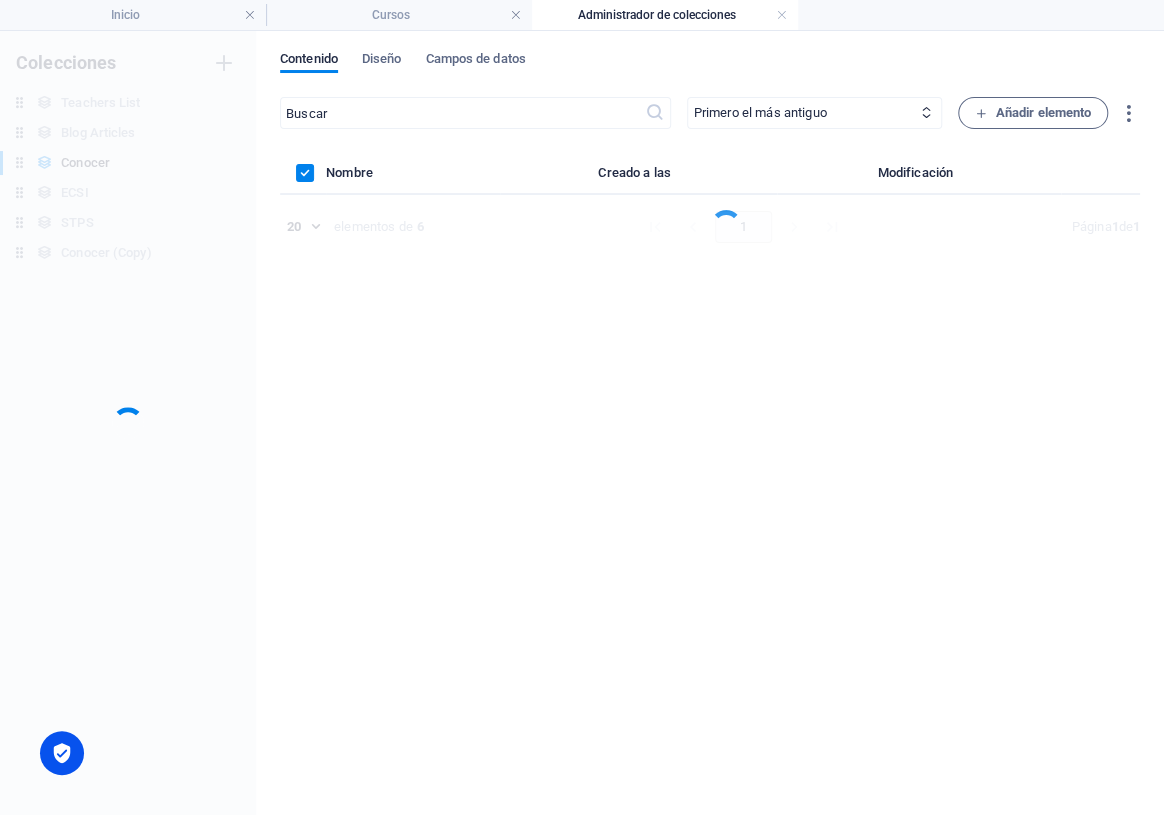scroll, scrollTop: 0, scrollLeft: 0, axis: both 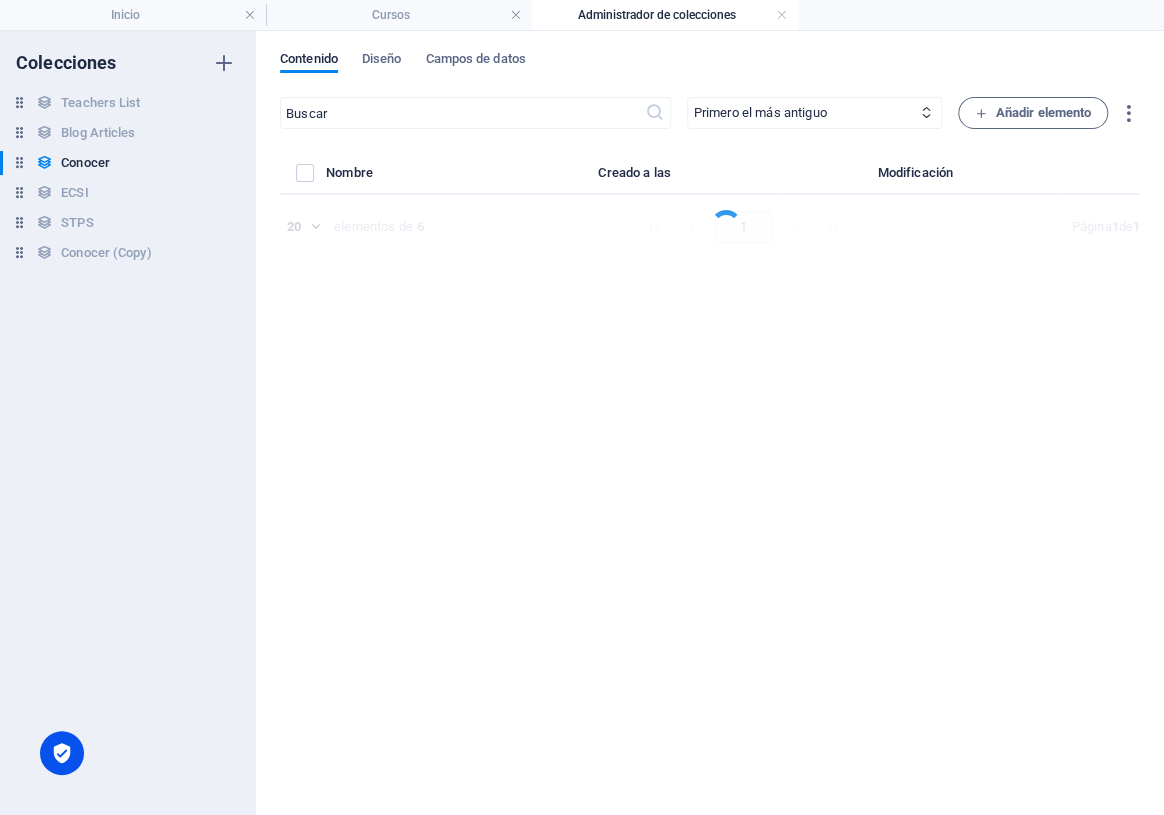 select on "Salud" 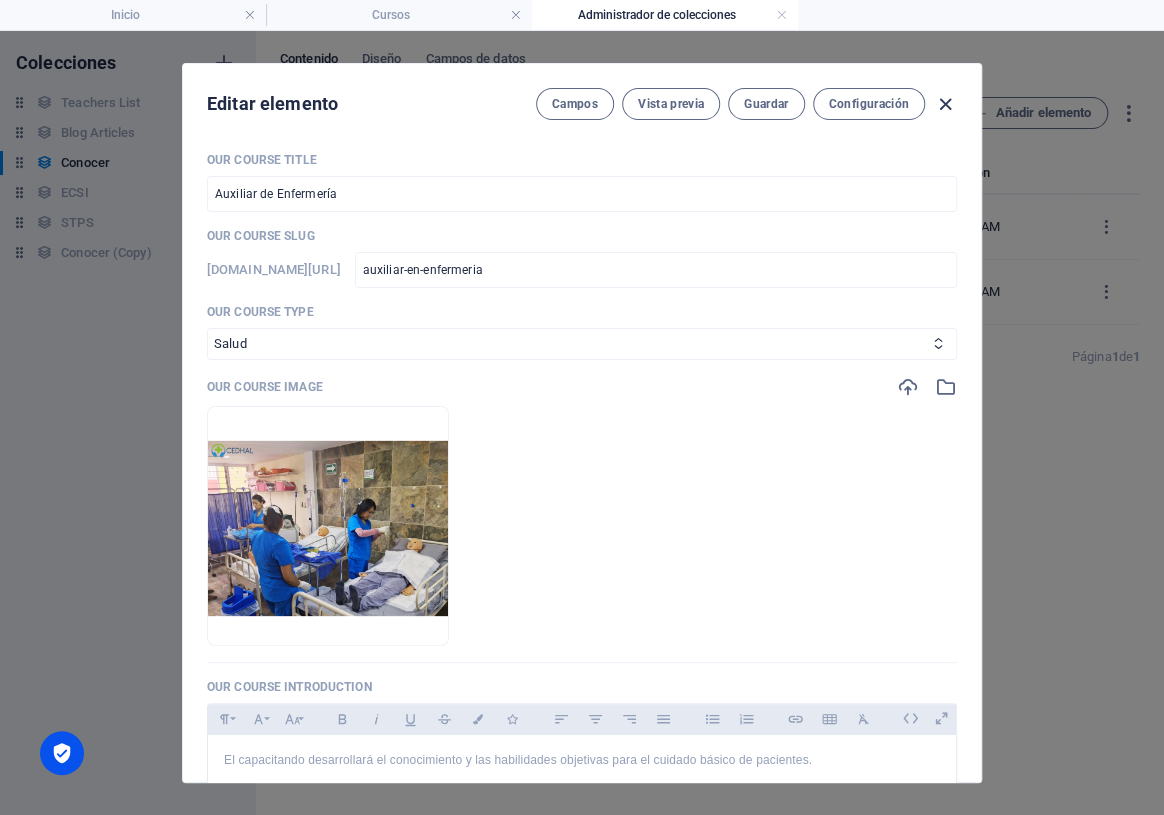 click at bounding box center [945, 104] 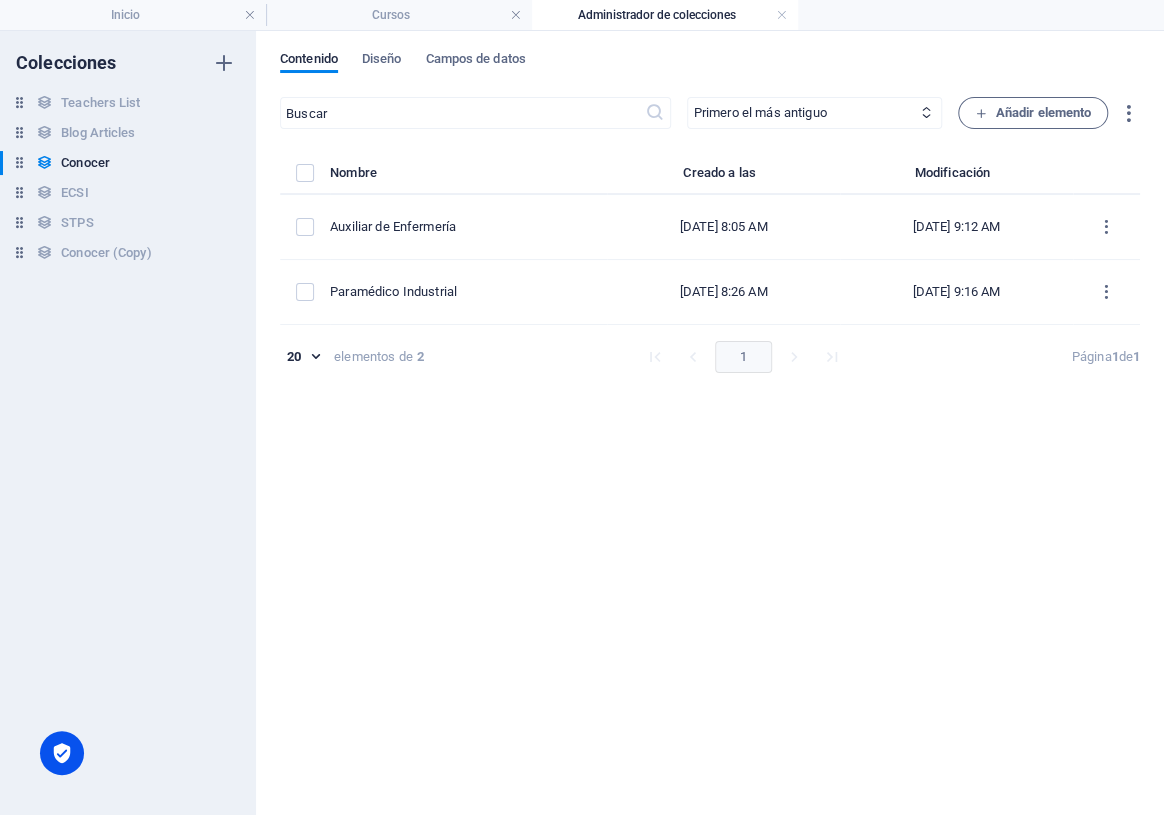 checkbox on "false" 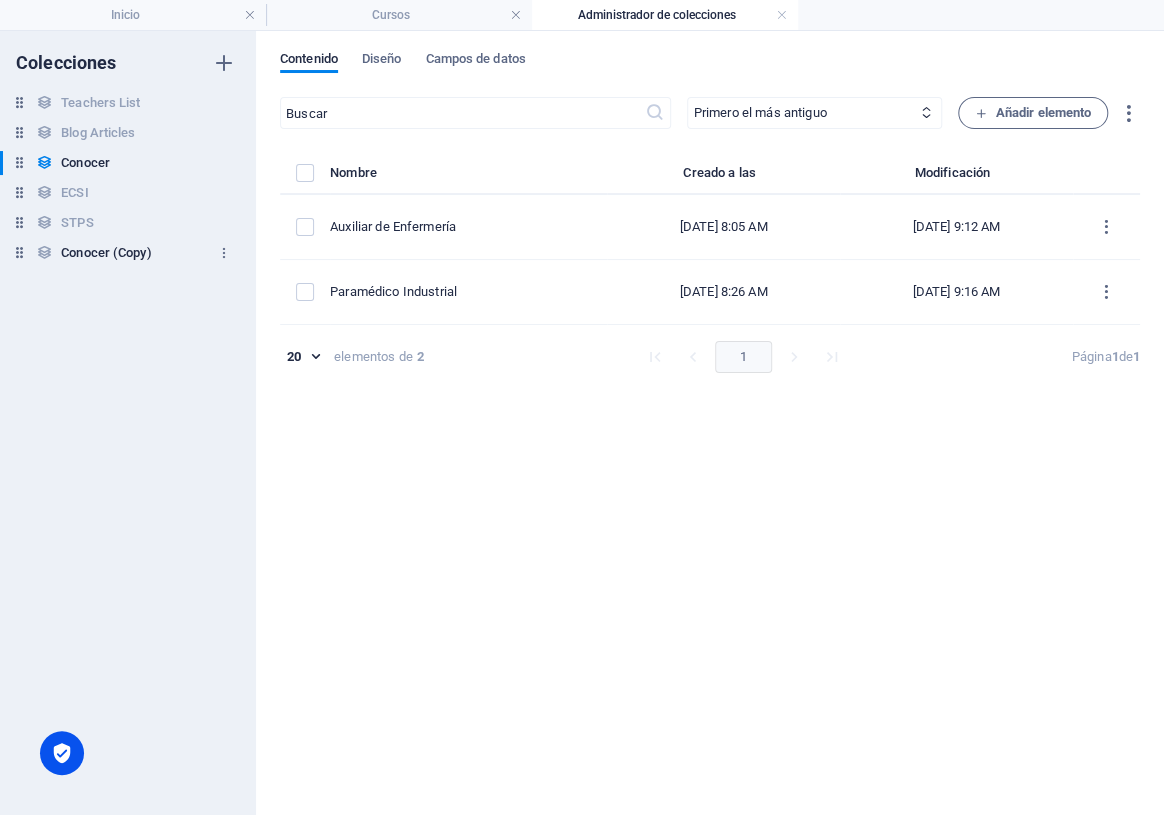 click on "Conocer (Copy)" at bounding box center [106, 253] 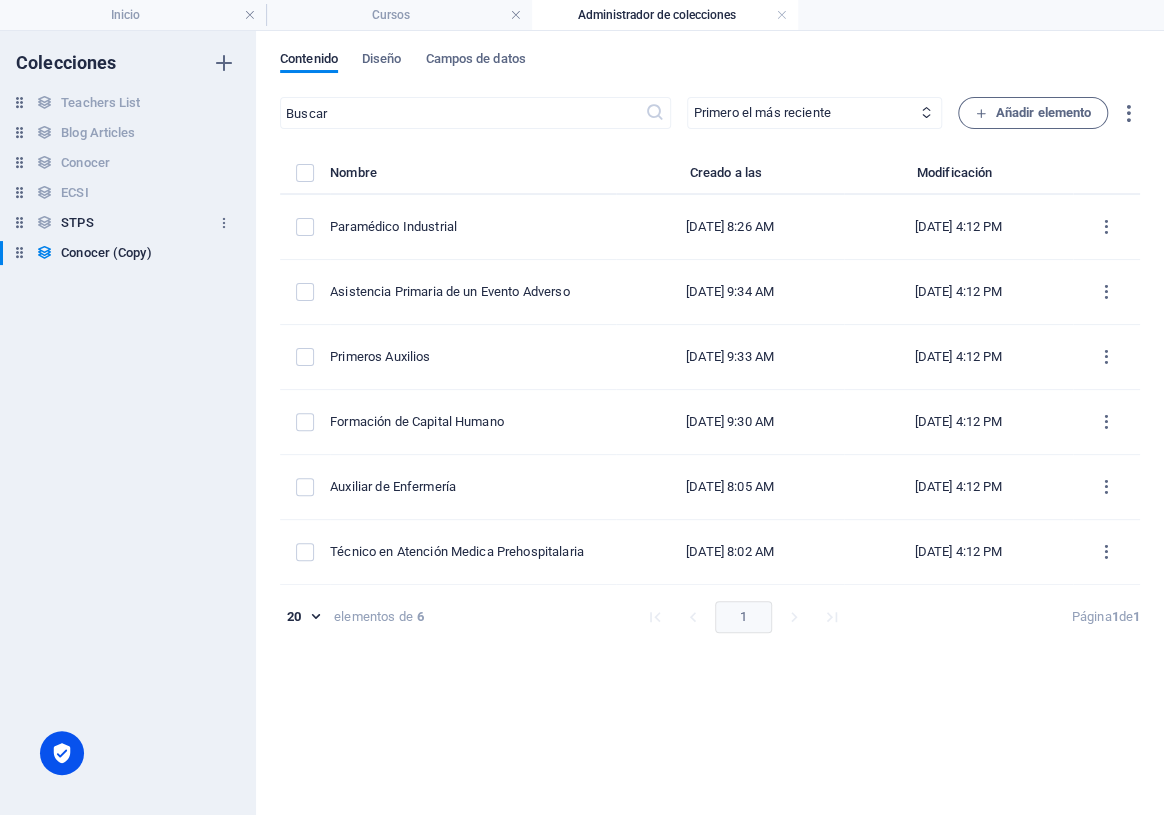 click on "STPS" at bounding box center (77, 223) 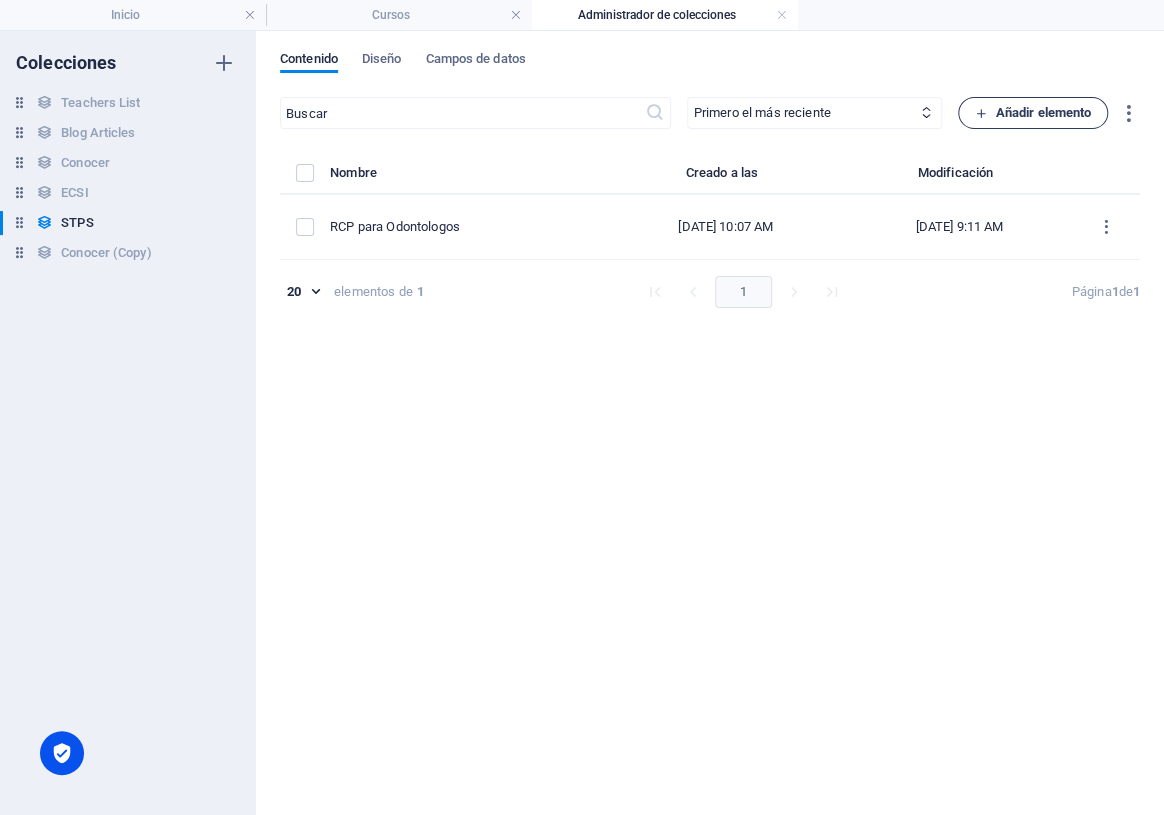 click on "Añadir elemento" at bounding box center (1033, 113) 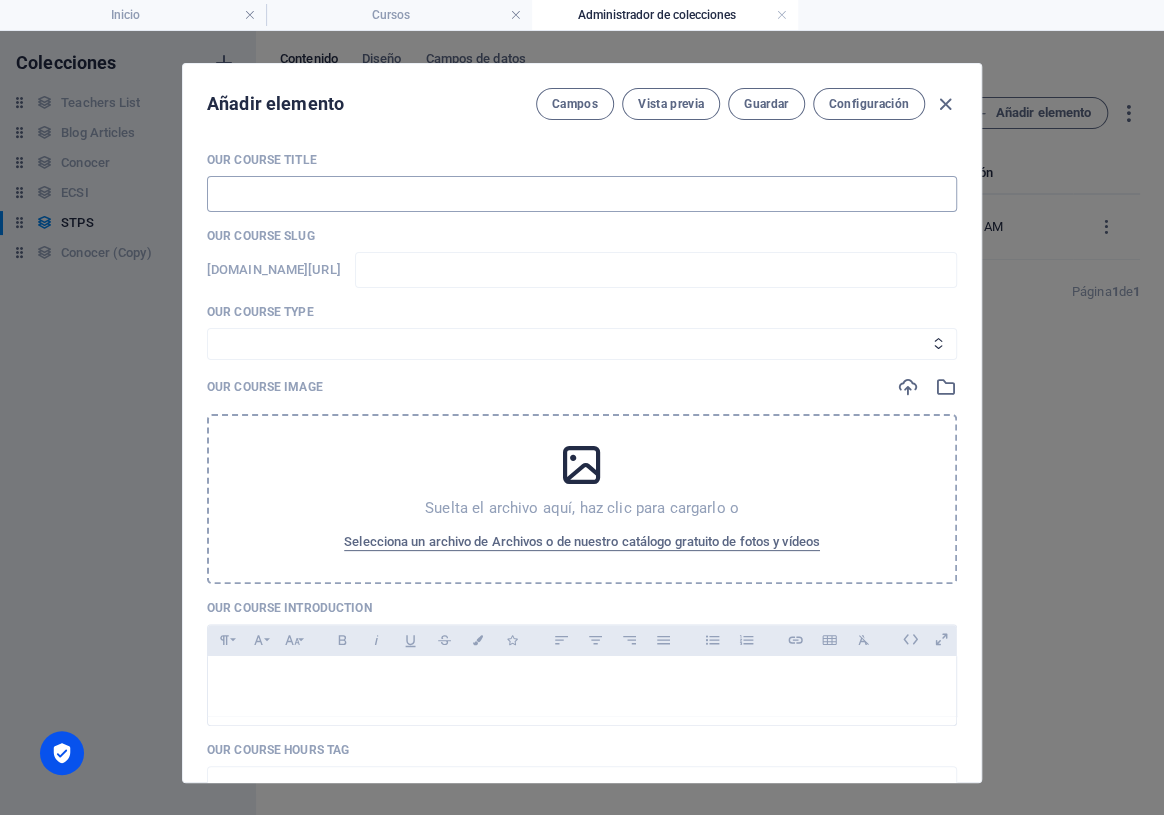 click at bounding box center (582, 194) 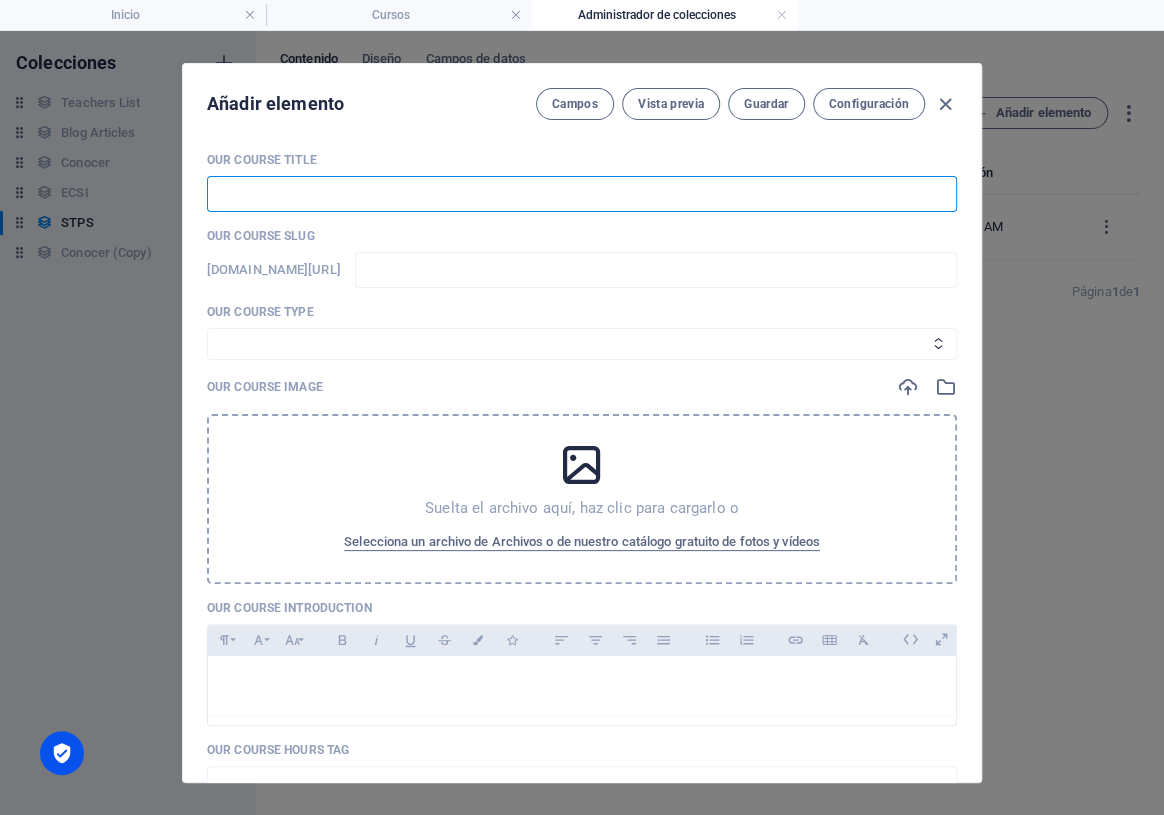 type on "T" 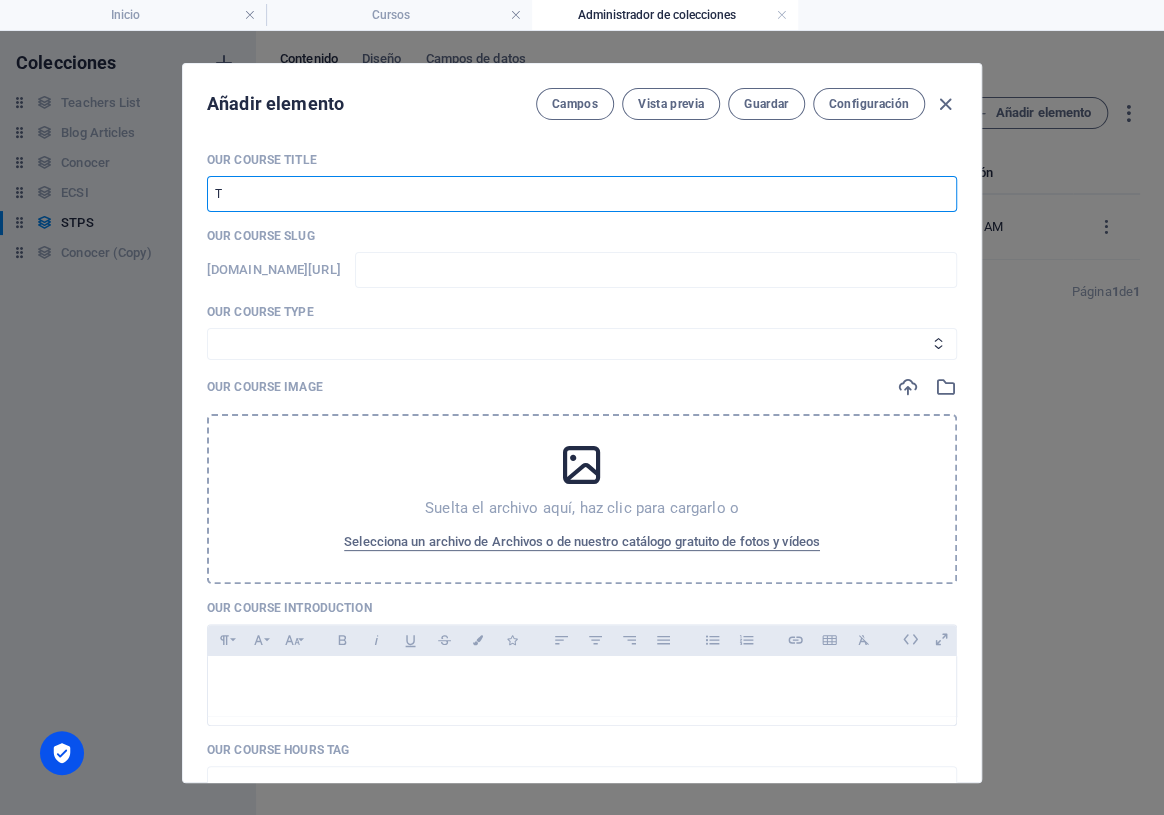 type on "t" 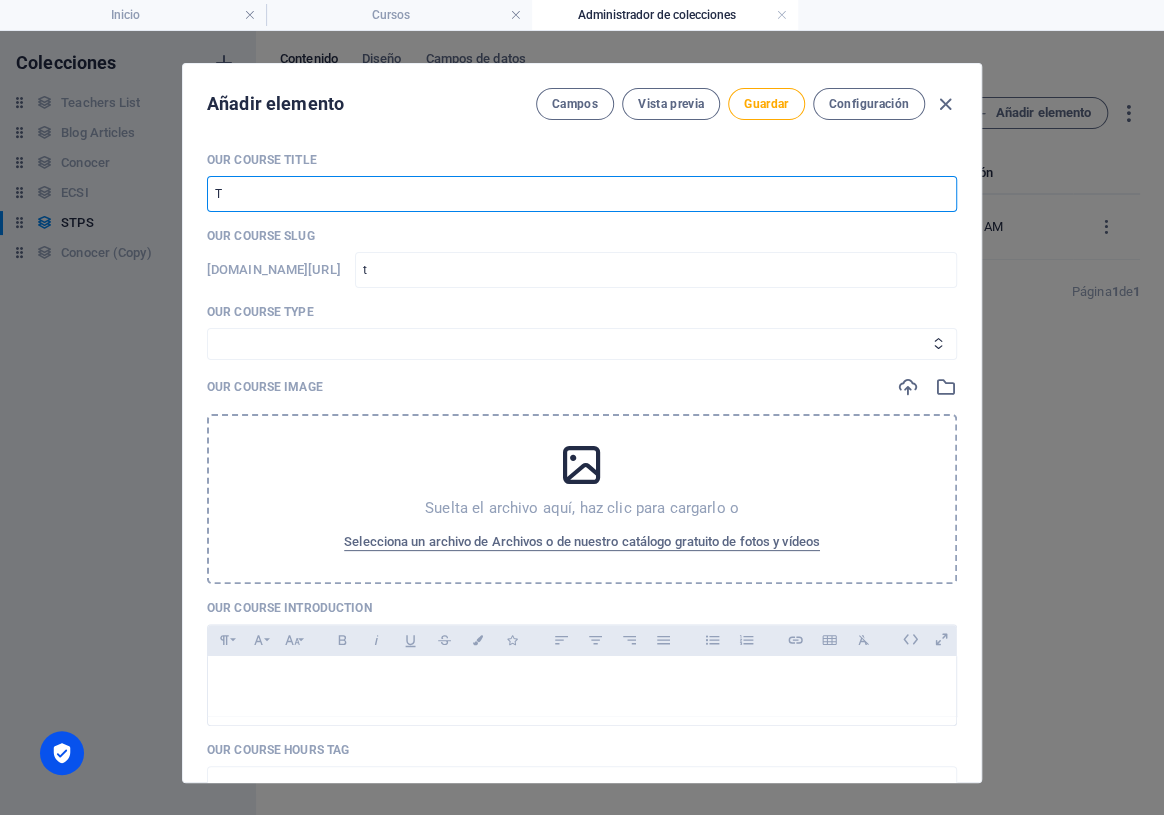 type on "TA" 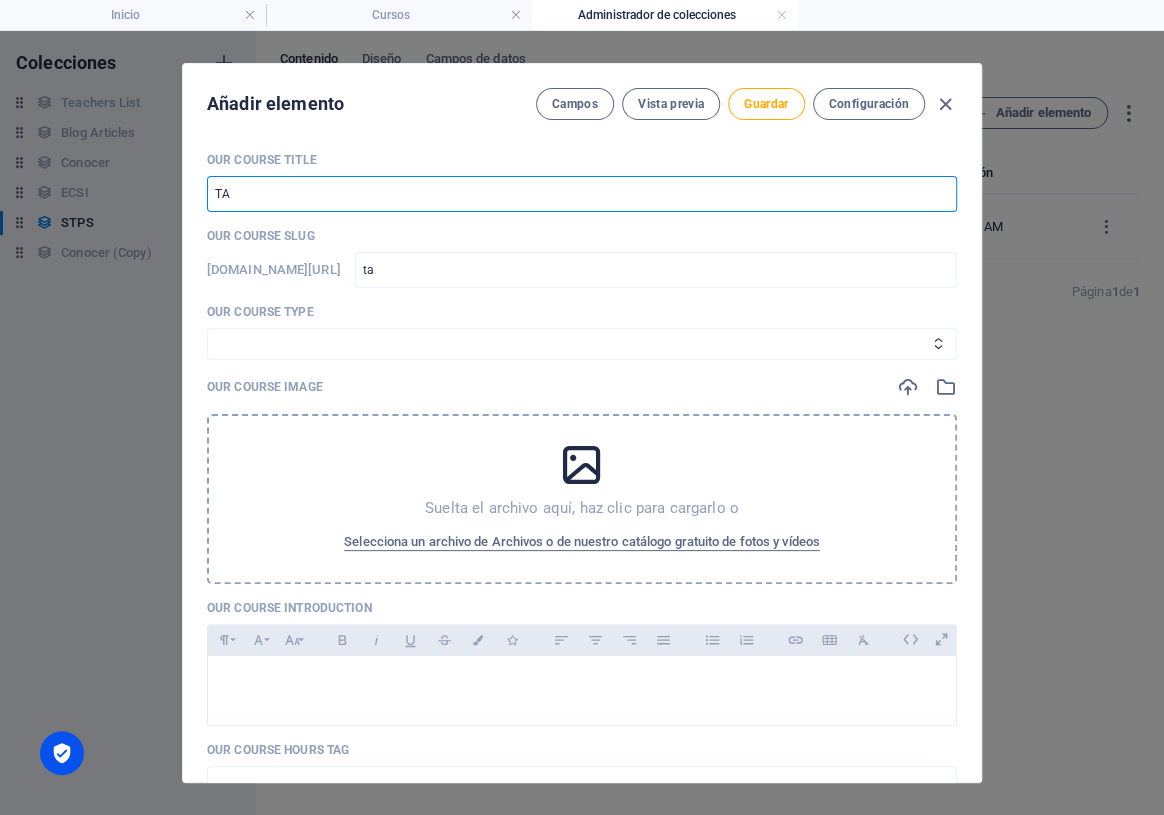 type on "TAL" 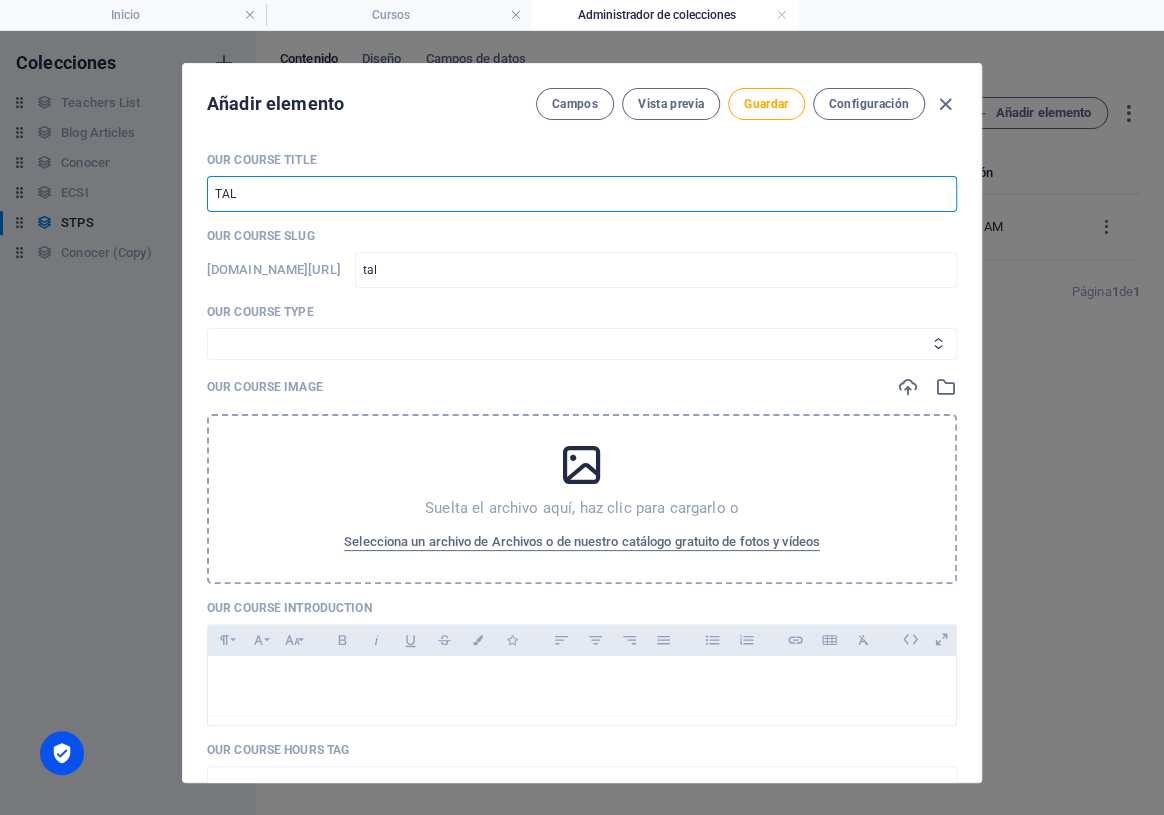 type on "TALL" 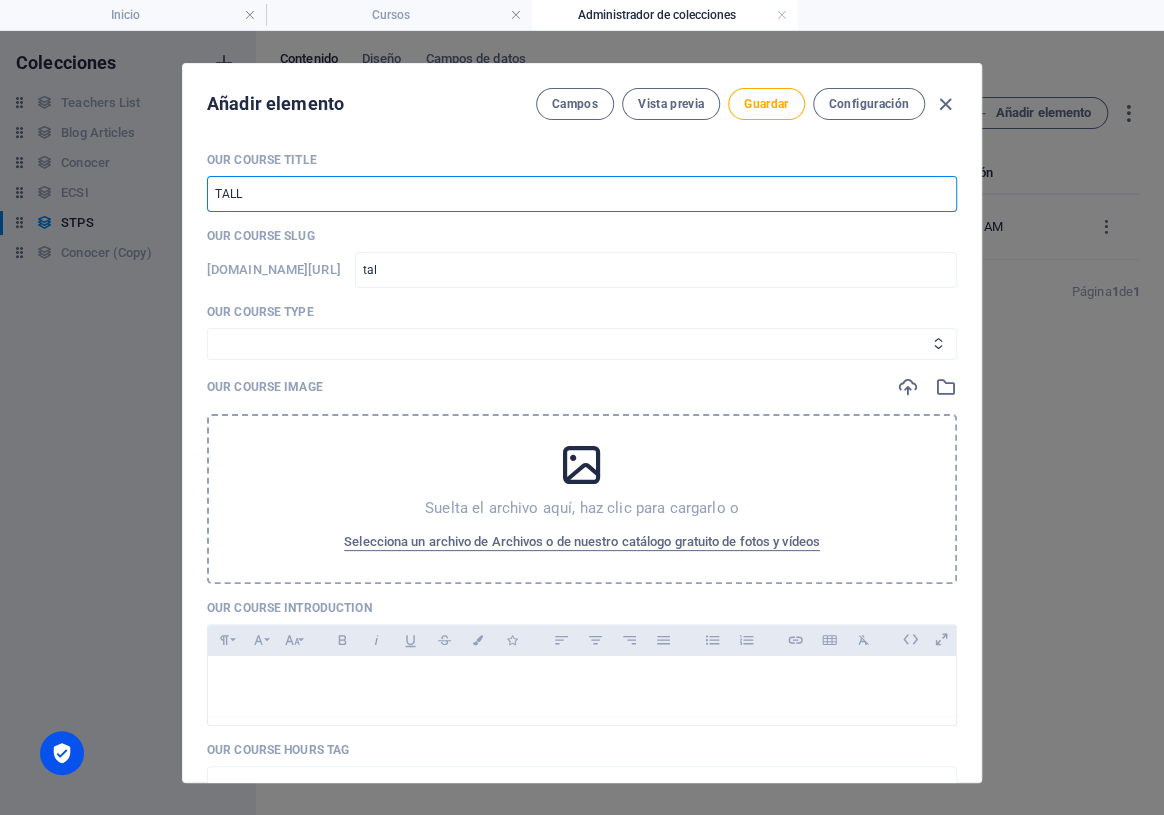 type on "tall" 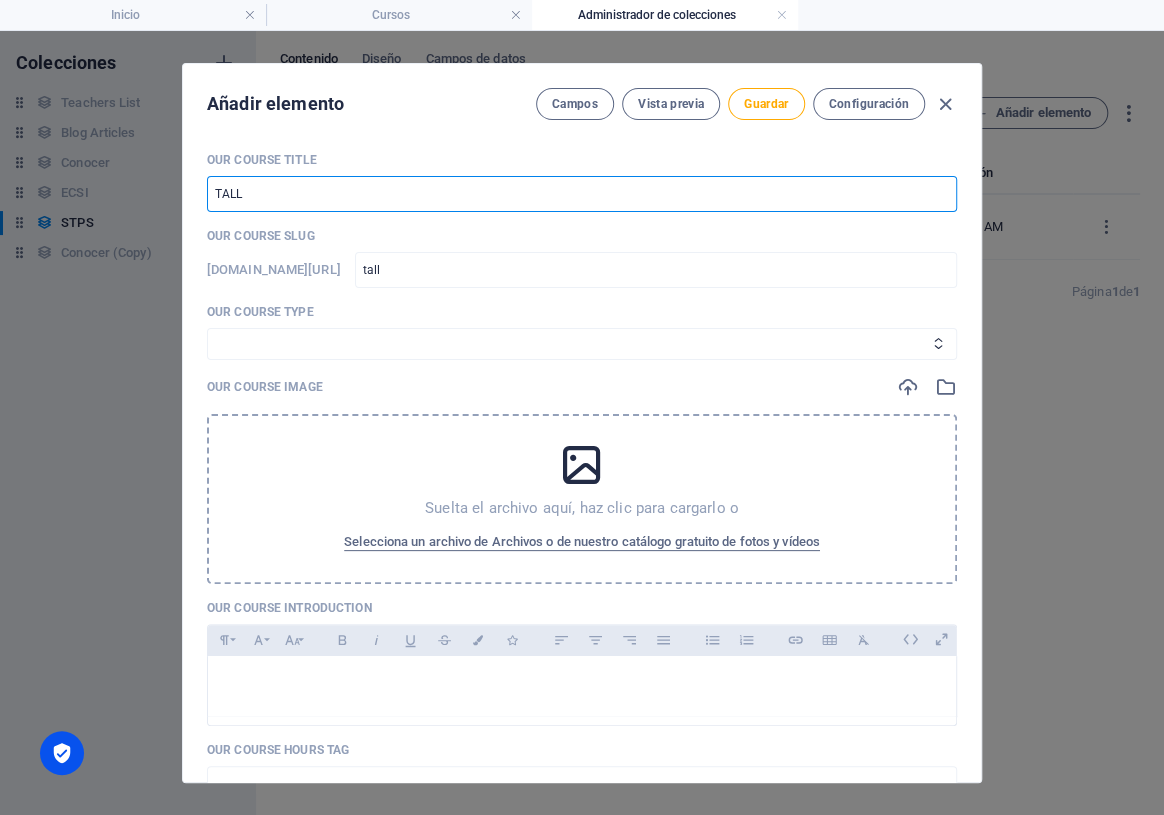 type on "TALLE" 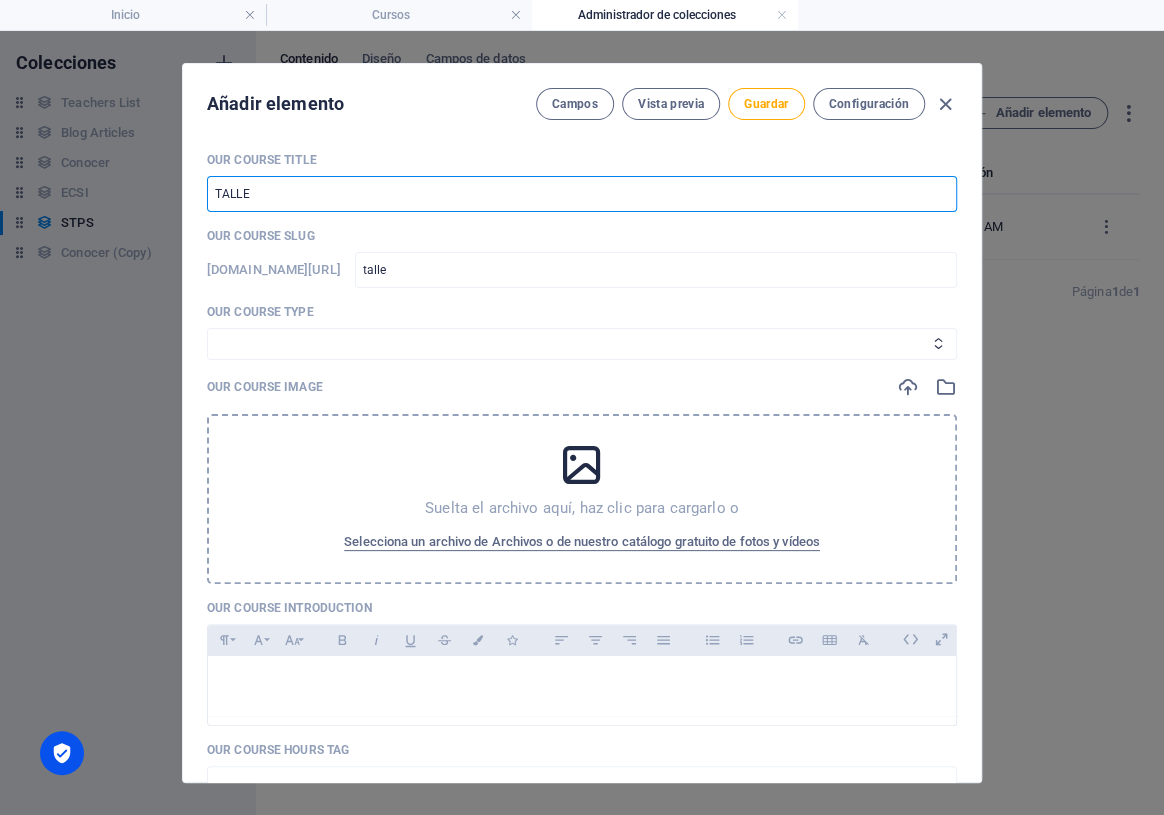 type on "TALLER" 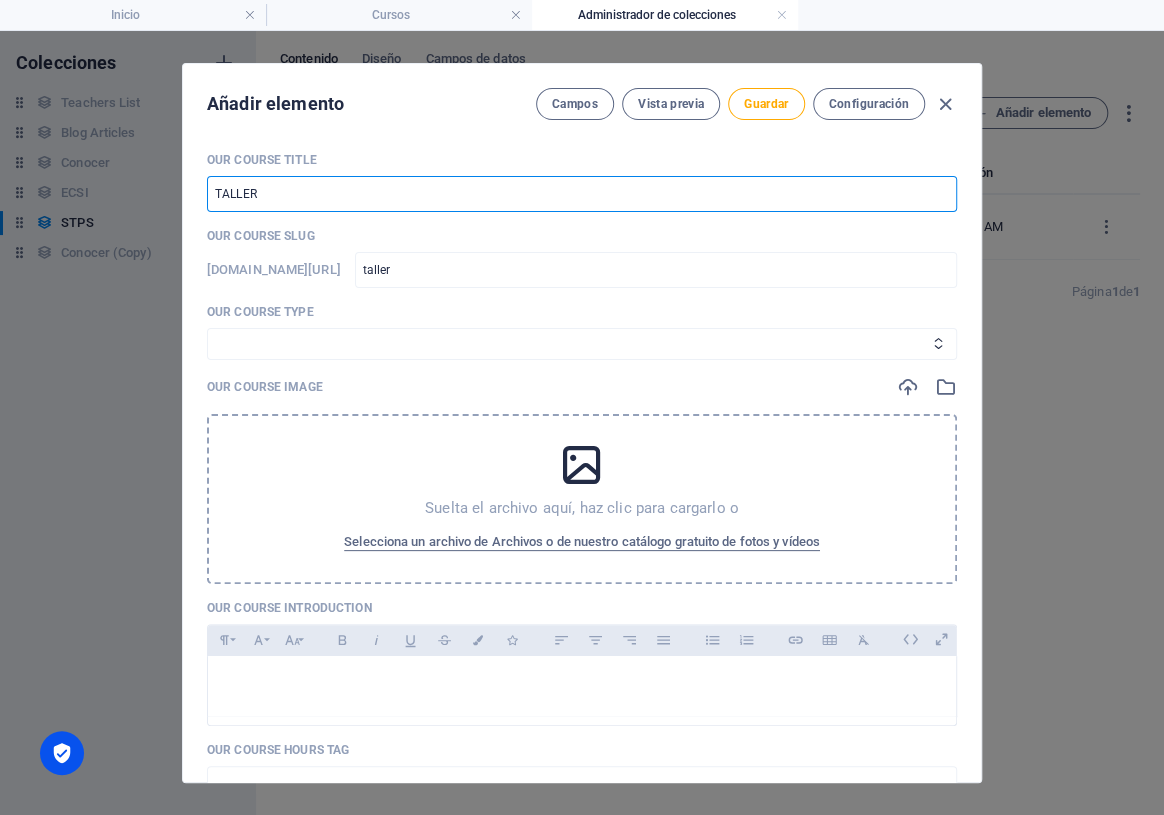 type on "TALLER P" 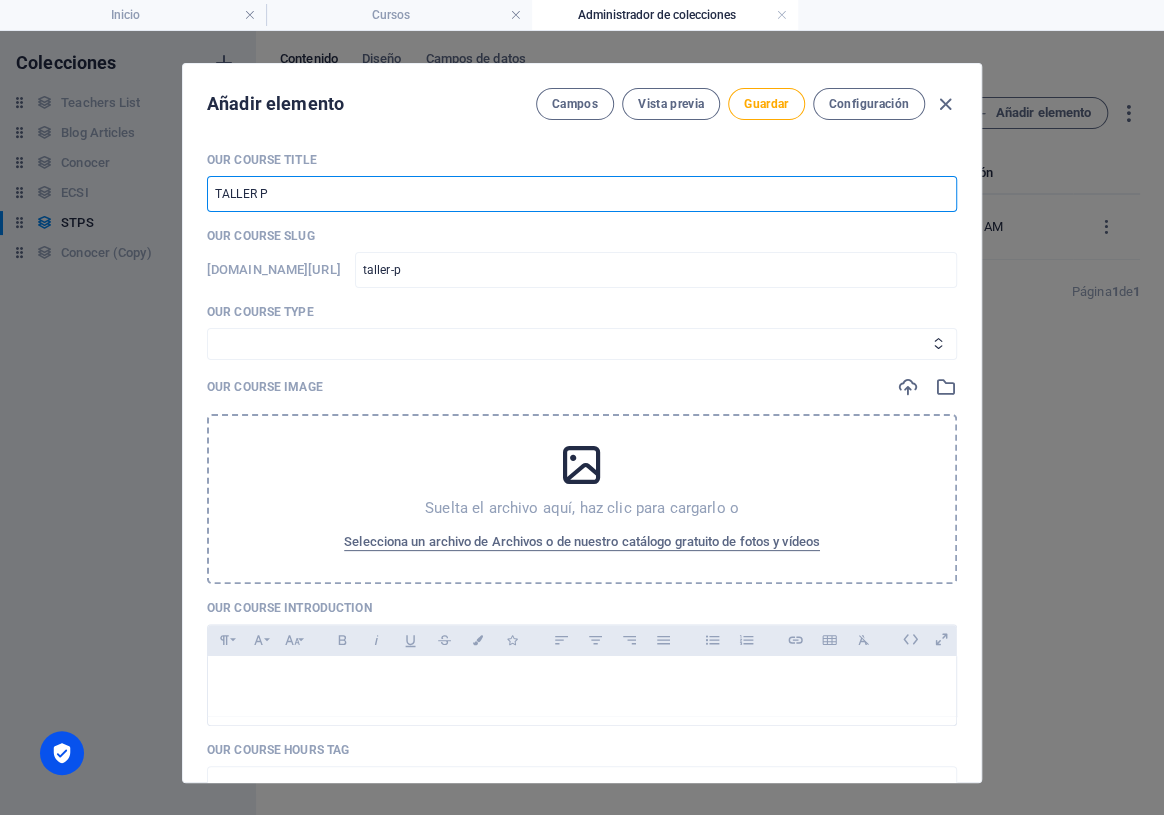 type on "TALLER PR" 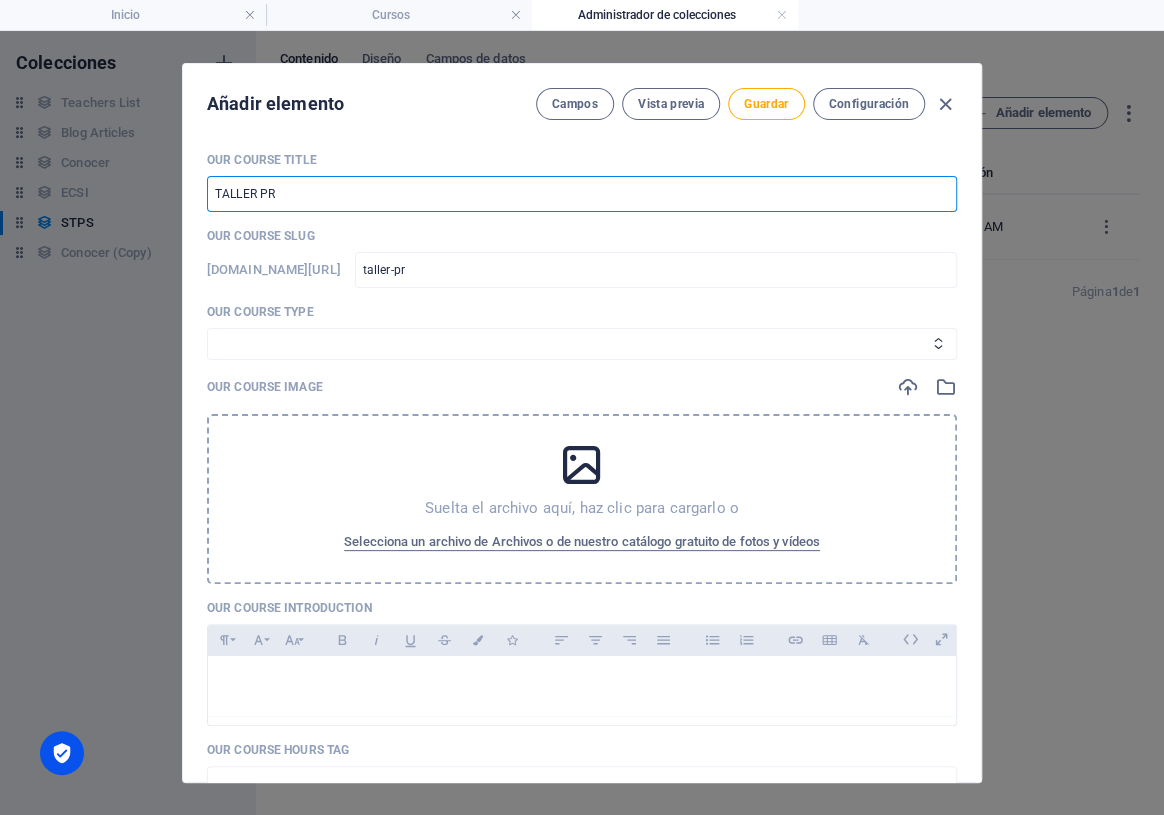 type on "TALLER PRA" 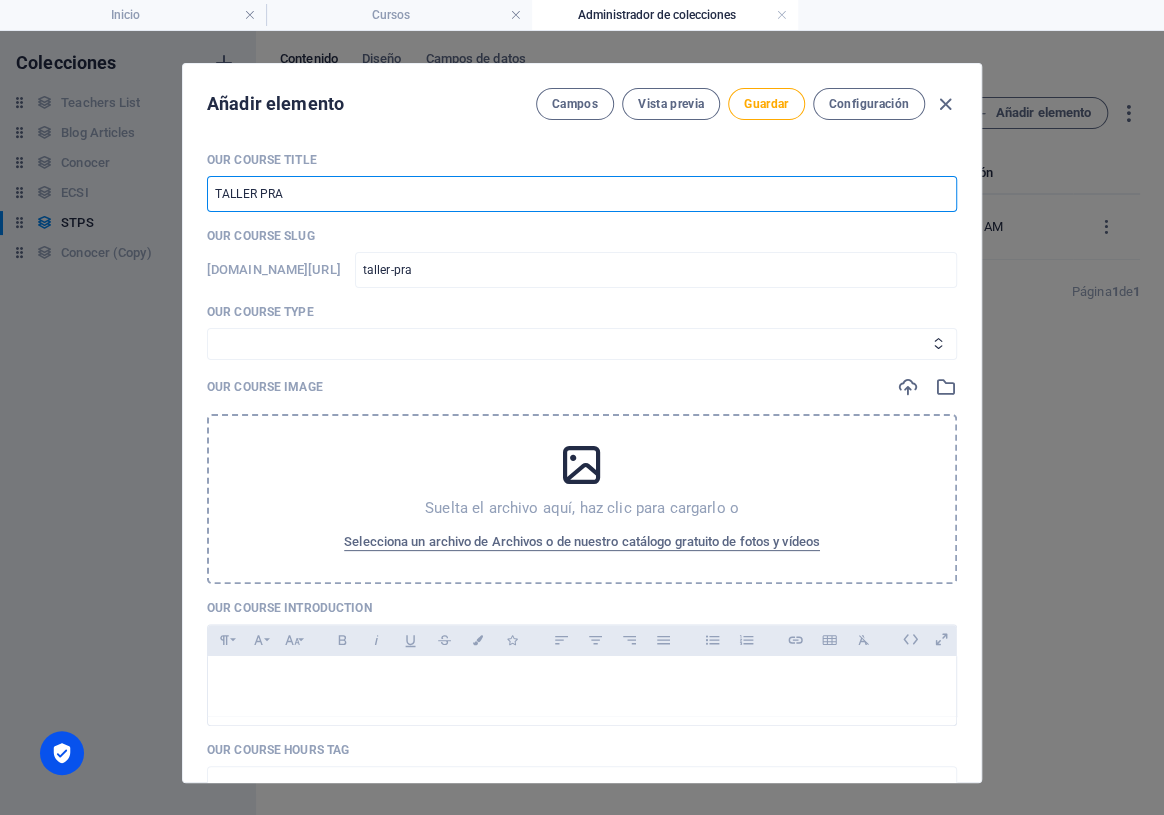 type on "TALLER PRAC" 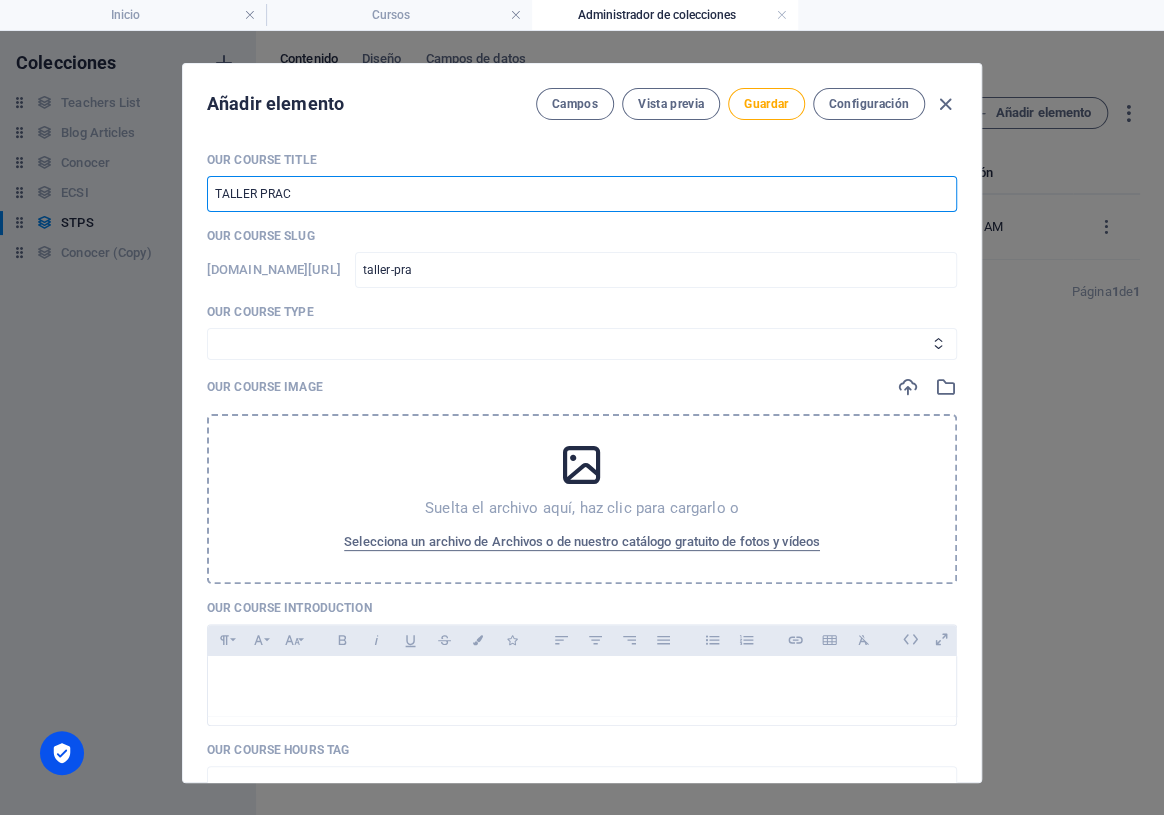 type on "taller-prac" 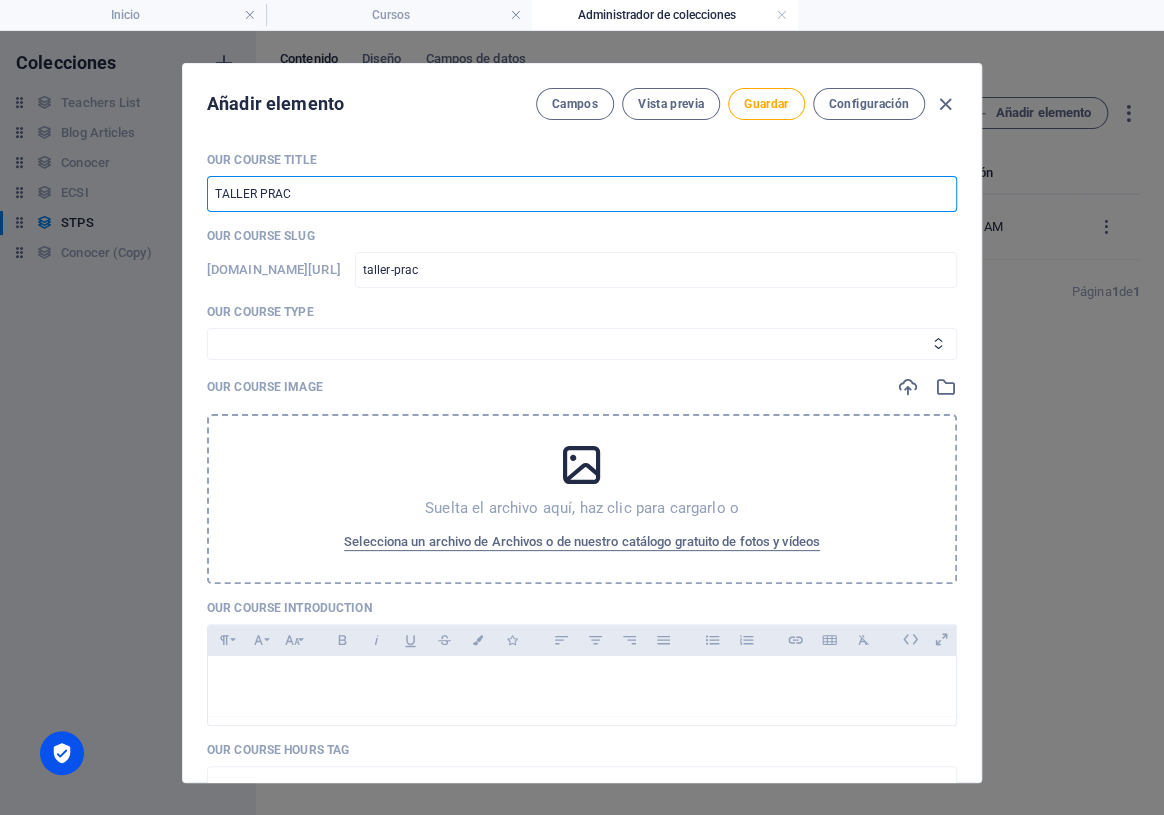 type on "TALLER PRACT" 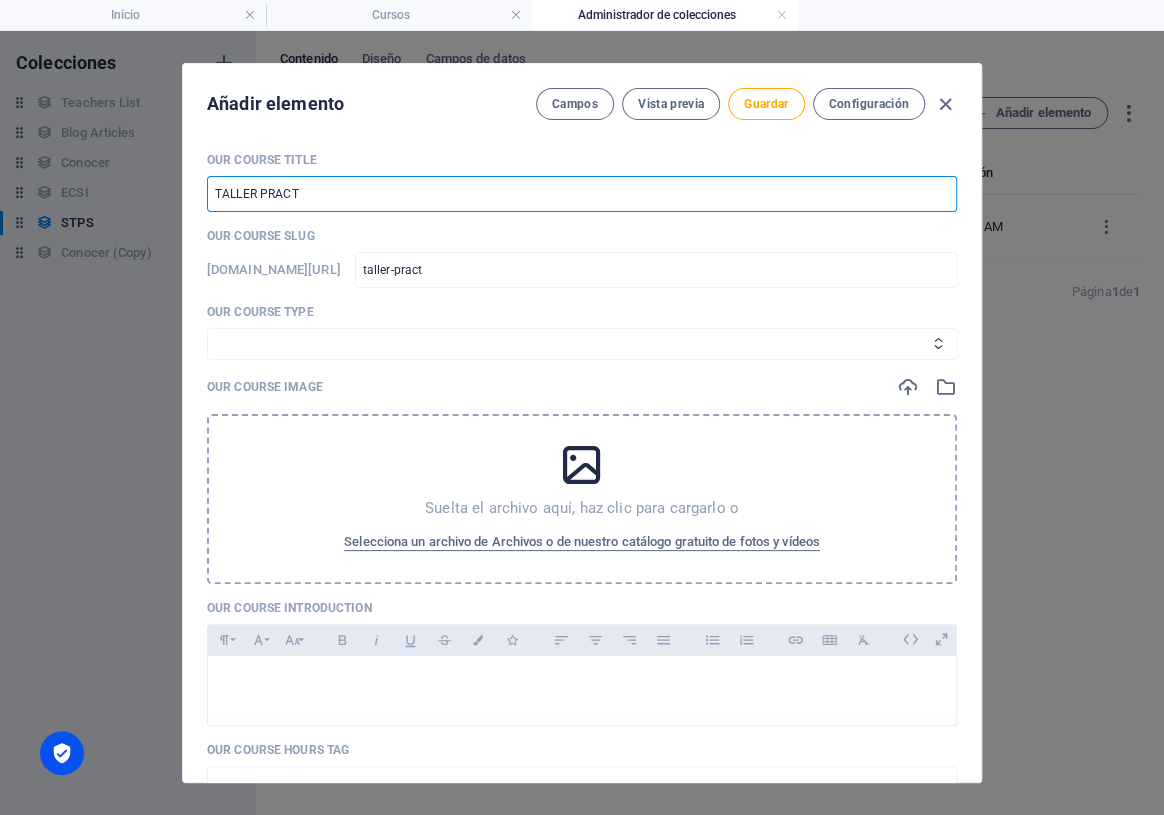 type on "TALLER PRACTI" 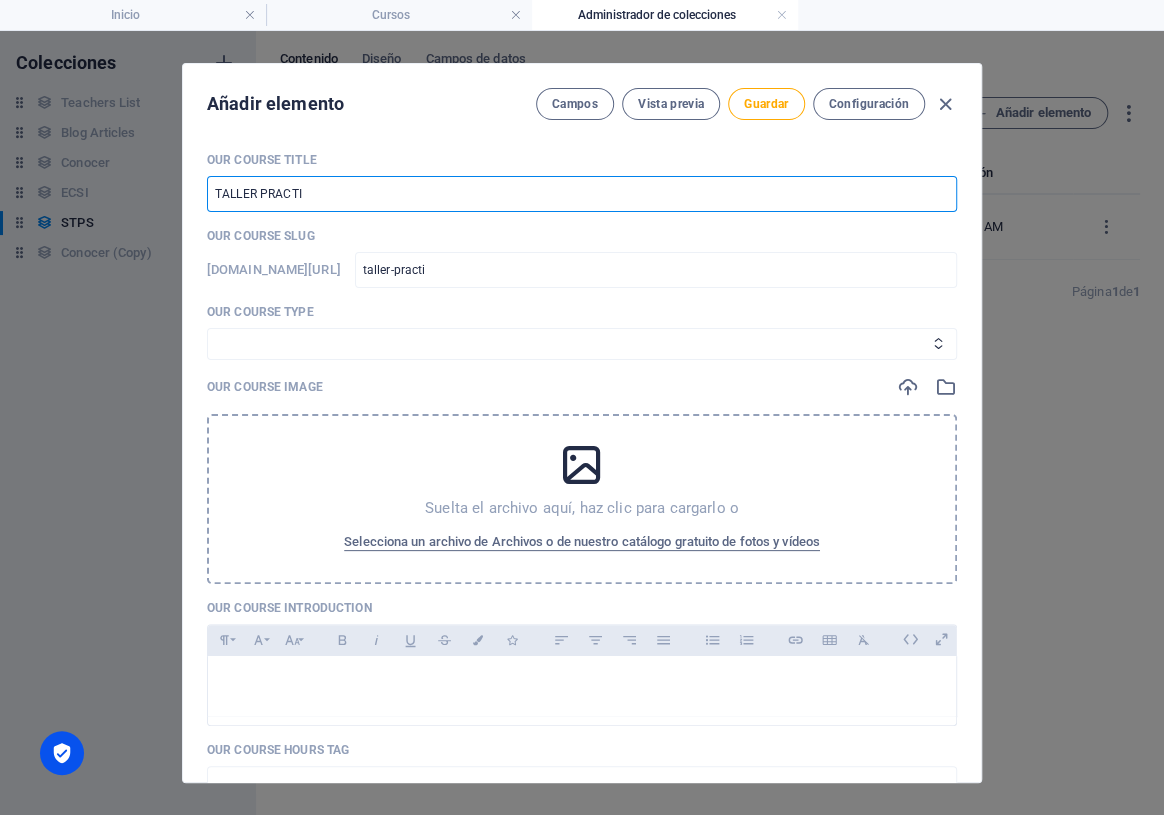 type on "TALLER PRACTIC" 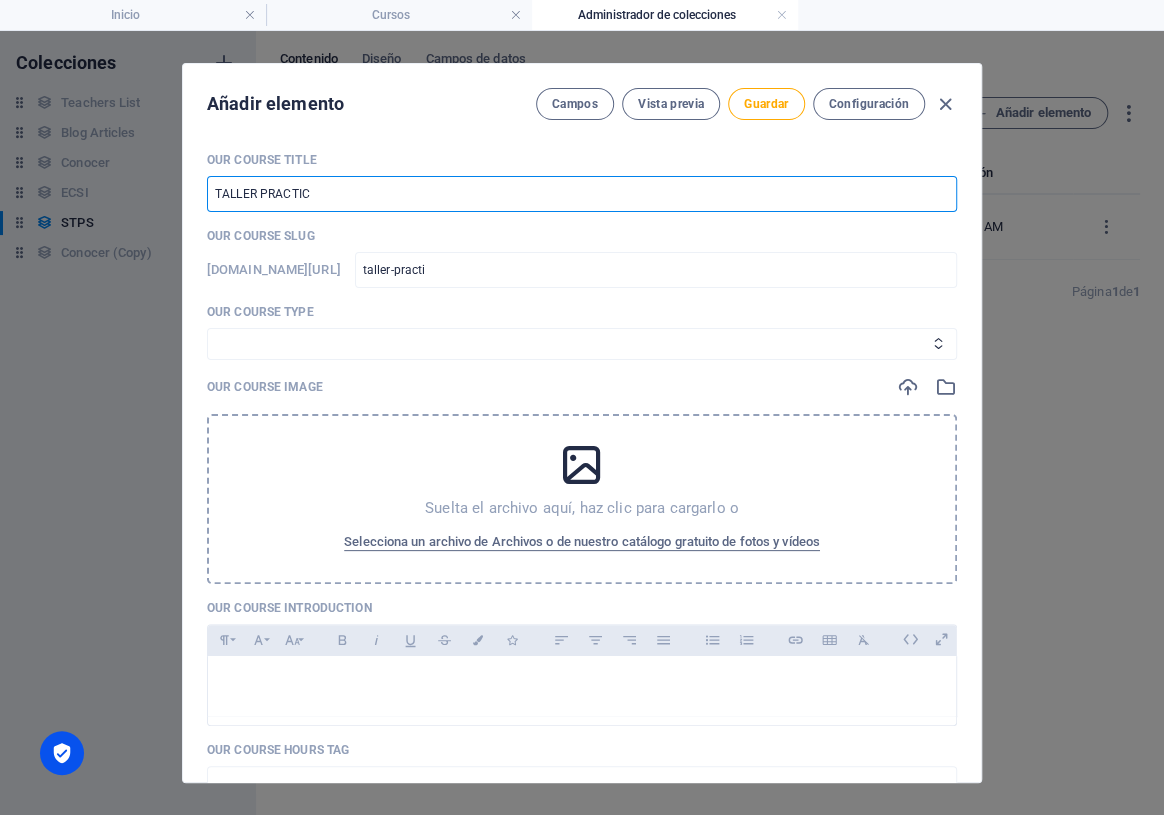 type on "taller-practic" 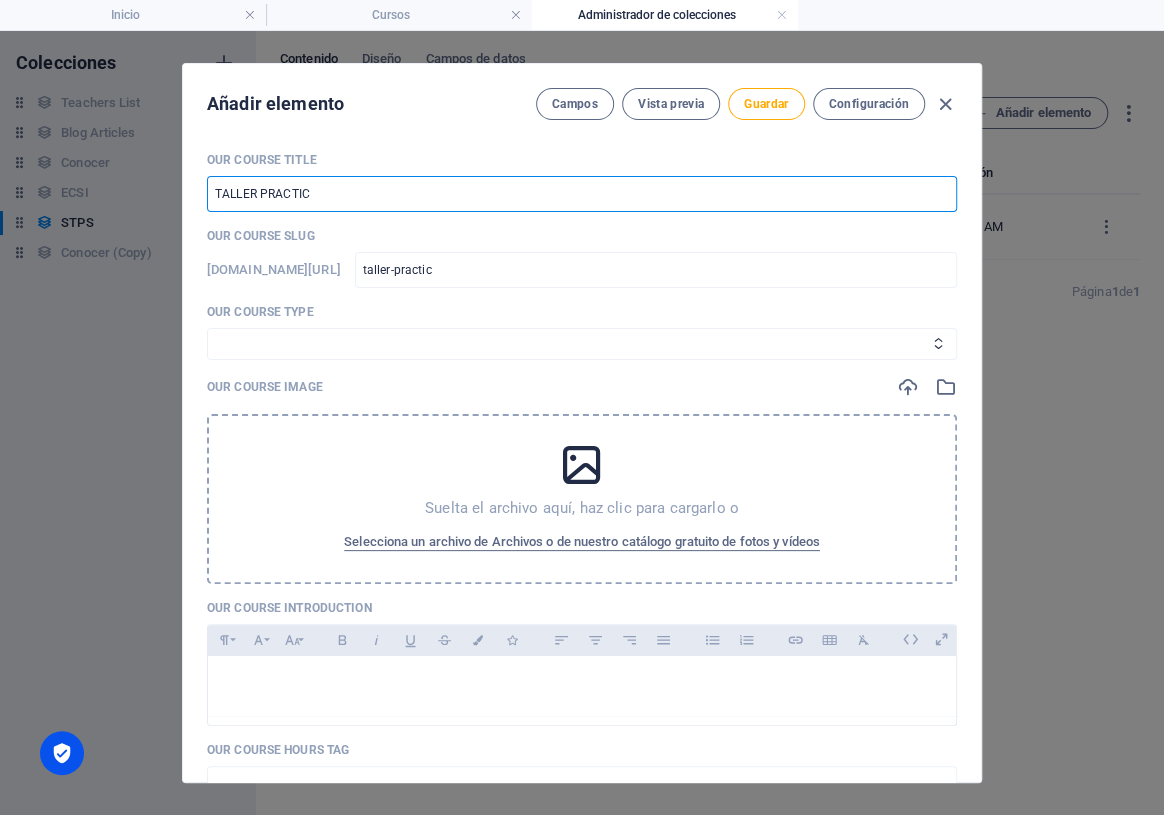 type on "TALLER PRACTICO" 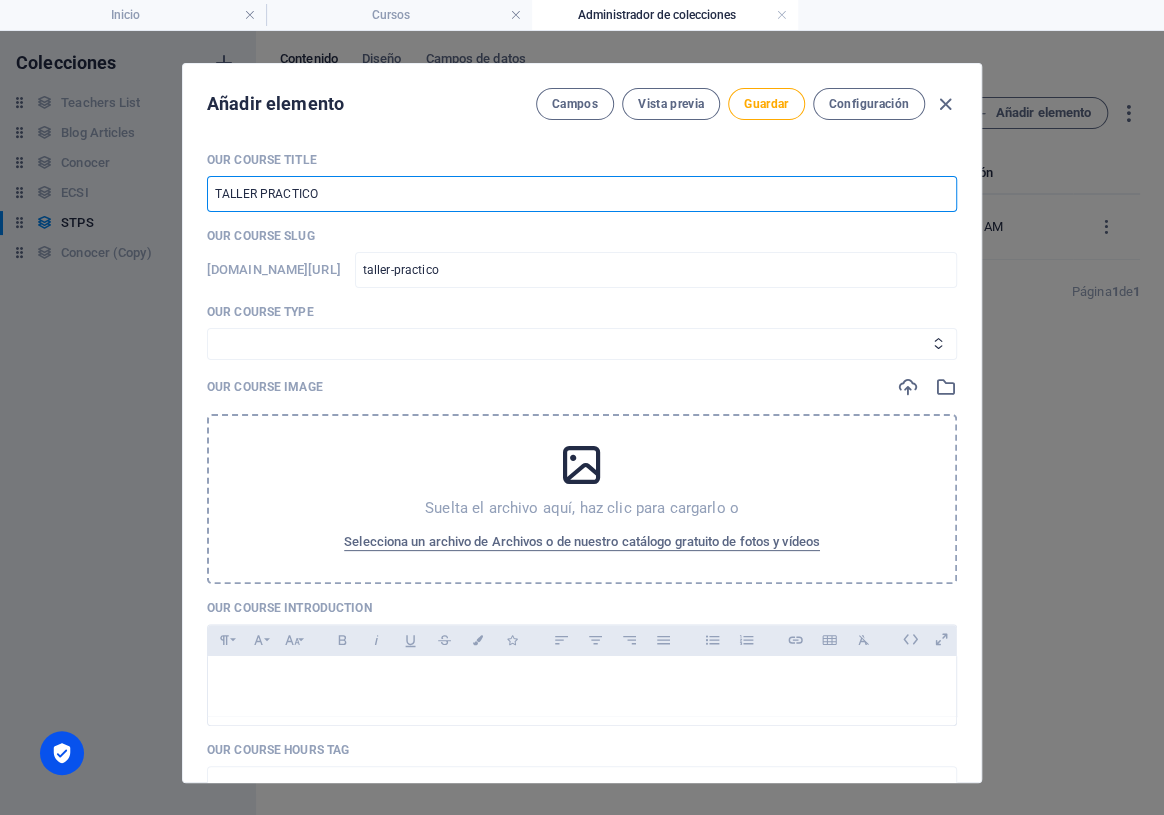 type on "taller-practico" 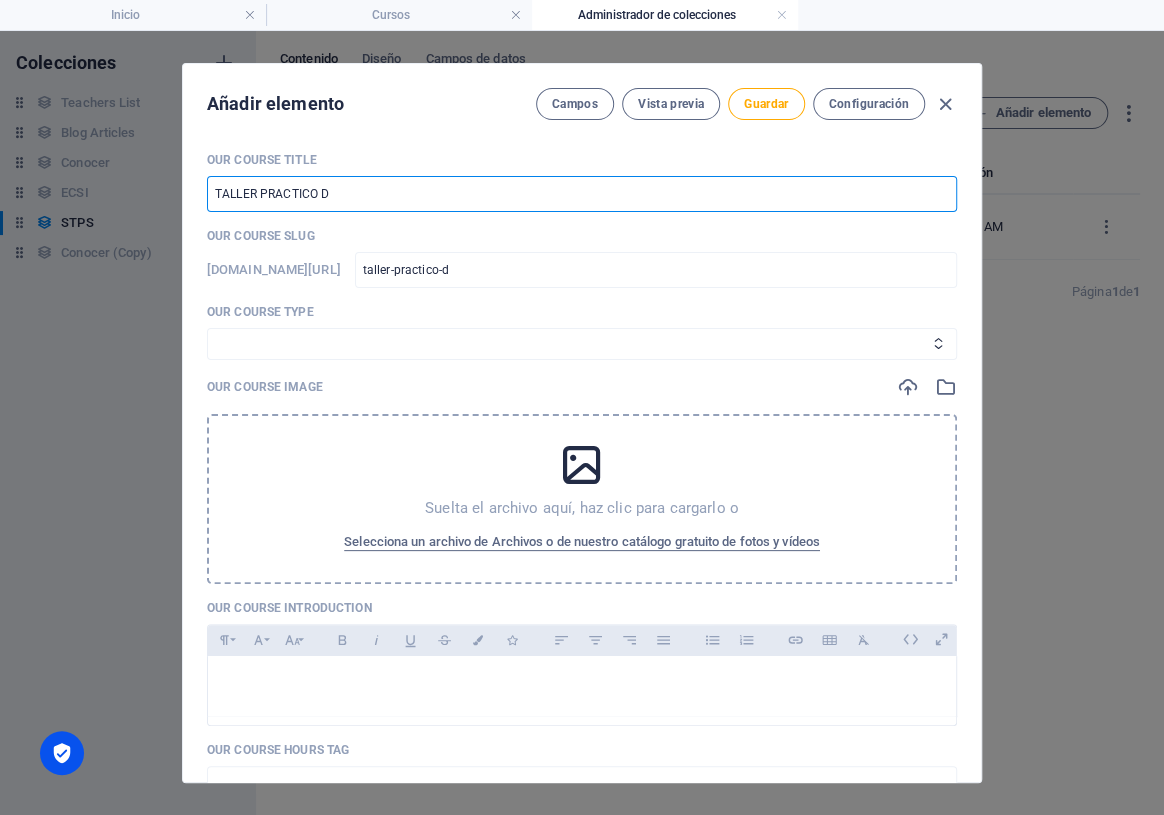 type on "TALLER PRACTICO DE" 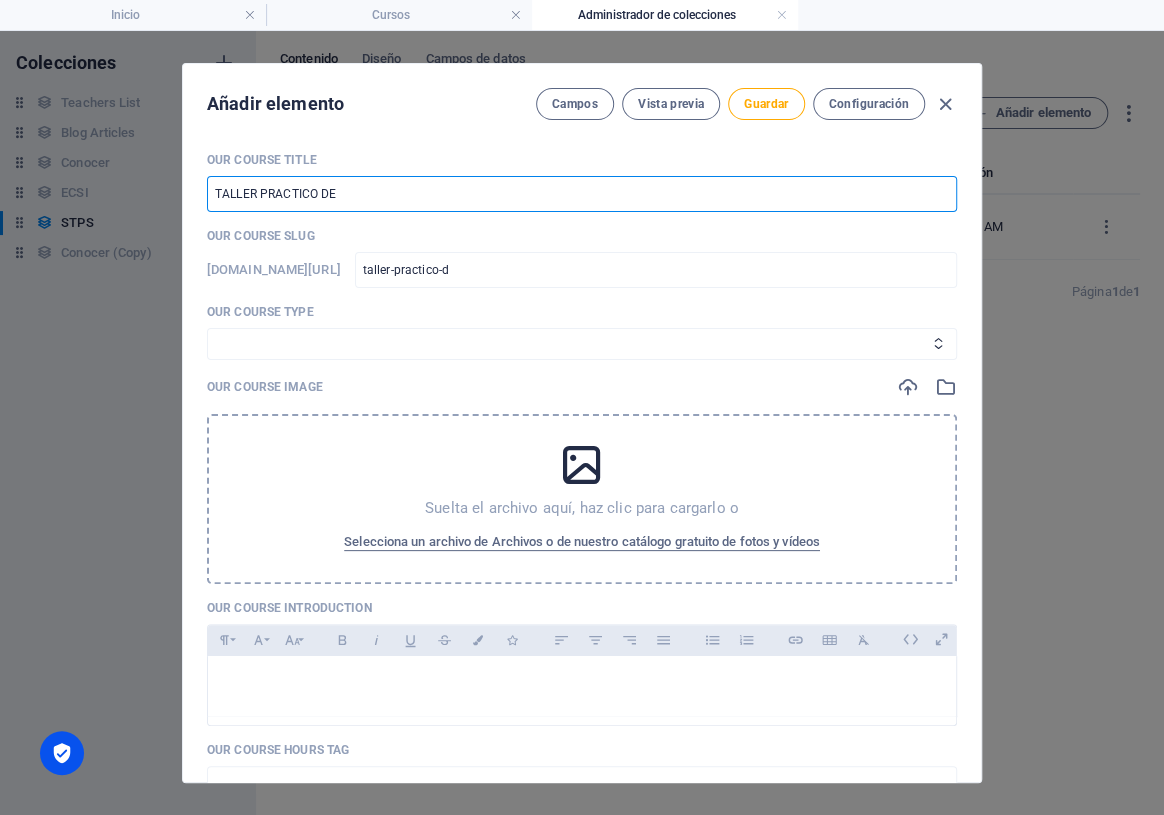 type on "taller-practico-de" 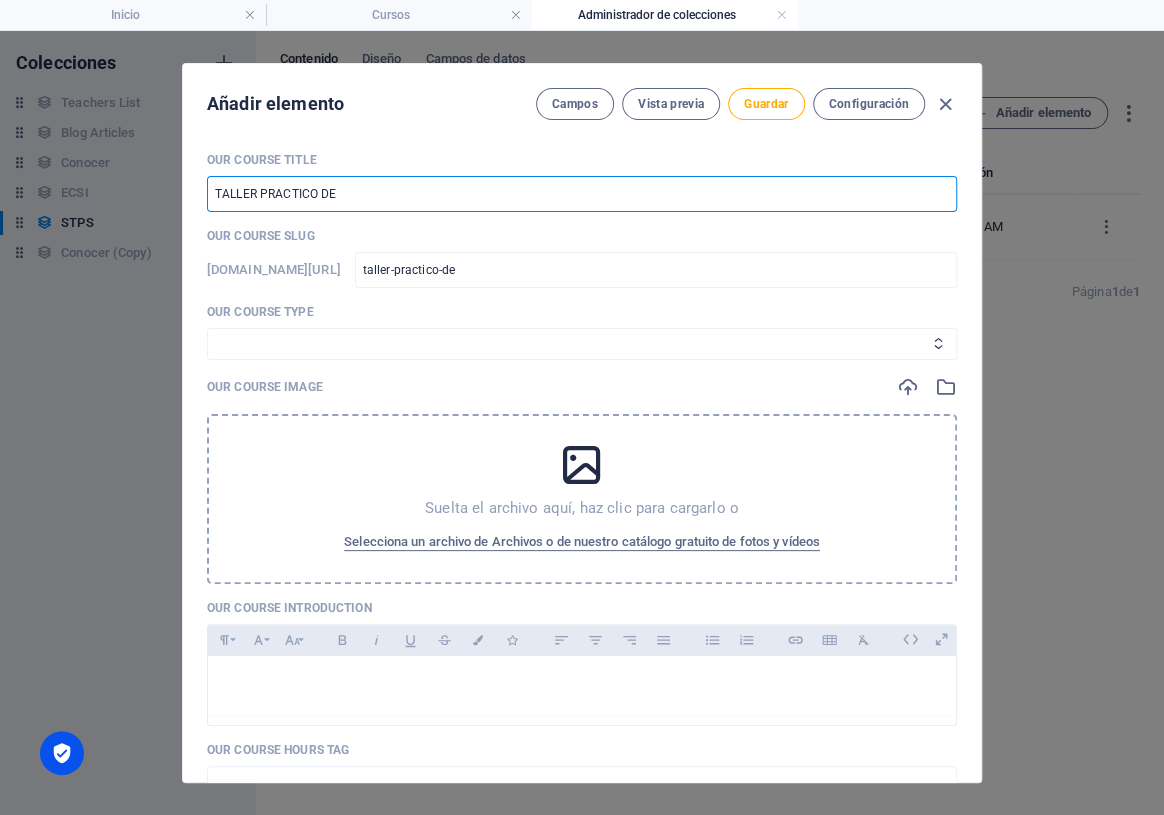 type on "TALLER PRACTICO DE C" 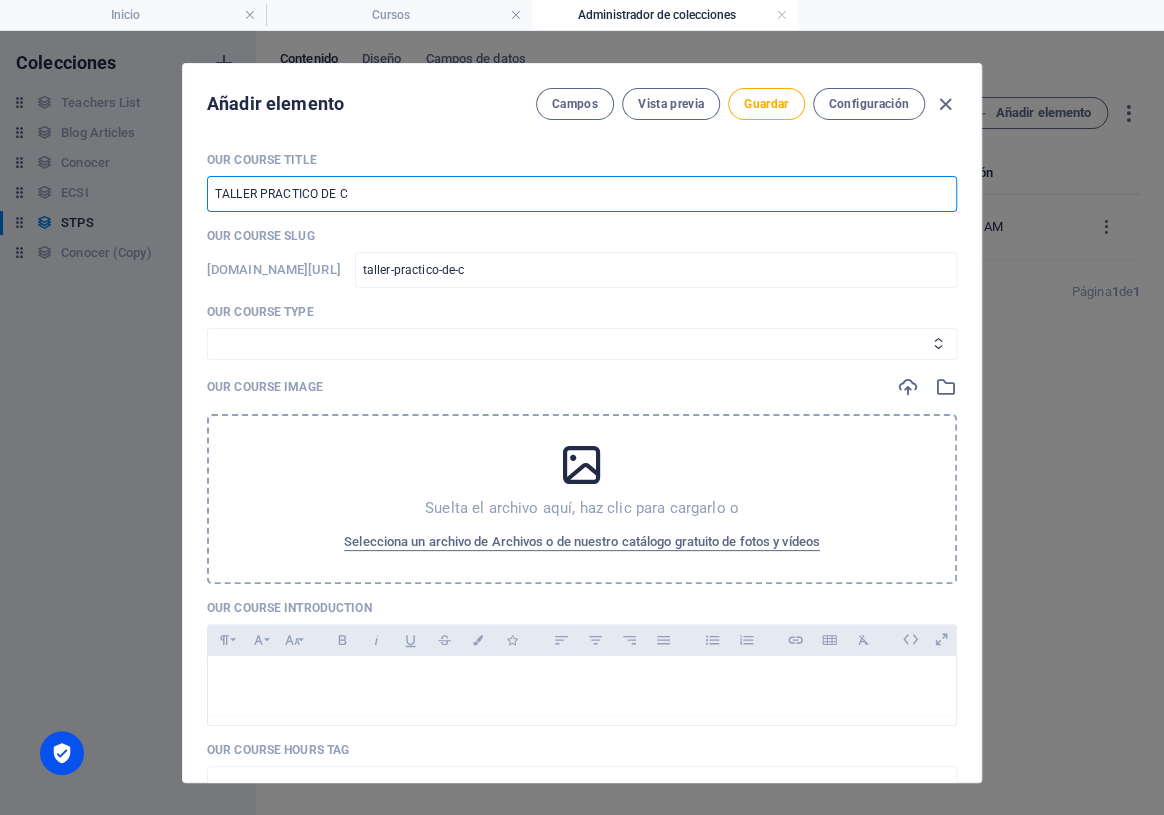 type on "TALLER PRACTICO DE CO" 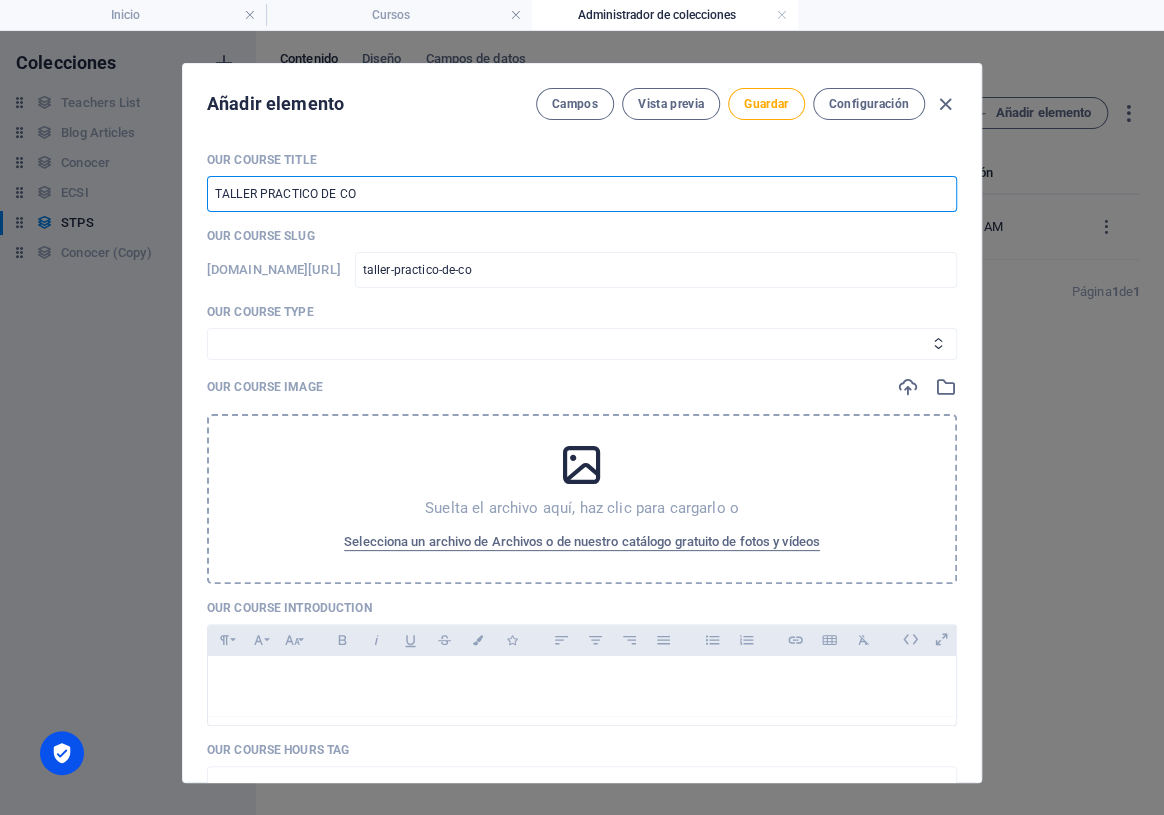 type on "TALLER PRACTICO DE COD" 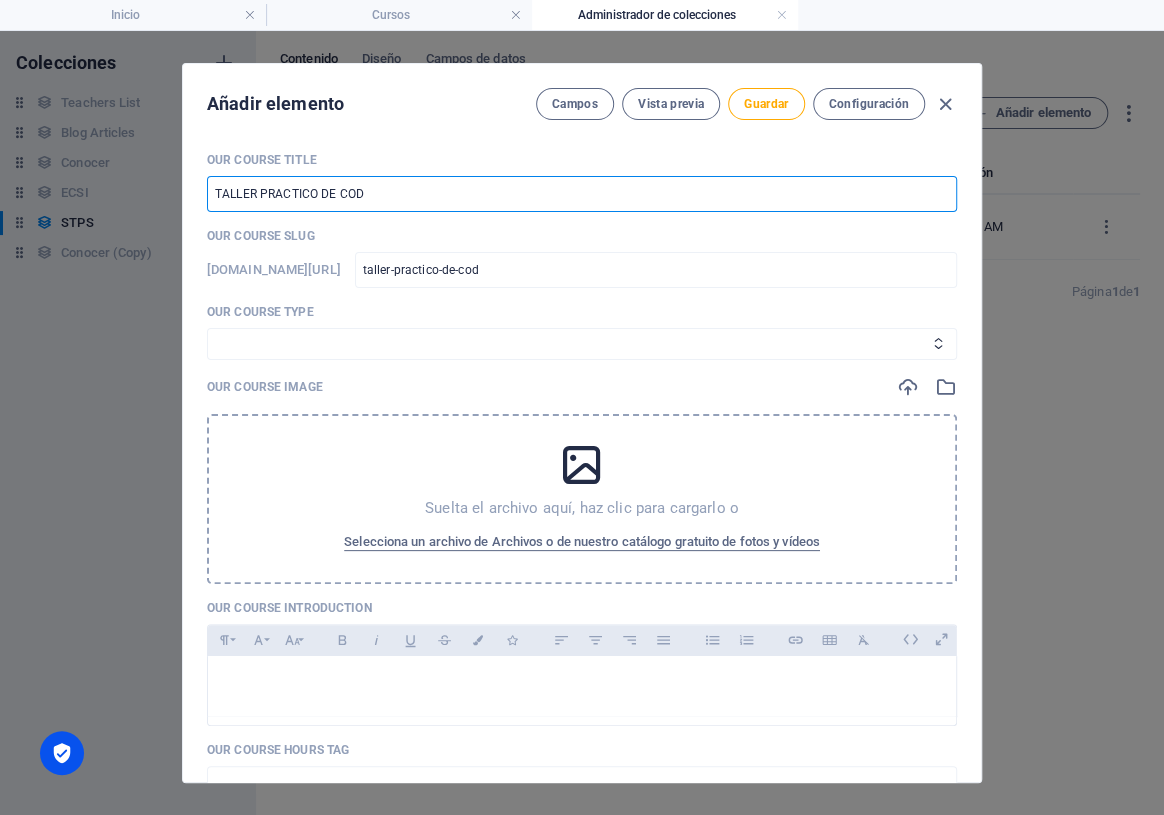 type on "TALLER PRACTICO DE CODE" 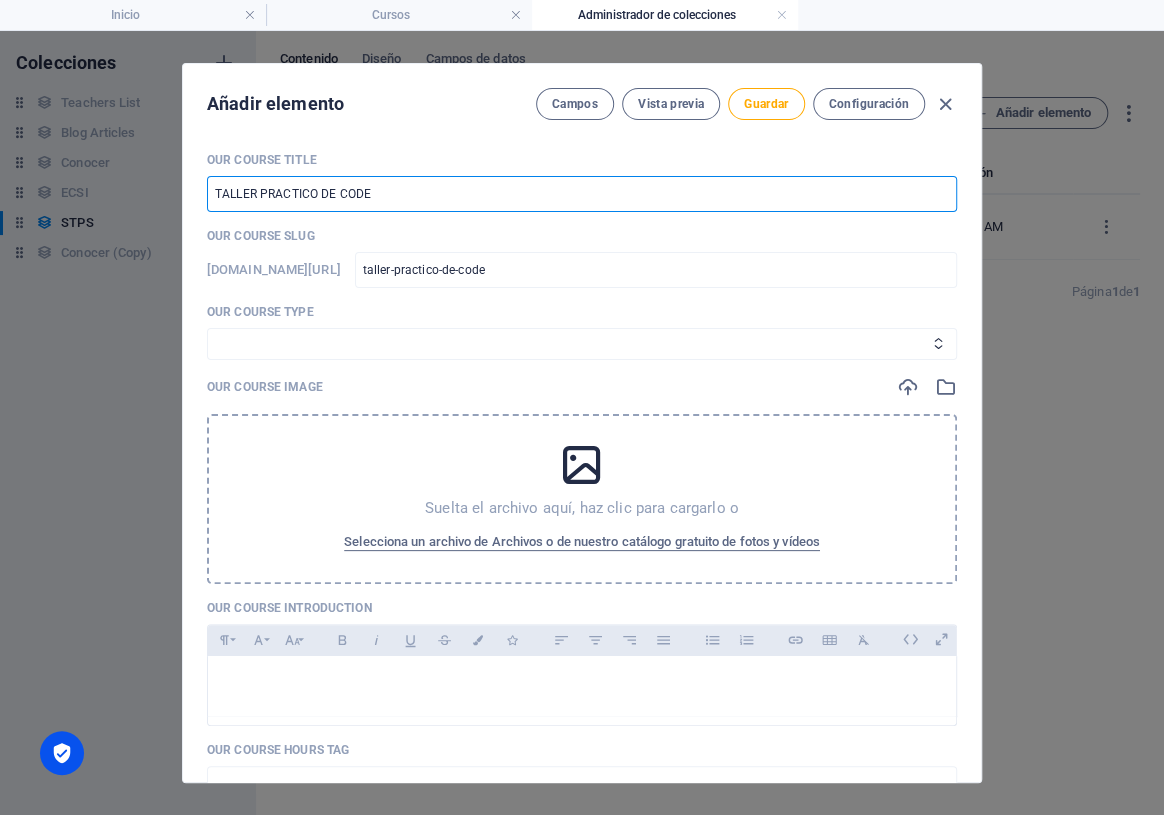 type on "TALLER PRACTICO [PERSON_NAME]" 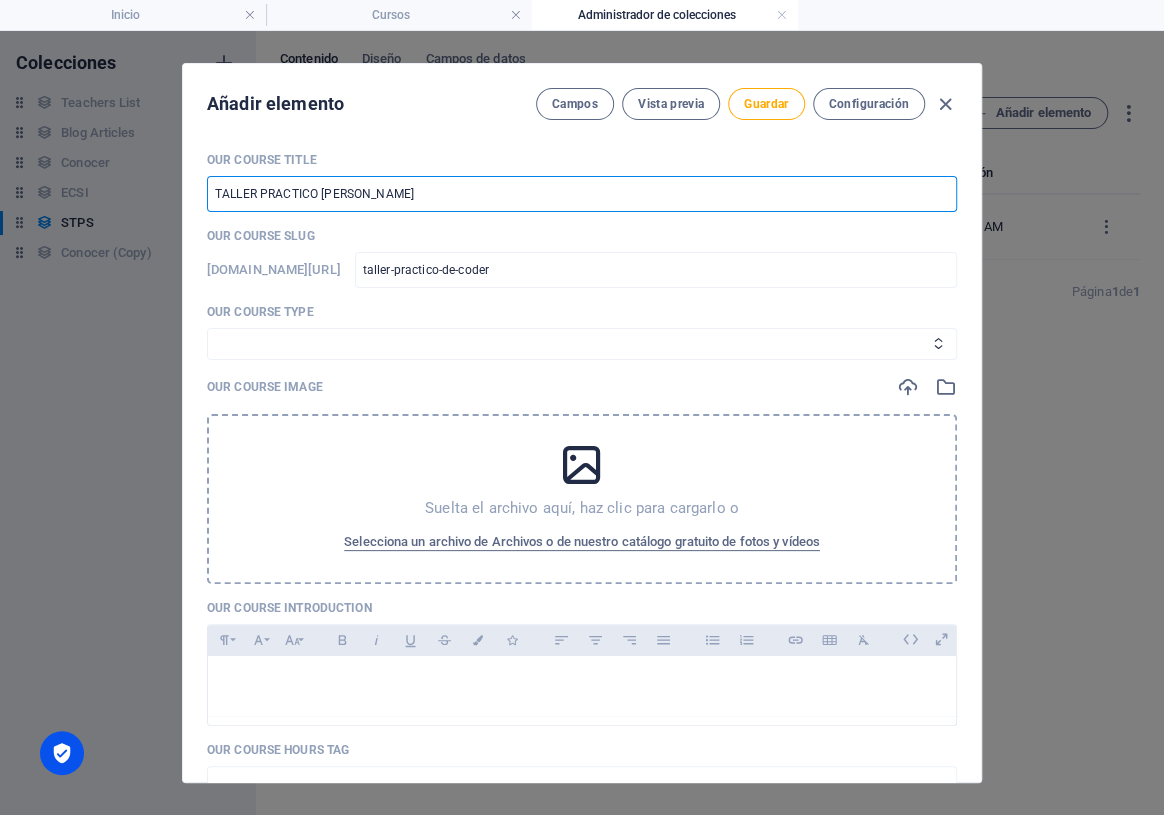 type on "TALLER PRACTICO [PERSON_NAME] M" 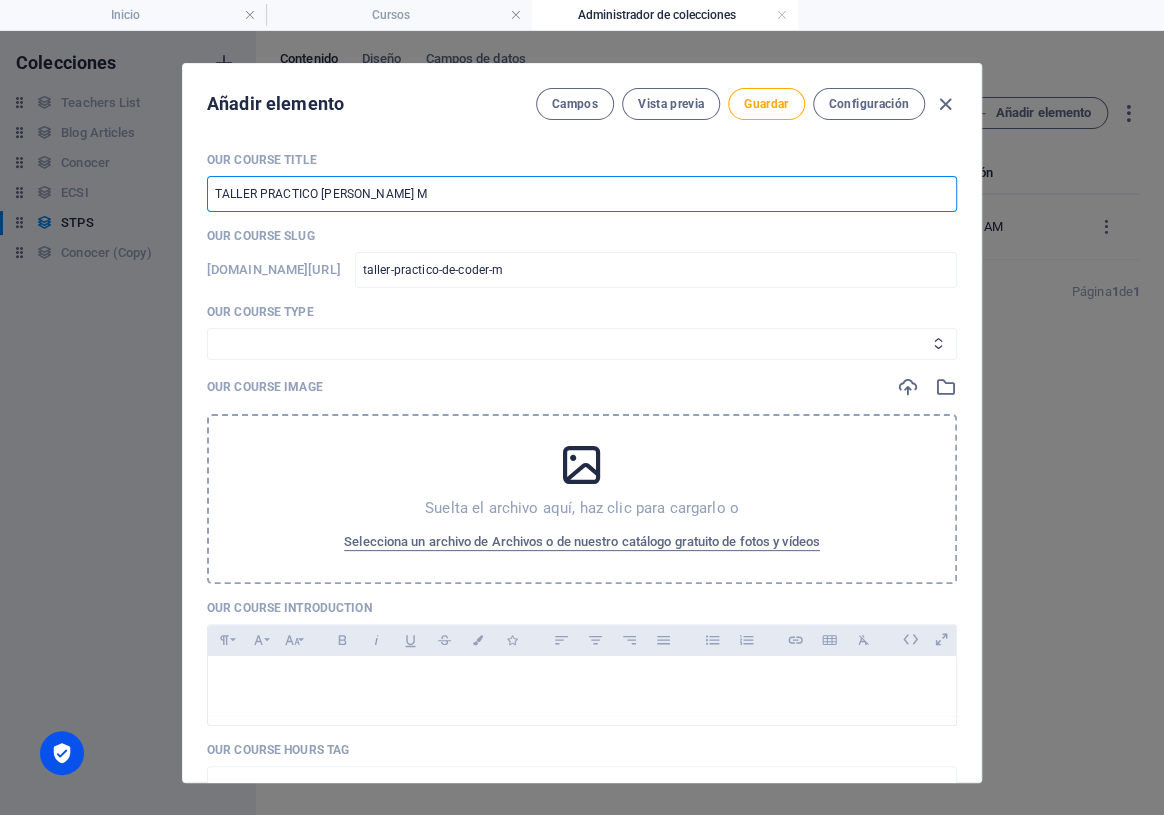 type on "TALLER PRACTICO [PERSON_NAME] MA" 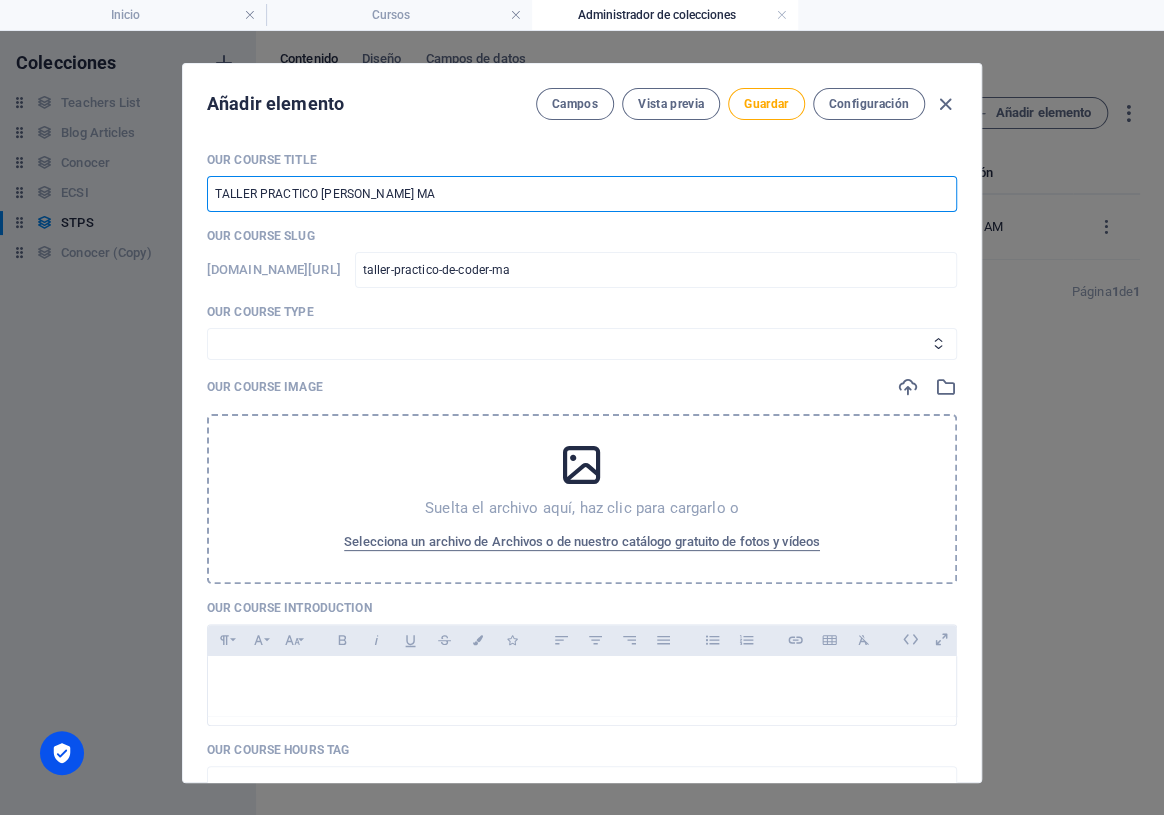 type on "TALLER PRACTICO [PERSON_NAME] MAT" 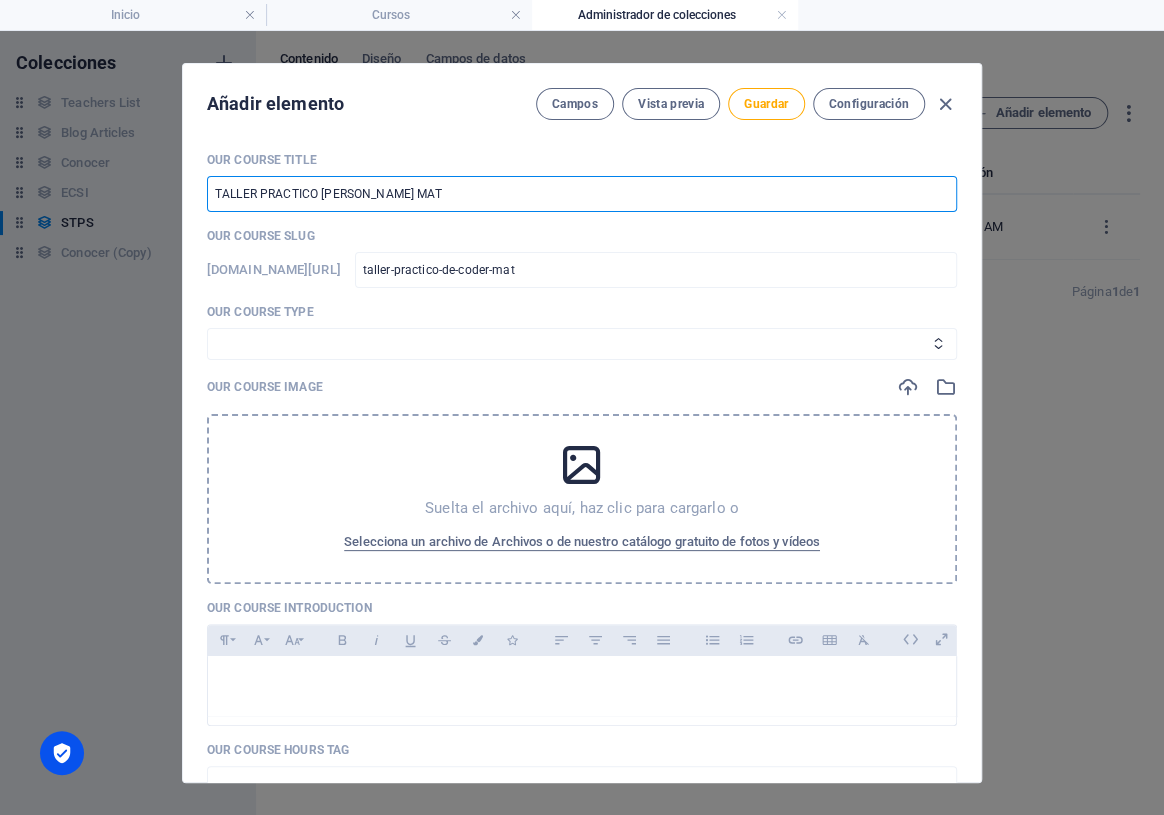 type on "TALLER PRACTICO [PERSON_NAME] MATE" 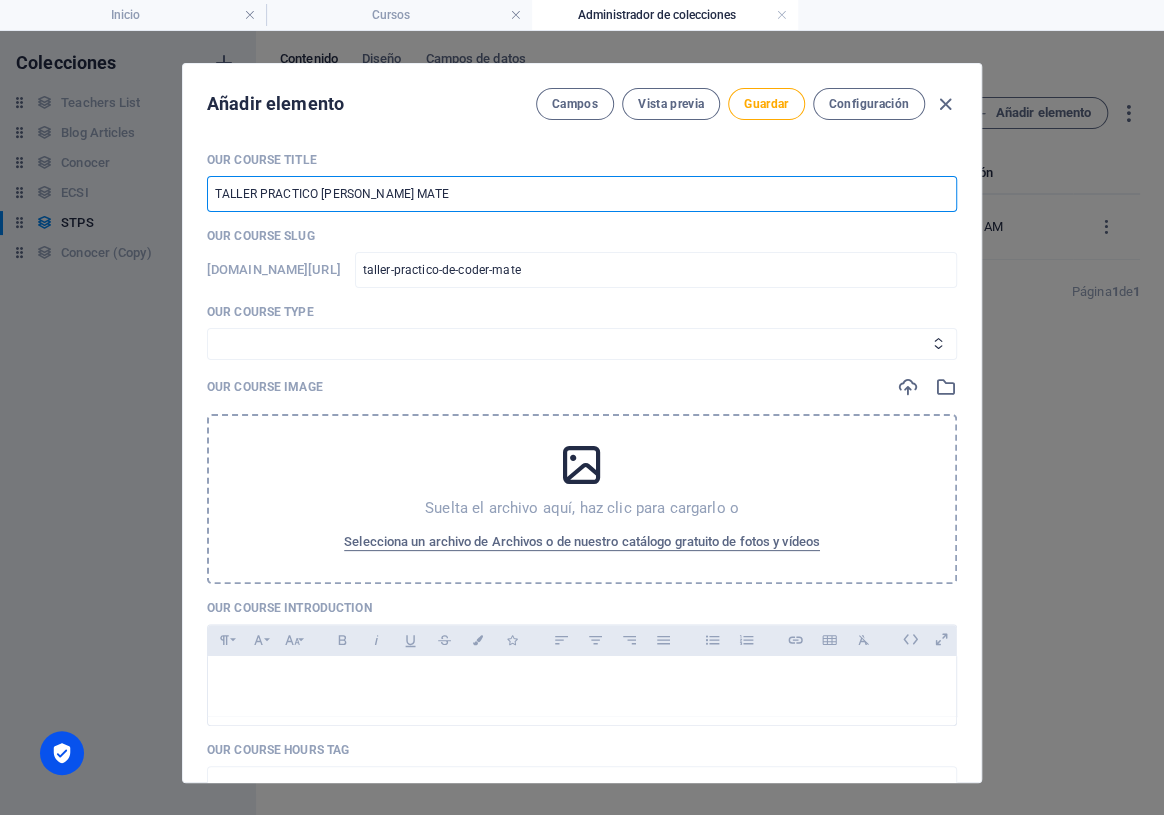 type on "TALLER PRACTICO [PERSON_NAME] MATER" 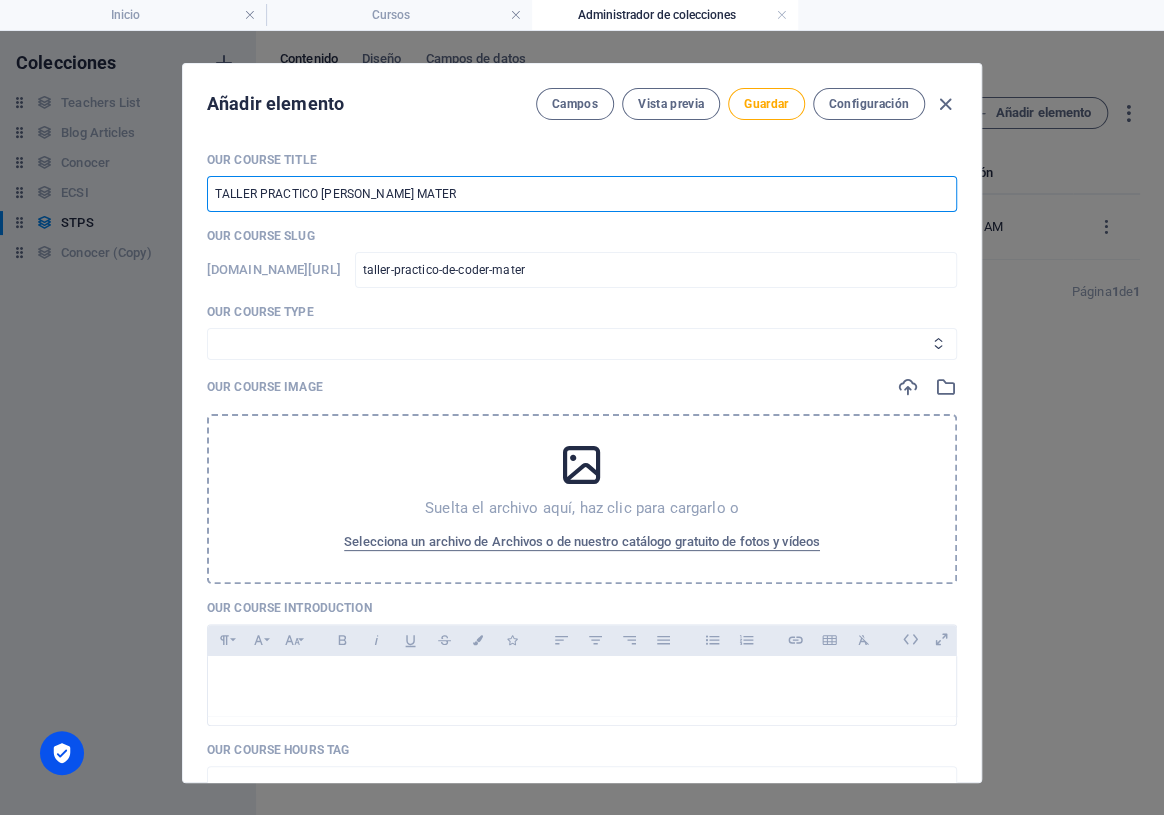 type on "TALLER PRACTICO [PERSON_NAME] MATER" 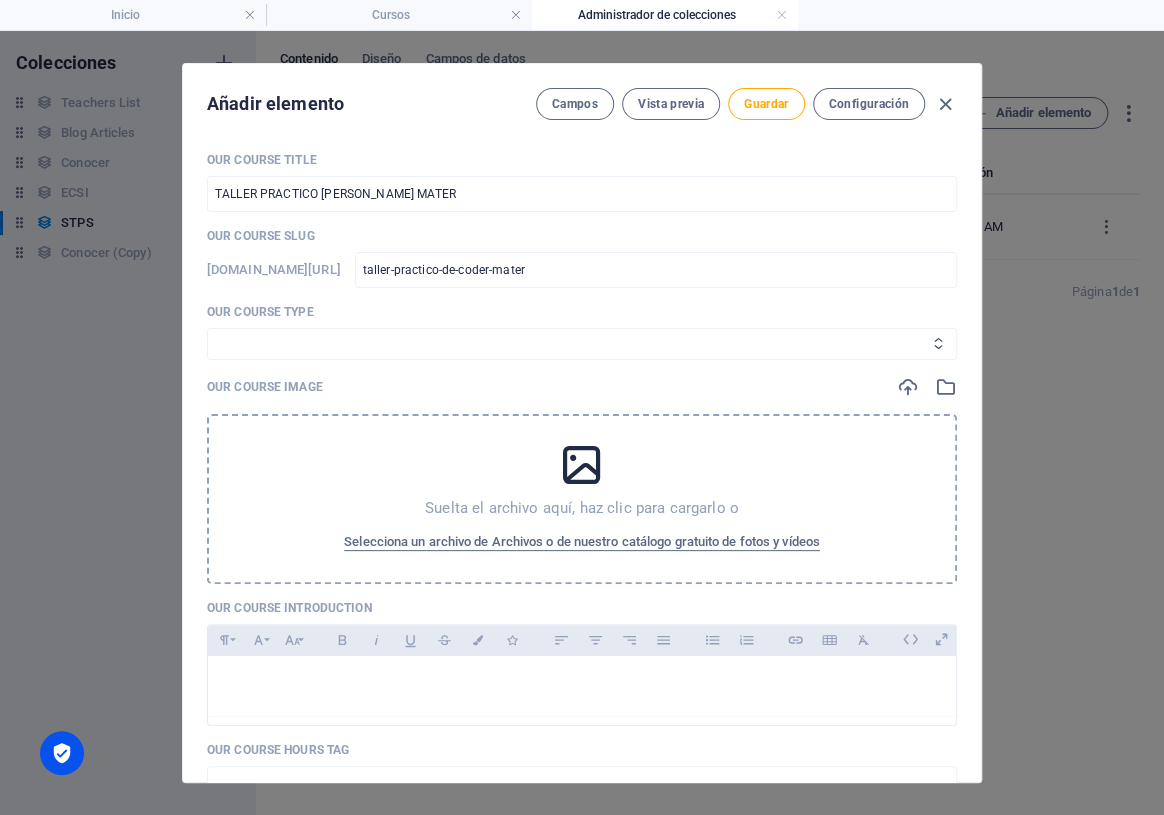 select on "Curso" 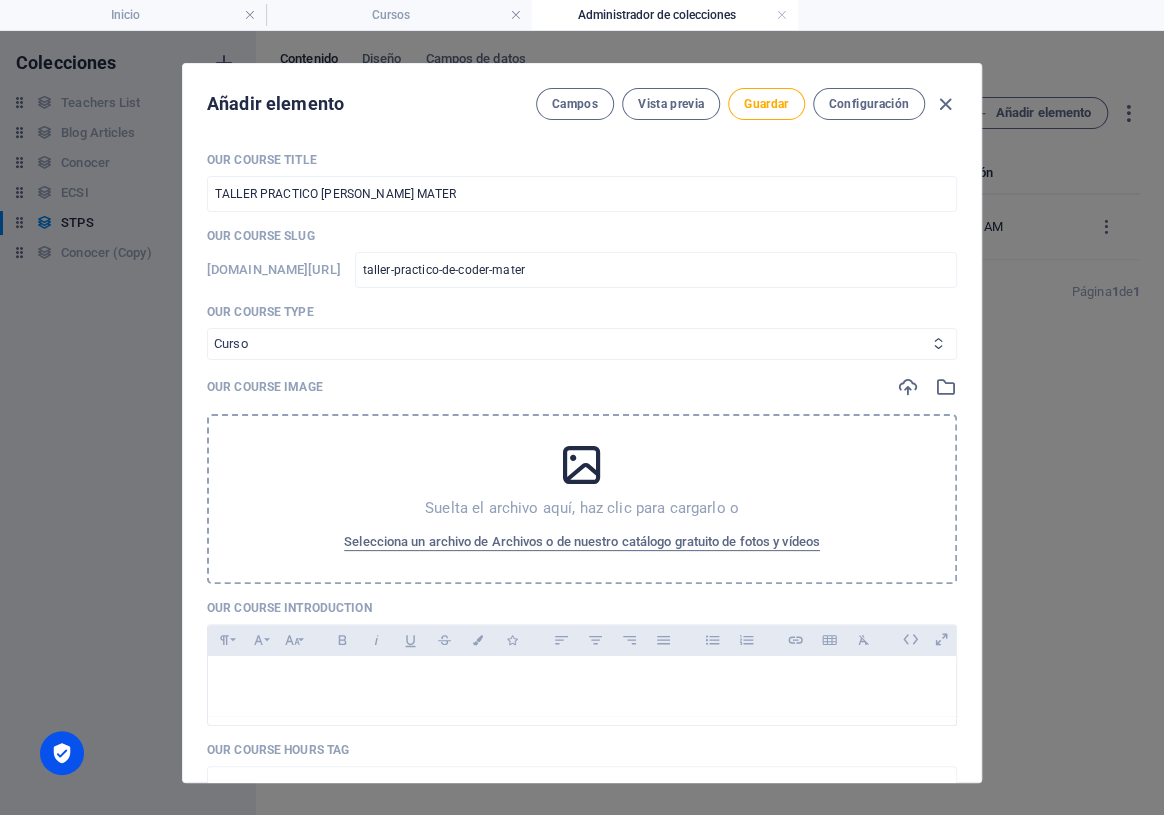 click on "Curso Basico Curso Intermedio Curso" at bounding box center [582, 344] 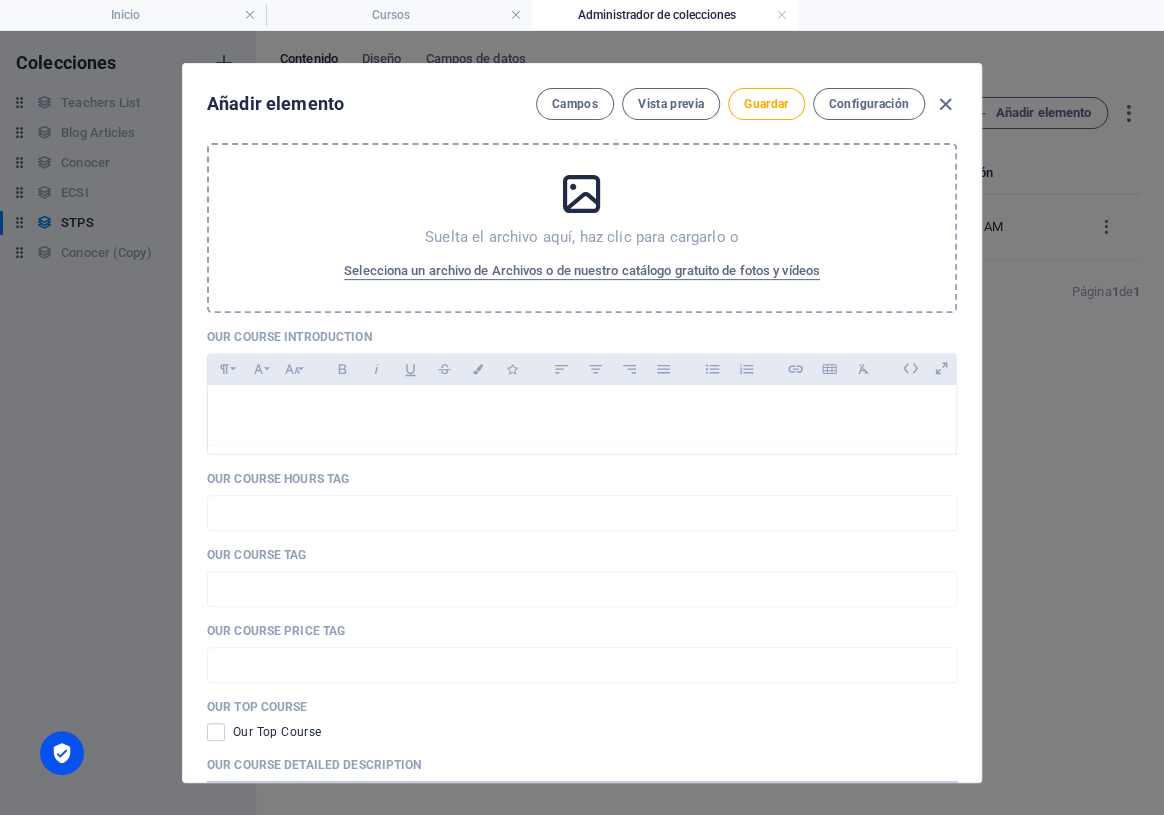 scroll, scrollTop: 272, scrollLeft: 0, axis: vertical 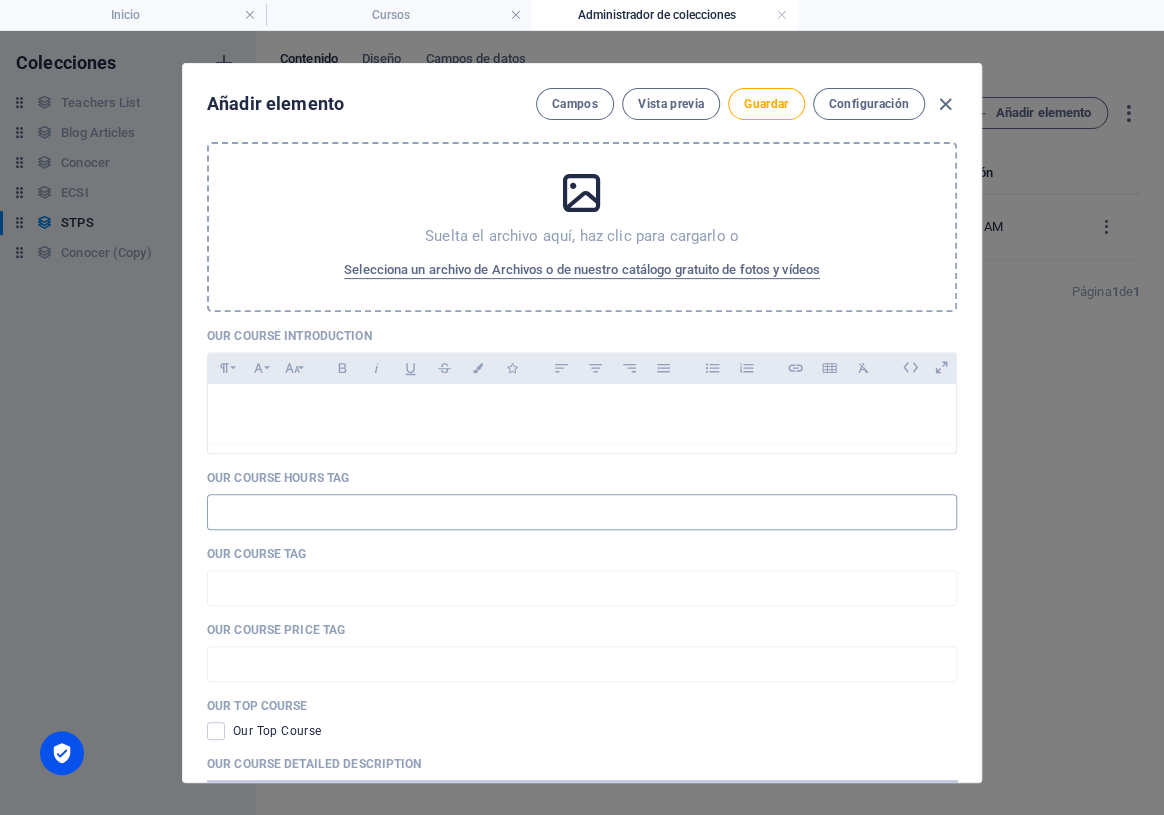 click at bounding box center [582, 512] 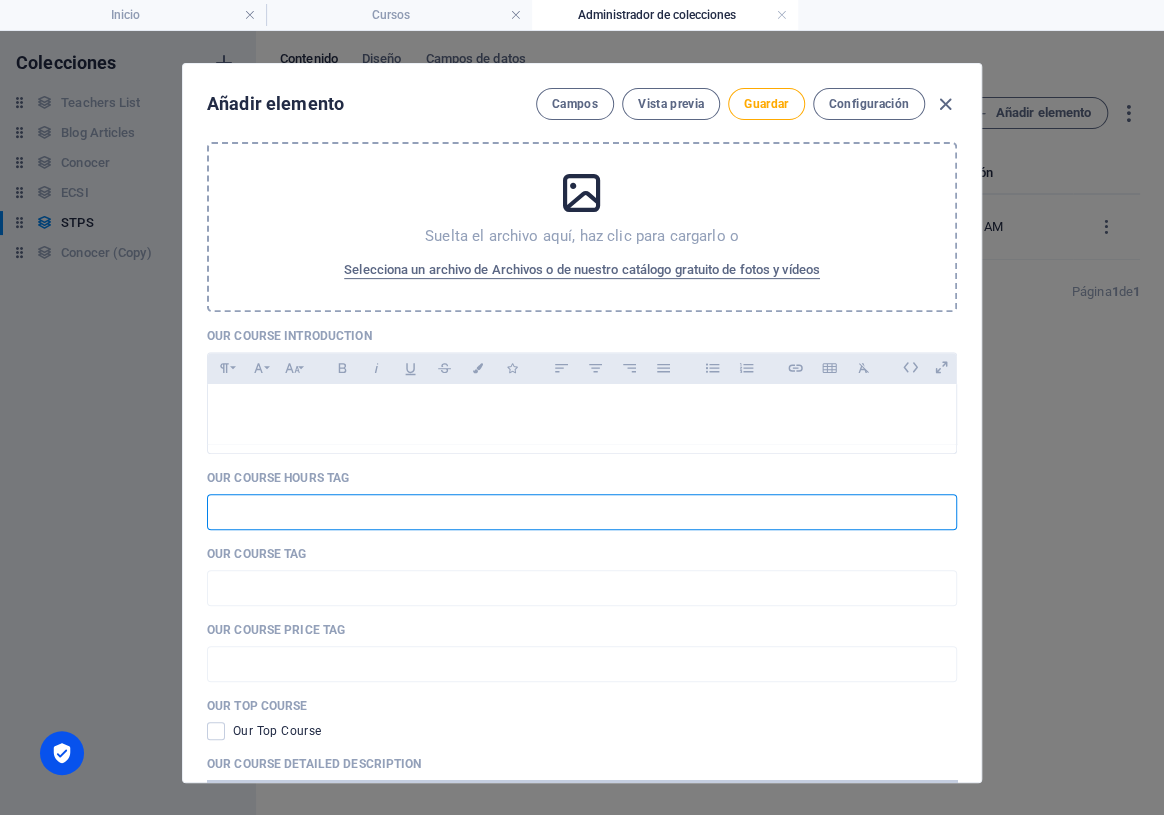 type on "6hrs 1 dia" 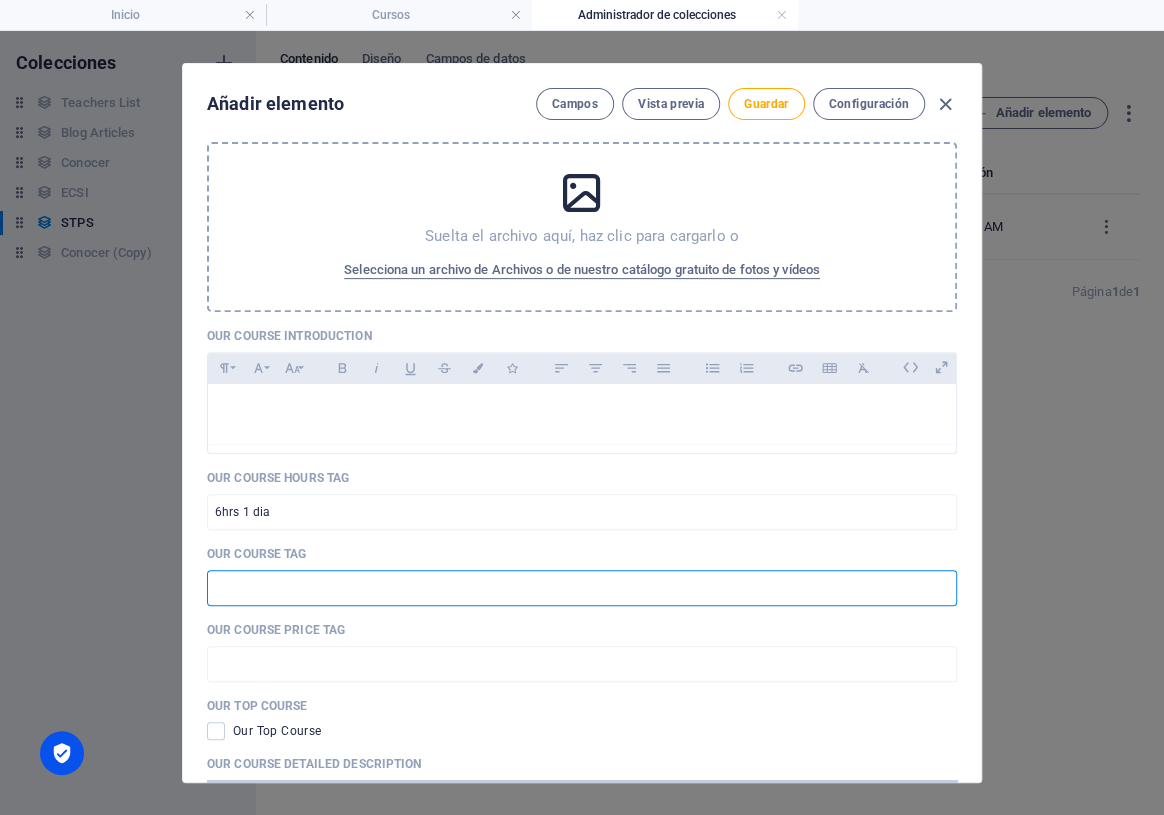 click at bounding box center [582, 588] 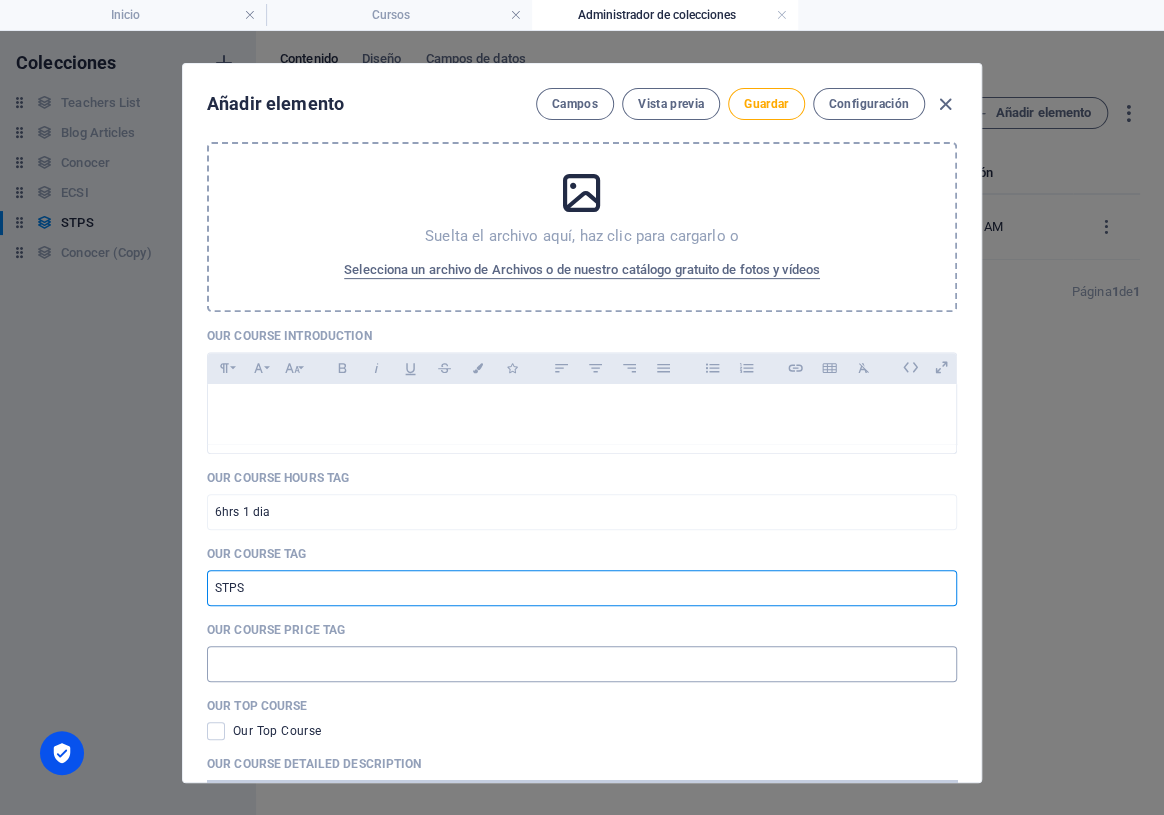 click at bounding box center (582, 664) 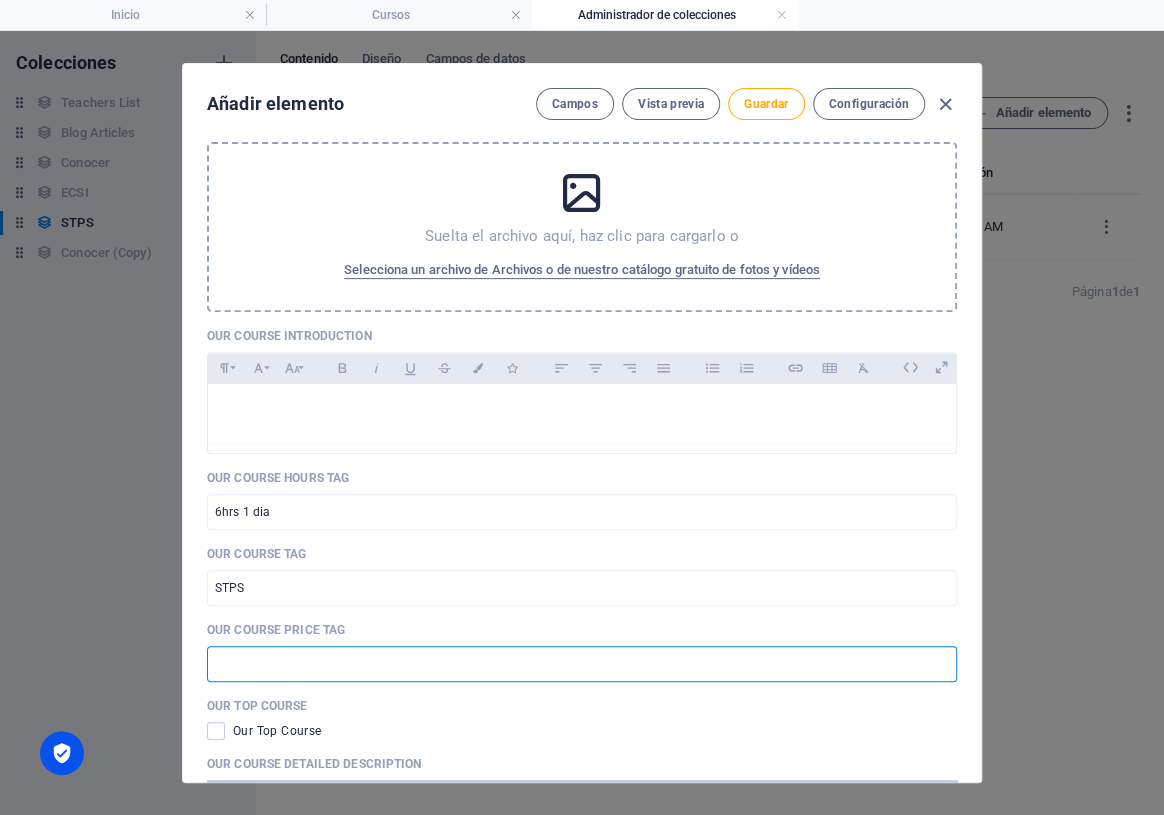 click at bounding box center [582, 664] 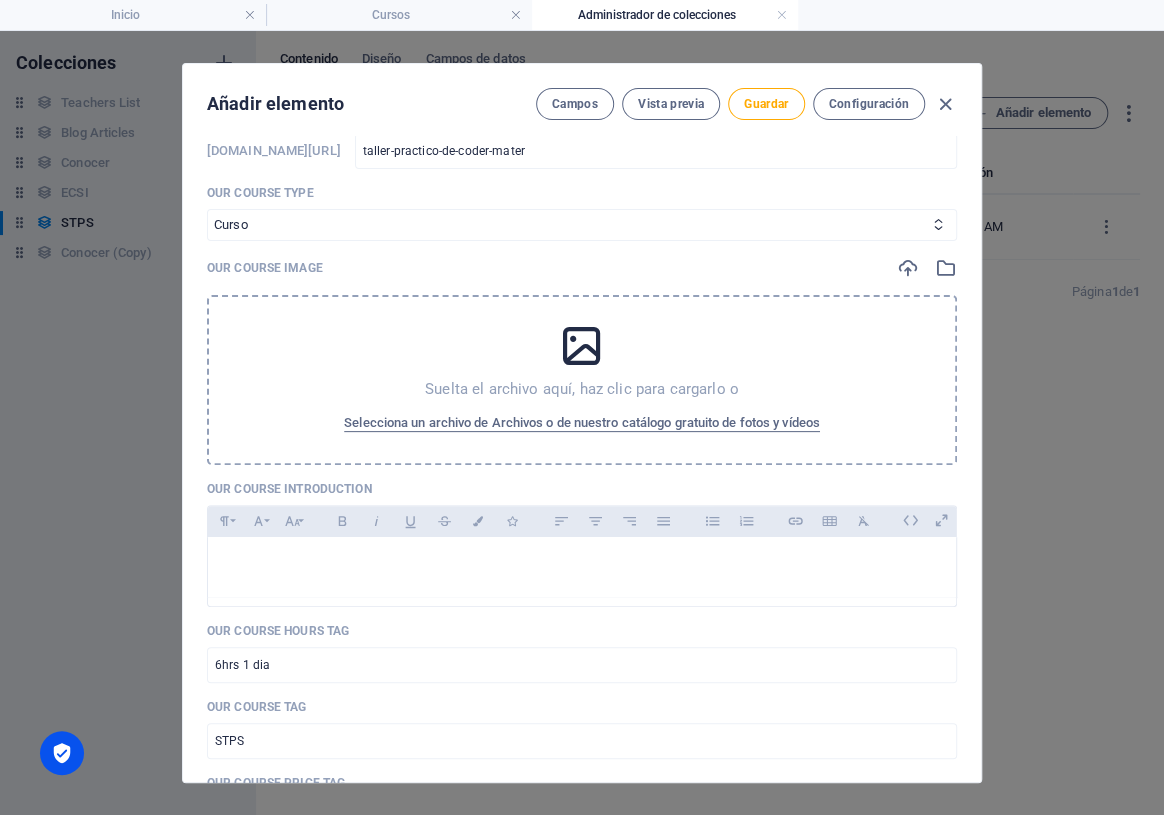 scroll, scrollTop: 90, scrollLeft: 0, axis: vertical 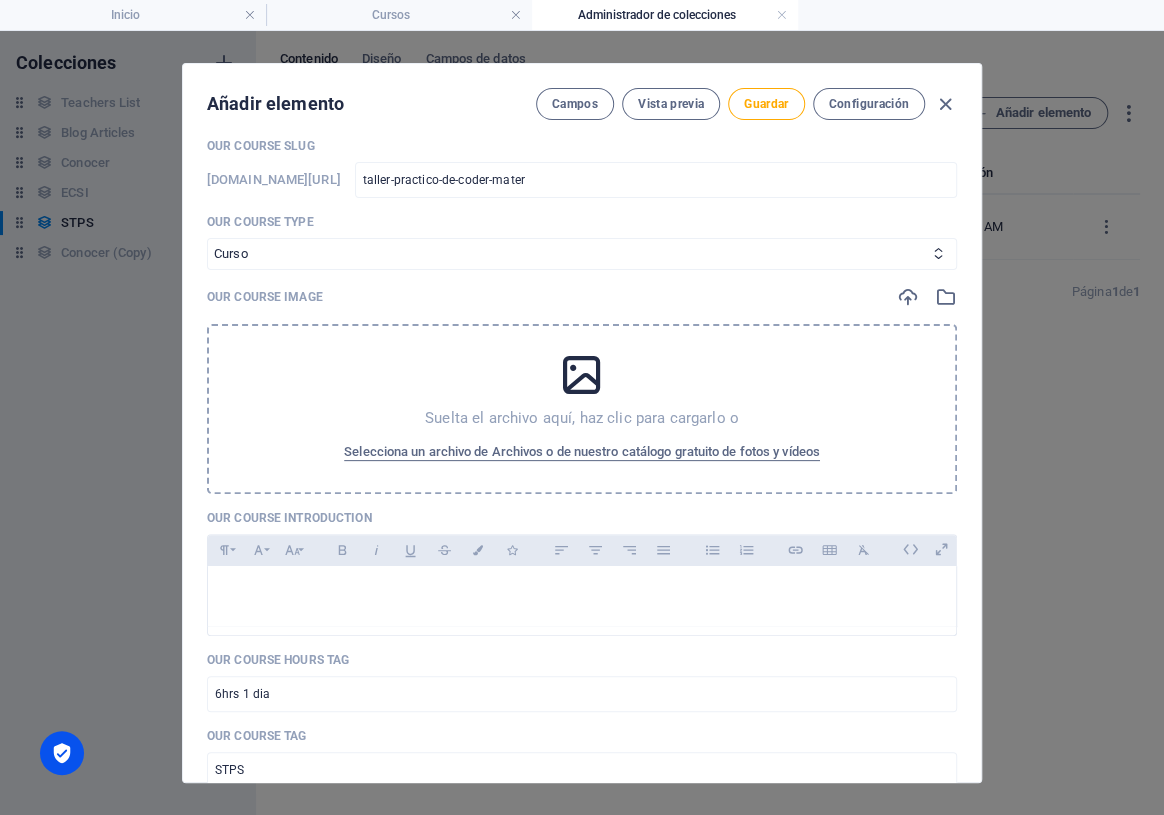 click on "Suelta el archivo aquí, haz clic para cargarlo o Selecciona un archivo de Archivos o de nuestro catálogo gratuito de fotos y vídeos" at bounding box center [582, 409] 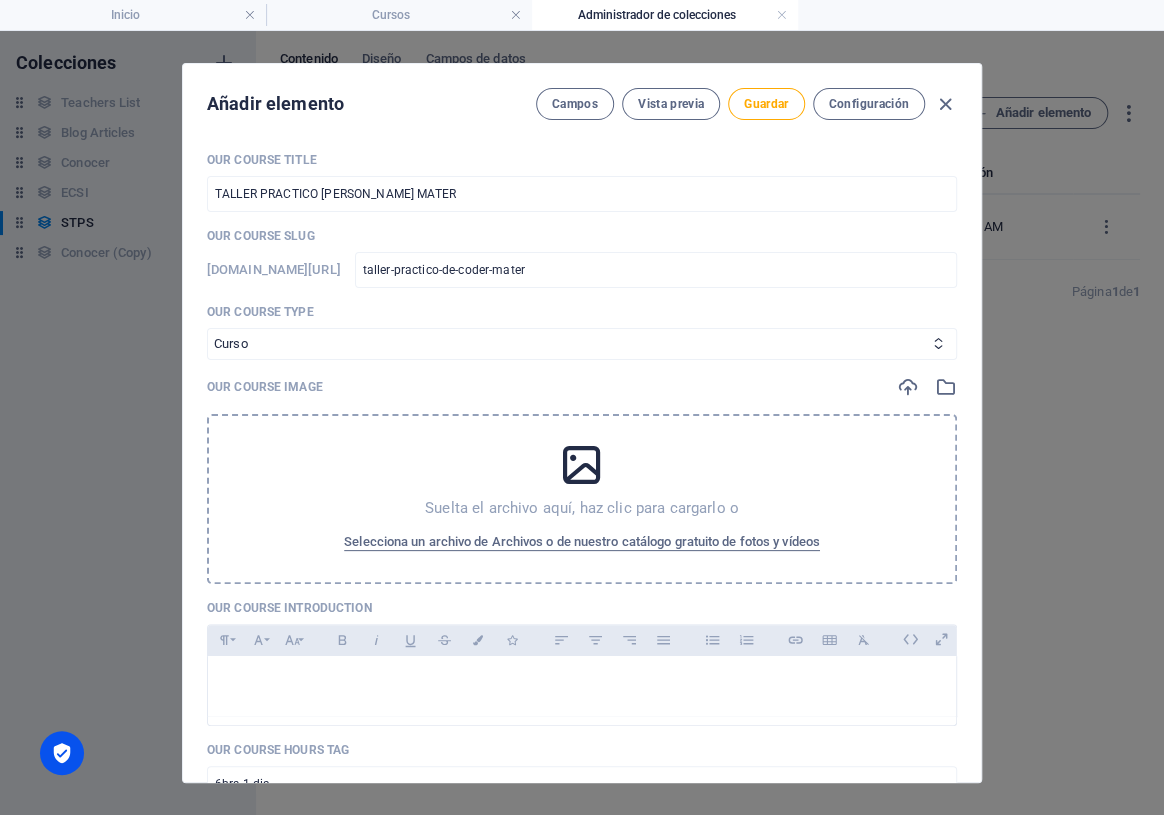 scroll, scrollTop: 363, scrollLeft: 0, axis: vertical 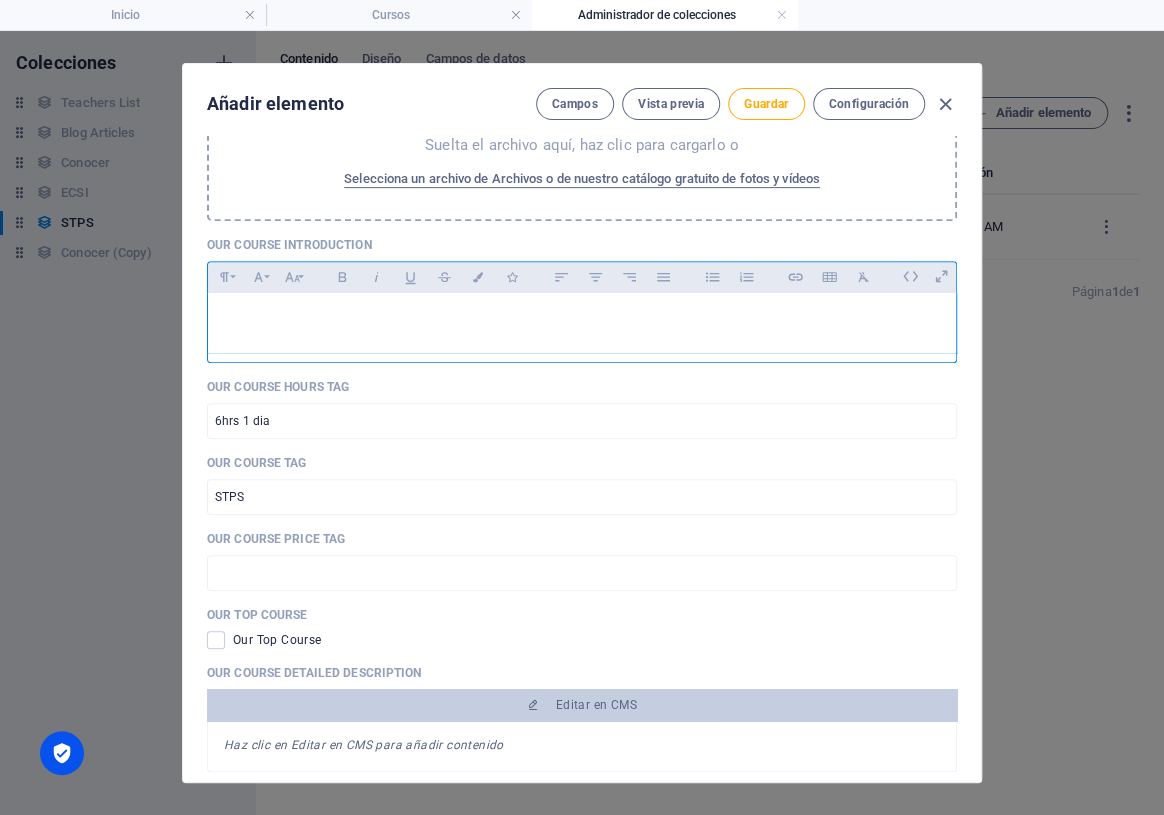 click at bounding box center [582, 323] 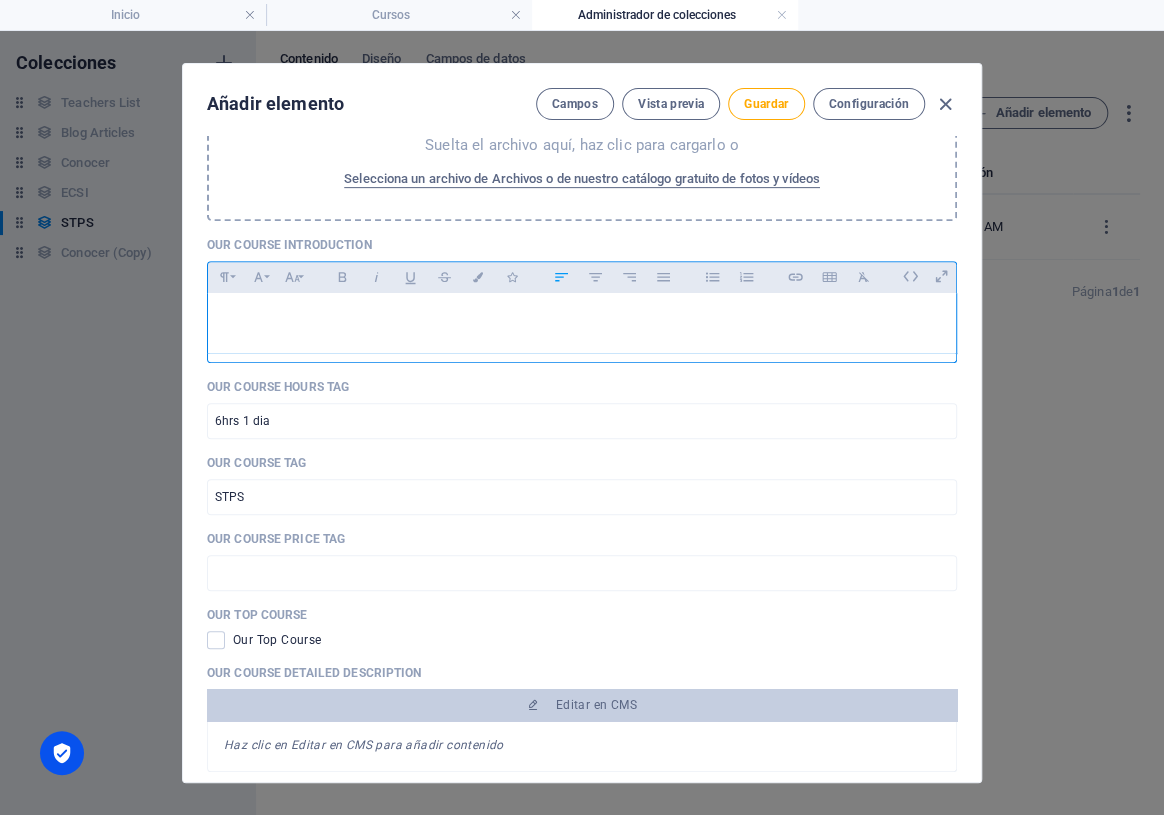 type 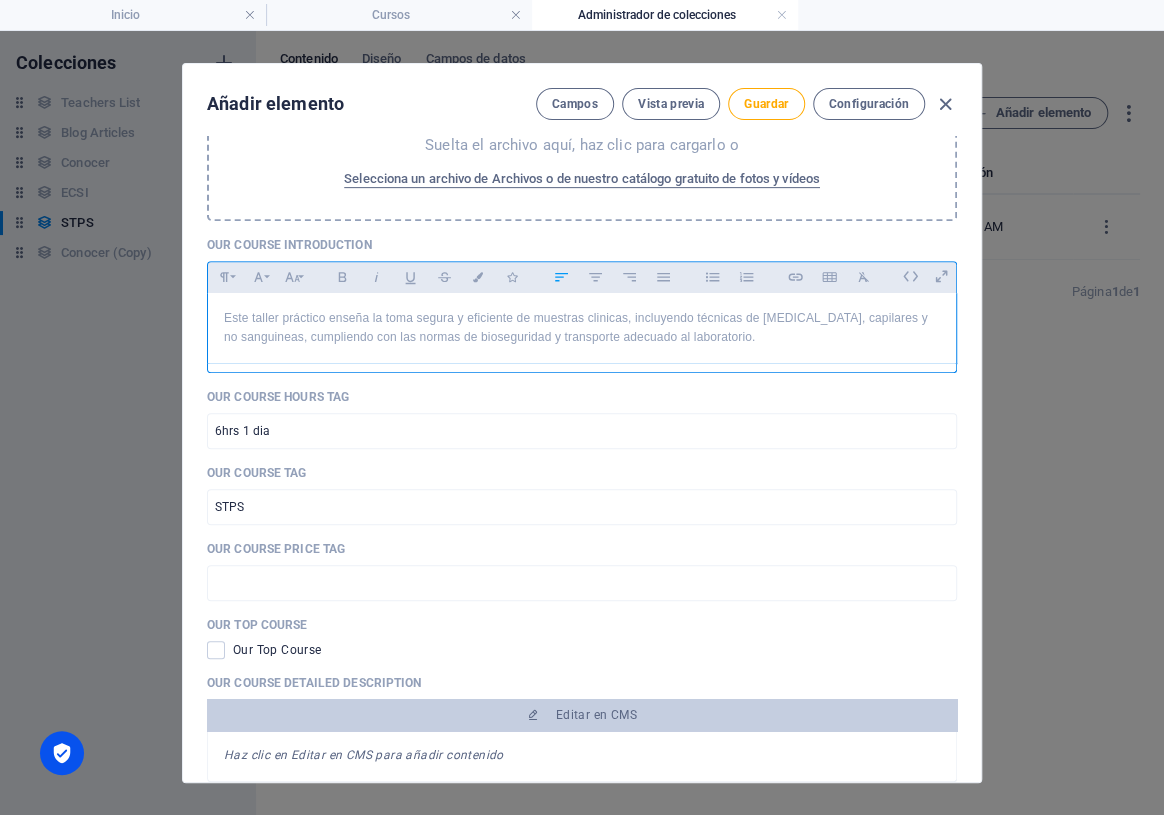 click on "Este taller práctico enseña la toma segura y eficiente de muestras clinicas, incluyendo técnicas de [MEDICAL_DATA], capilares y no sanguineas, cumpliendo con las normas de bioseguridad y transporte adecuado al laboratorio." at bounding box center (582, 328) 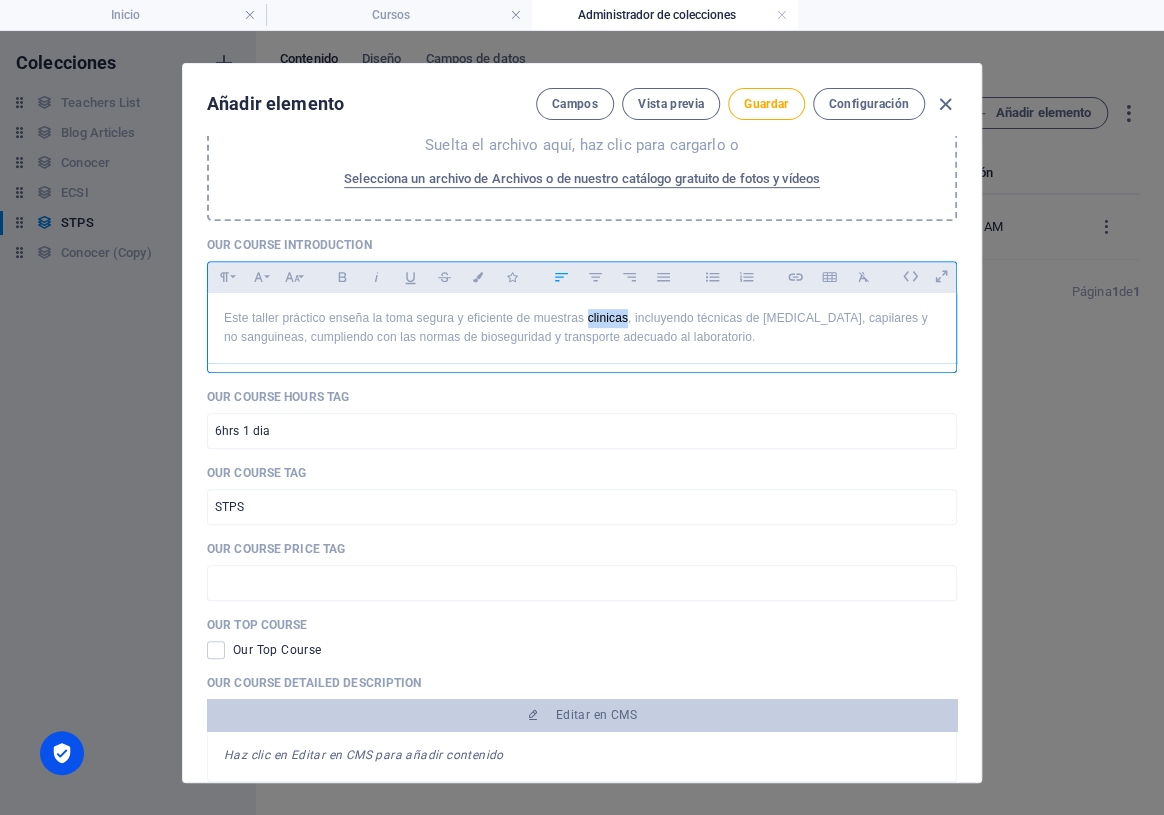 click on "Este taller práctico enseña la toma segura y eficiente de muestras clinicas, incluyendo técnicas de [MEDICAL_DATA], capilares y no sanguineas, cumpliendo con las normas de bioseguridad y transporte adecuado al laboratorio." at bounding box center (582, 328) 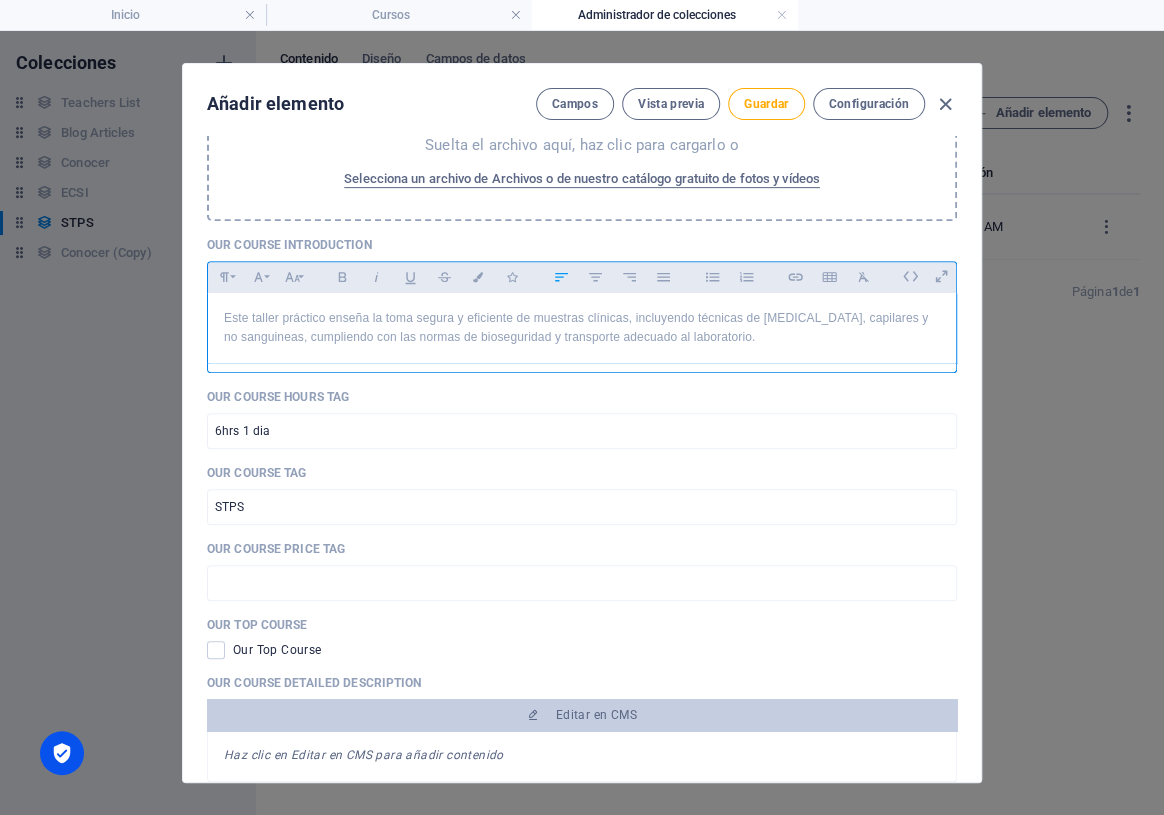 click on "Este taller práctico enseña la toma segura y eficiente de muestras clínicas, incluyendo técnicas de [MEDICAL_DATA], capilares y no sanguineas, cumpliendo con las normas de bioseguridad y transporte adecuado al laboratorio." at bounding box center [582, 328] 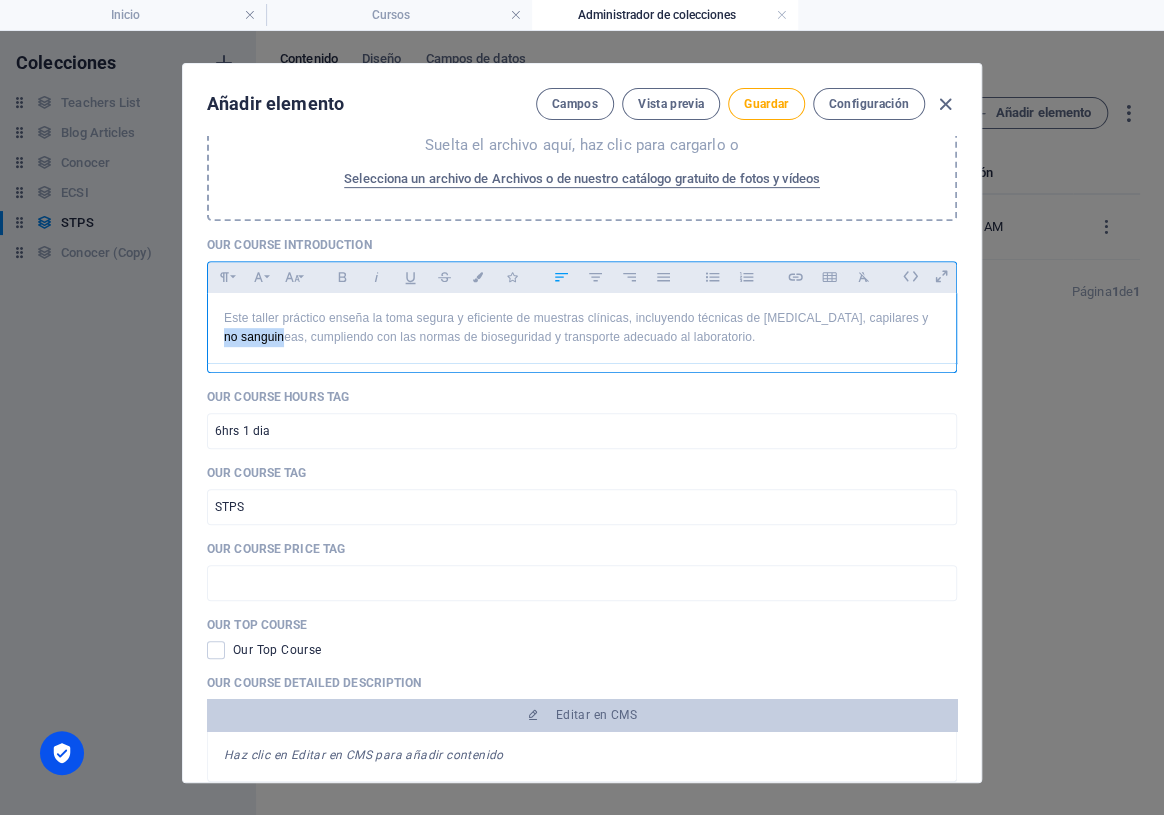 click on "Este taller práctico enseña la toma segura y eficiente de muestras clínicas, incluyendo técnicas de [MEDICAL_DATA], capilares y no sanguineas, cumpliendo con las normas de bioseguridad y transporte adecuado al laboratorio." at bounding box center (582, 328) 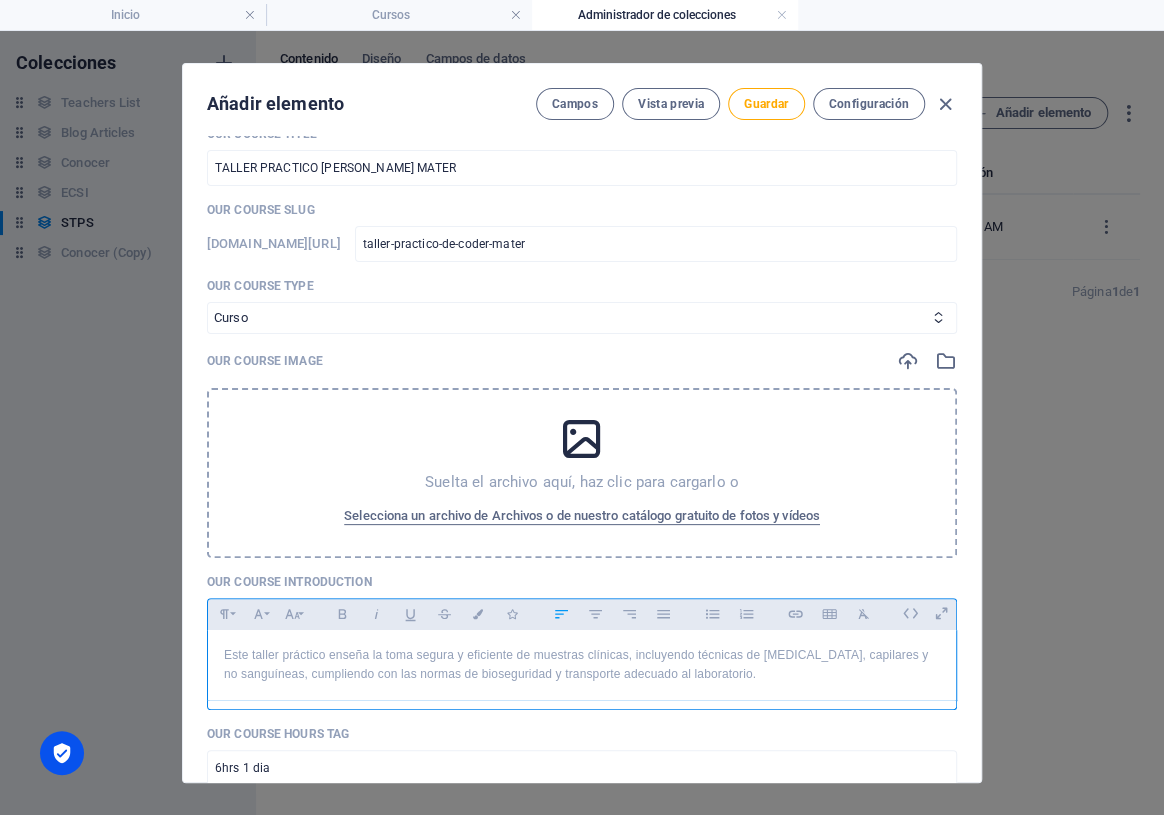 scroll, scrollTop: 0, scrollLeft: 0, axis: both 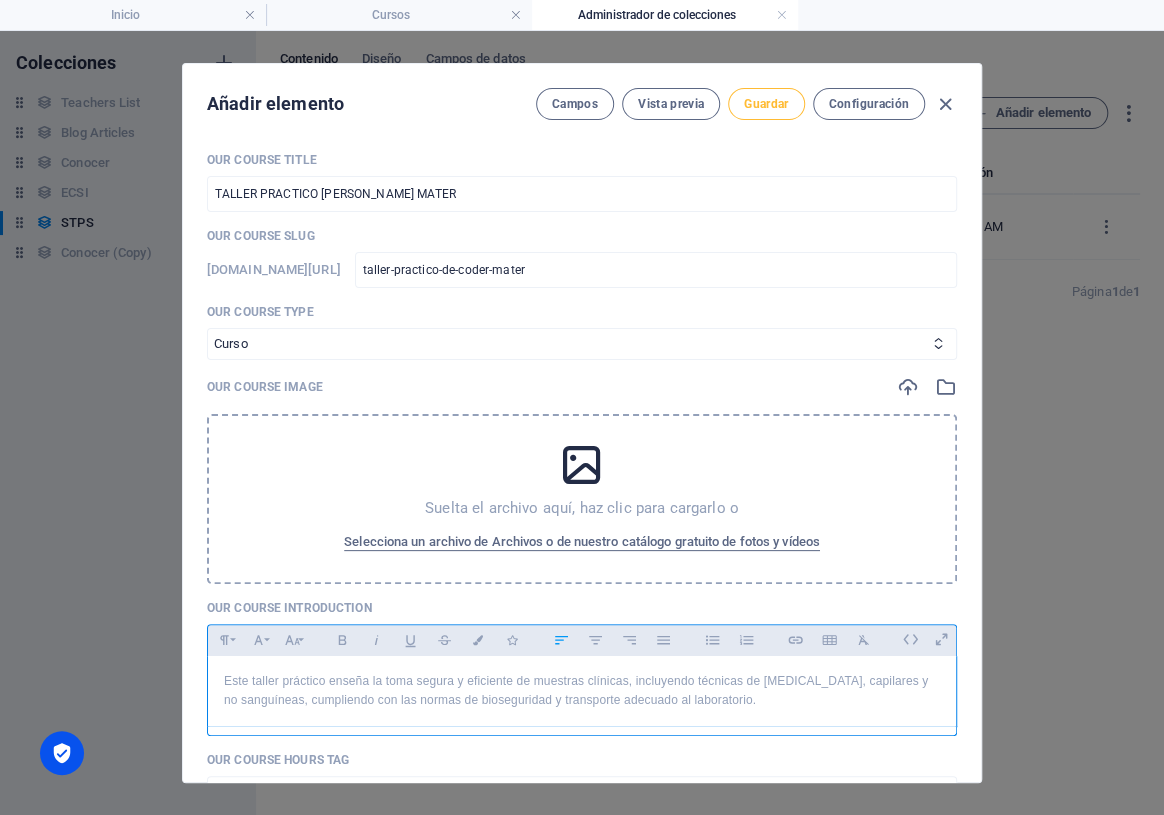 click on "Guardar" at bounding box center (766, 104) 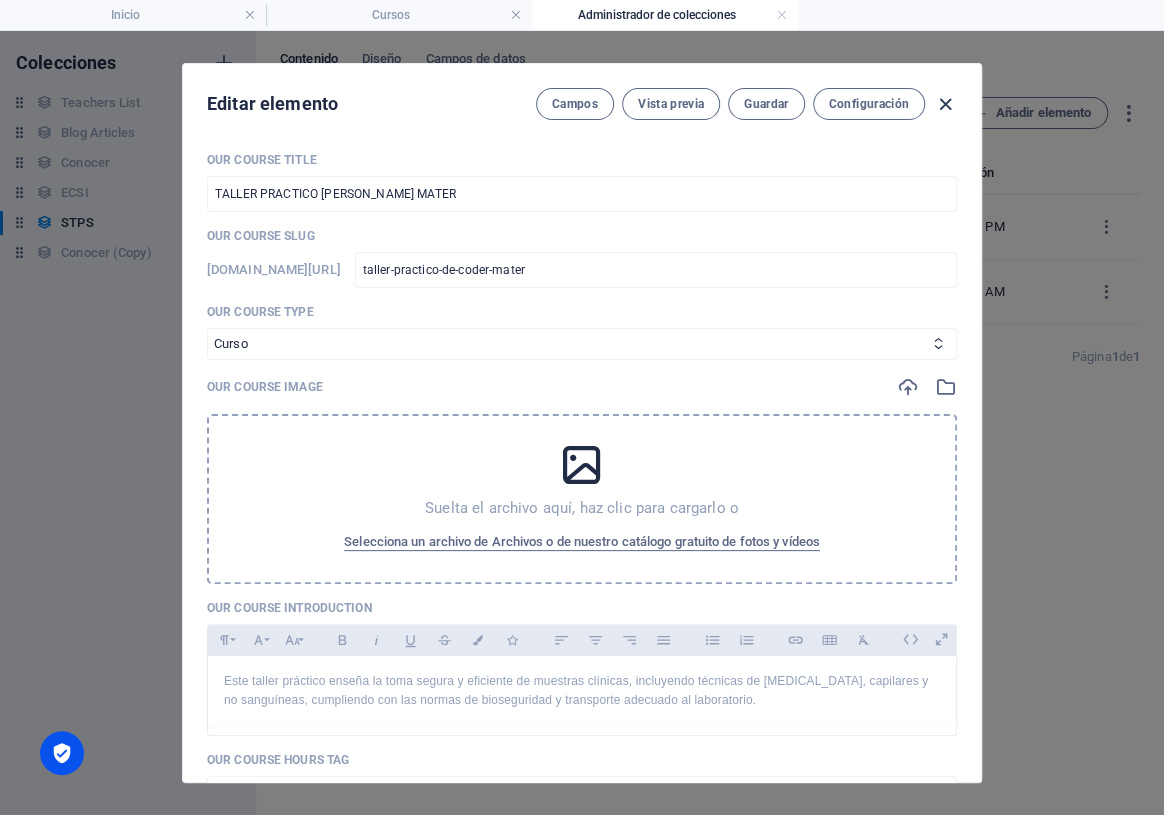 click at bounding box center (945, 104) 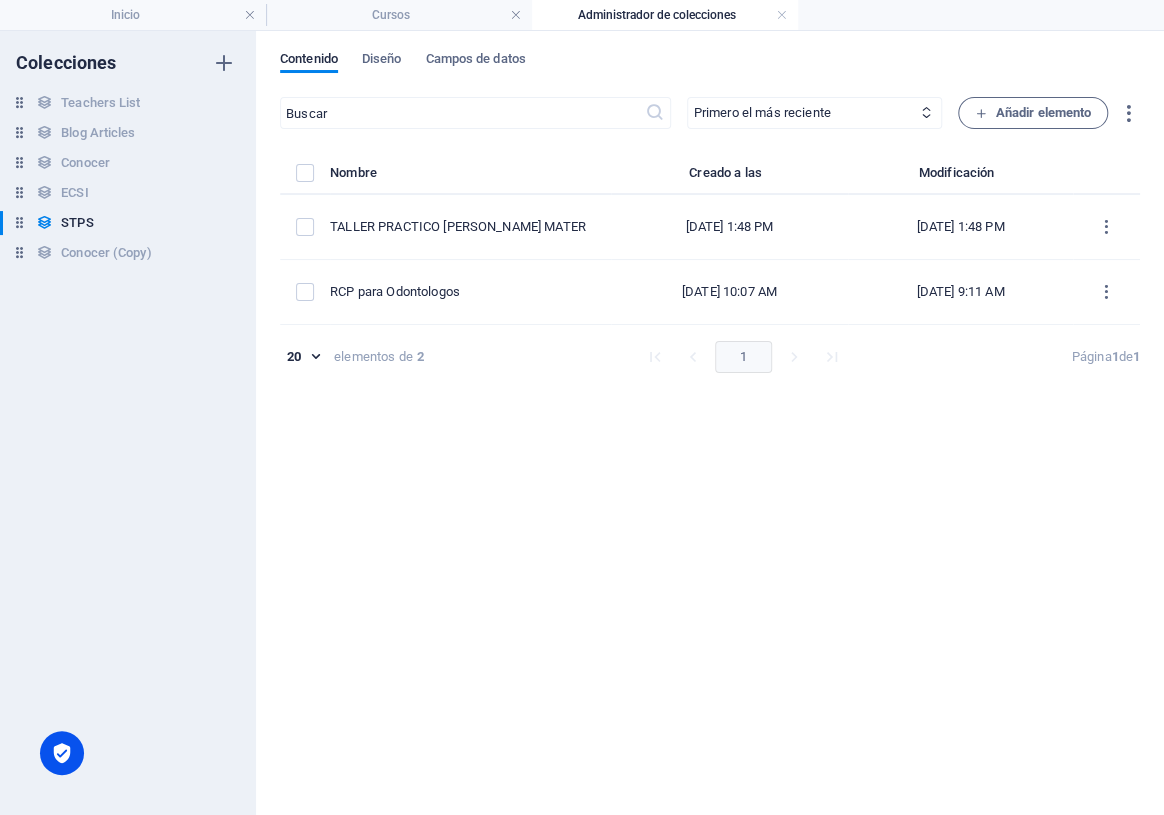 type on "taller-practico-de-coder-mater" 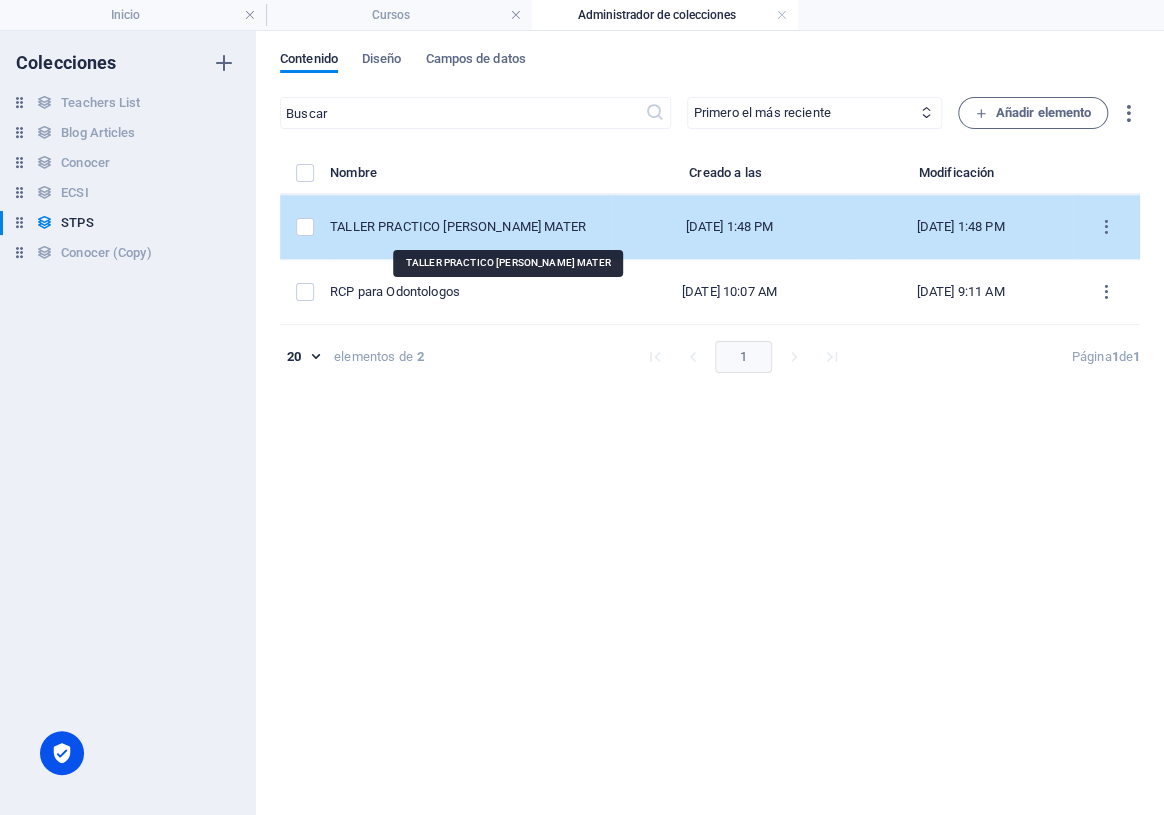 click on "TALLER PRACTICO [PERSON_NAME] MATER" at bounding box center [462, 227] 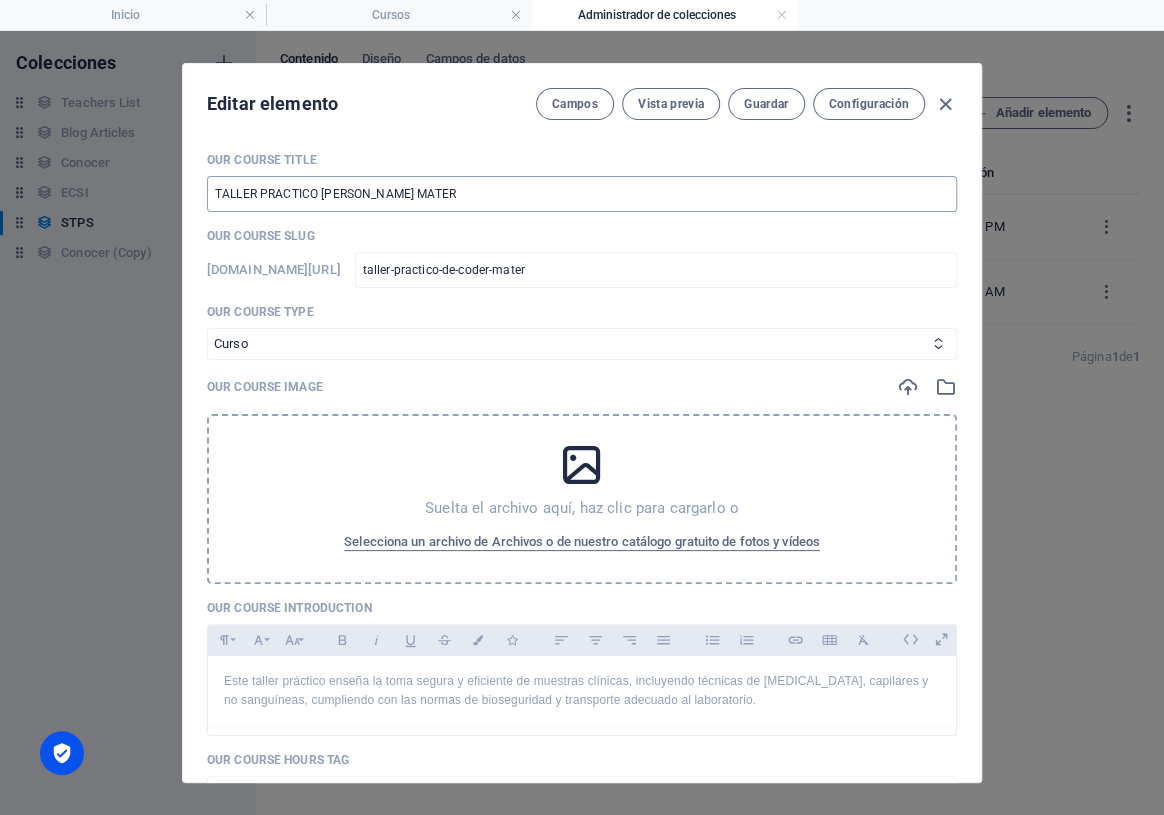 click on "TALLER PRACTICO [PERSON_NAME] MATER" at bounding box center (582, 194) 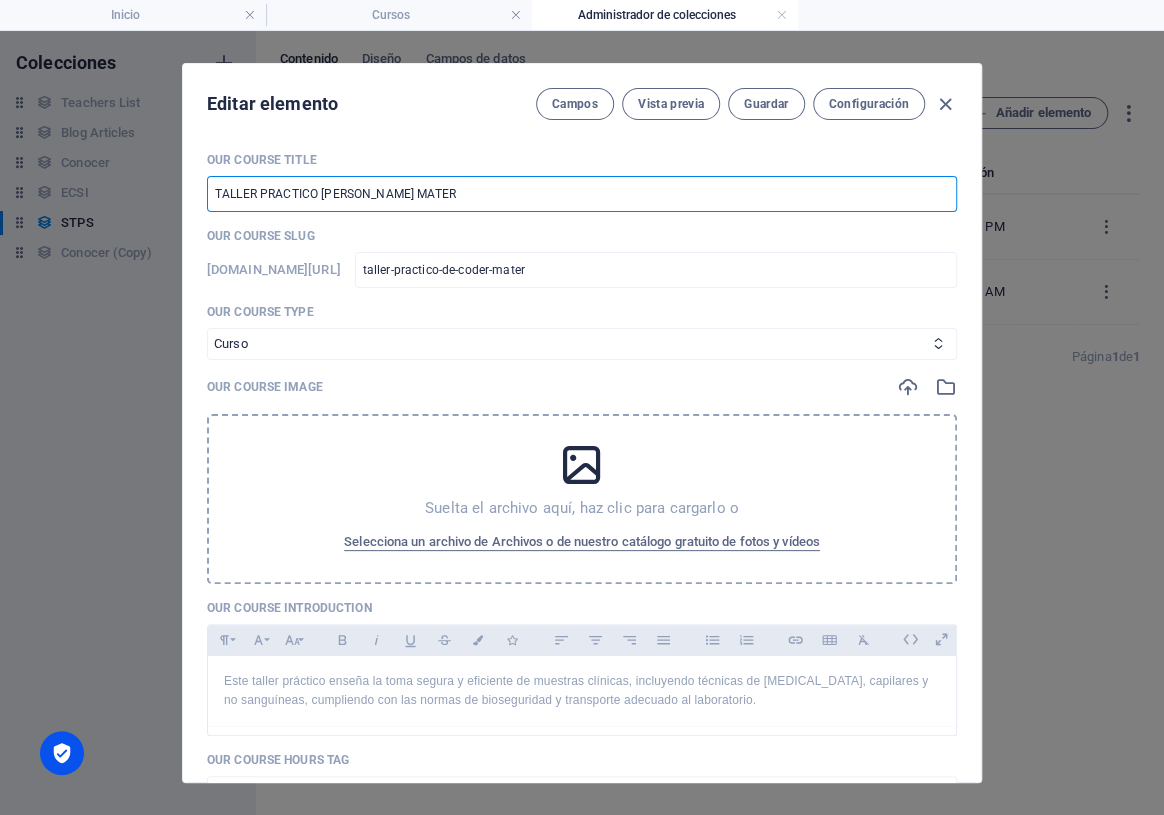 type on "TALLER PRACTICO [PERSON_NAME] MATE" 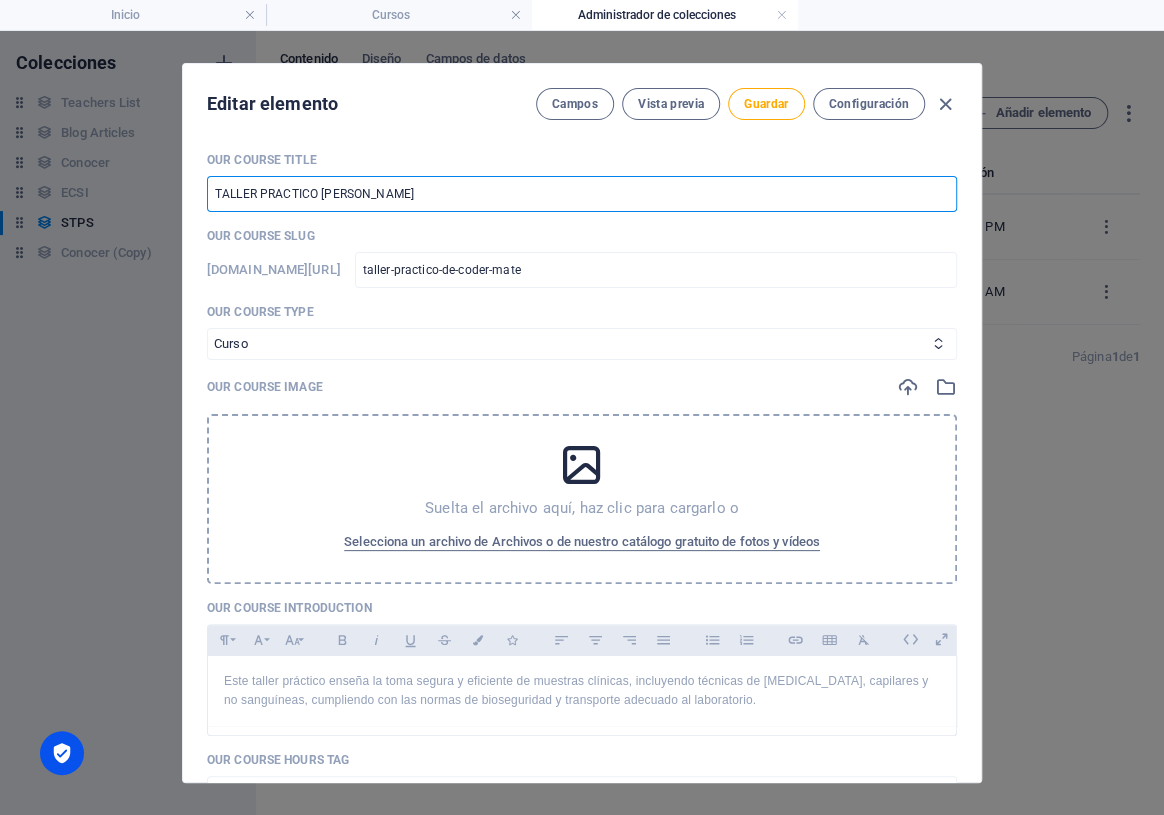 type on "TALLER PRACTICO DE CODE" 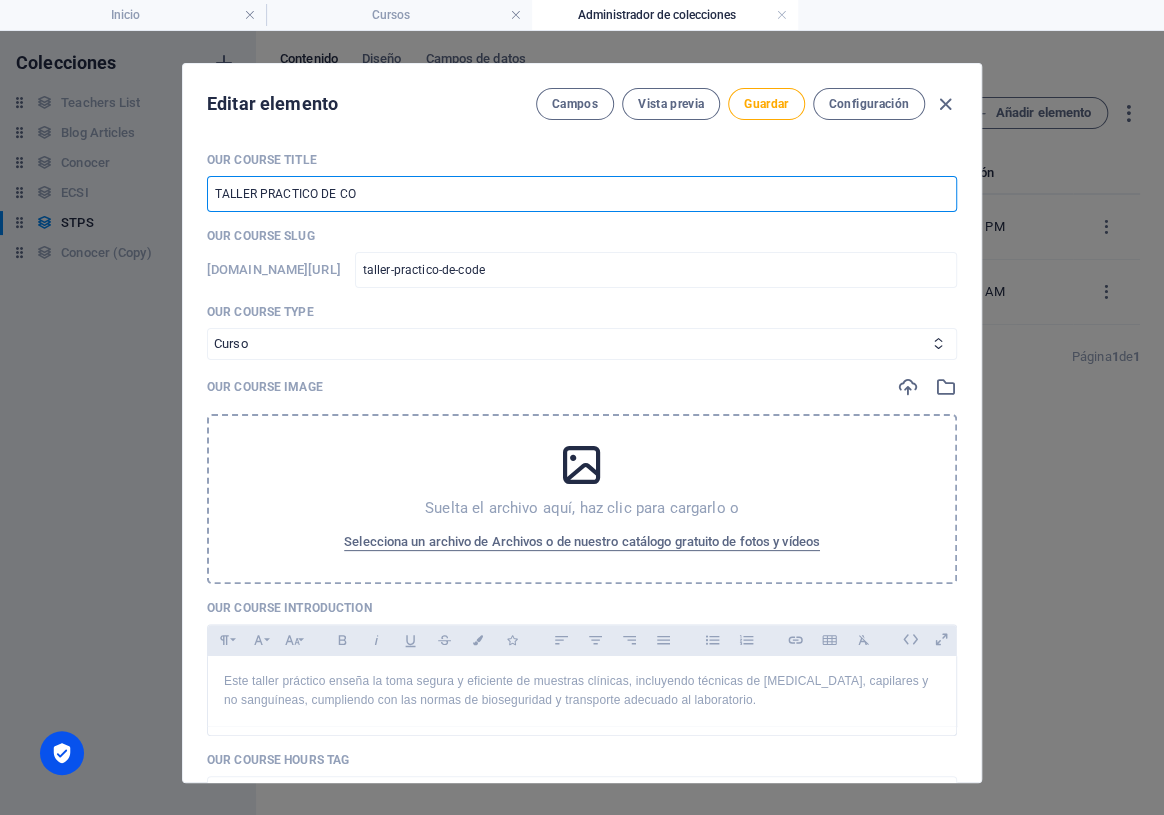 type on "TALLER PRACTICO DE C" 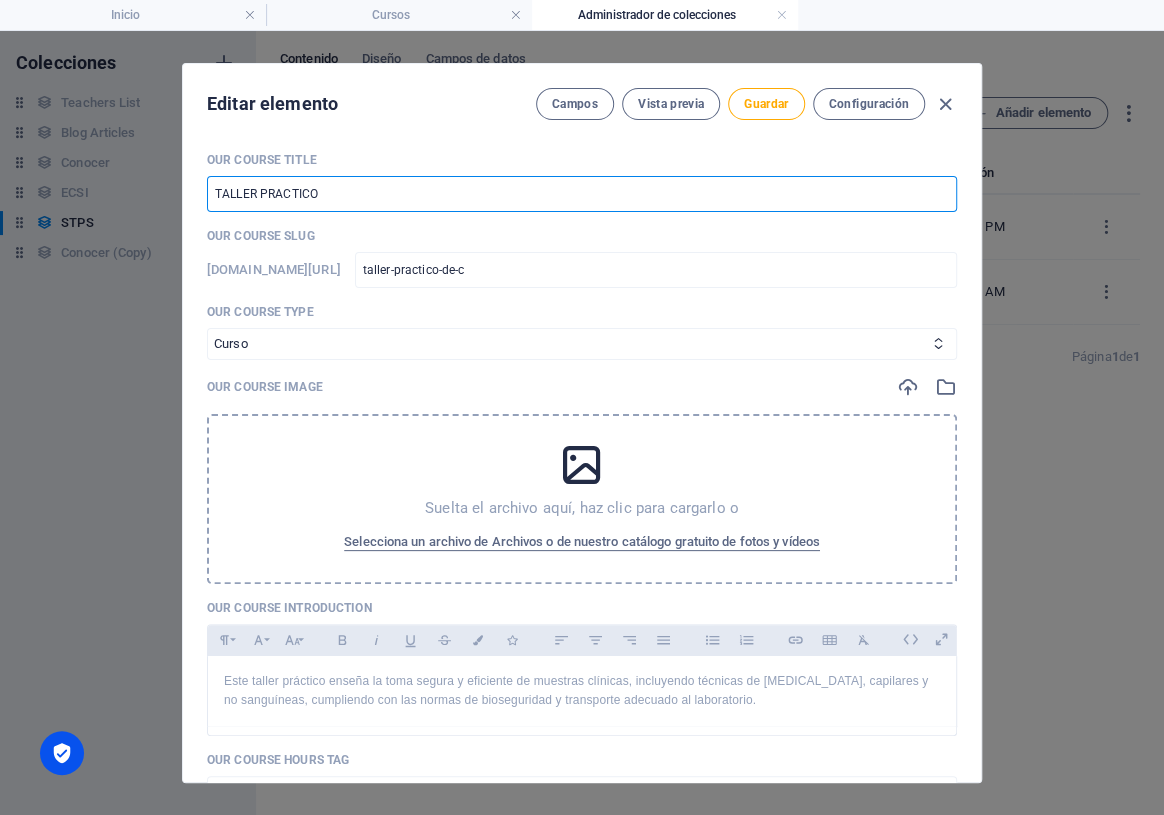 type on "TALLER PRACTICO" 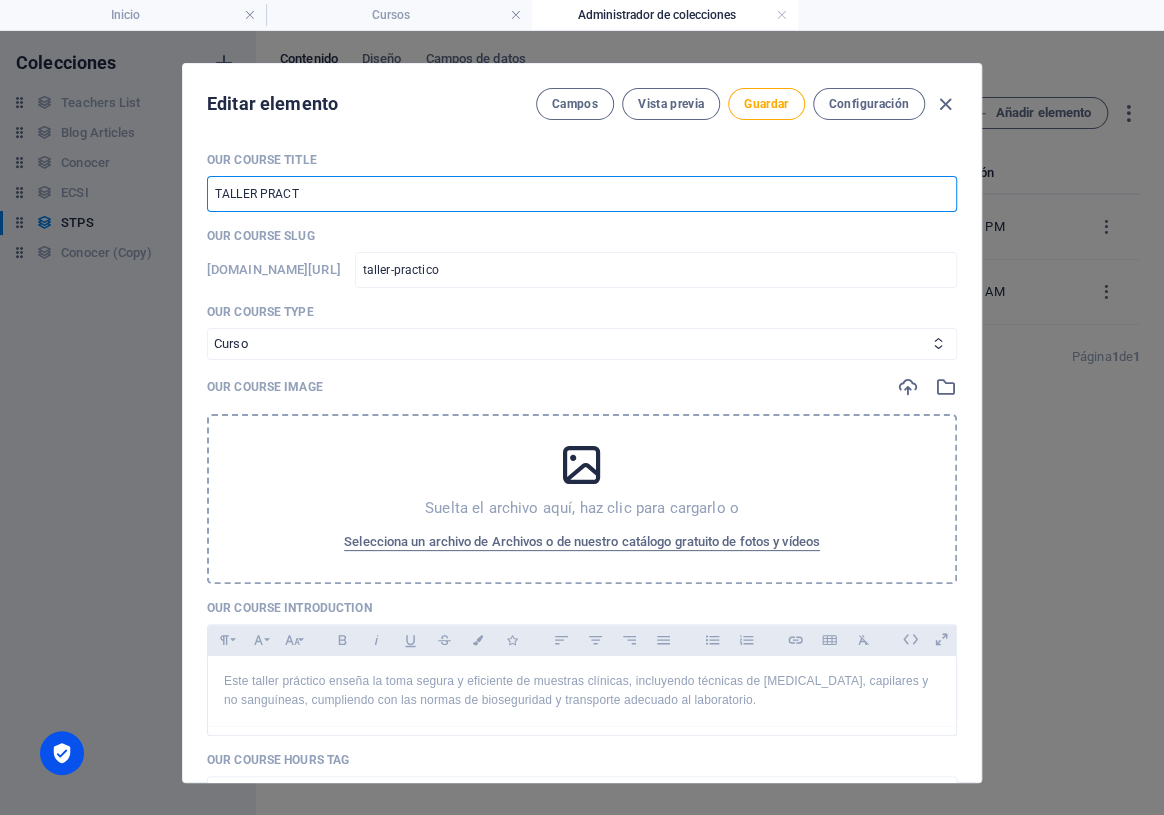 type on "TALLER PRAC" 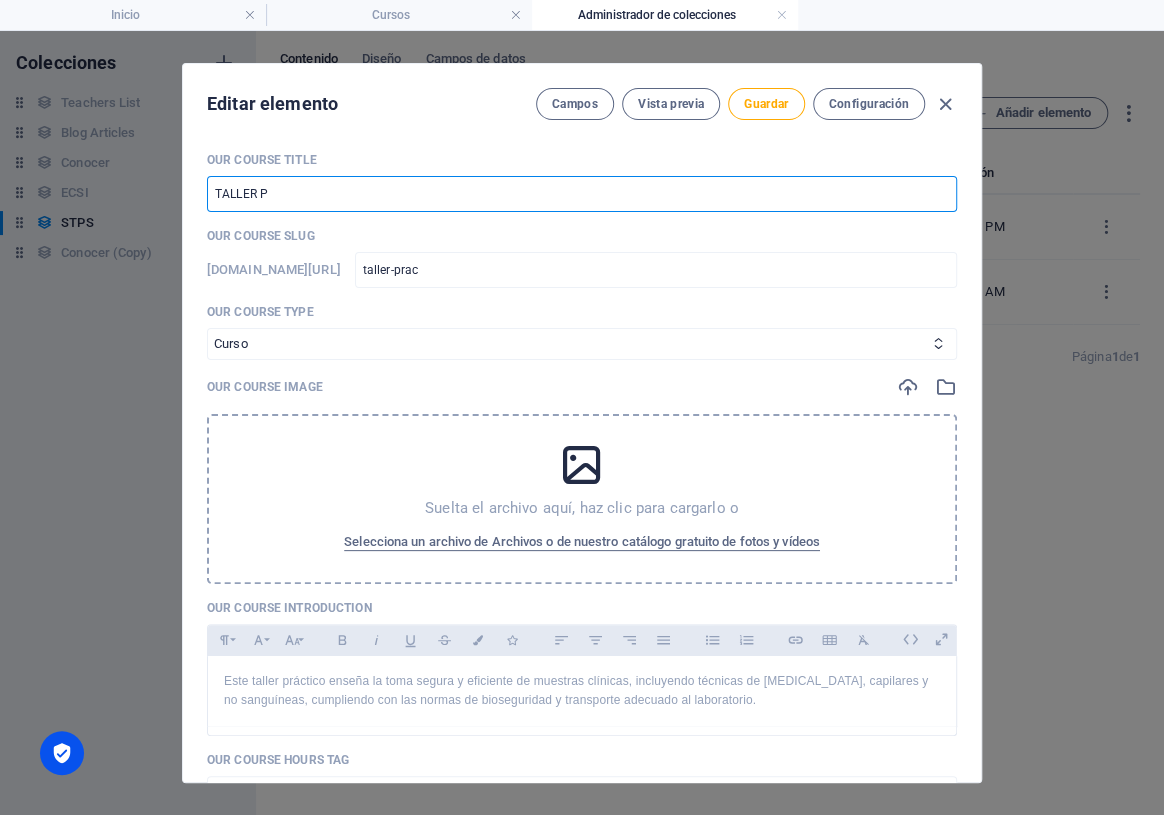 type on "TALLER" 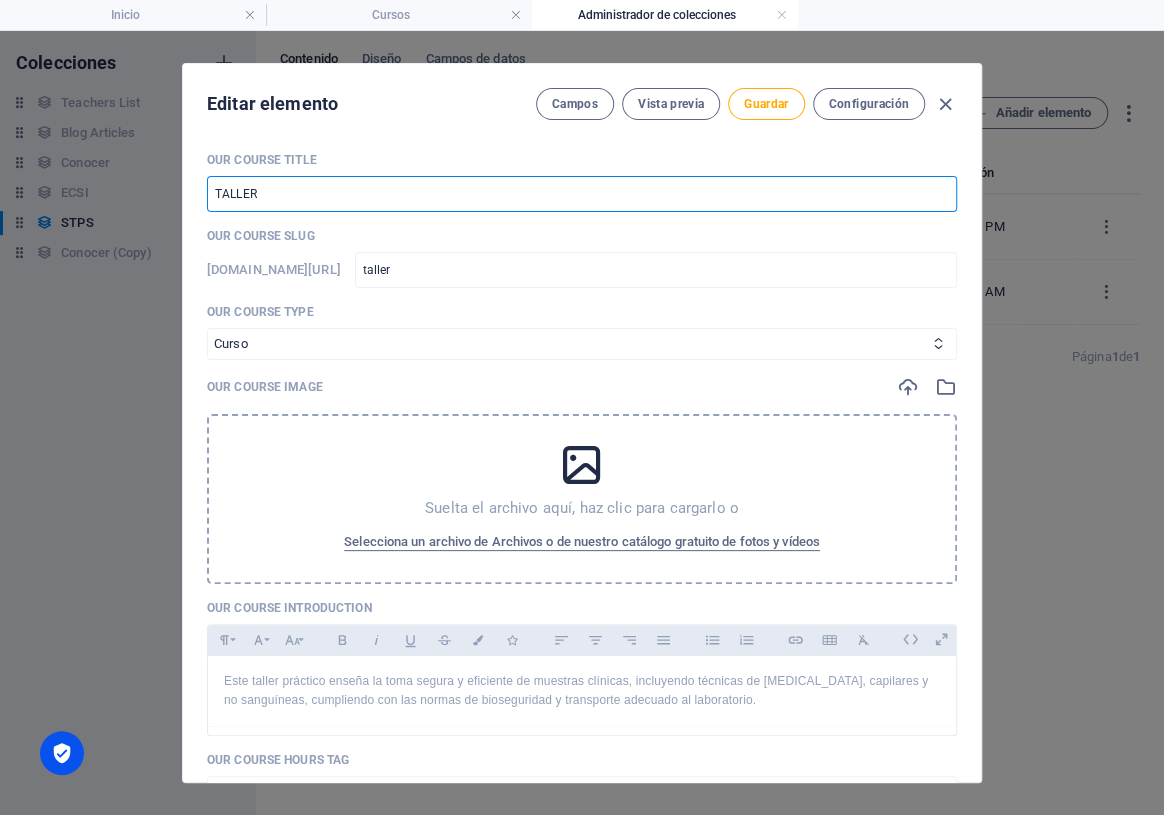 type on "TALLE" 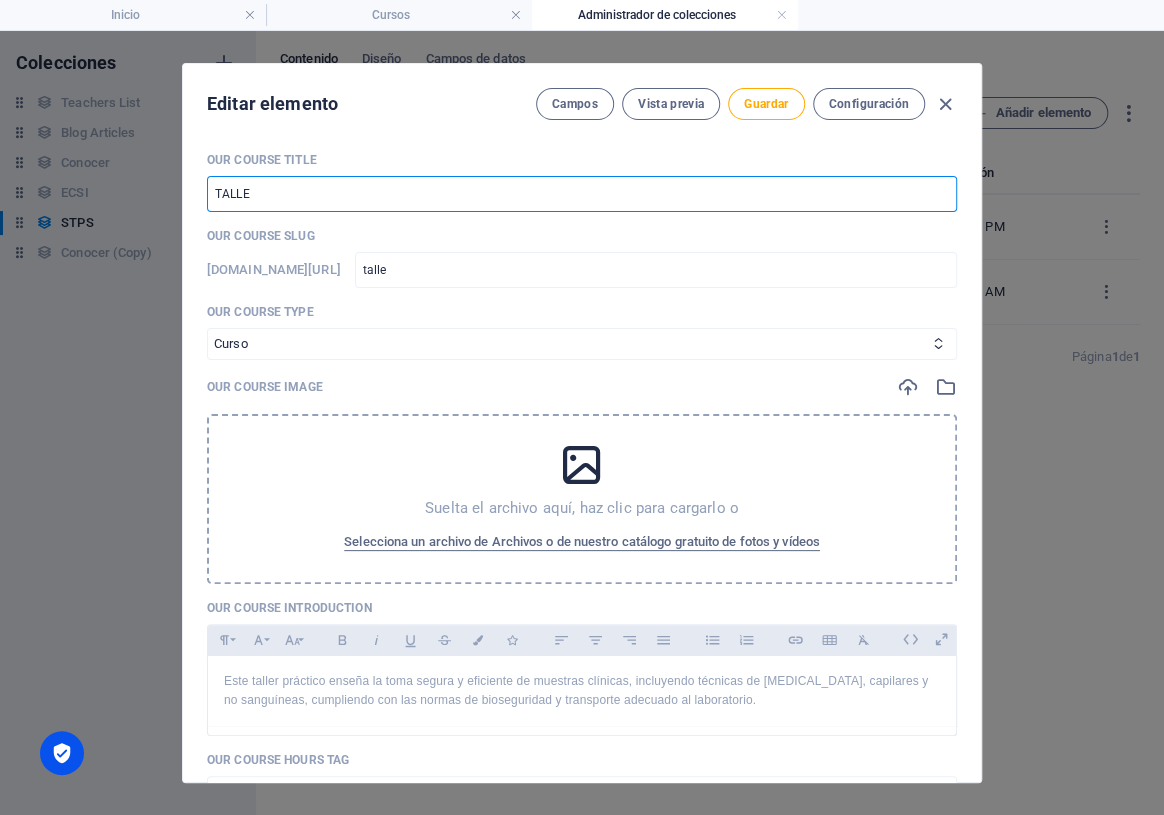 type on "TALL" 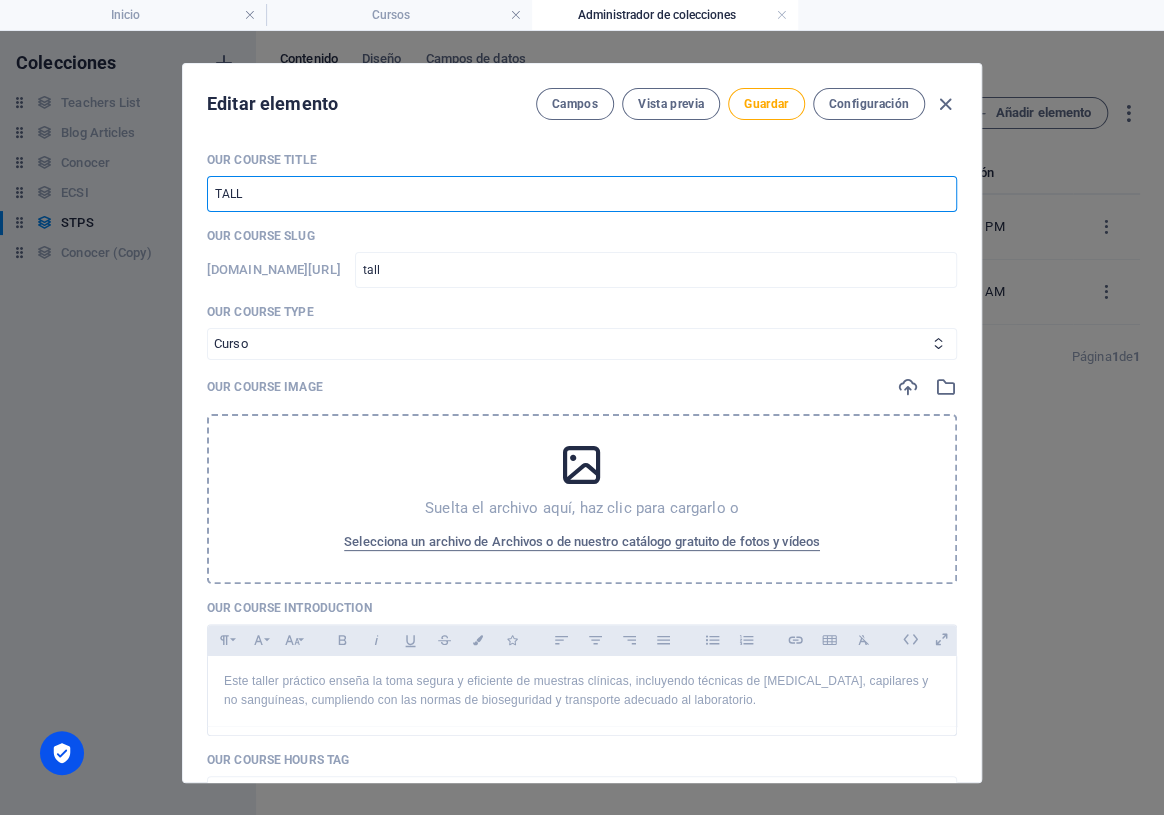 type on "TAL" 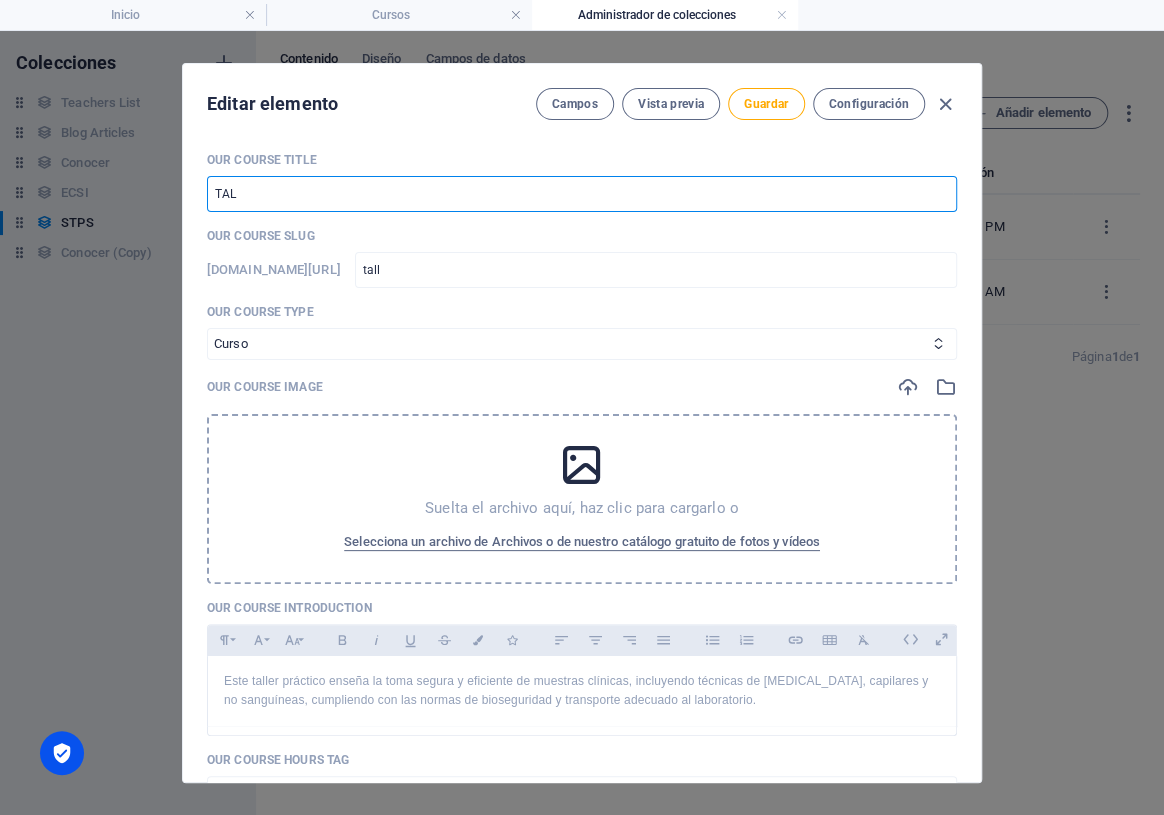 type on "tal" 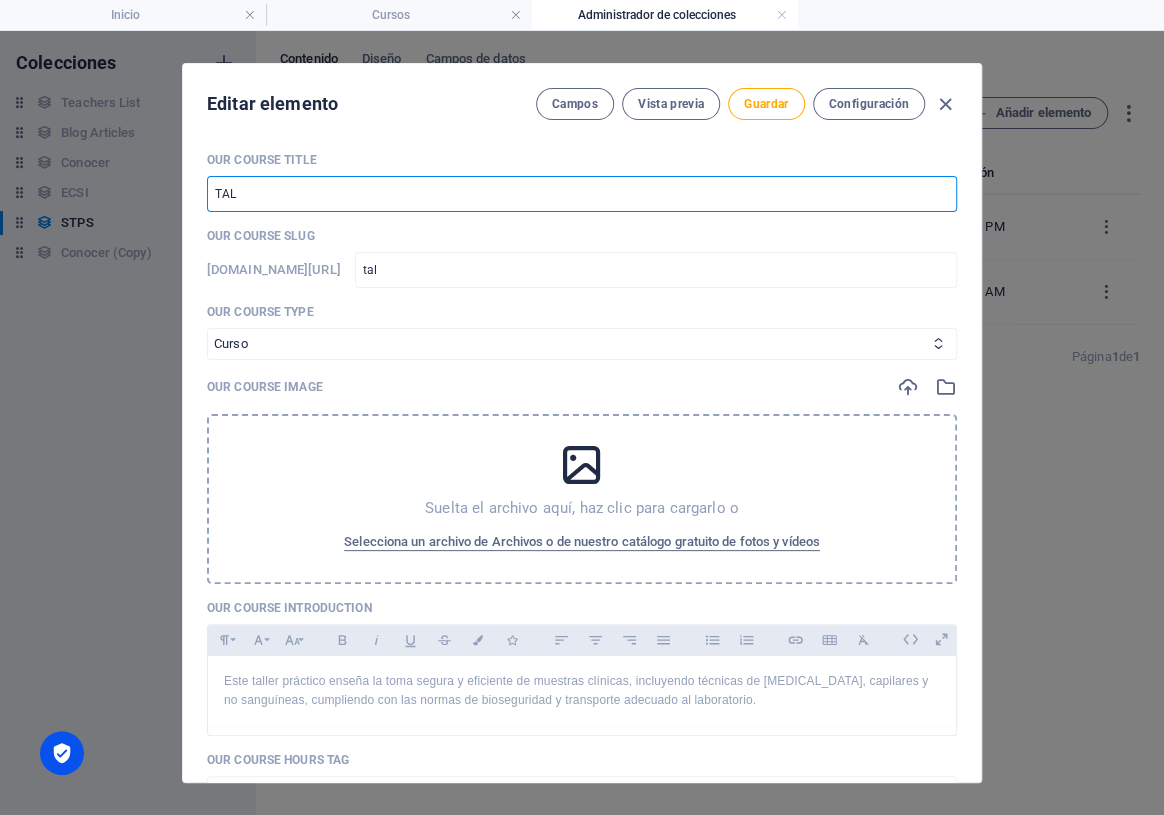 type on "TA" 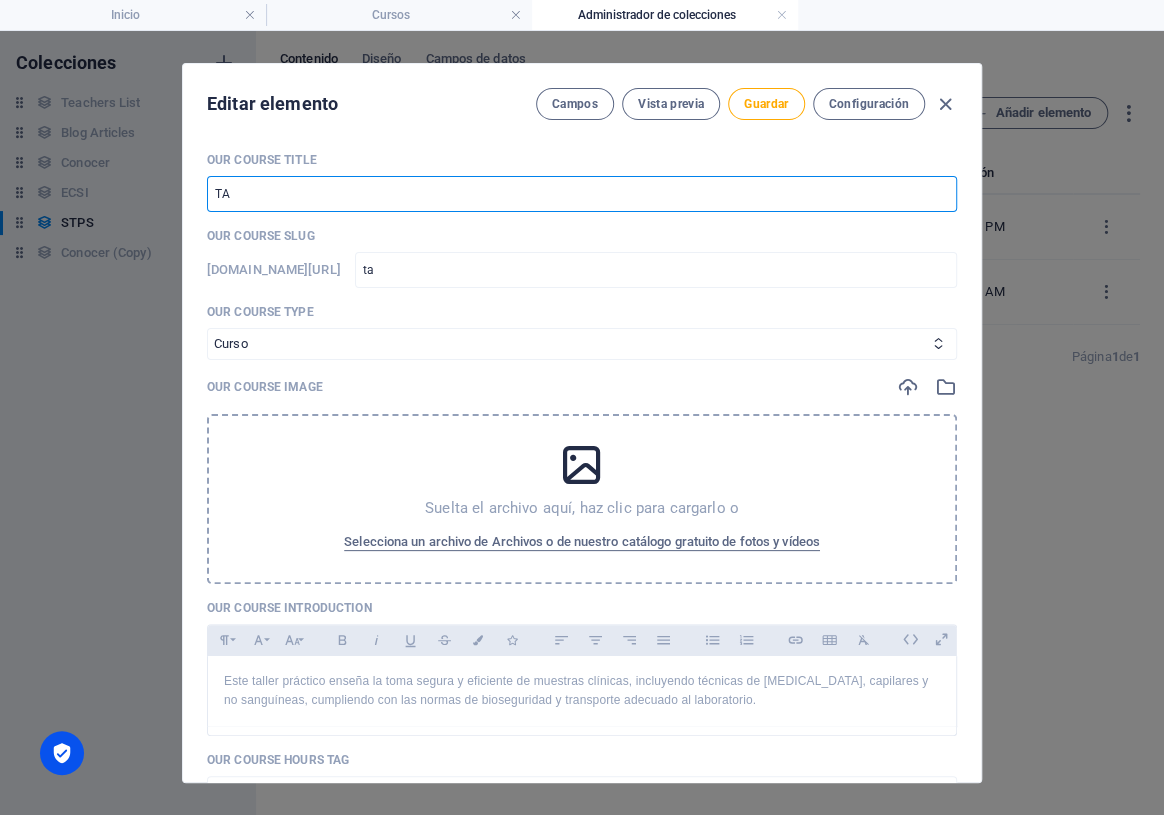 type on "T" 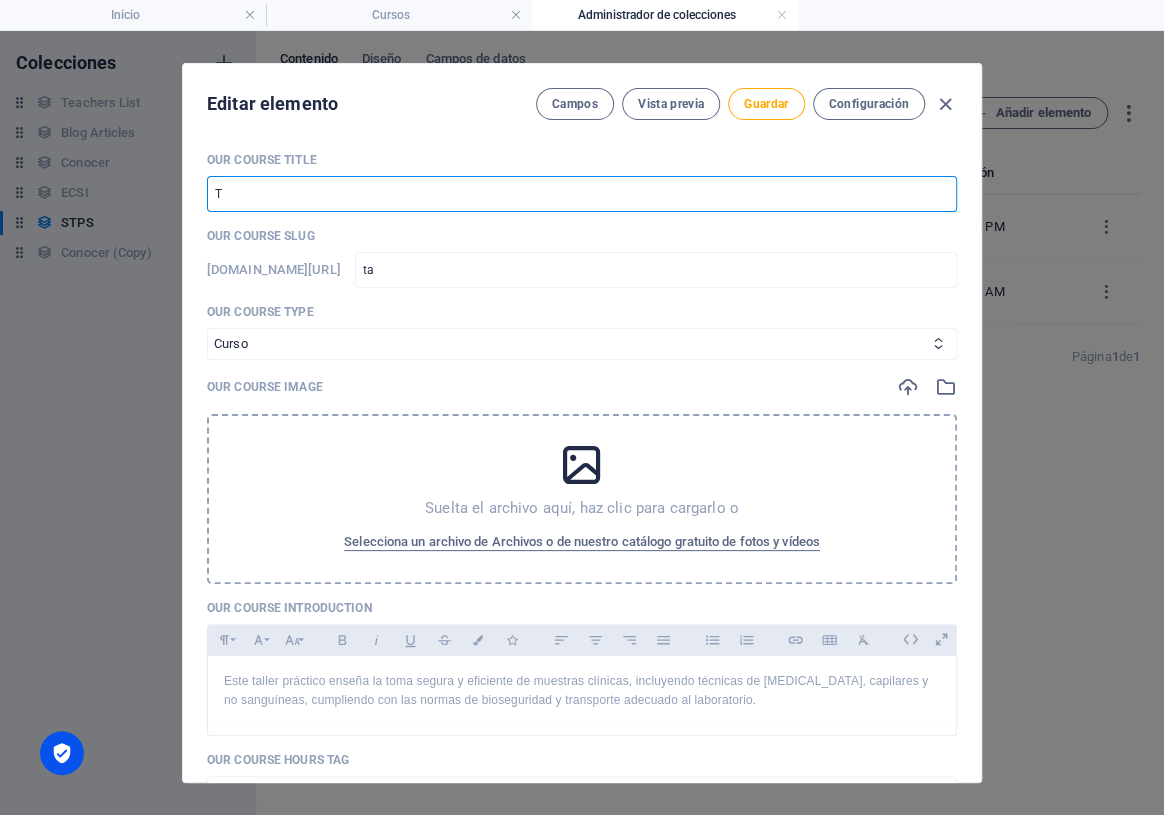 type on "t" 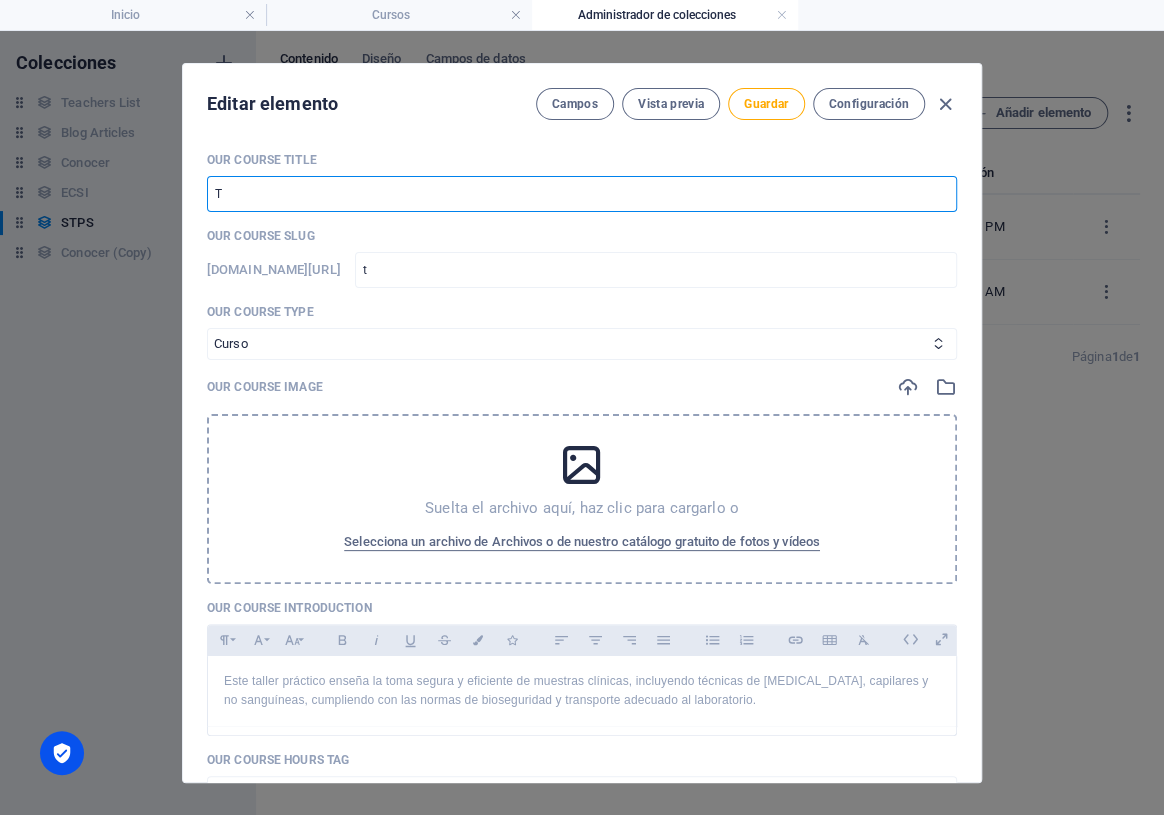 type on "TA" 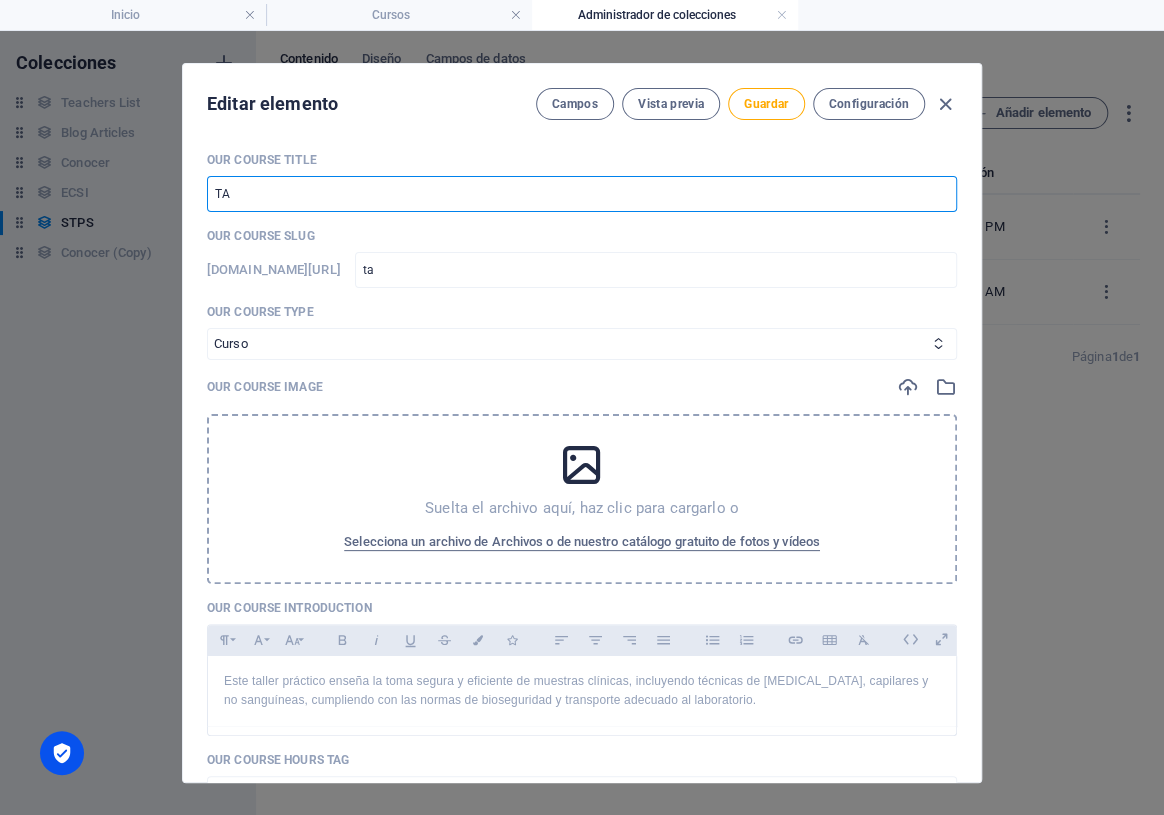 type on "TAL" 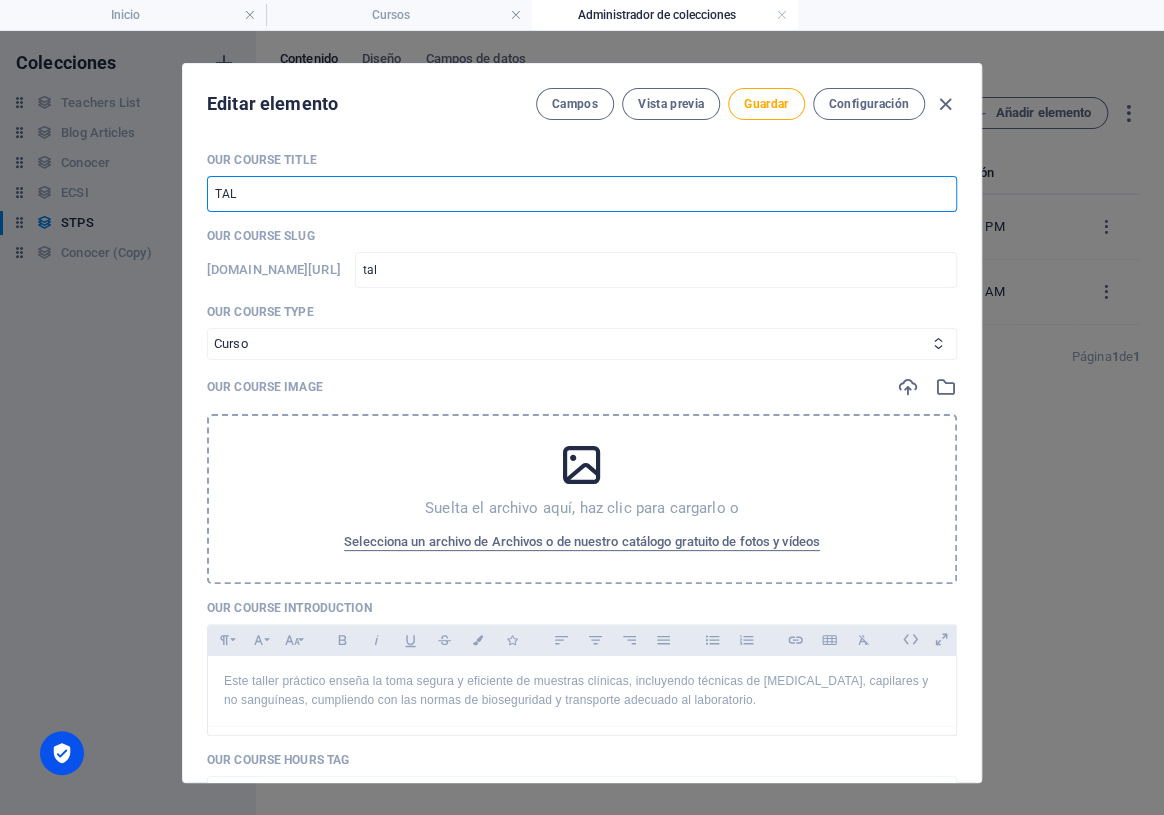 type on "TALL" 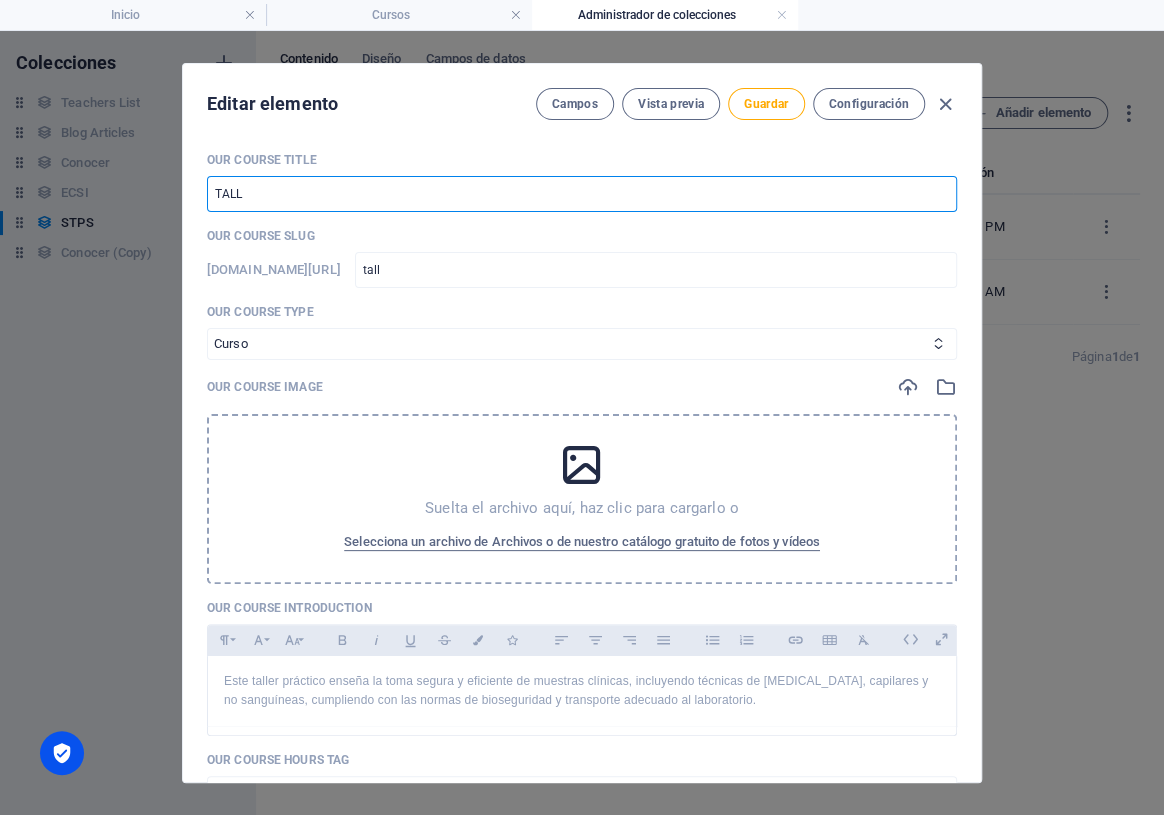 type on "TALLE" 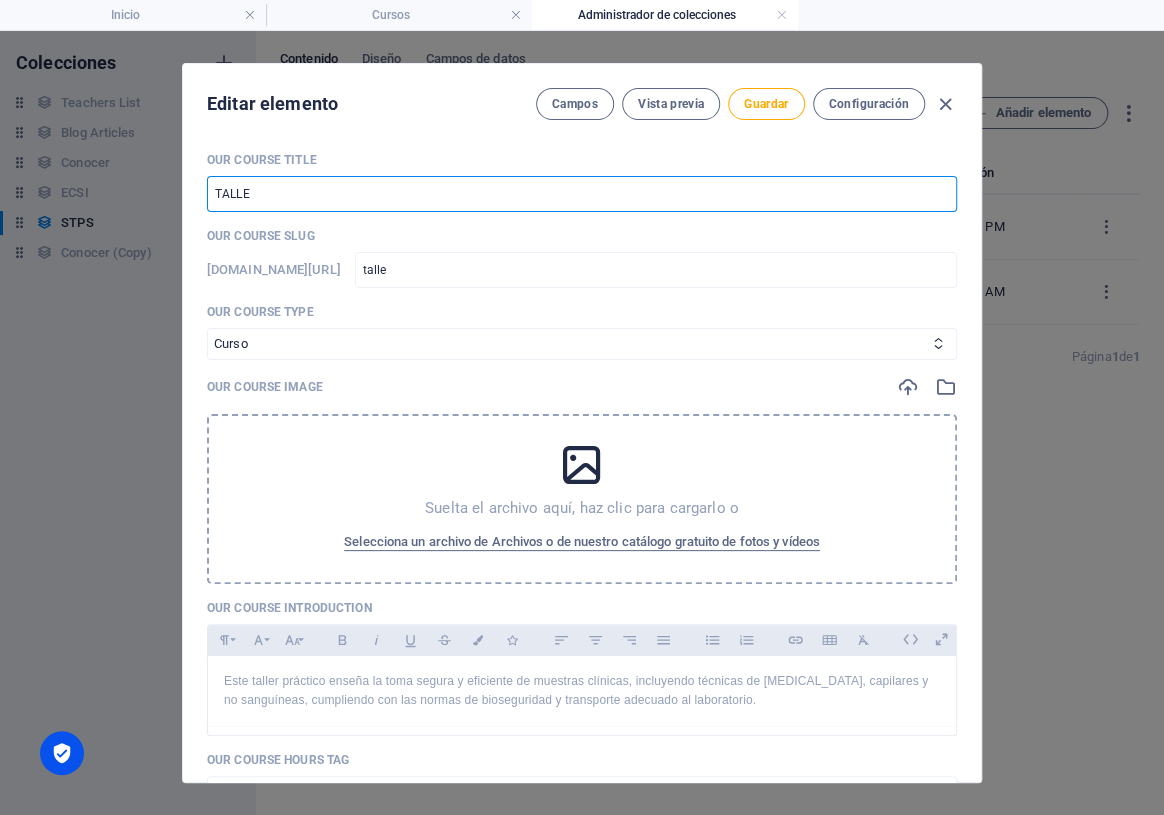 type on "TALL" 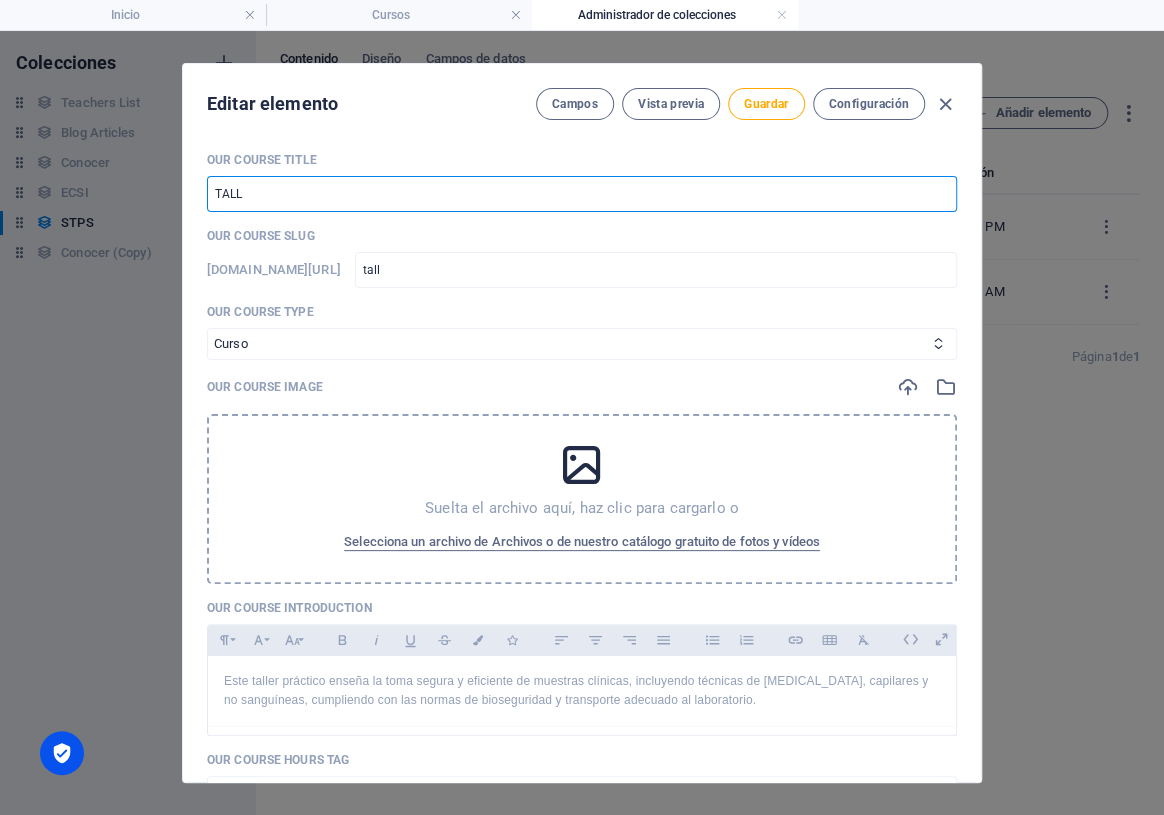type on "TAL" 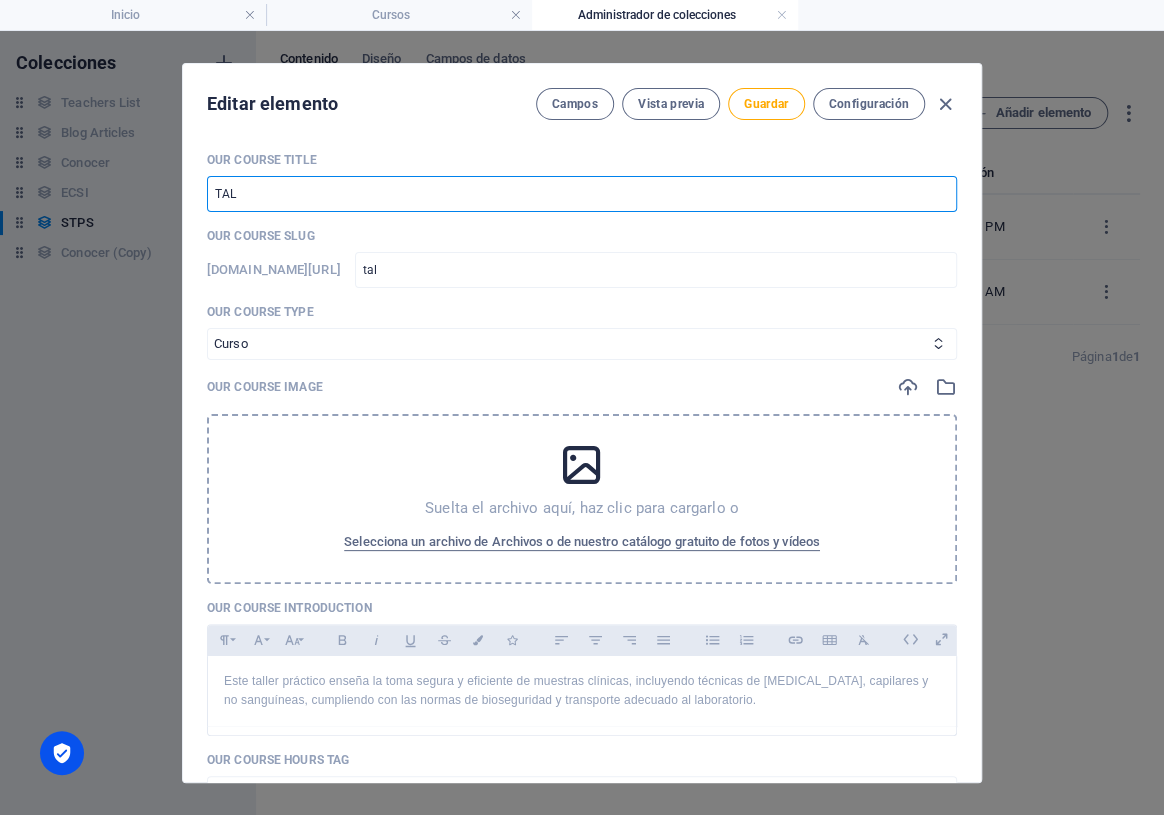 type on "TA" 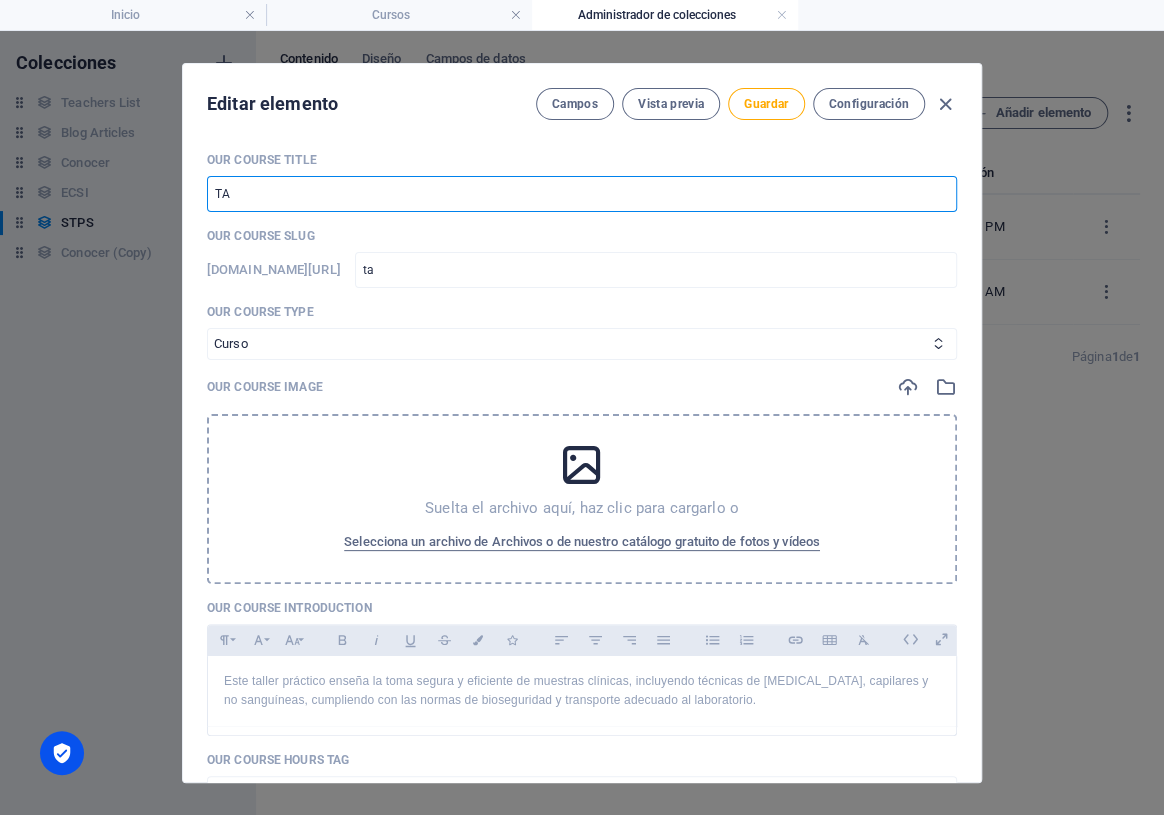type on "T" 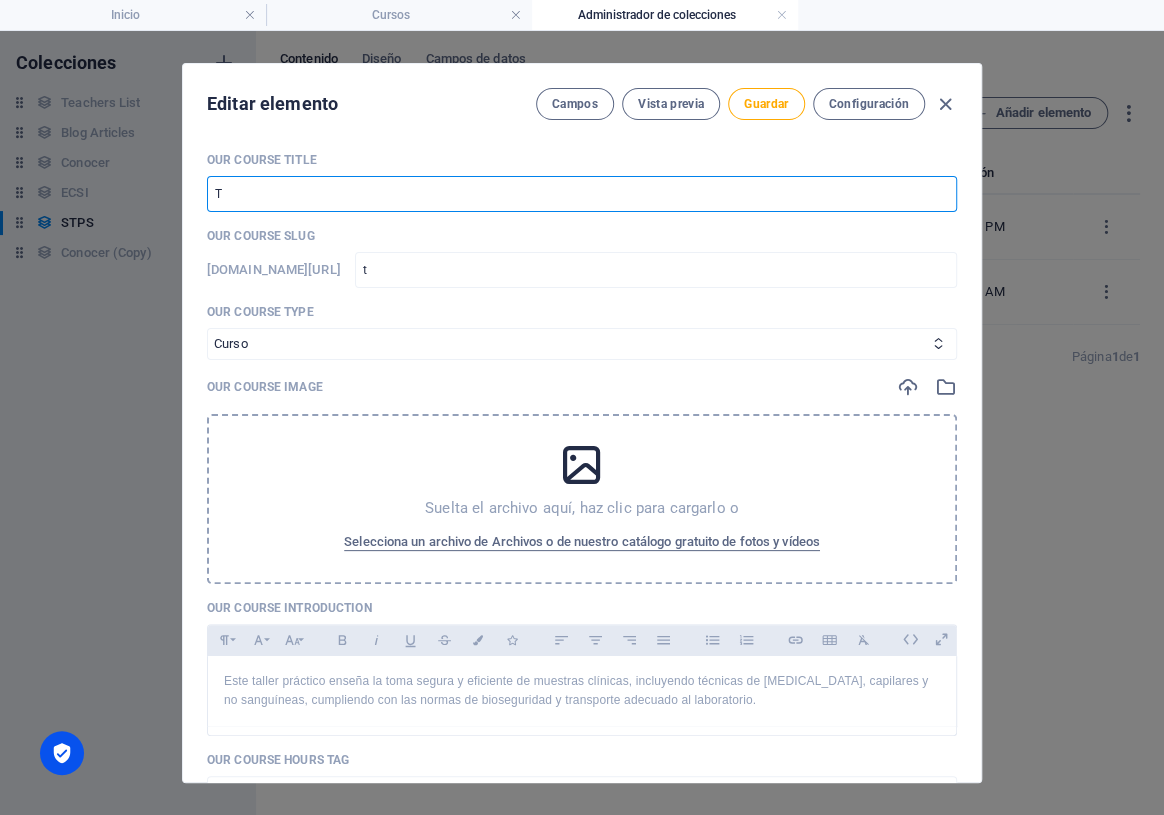 type on "Ta" 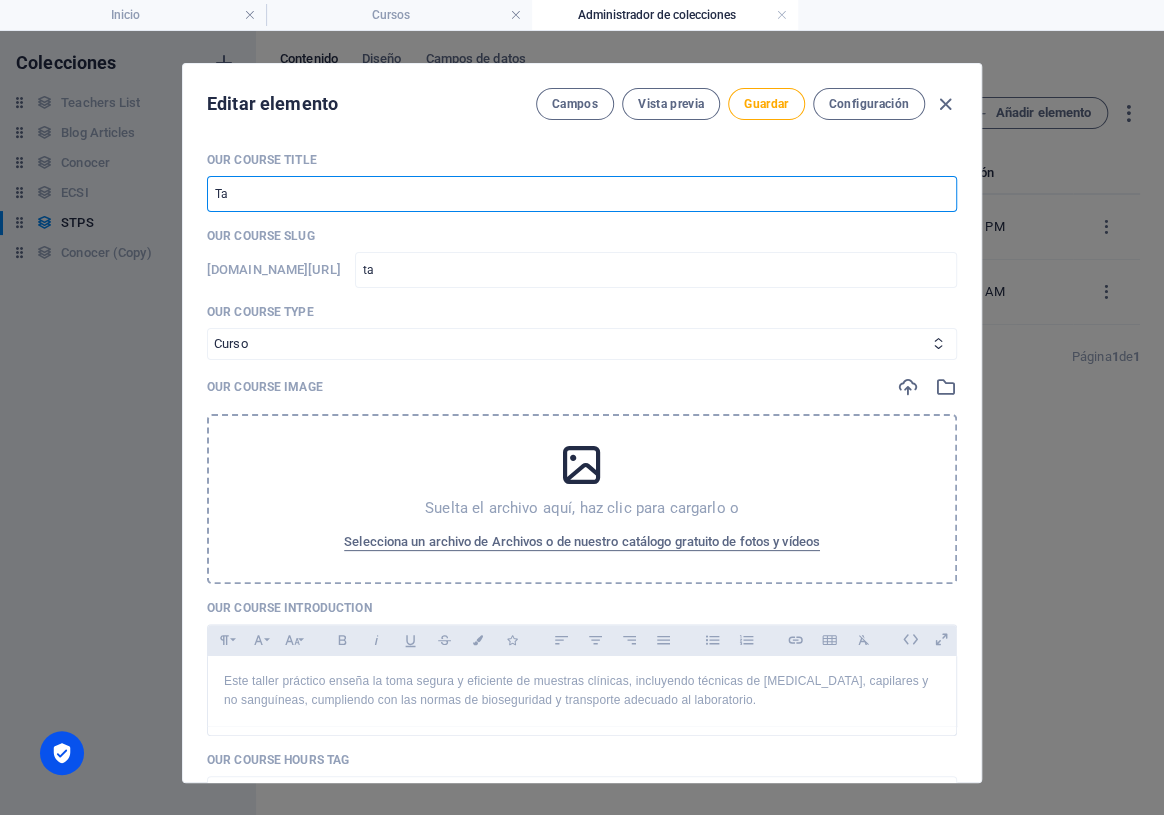 type on "Tal" 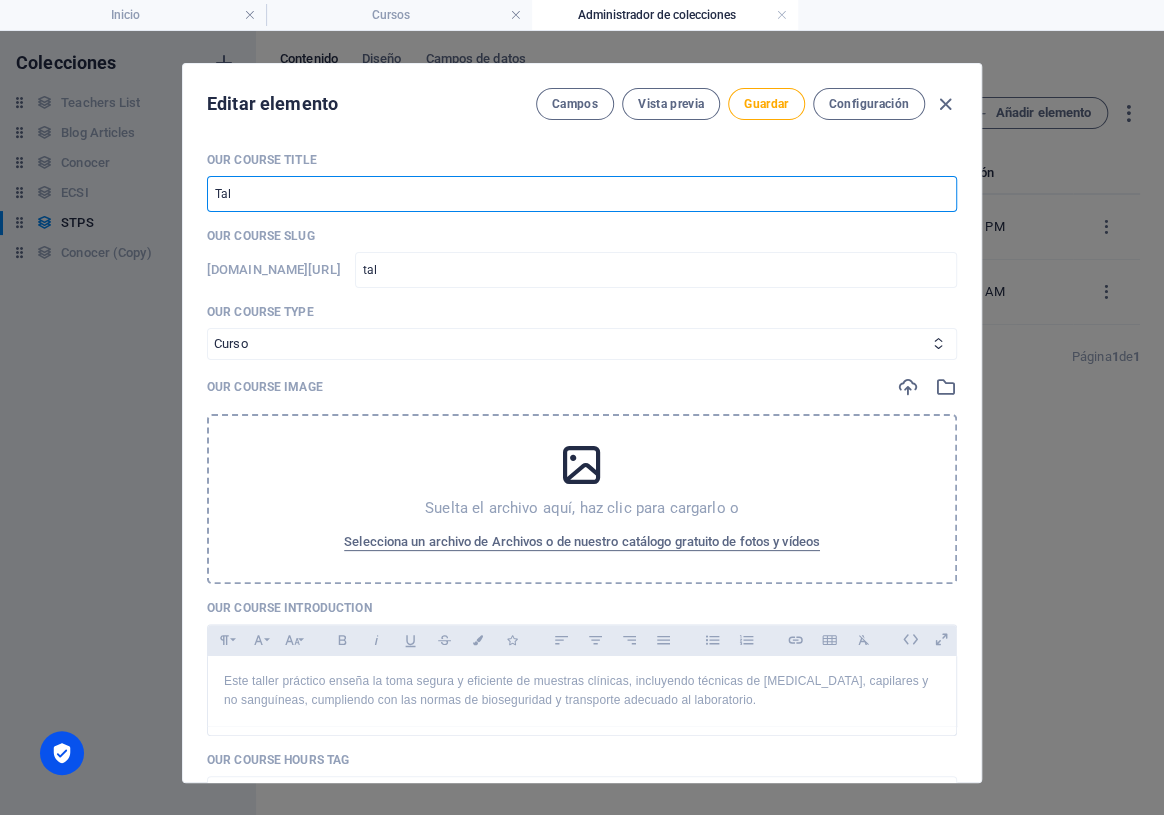 type on "Tall" 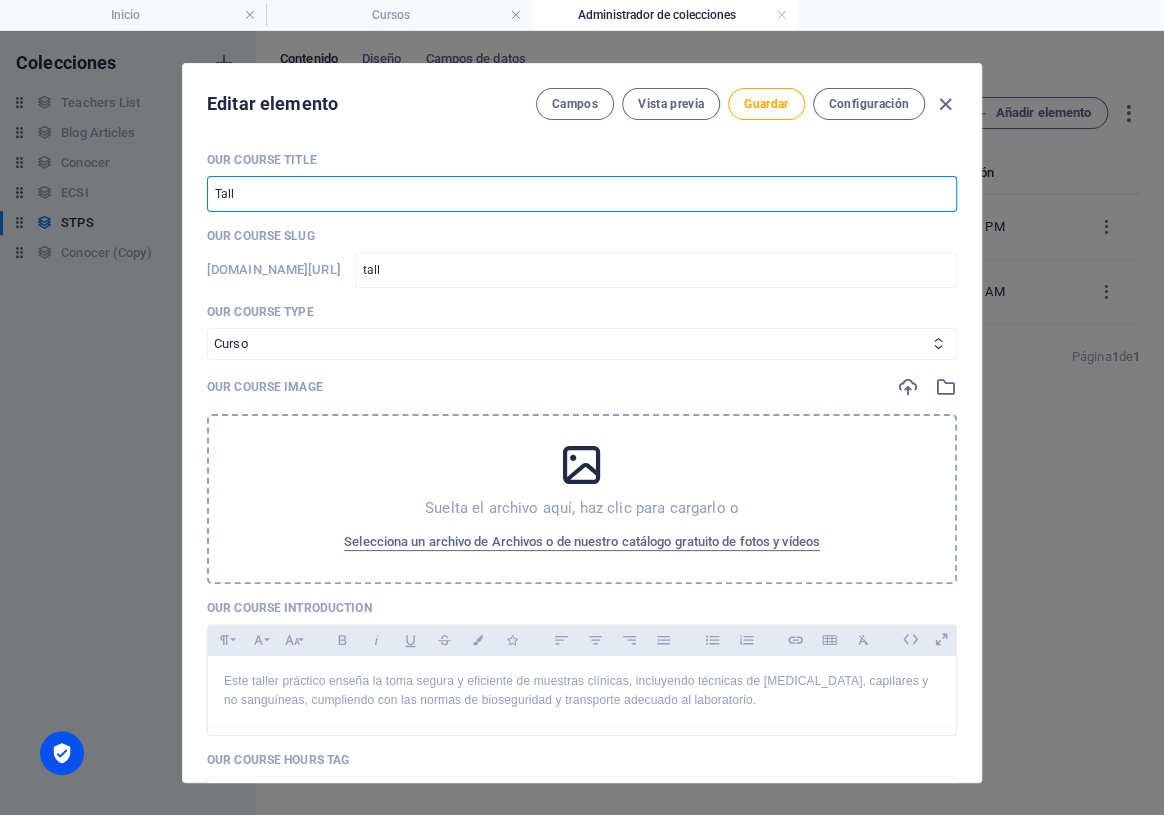 type on "Talle" 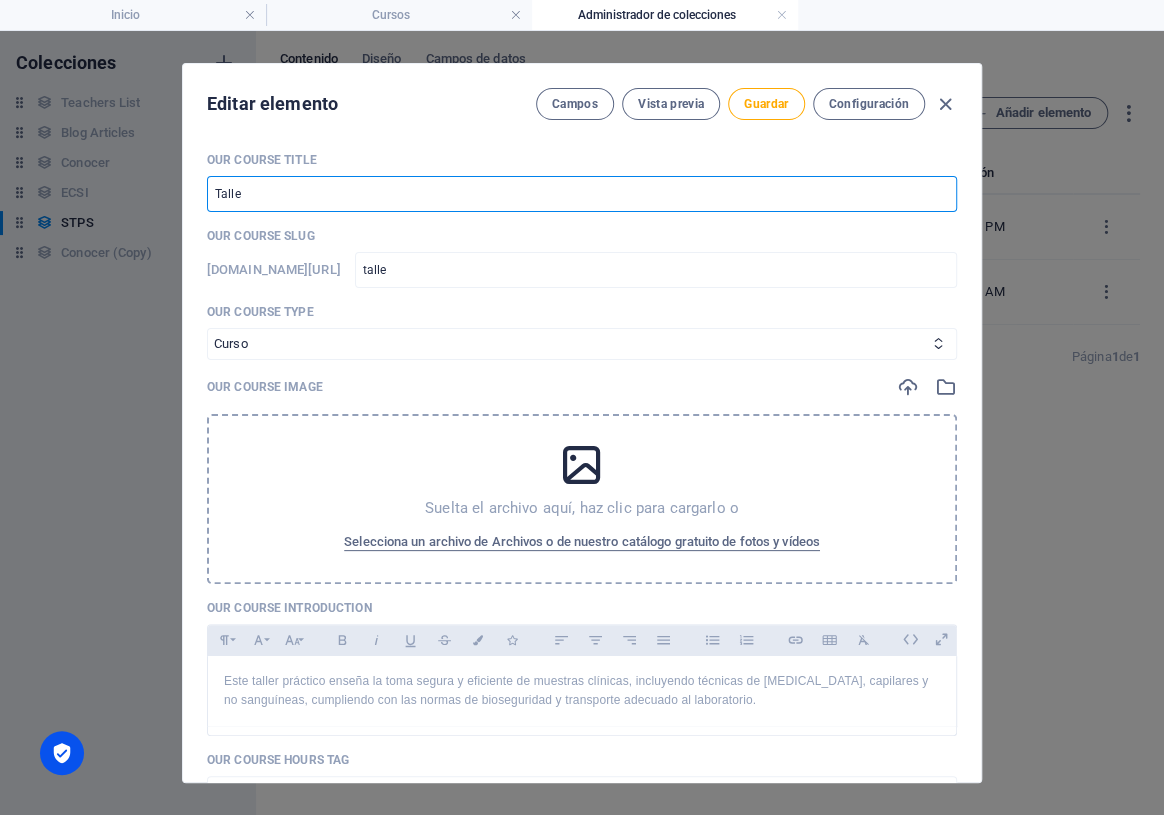 type on "Taller" 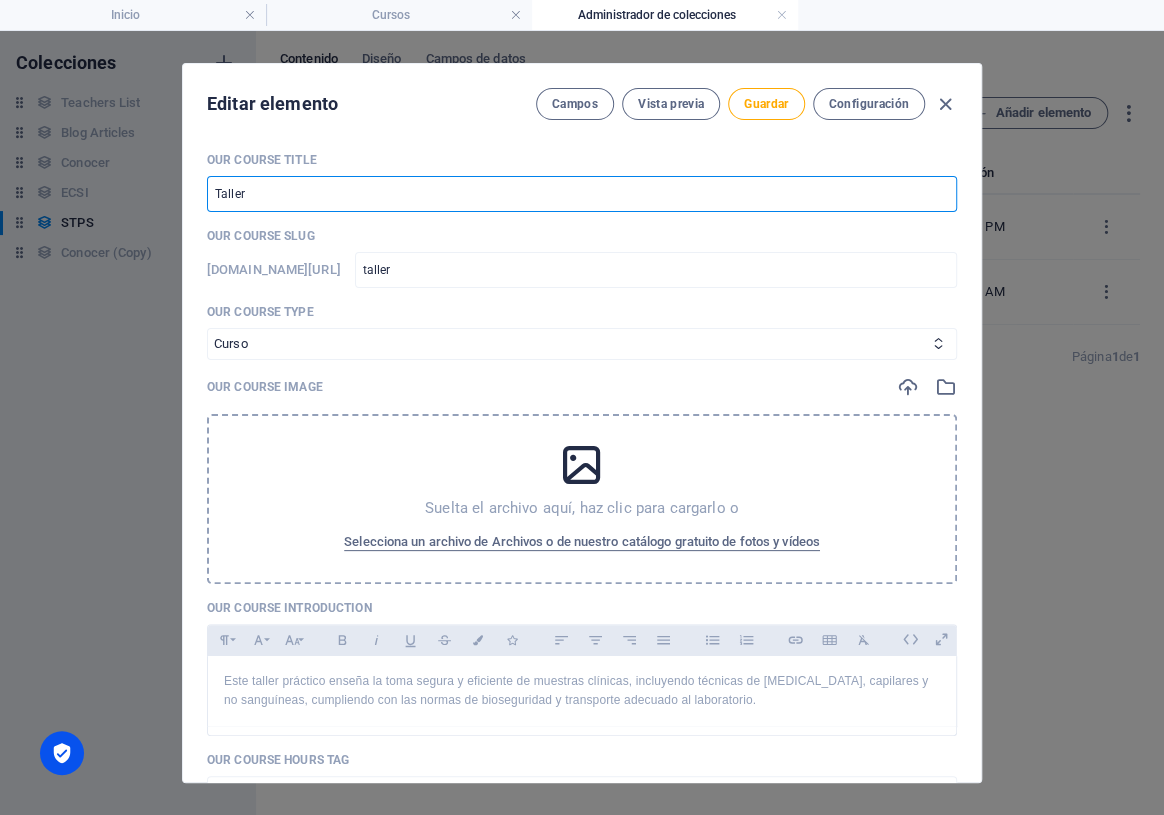 type on "Taller d" 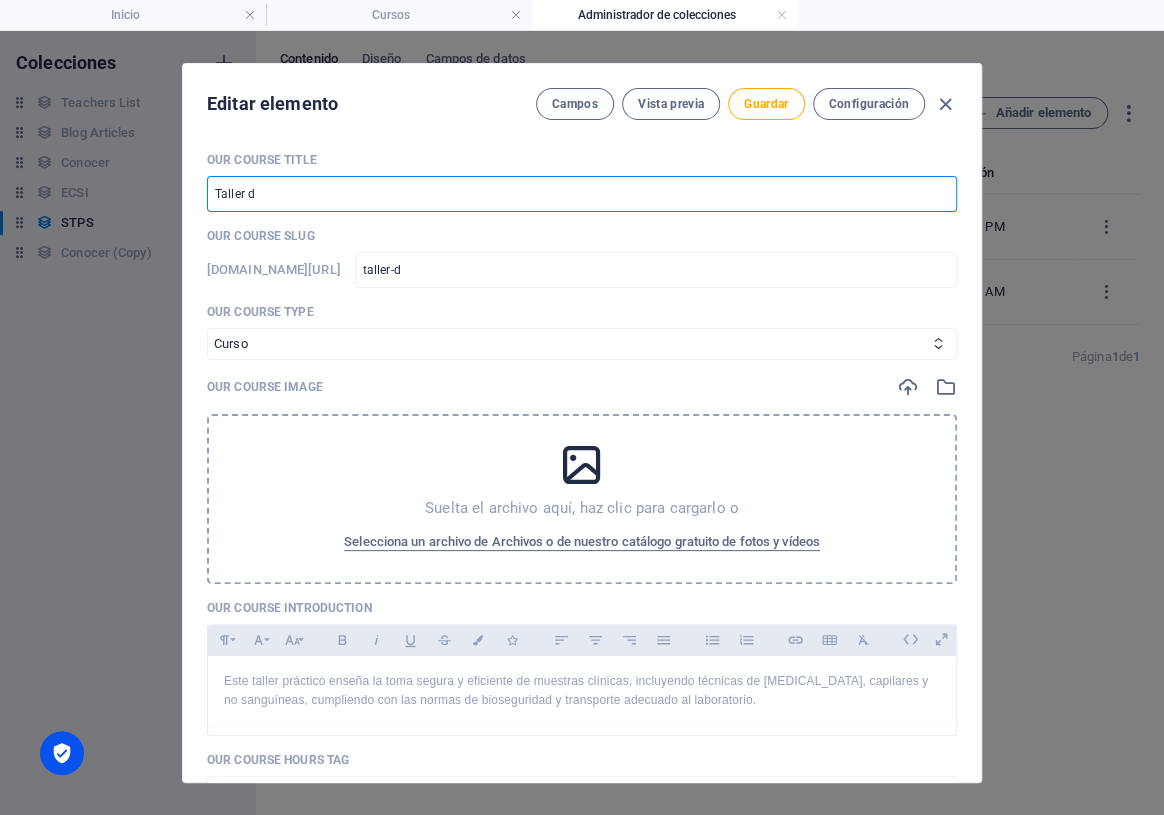 type on "Taller de" 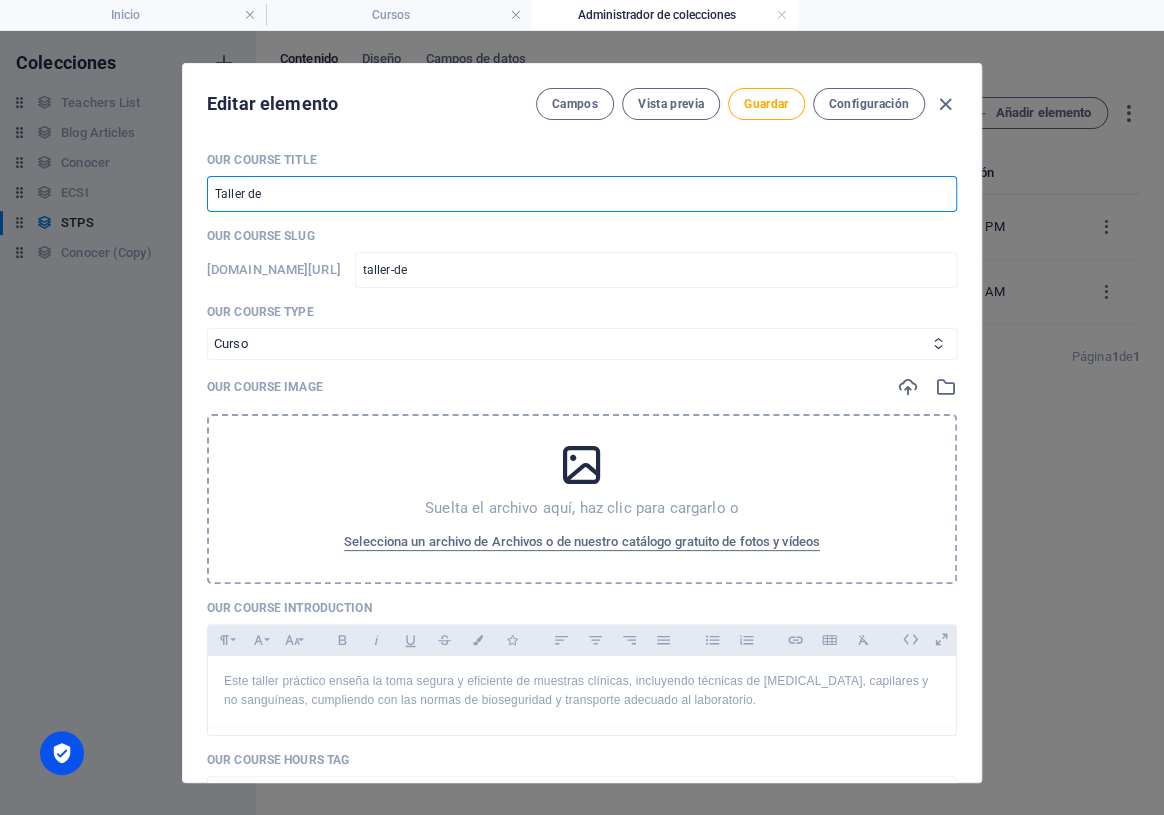 type on "Taller d" 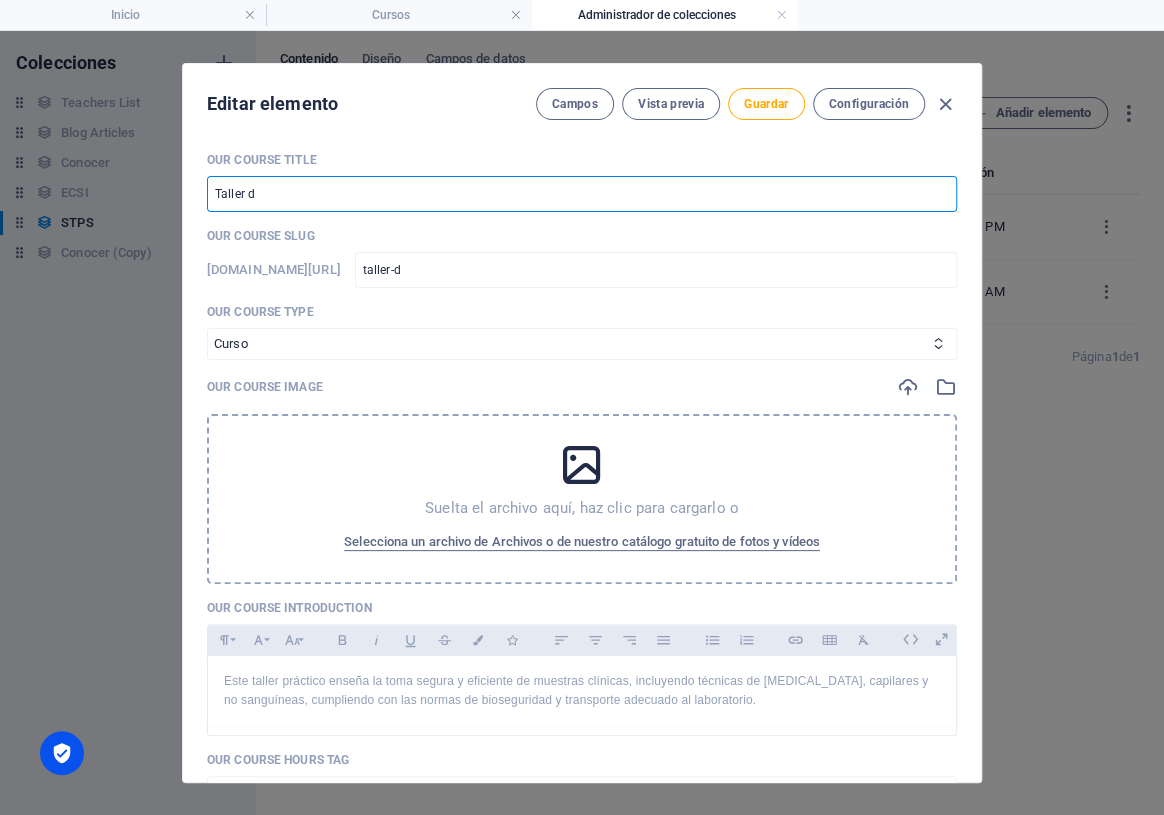 type on "Taller" 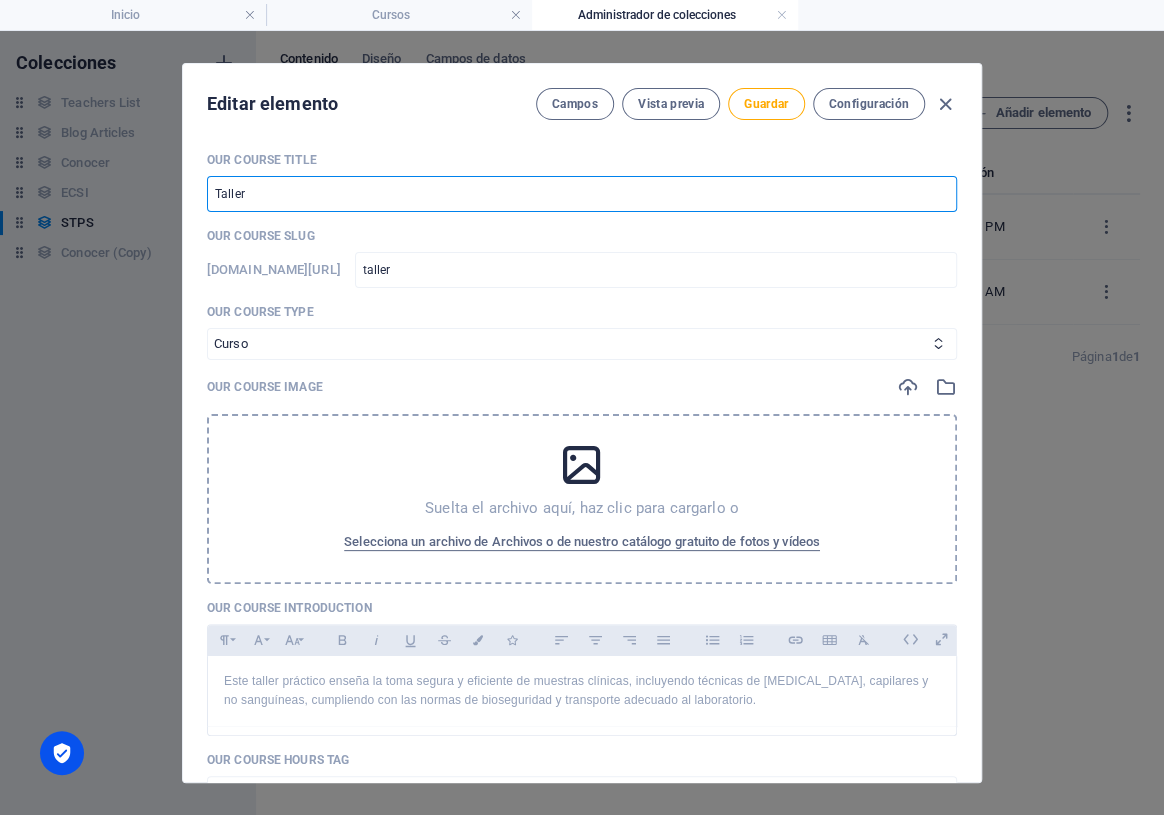 type on "Taller p" 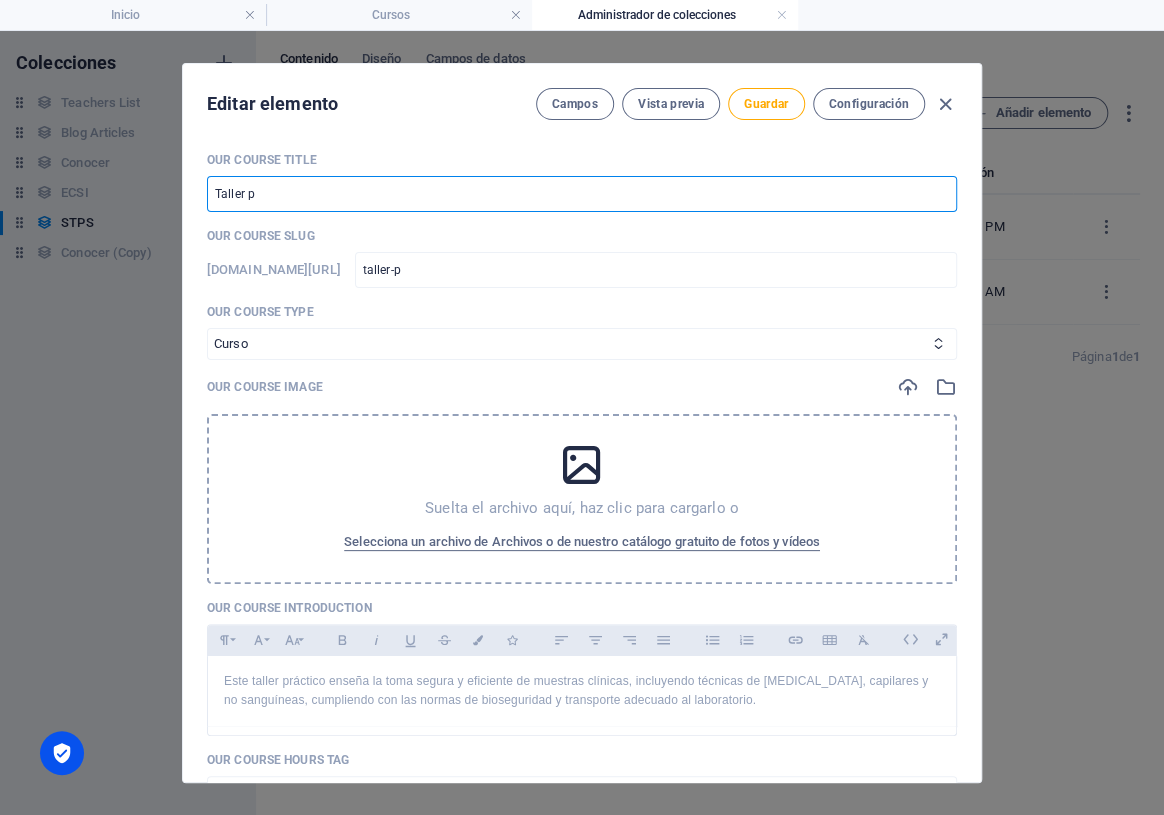 type on "Taller pr" 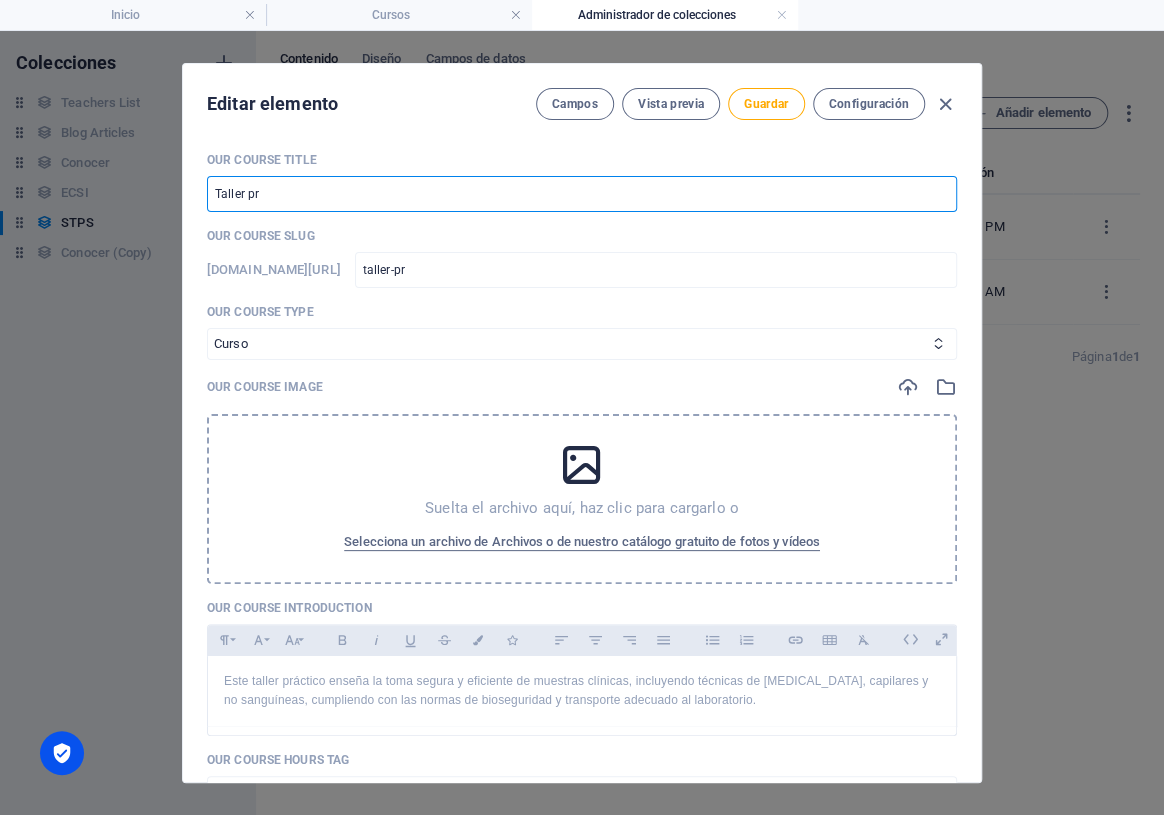 type on "Taller prá" 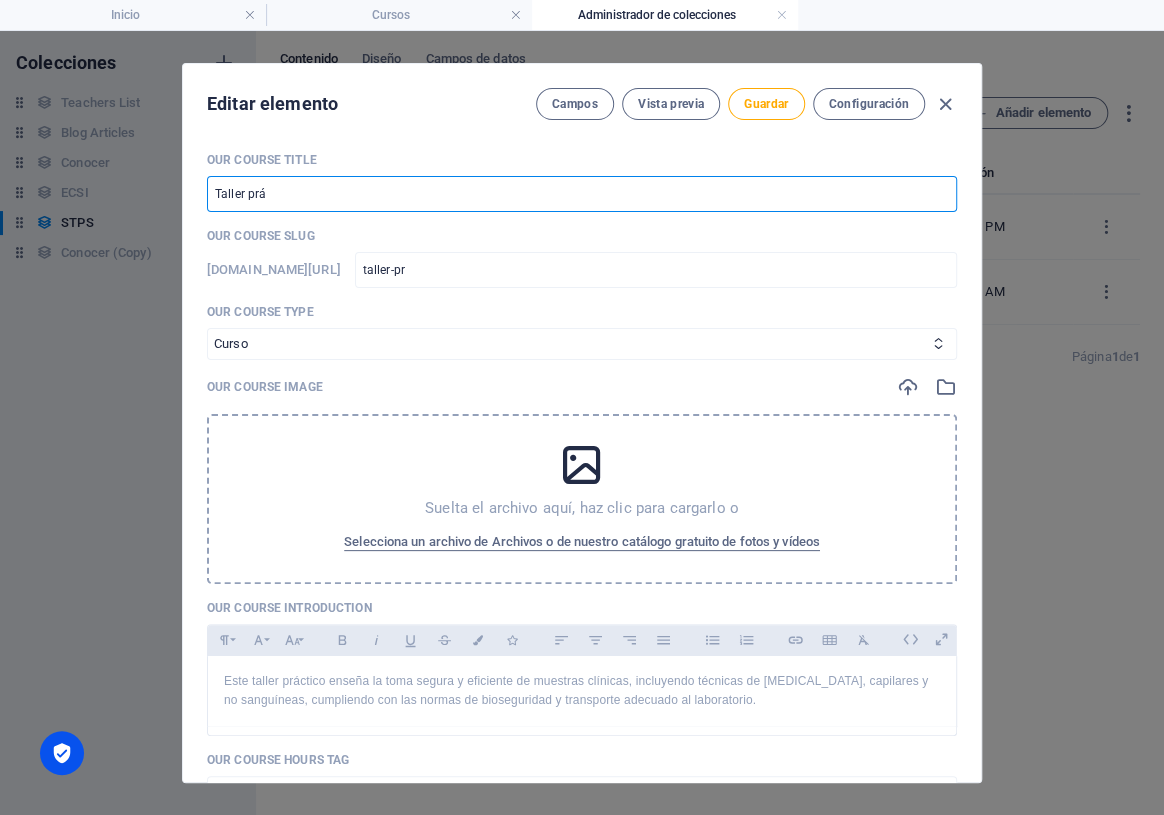 type on "taller-pra" 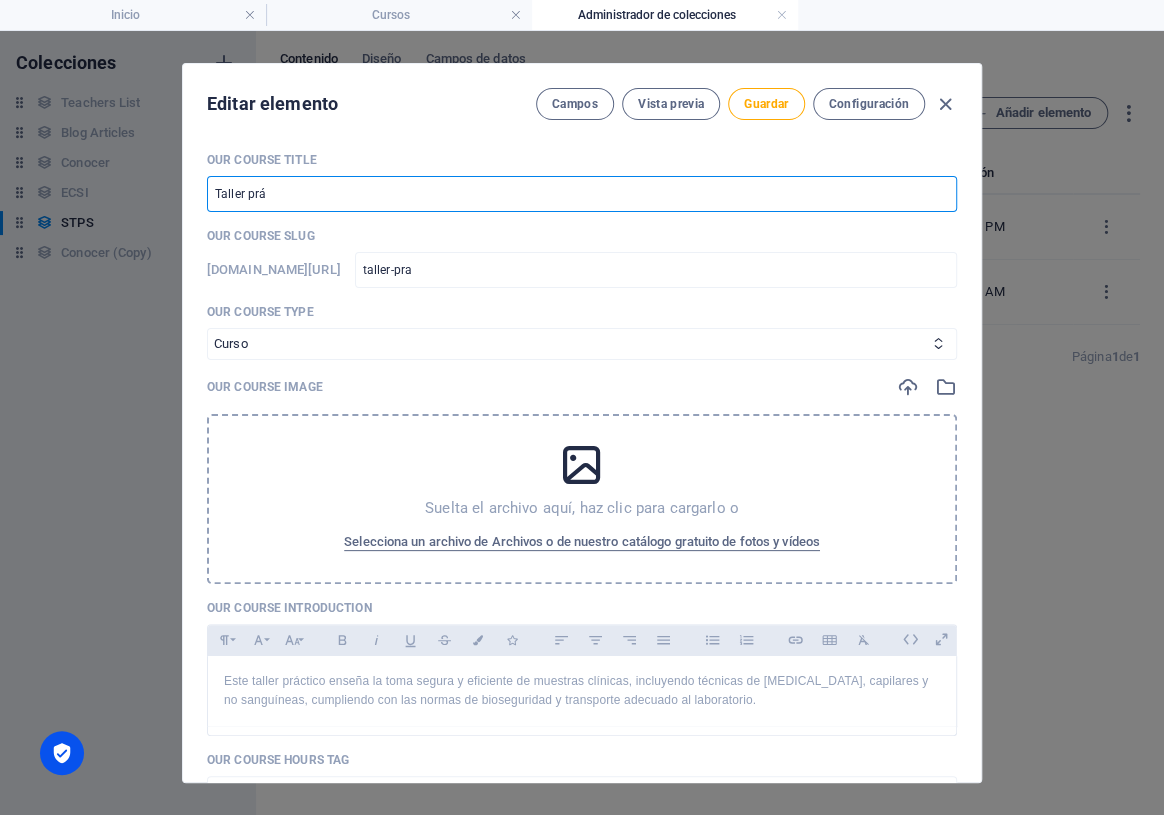 type on "Taller prác" 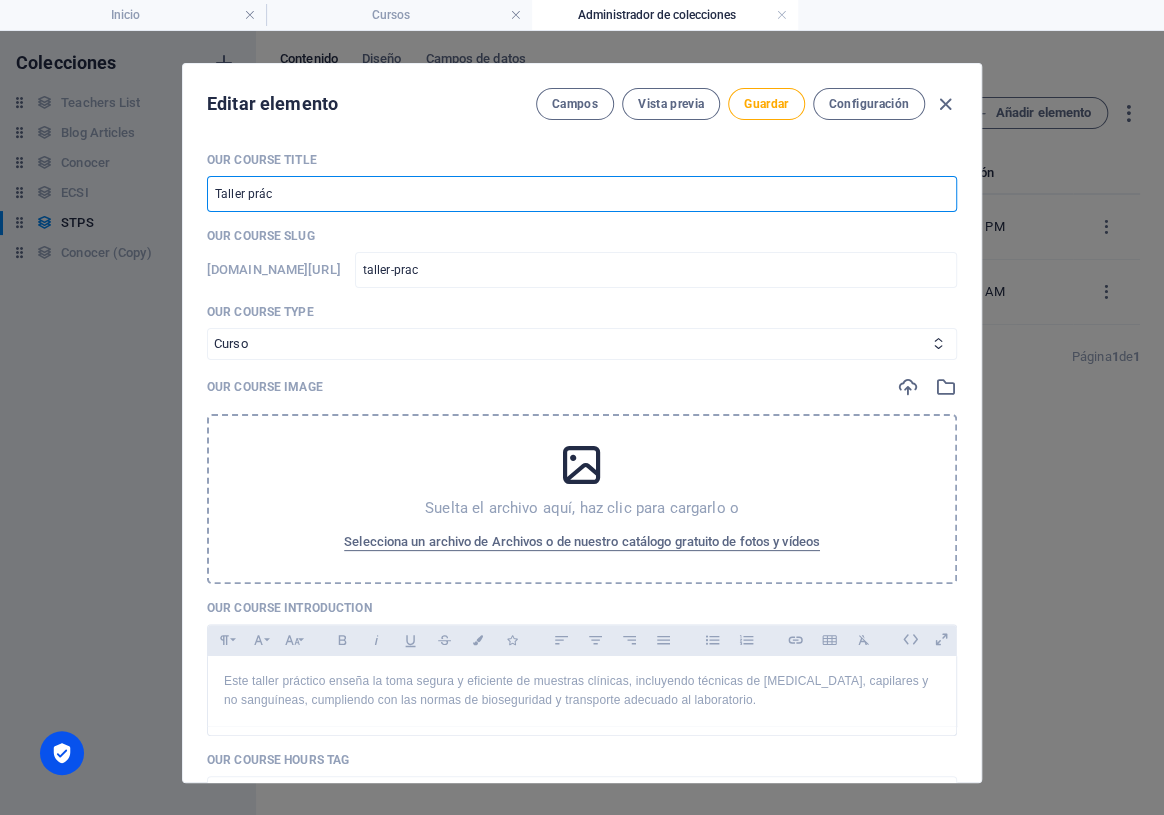 type on "Taller práct" 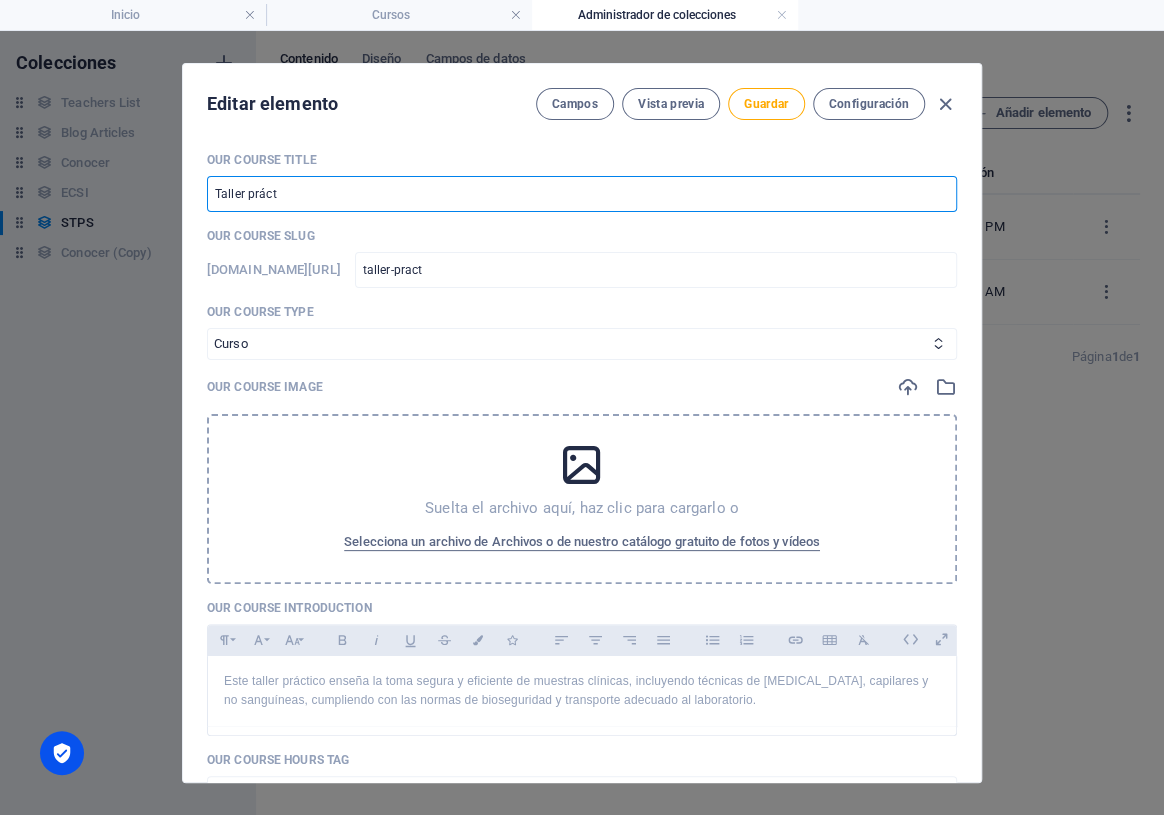 type on "Taller prácti" 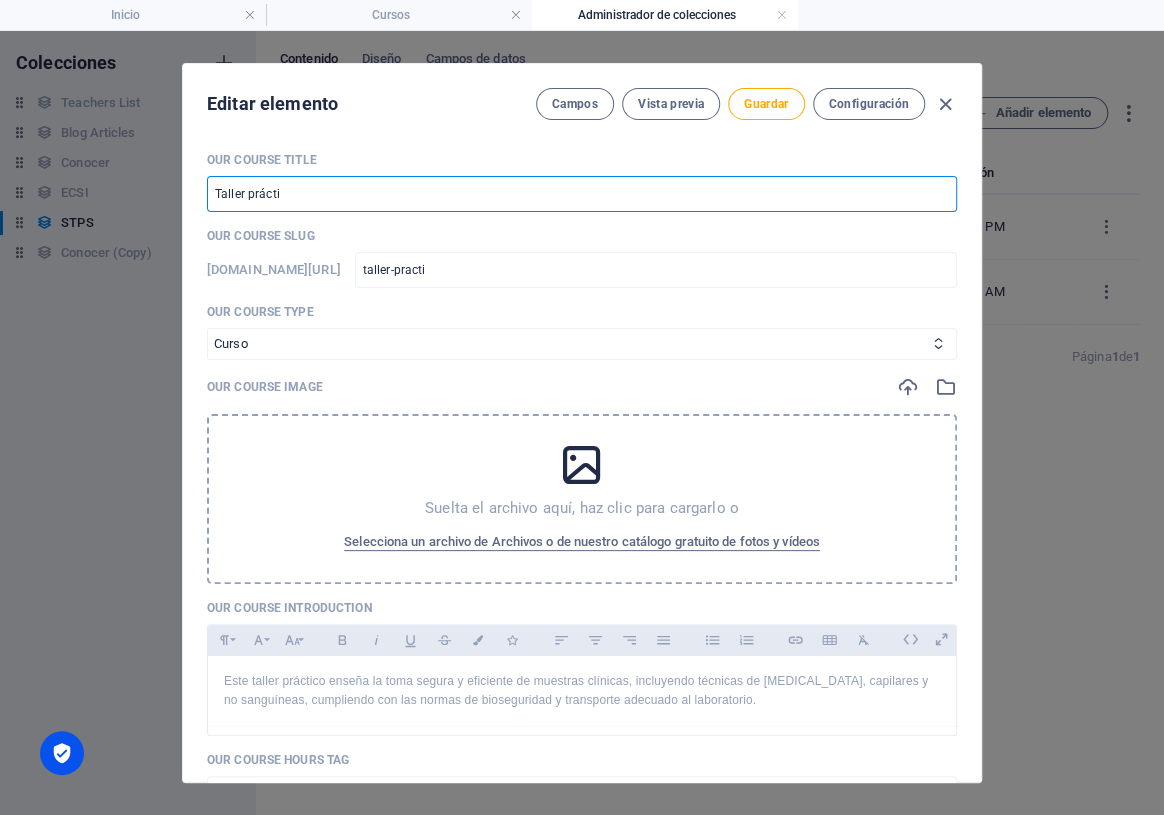 type on "Taller práctic" 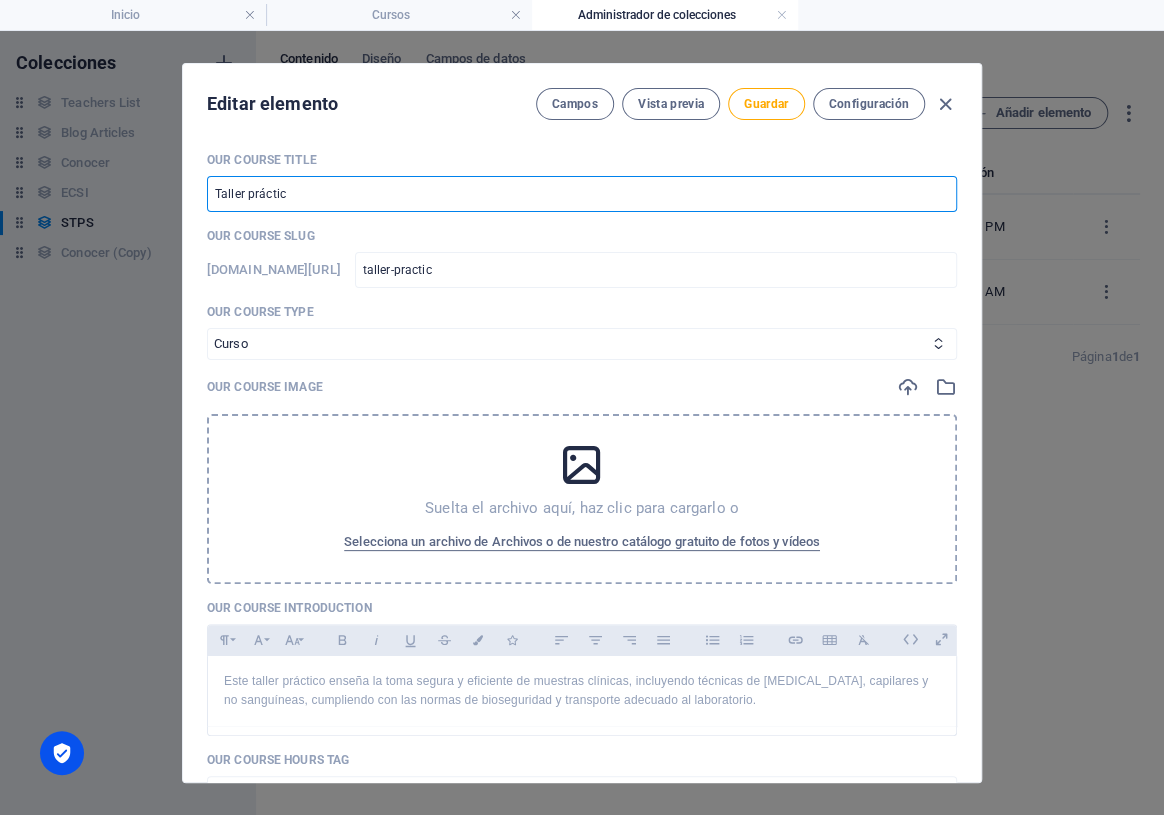 type on "Taller práctico" 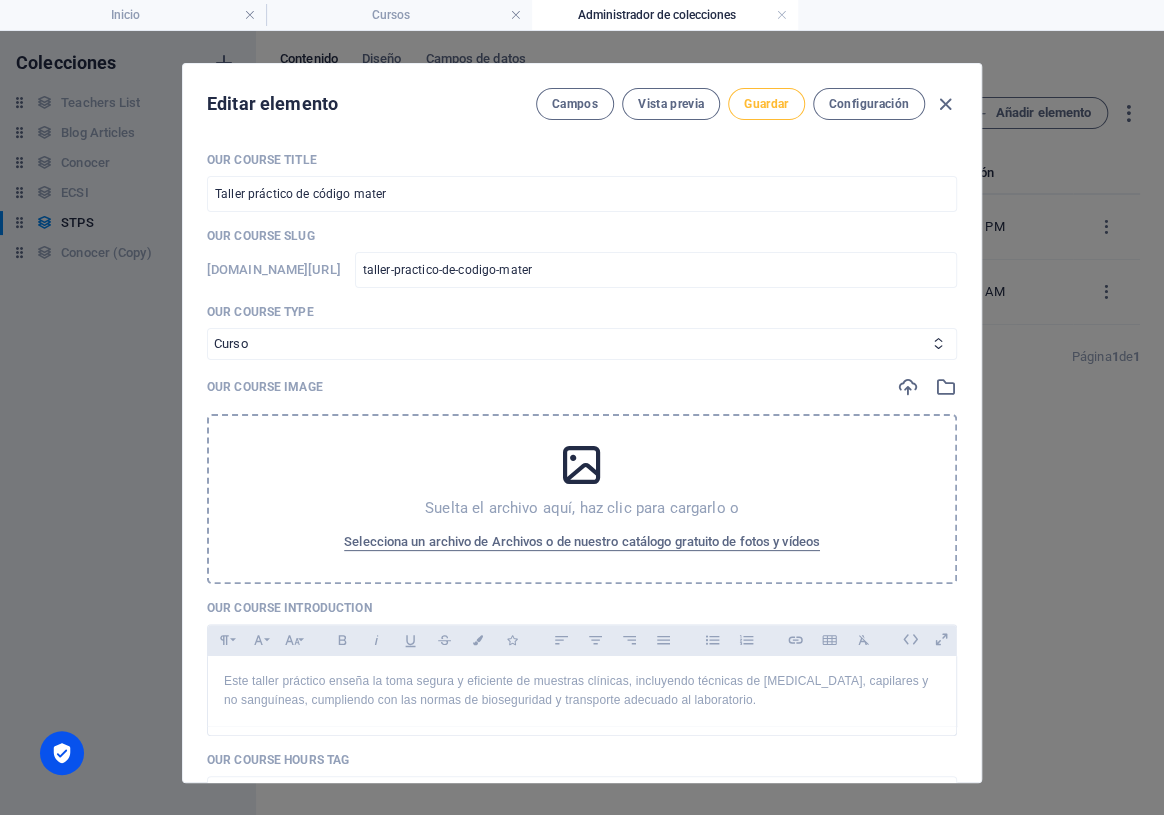 click on "Guardar" at bounding box center (766, 104) 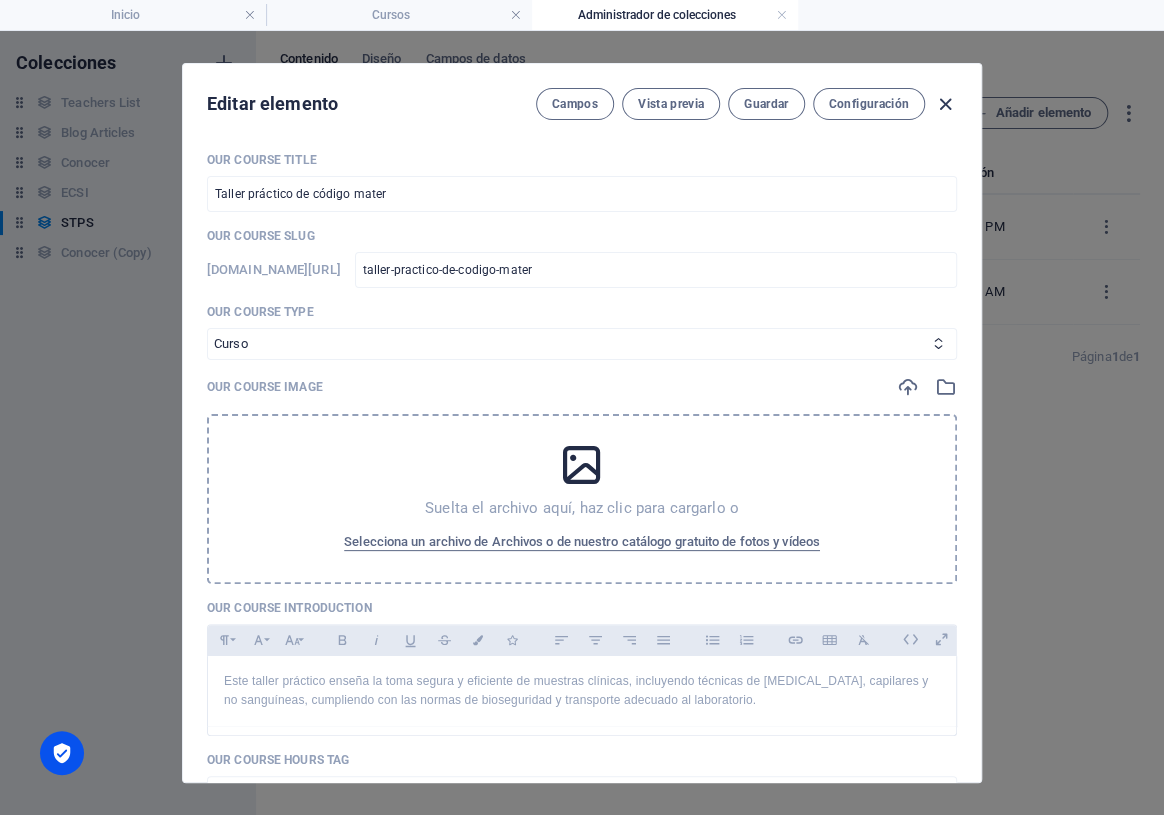 click at bounding box center (945, 104) 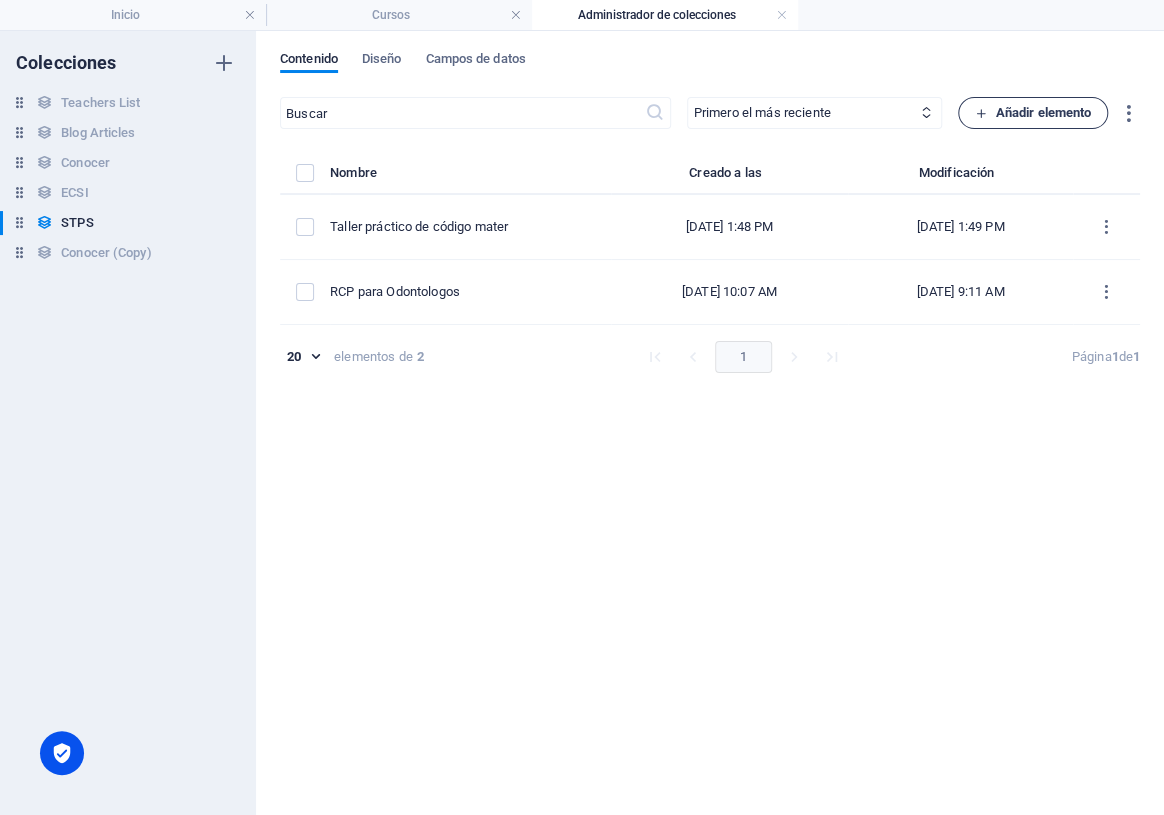 click on "Añadir elemento" at bounding box center [1033, 113] 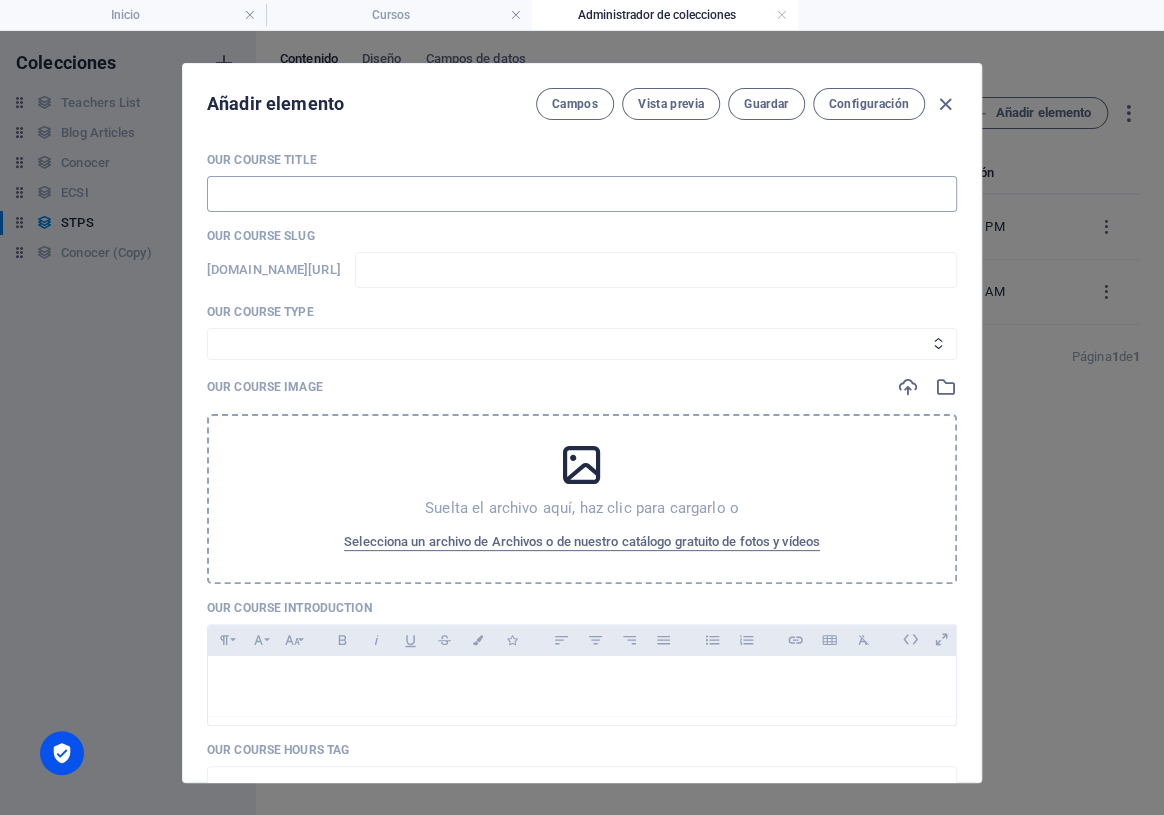 click at bounding box center [582, 194] 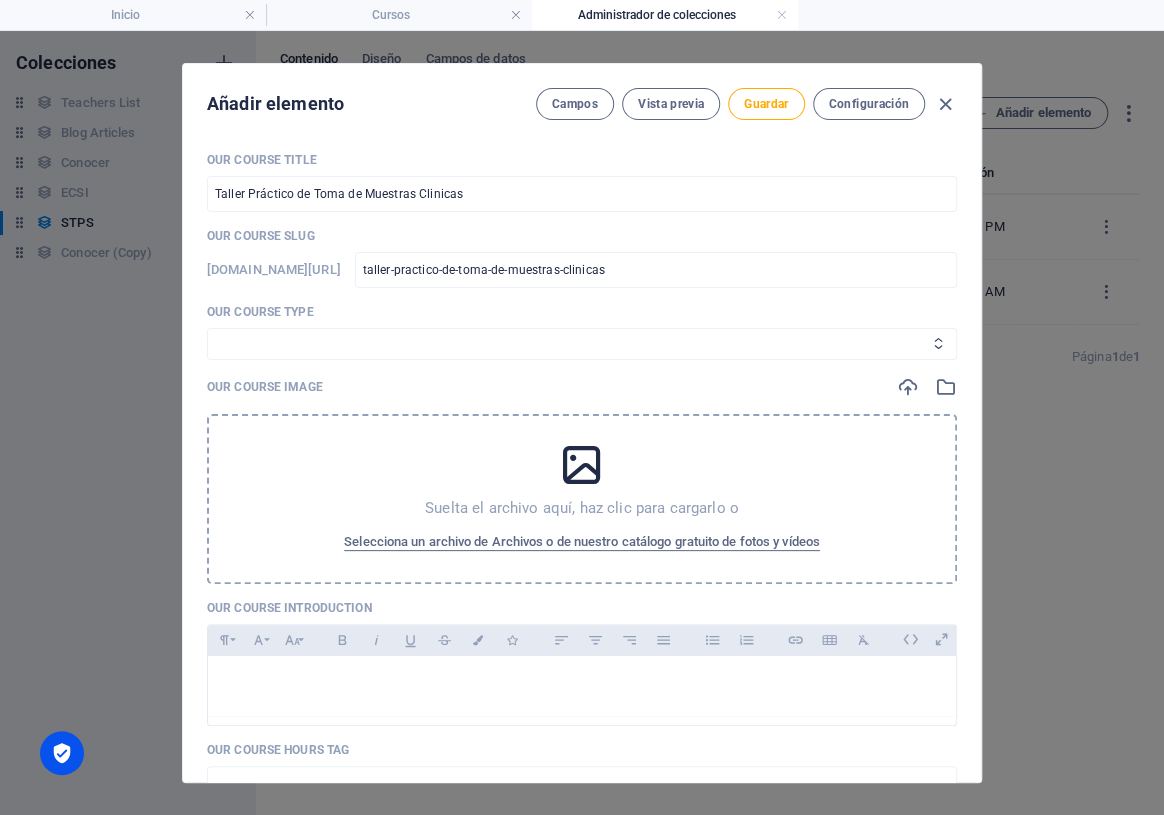 click on "Curso Basico Curso Intermedio Curso" at bounding box center (582, 344) 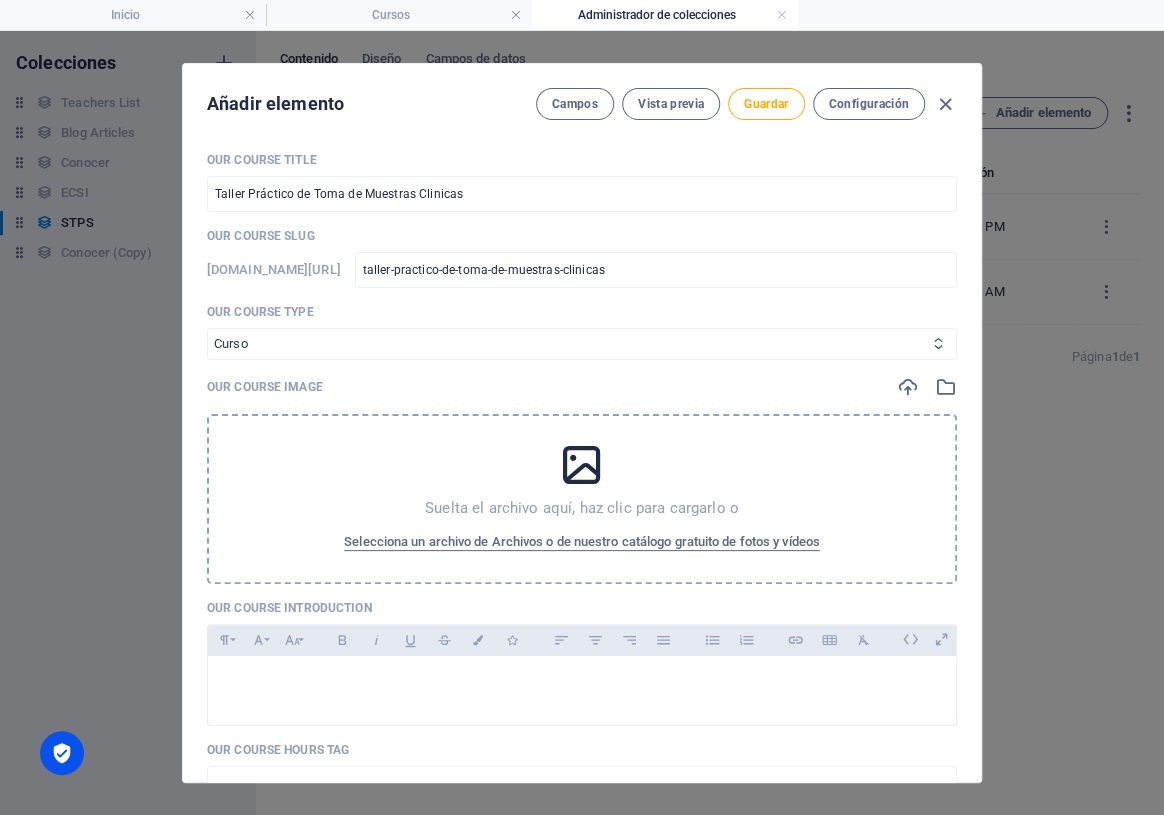 click on "Curso Basico Curso Intermedio Curso" at bounding box center [582, 344] 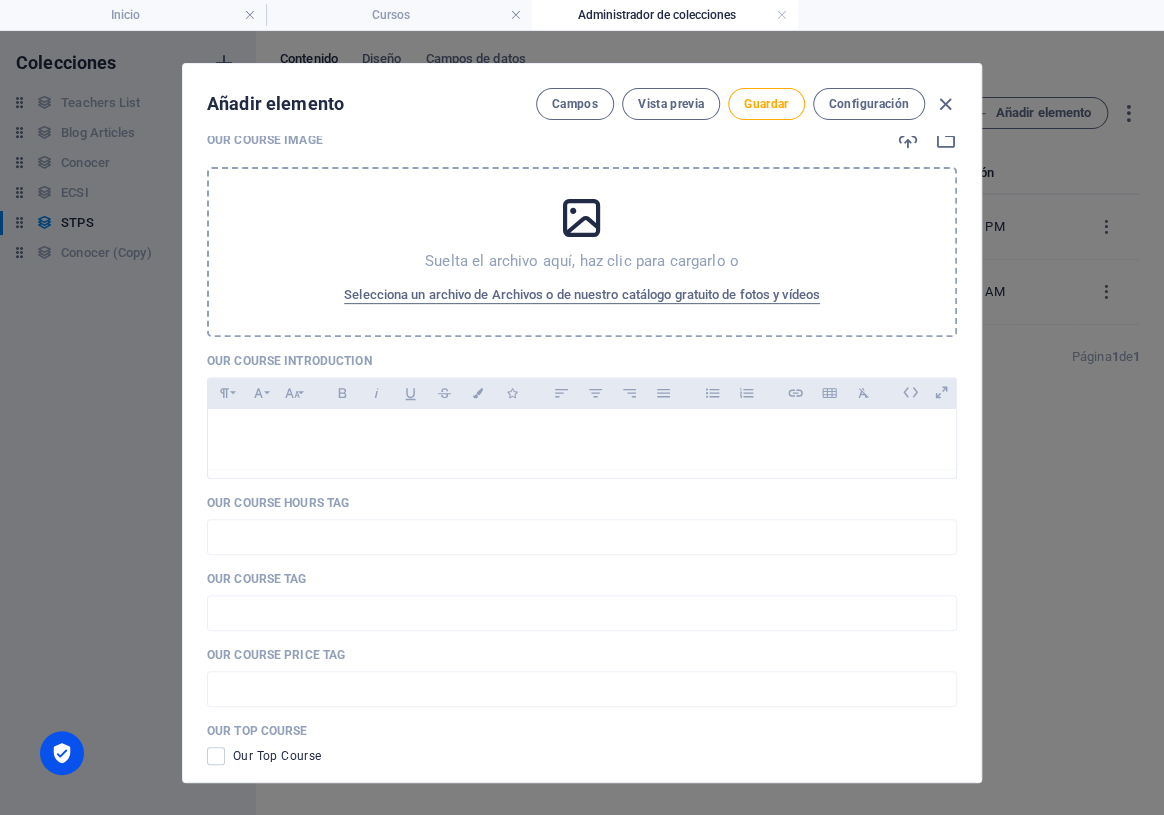 scroll, scrollTop: 272, scrollLeft: 0, axis: vertical 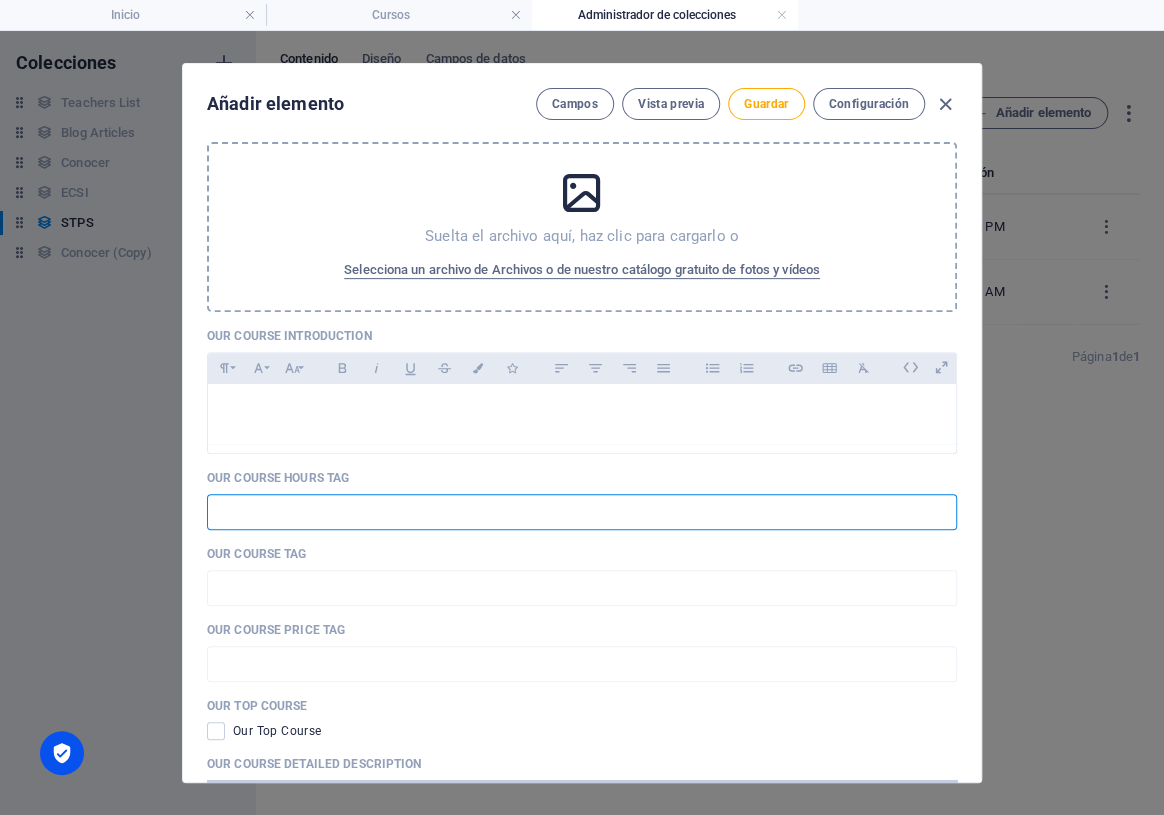 click at bounding box center [582, 512] 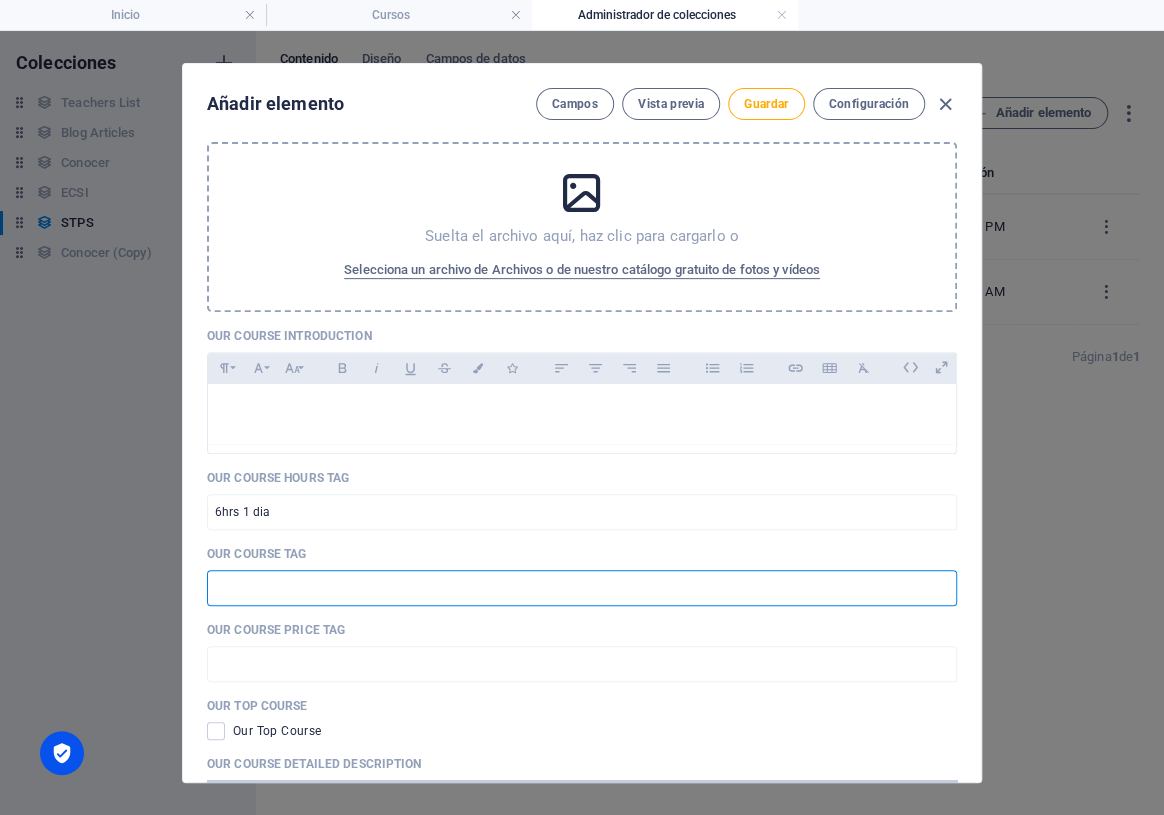 click at bounding box center [582, 588] 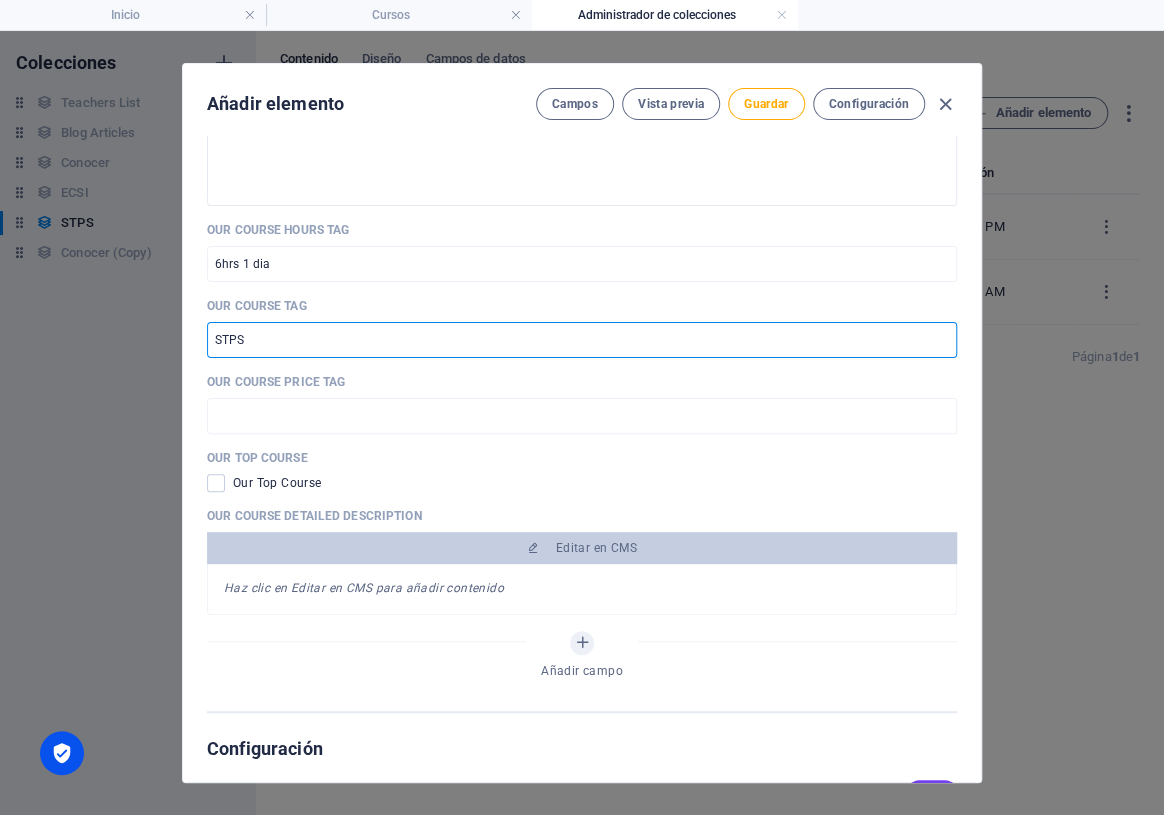 scroll, scrollTop: 272, scrollLeft: 0, axis: vertical 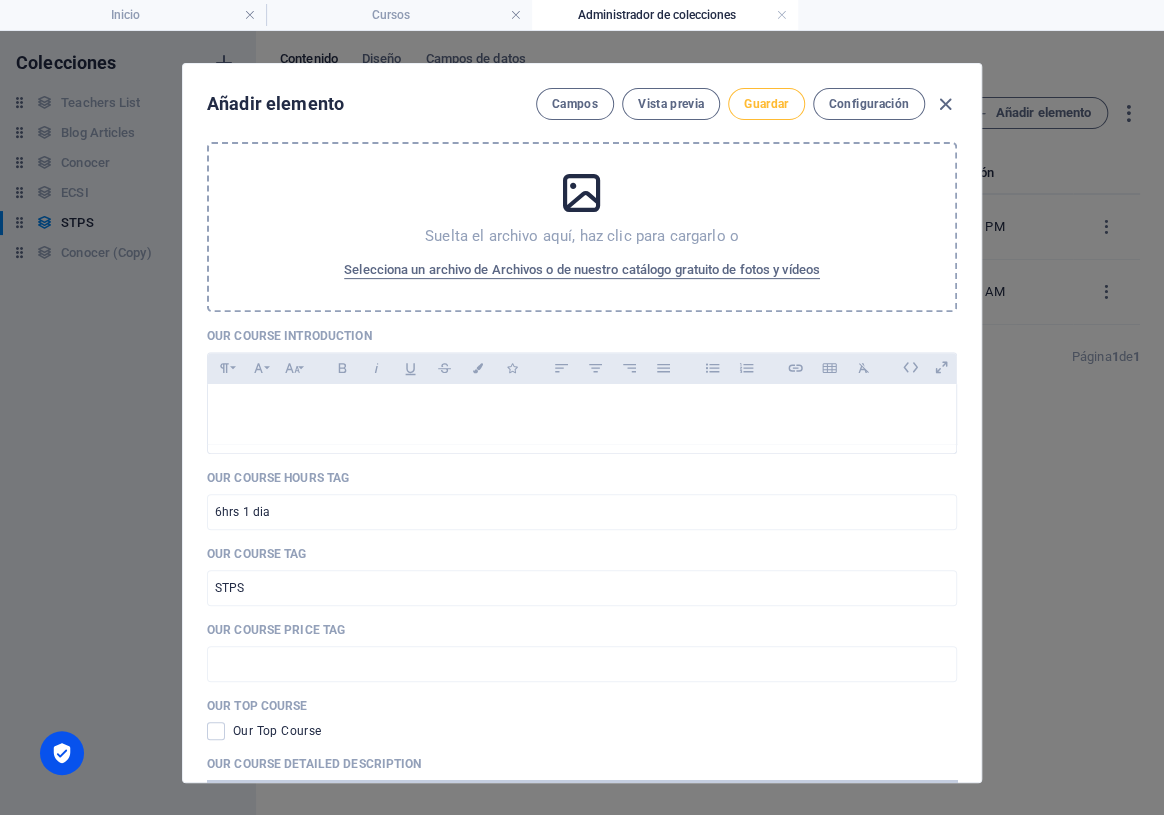 click on "Guardar" at bounding box center [766, 104] 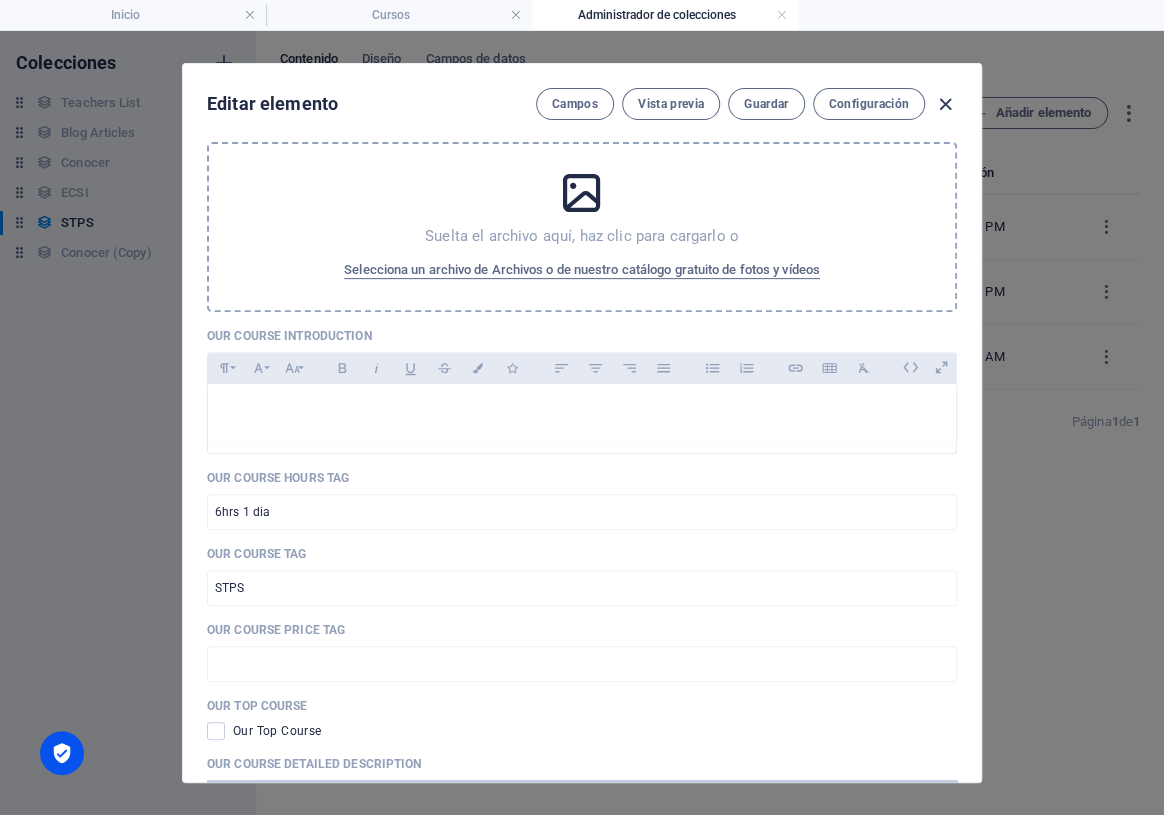 click at bounding box center (945, 104) 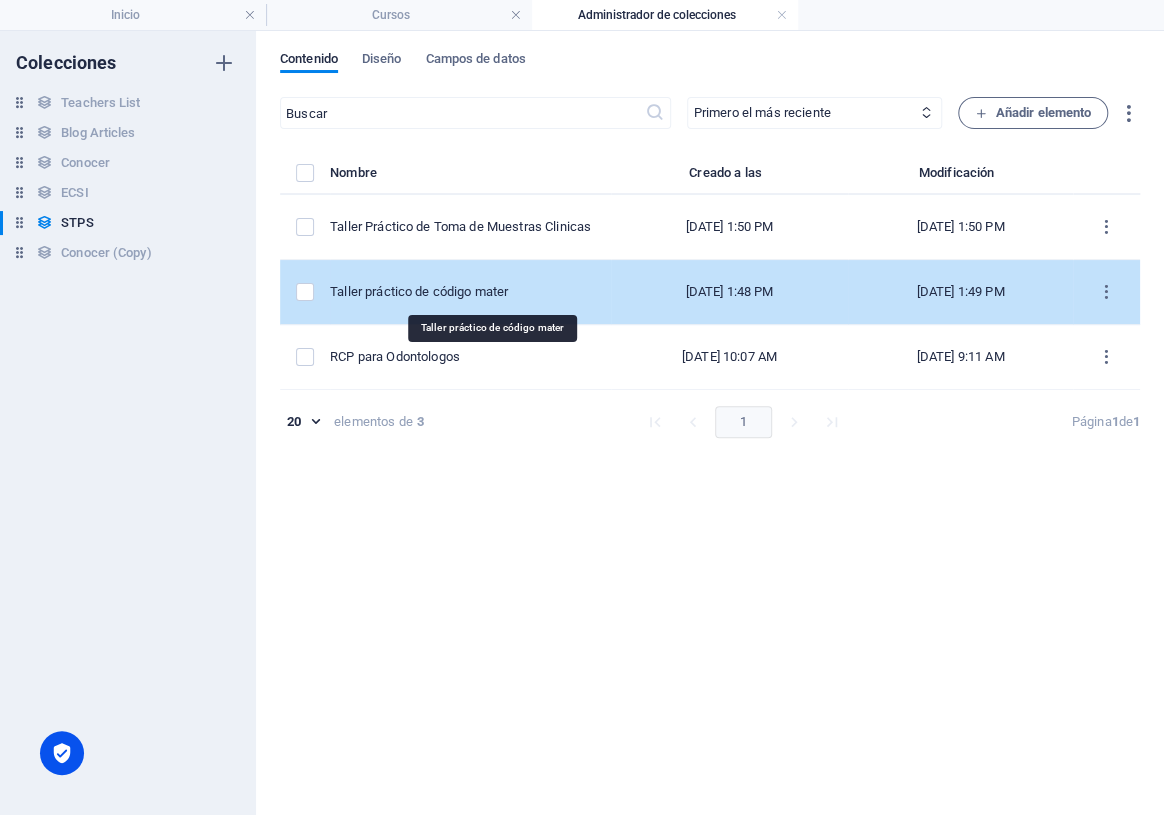 click on "Taller práctico de código mater" at bounding box center (462, 292) 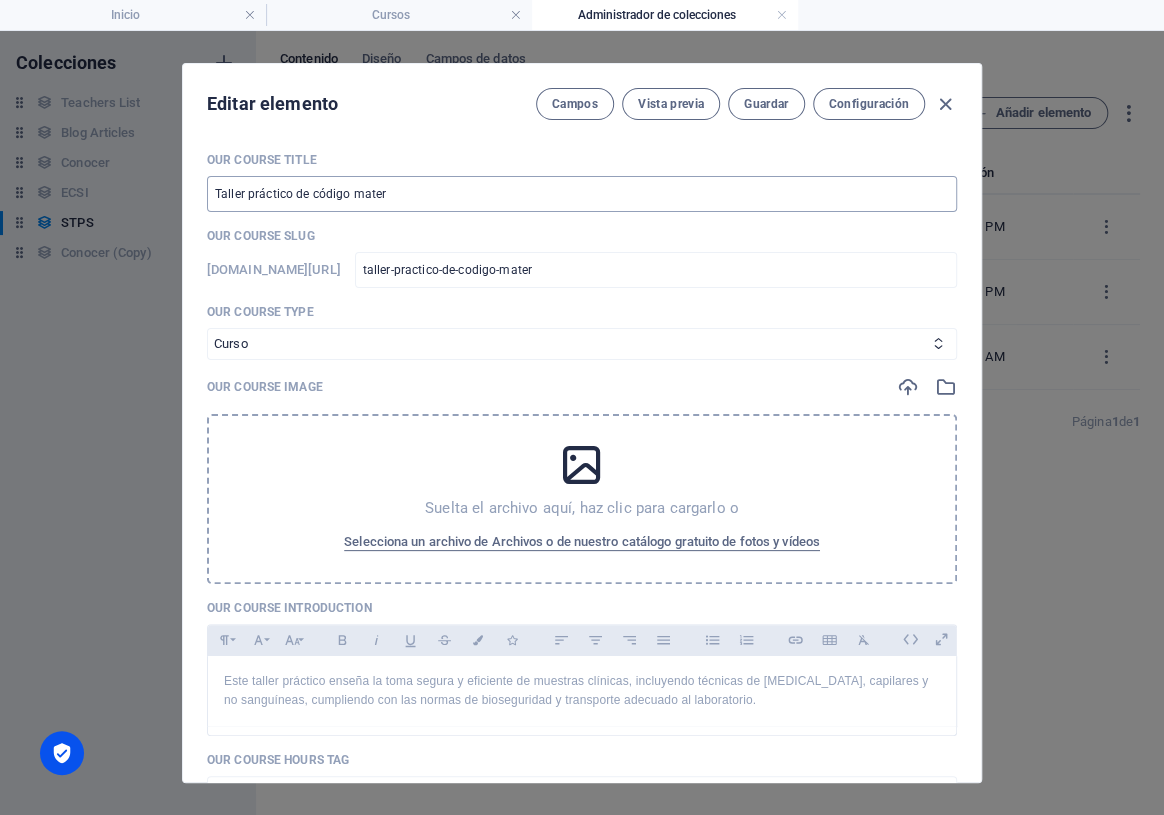 click on "Taller práctico de código mater" at bounding box center [582, 194] 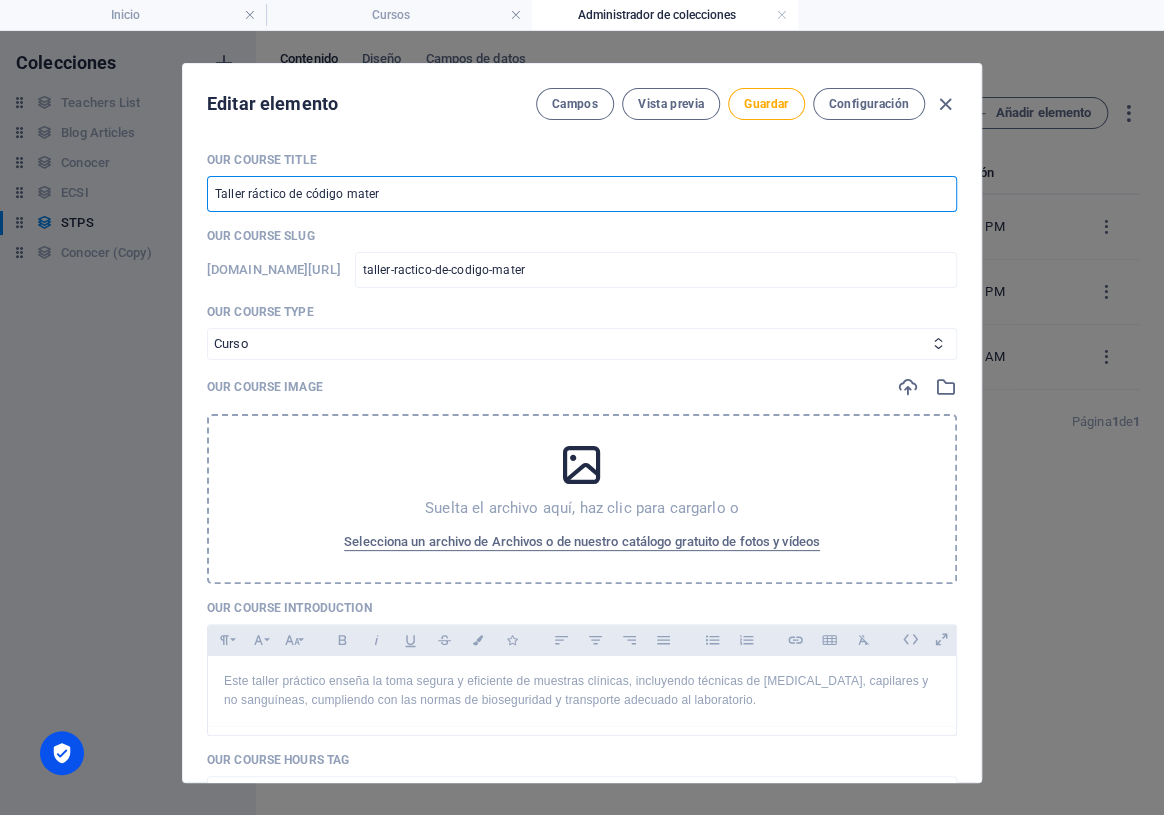 click on "Taller ráctico de código mater" at bounding box center [582, 194] 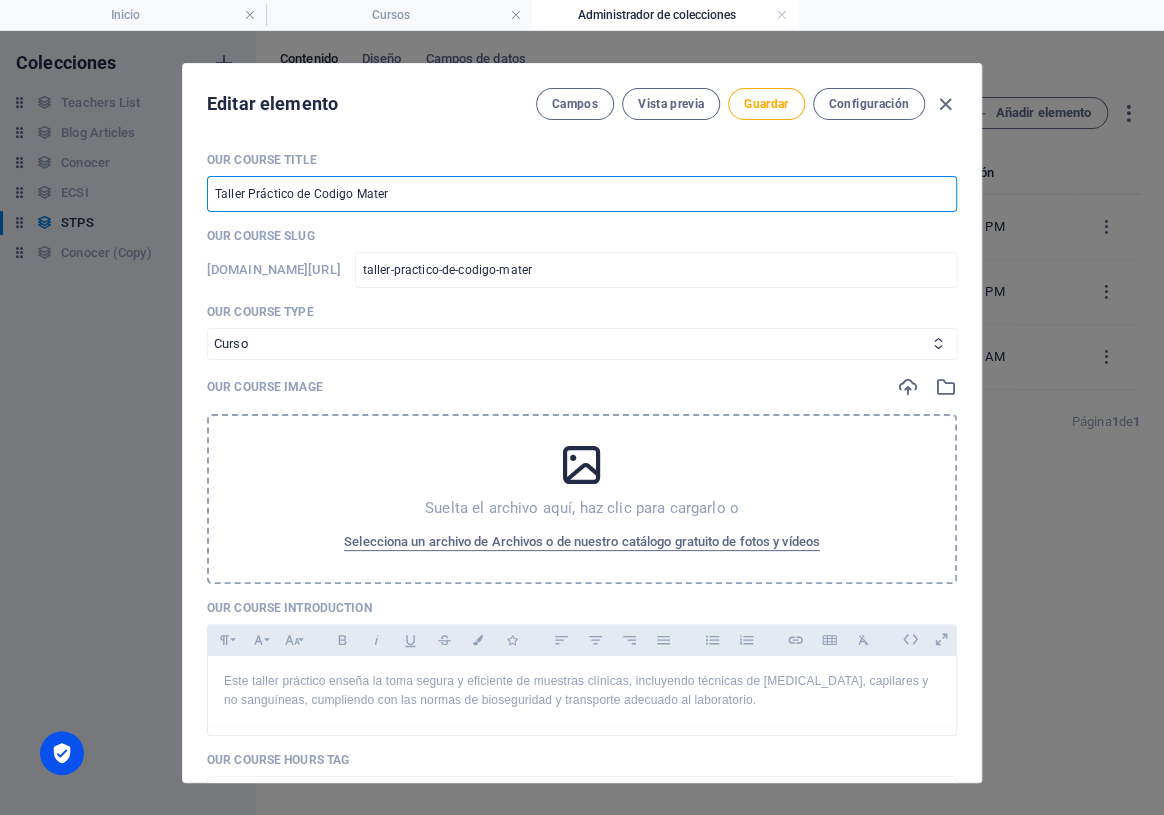 click on "Taller Práctico de Codigo Mater" at bounding box center (582, 194) 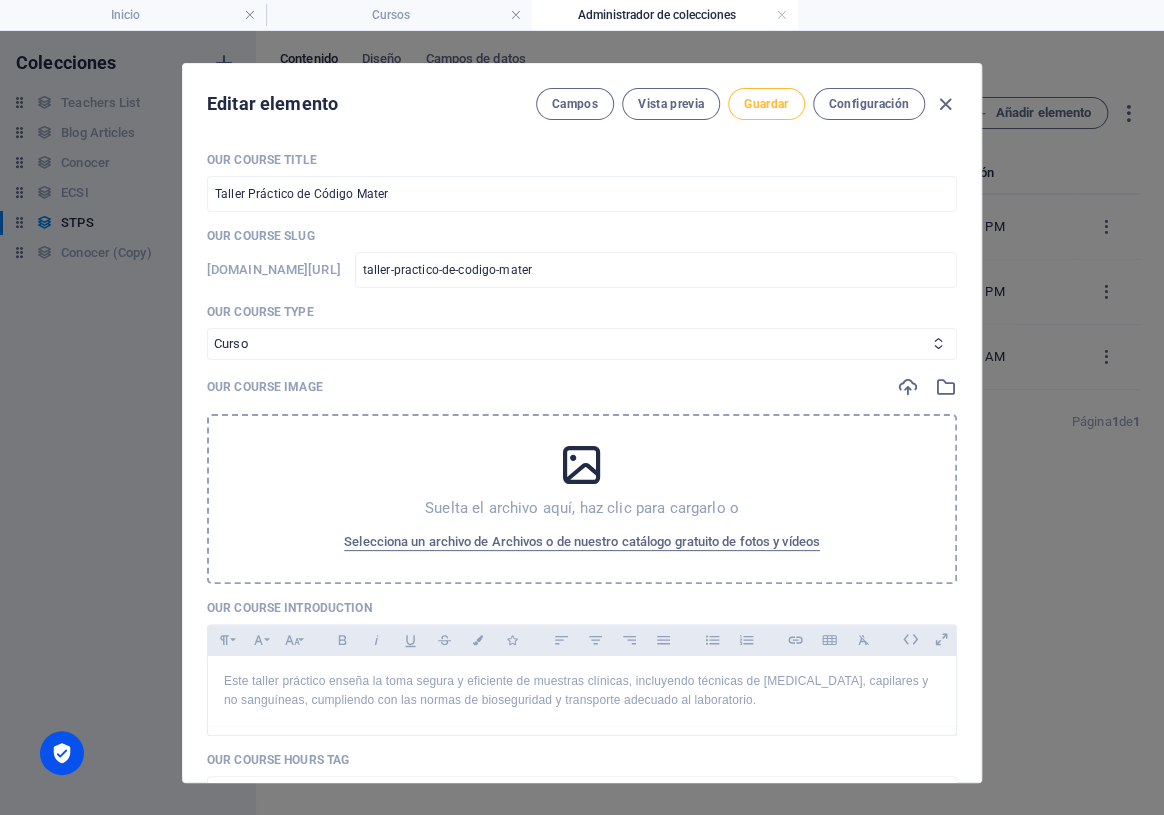 click on "Guardar" at bounding box center (766, 104) 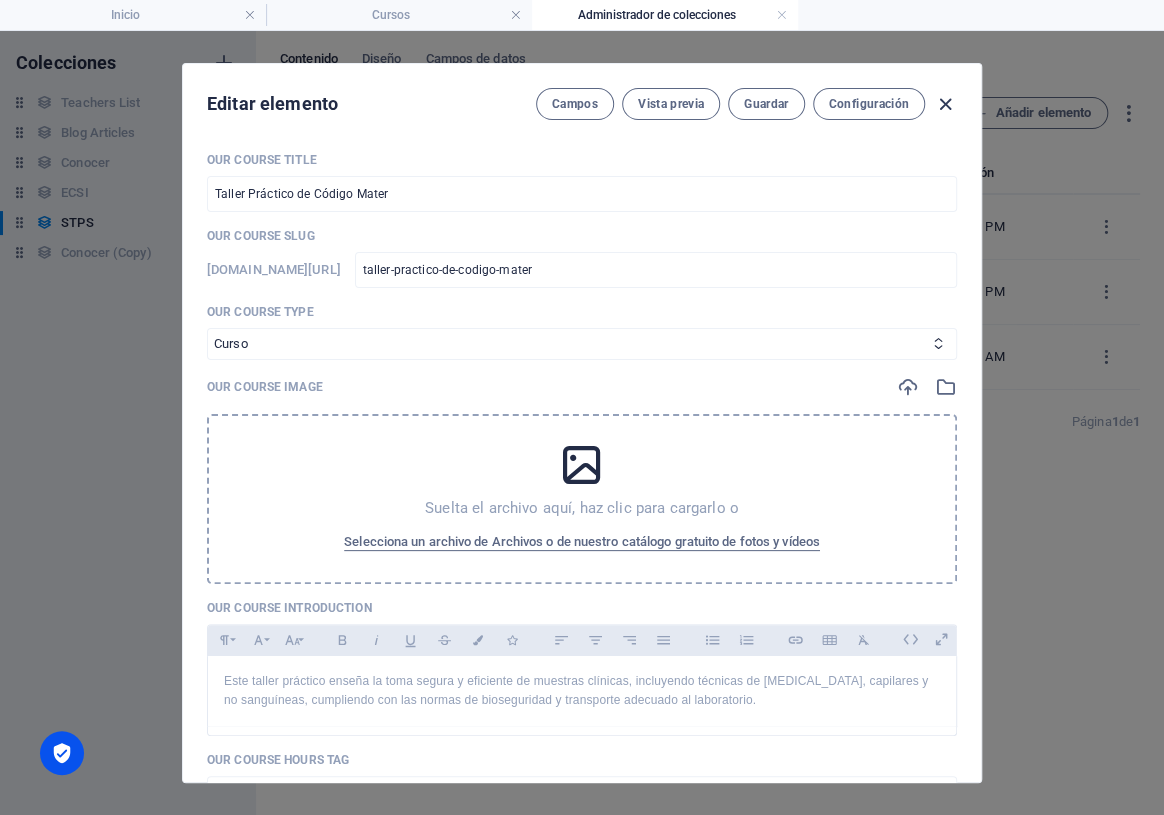 click at bounding box center (945, 104) 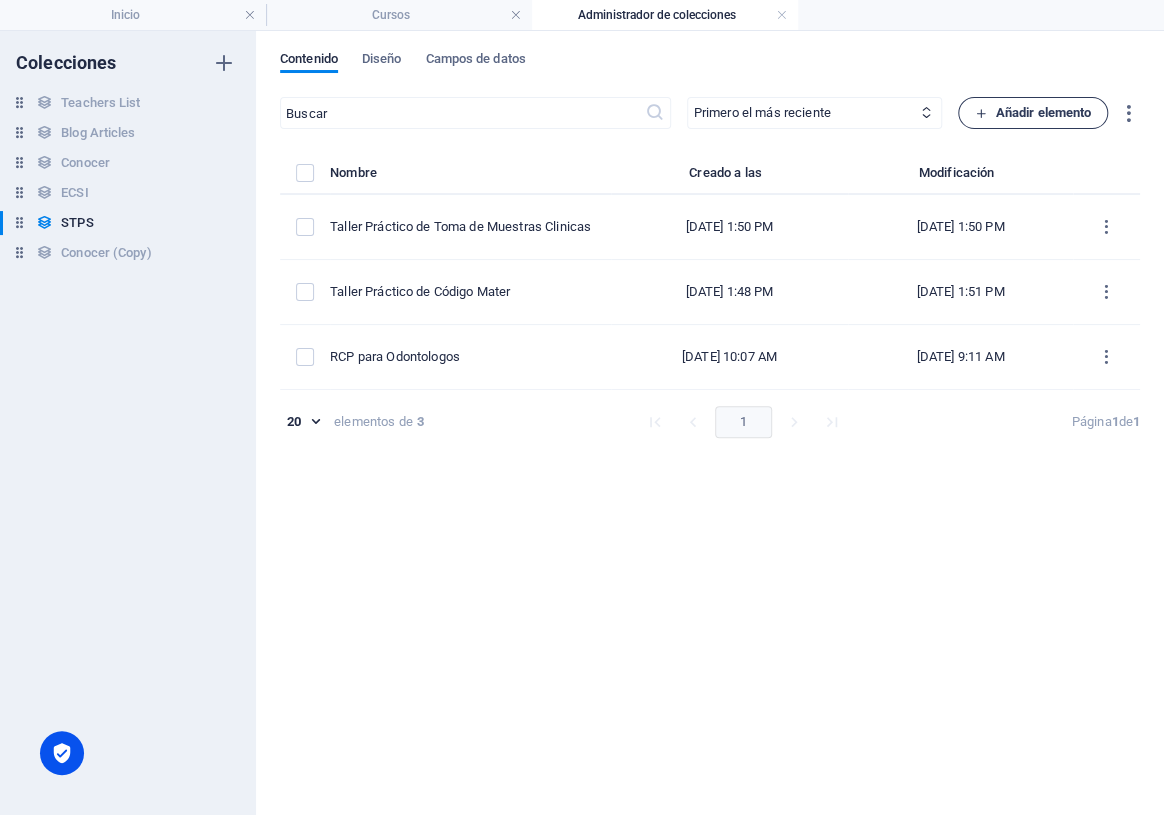 click at bounding box center (981, 113) 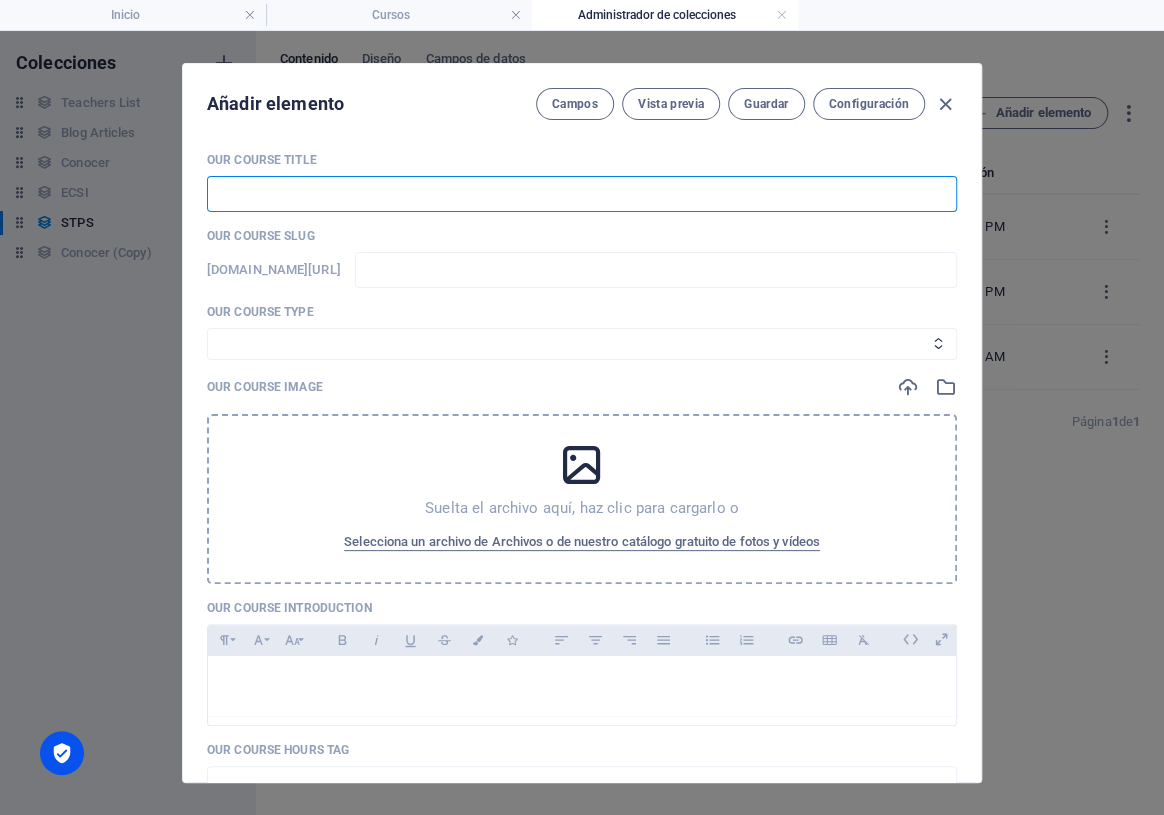 click at bounding box center (582, 194) 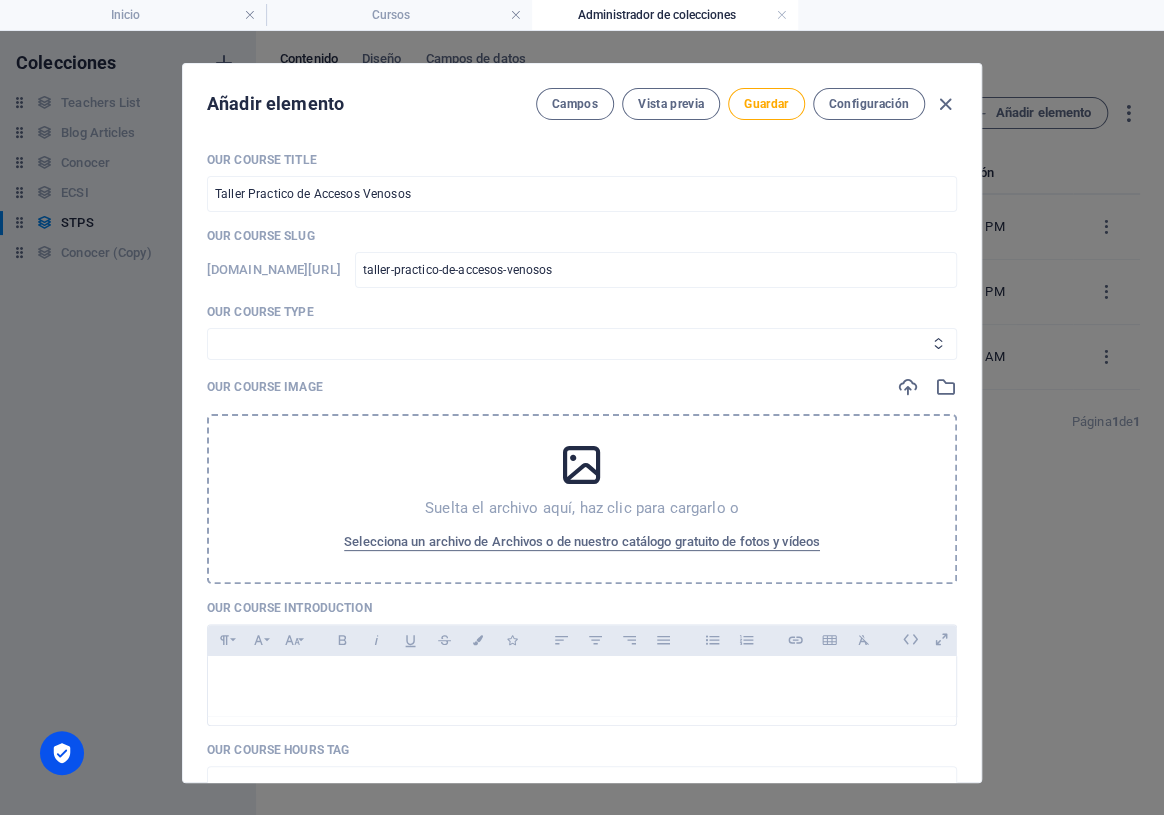 click on "Curso Basico Curso Intermedio Curso" at bounding box center (582, 344) 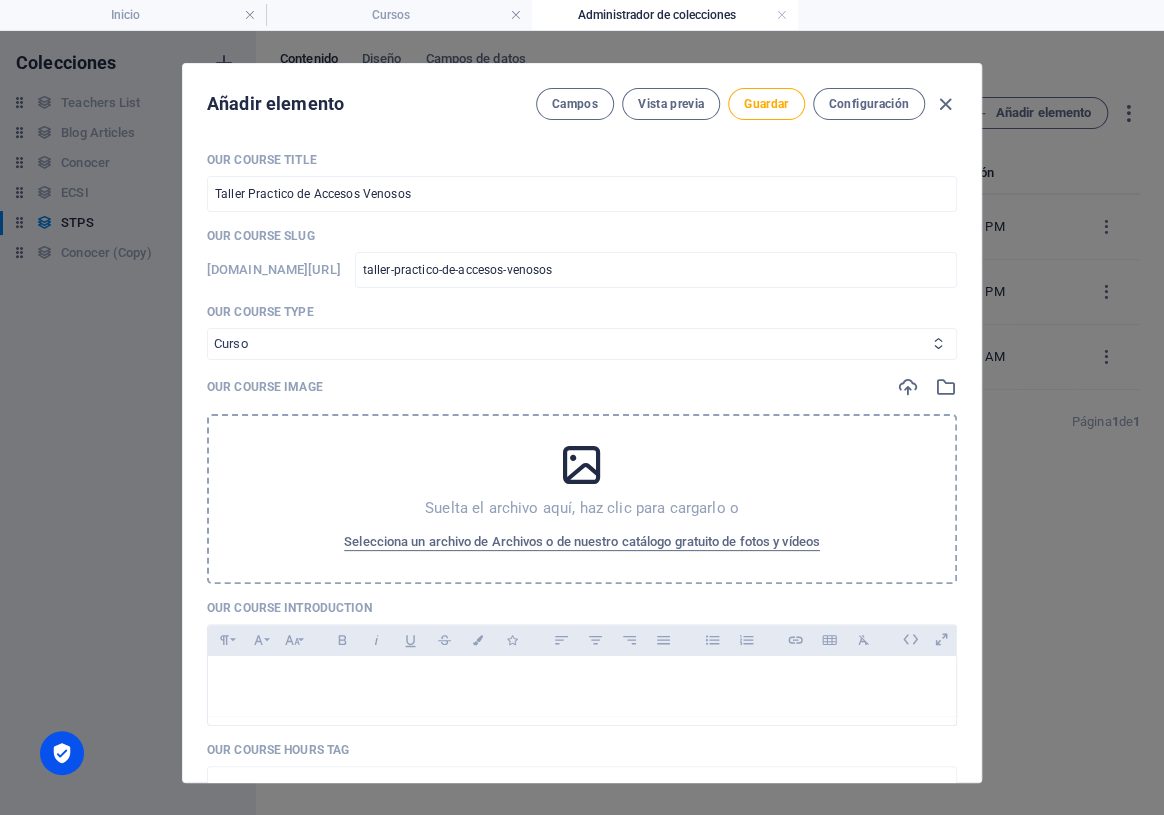 click on "Curso Basico Curso Intermedio Curso" at bounding box center [582, 344] 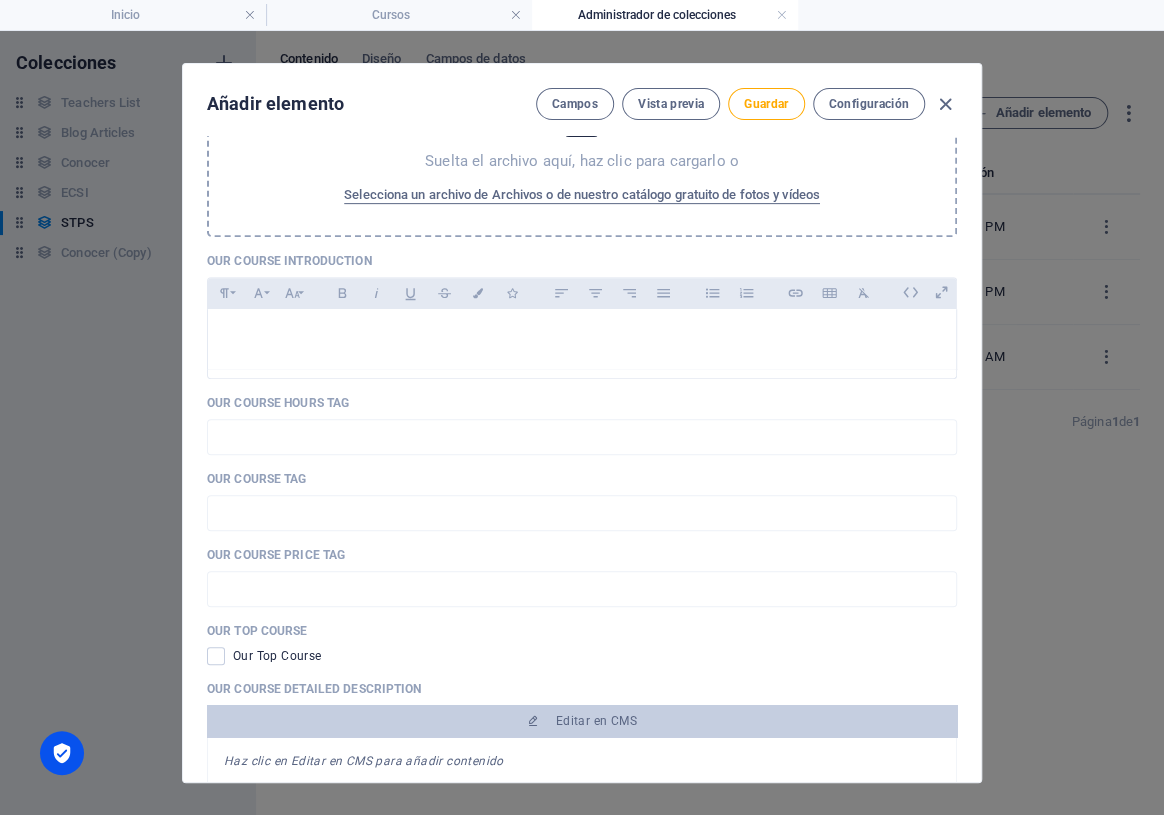 scroll, scrollTop: 363, scrollLeft: 0, axis: vertical 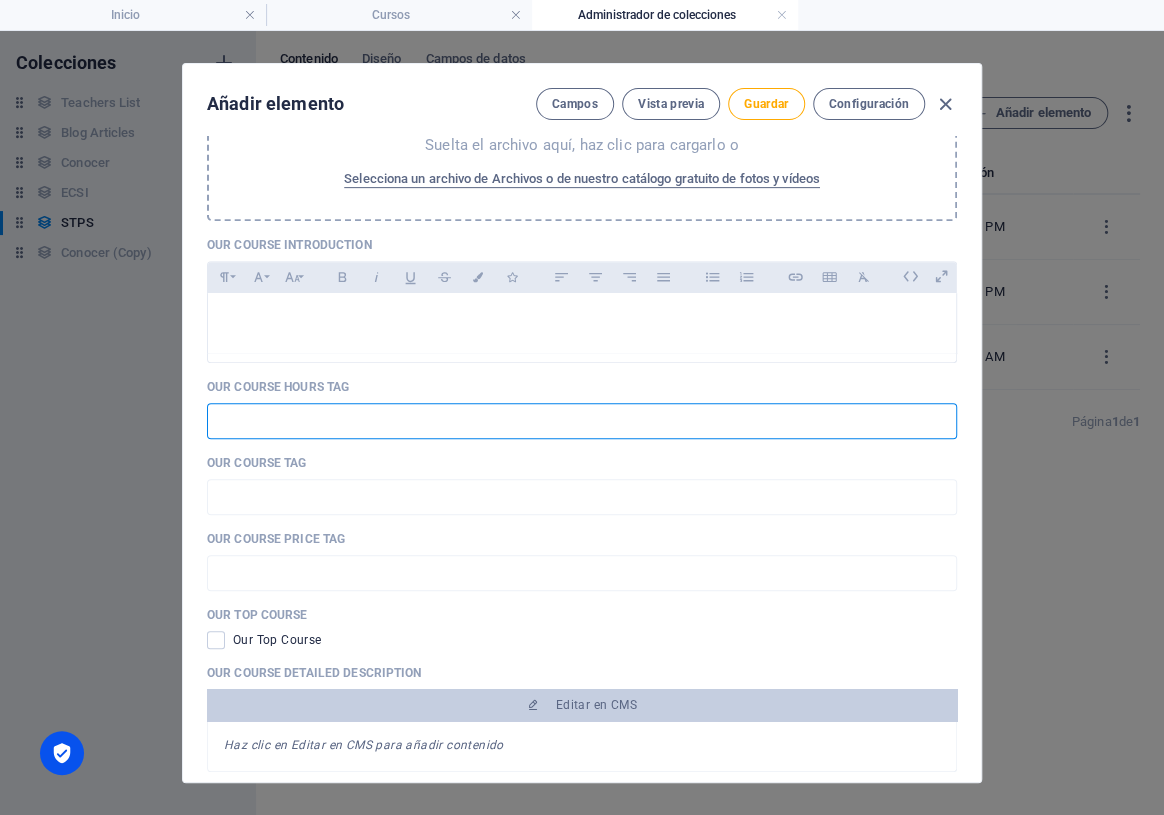 click at bounding box center [582, 421] 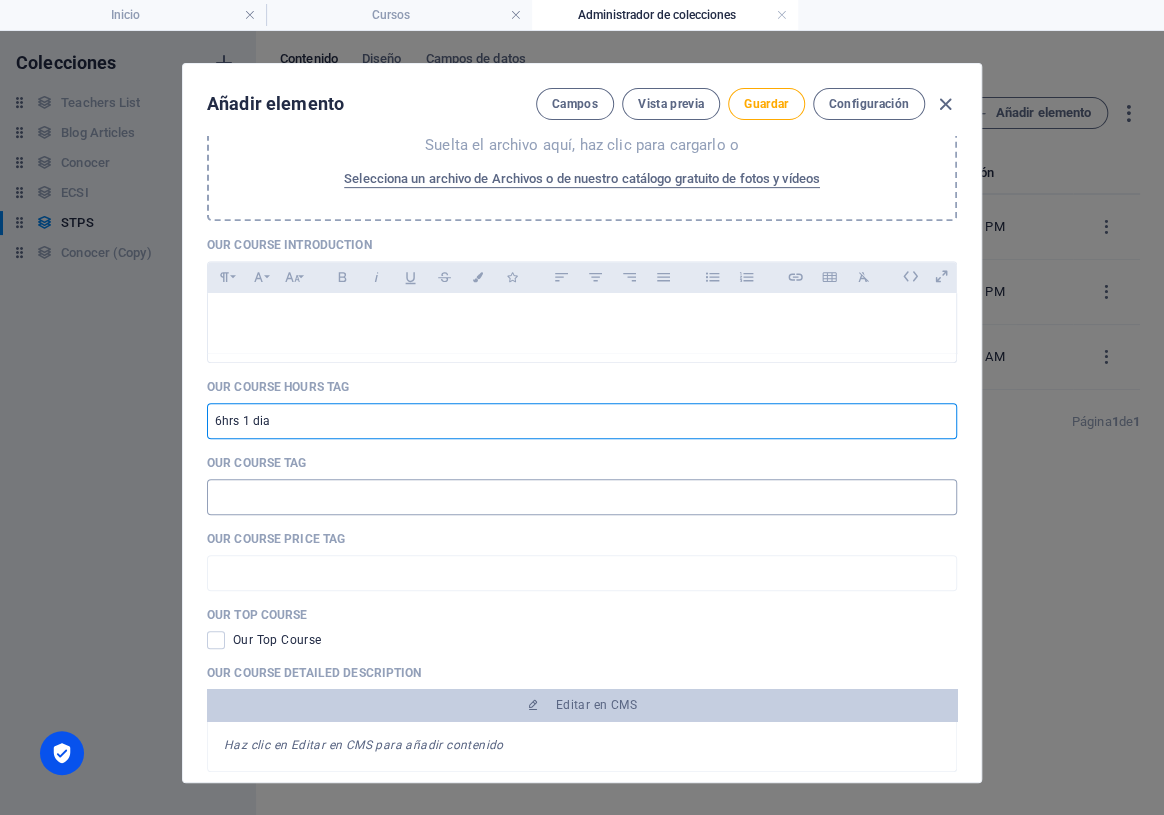 click at bounding box center (582, 497) 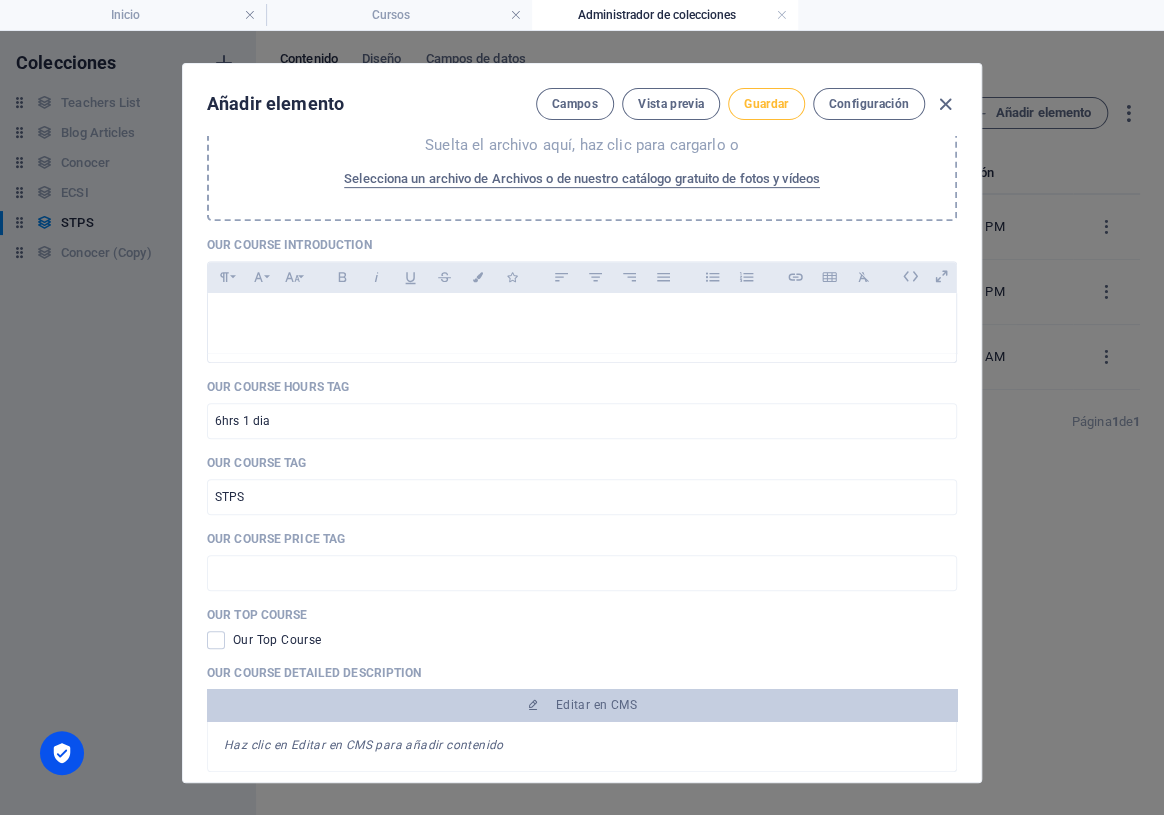 click on "Guardar" at bounding box center (766, 104) 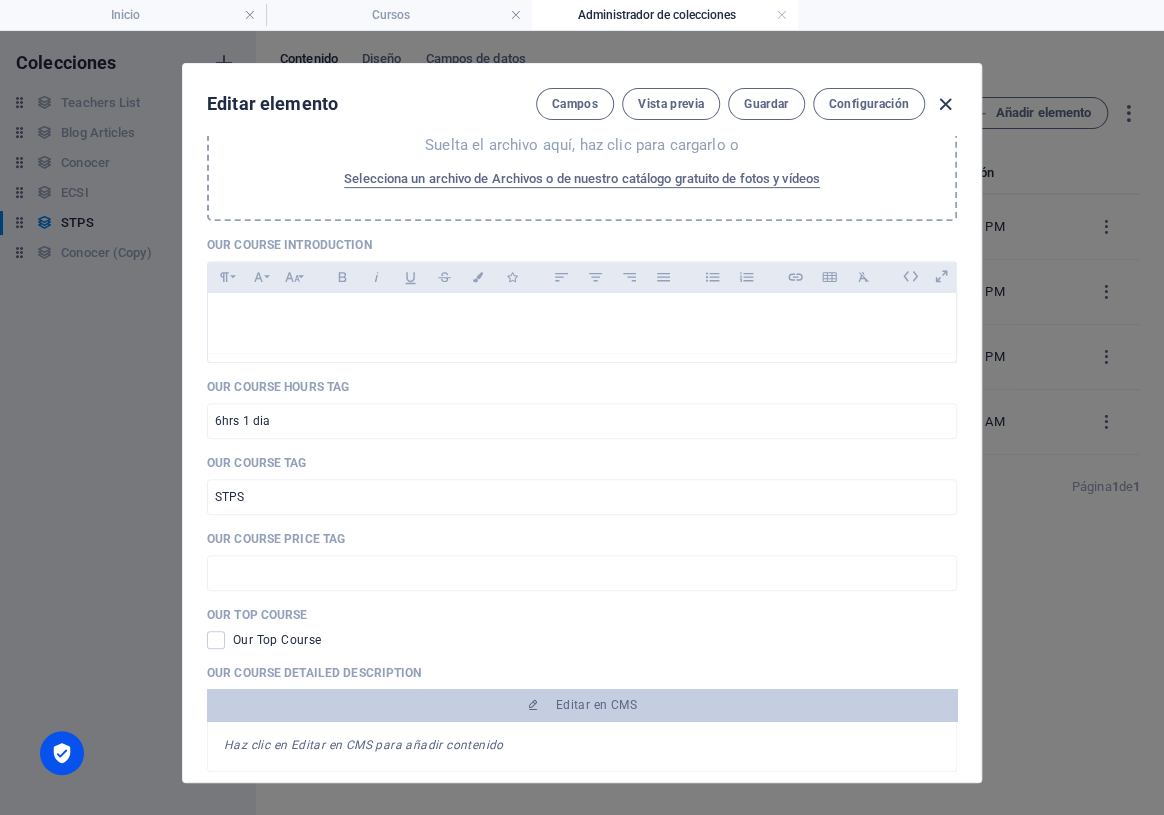 click at bounding box center (945, 104) 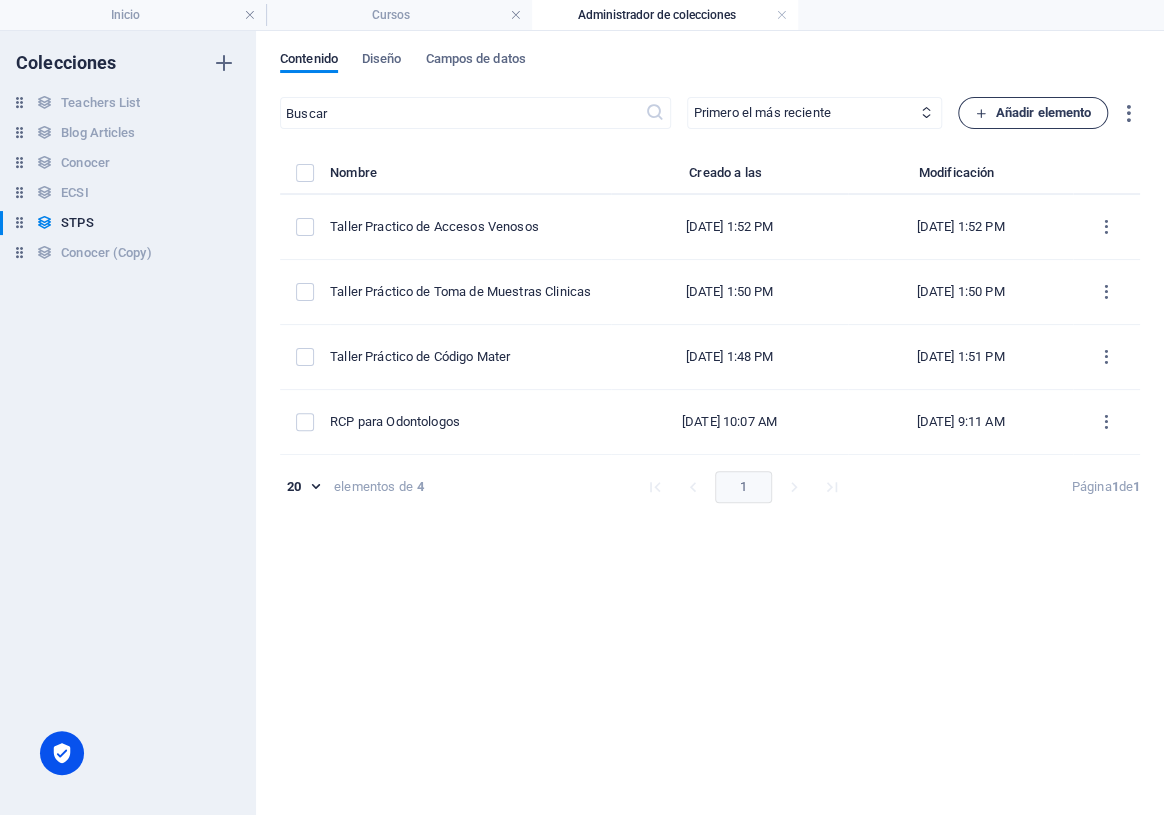 click on "Añadir elemento" at bounding box center [1033, 113] 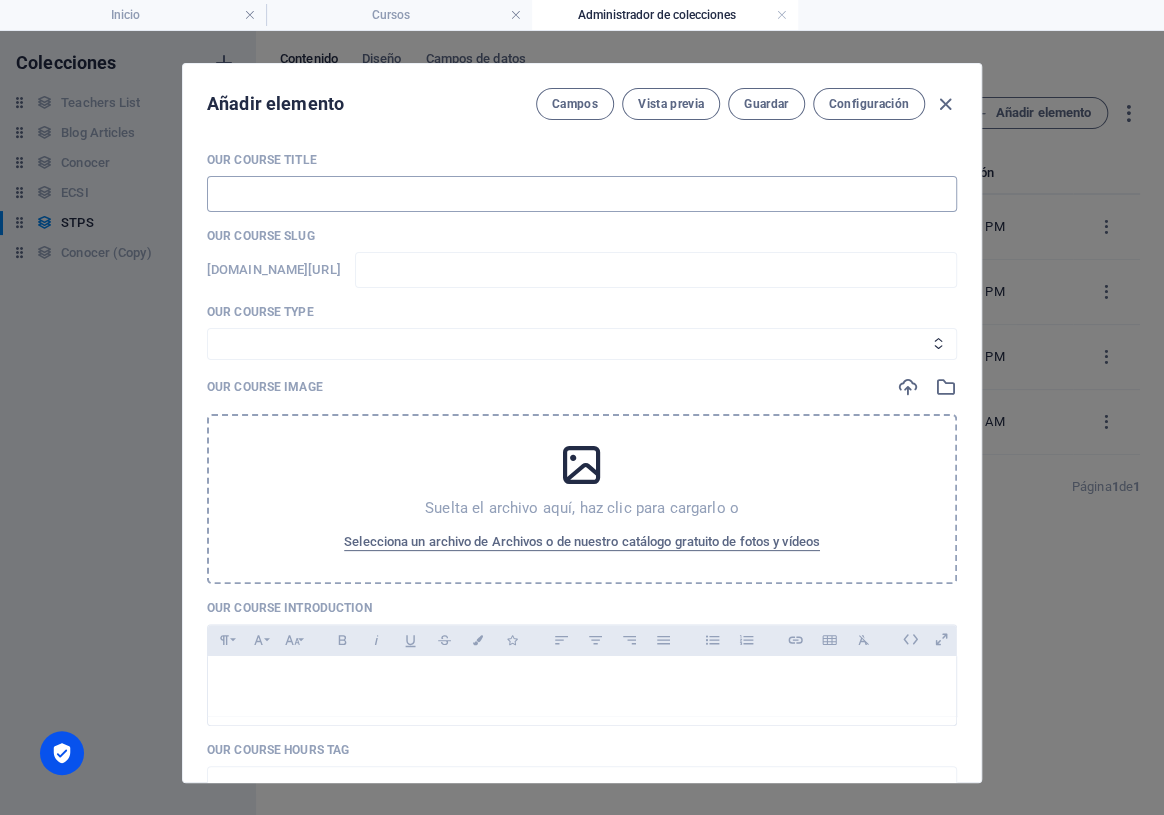 click at bounding box center [582, 194] 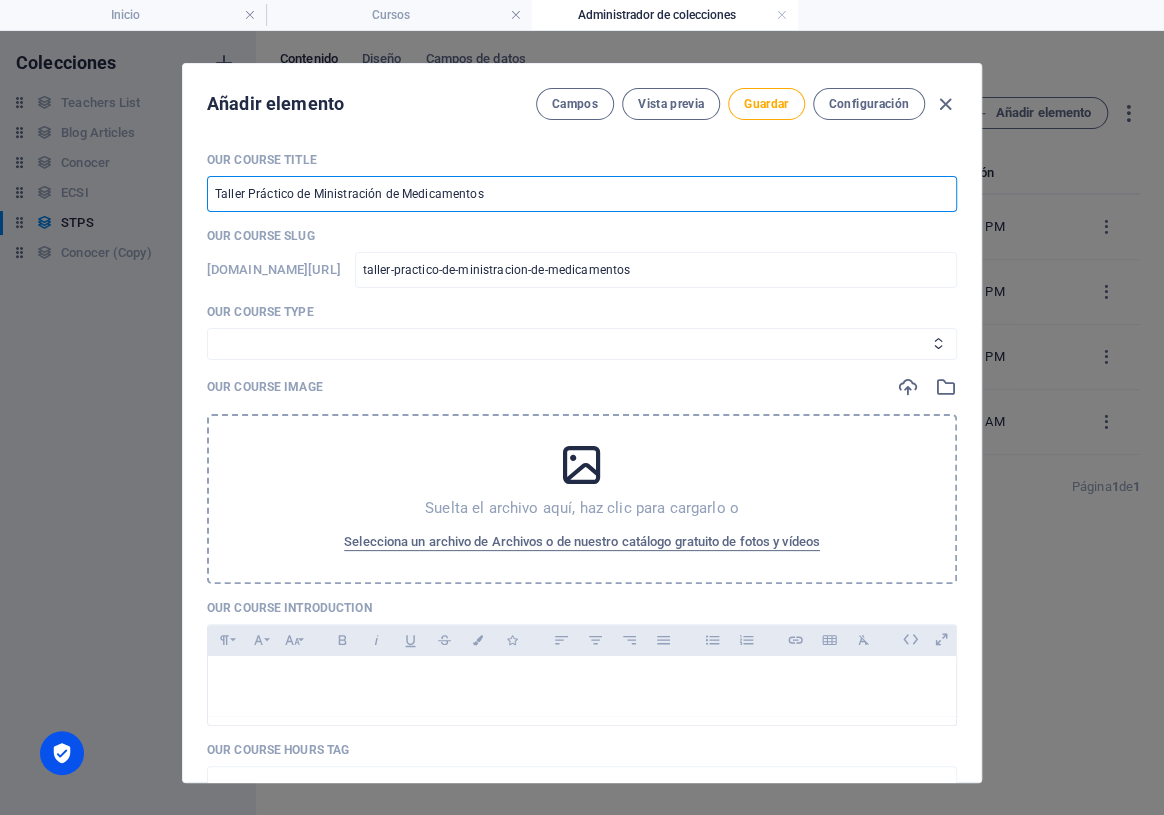 drag, startPoint x: 213, startPoint y: 194, endPoint x: 311, endPoint y: 192, distance: 98.02041 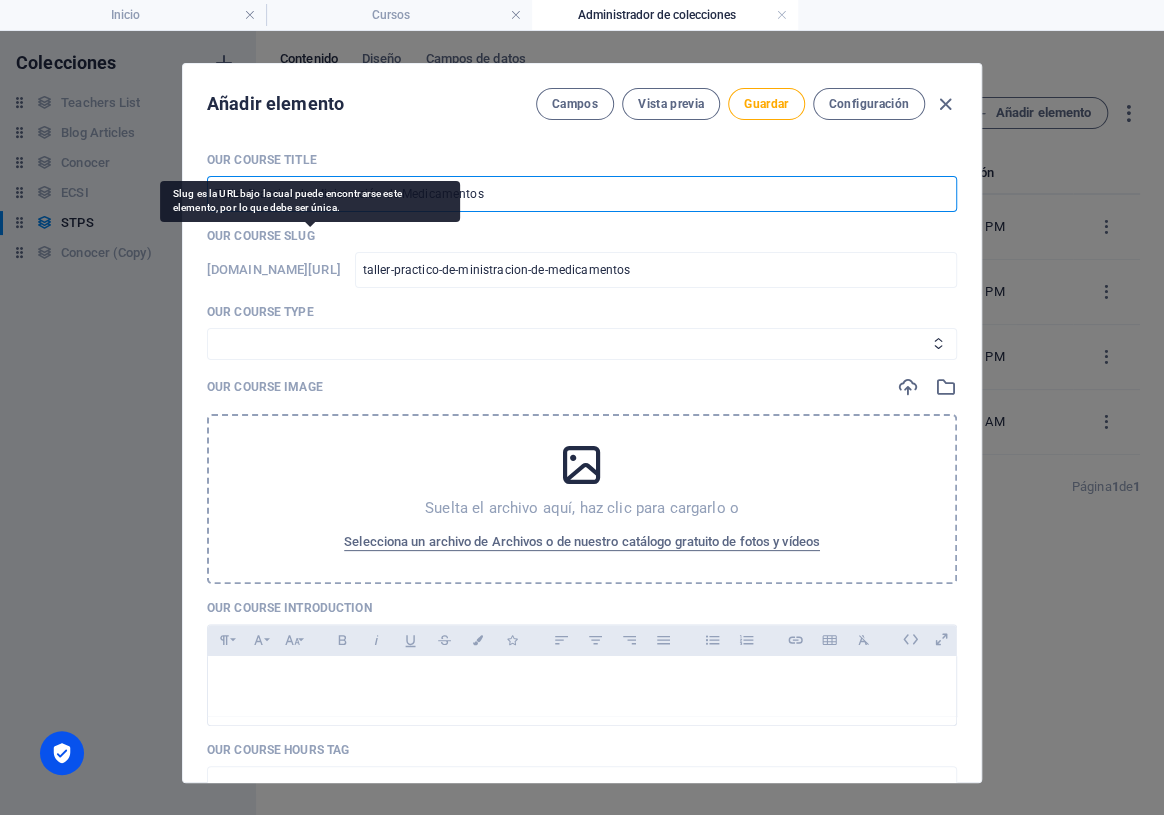 scroll, scrollTop: 90, scrollLeft: 0, axis: vertical 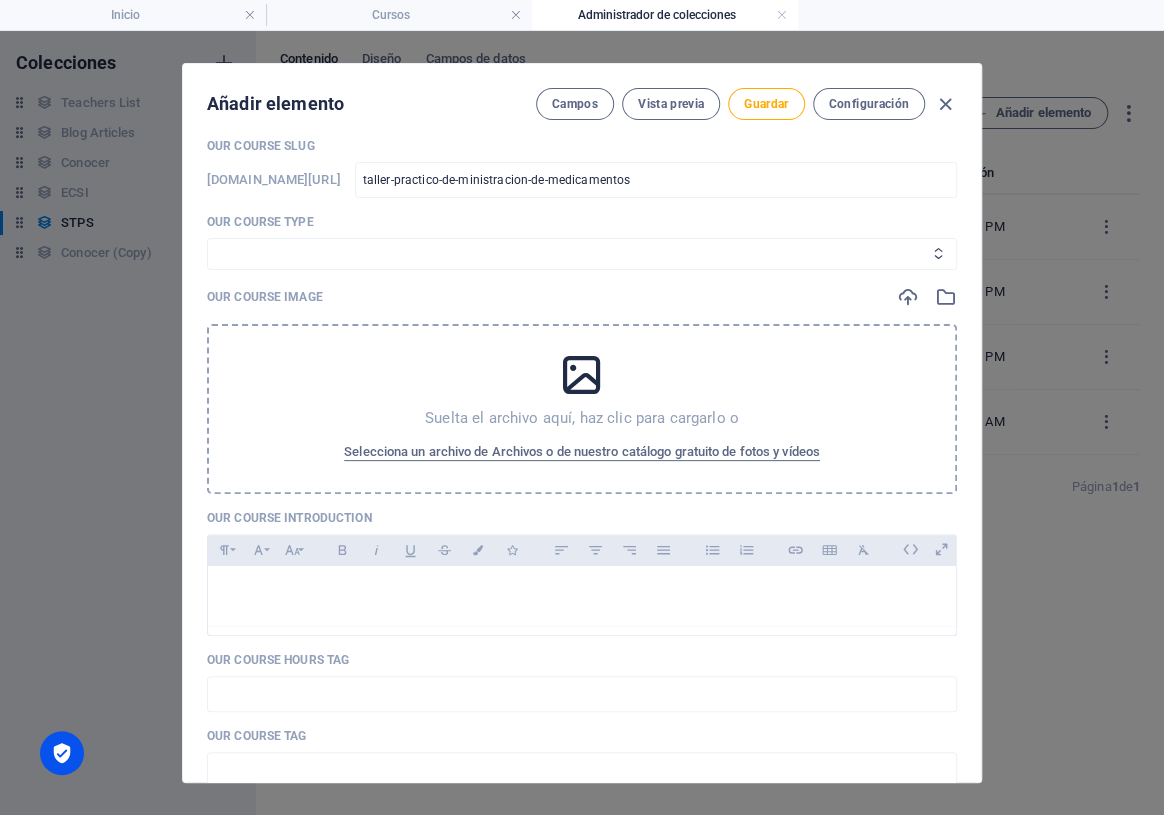click on "Curso Basico Curso Intermedio Curso" at bounding box center [582, 254] 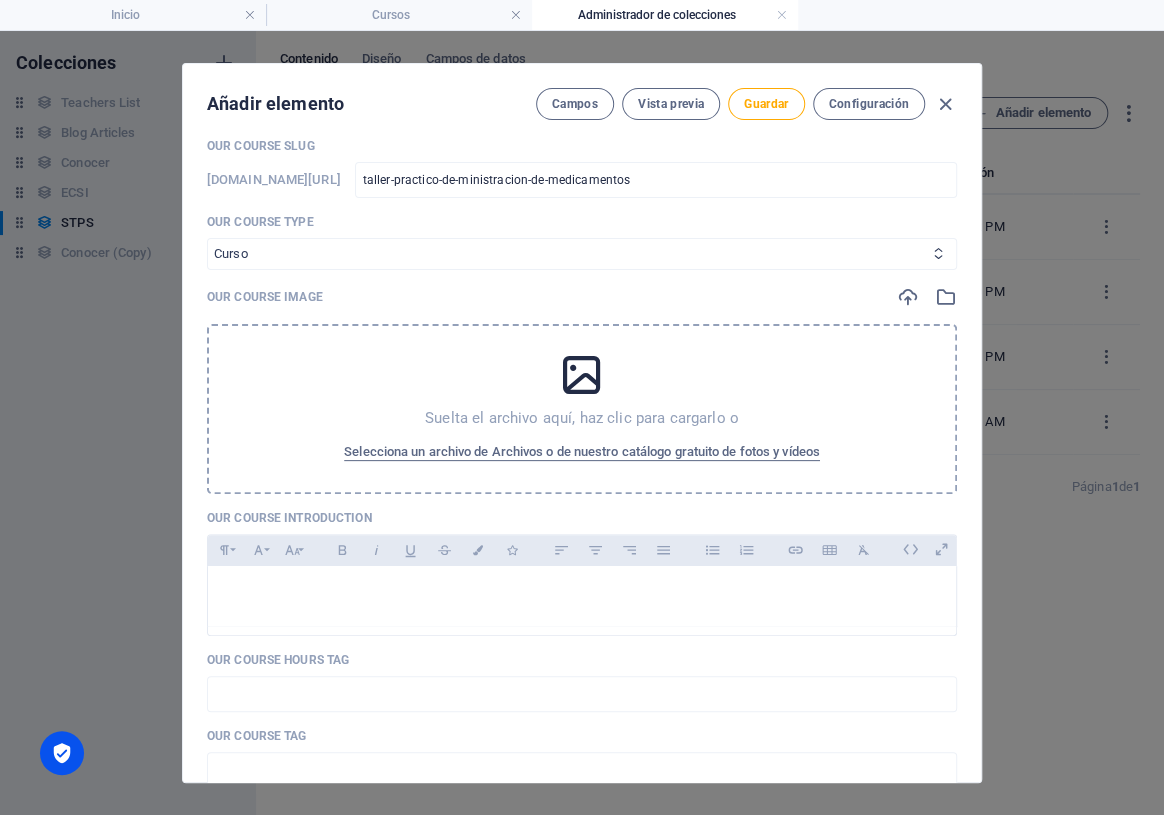 click on "Curso Basico Curso Intermedio Curso" at bounding box center (582, 254) 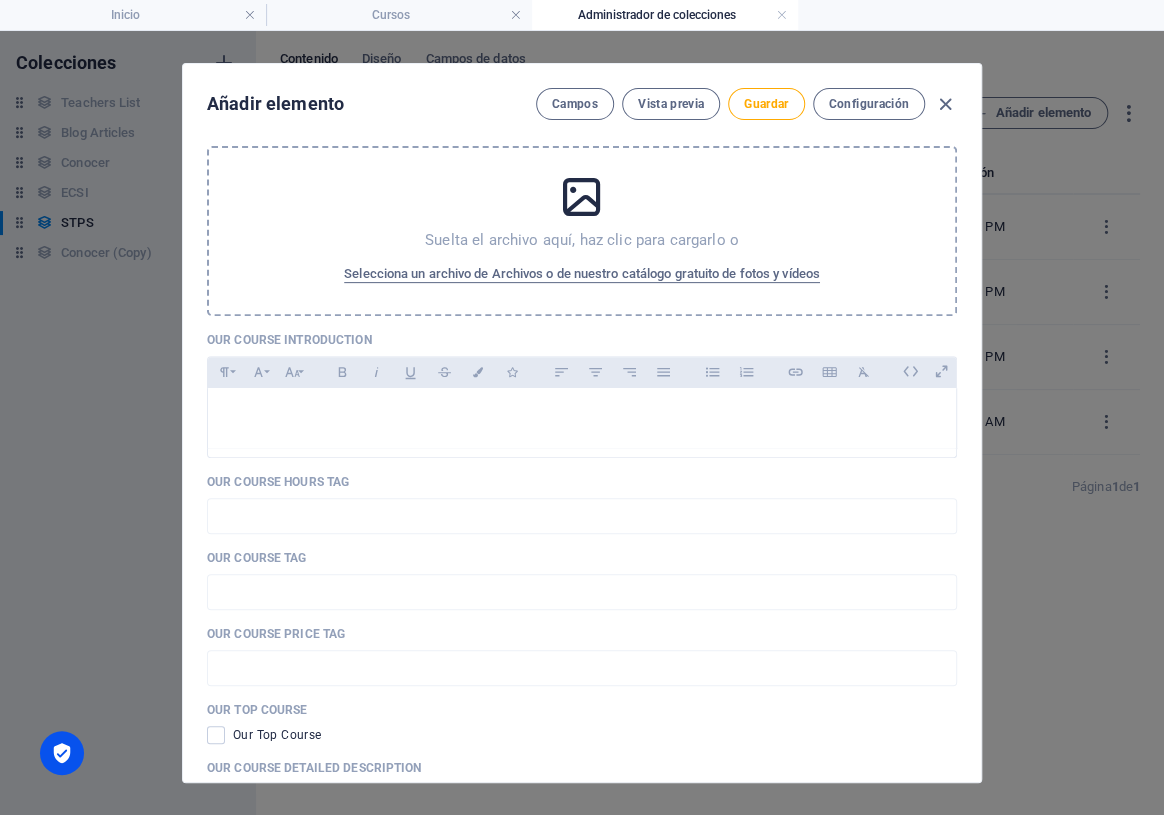 scroll, scrollTop: 272, scrollLeft: 0, axis: vertical 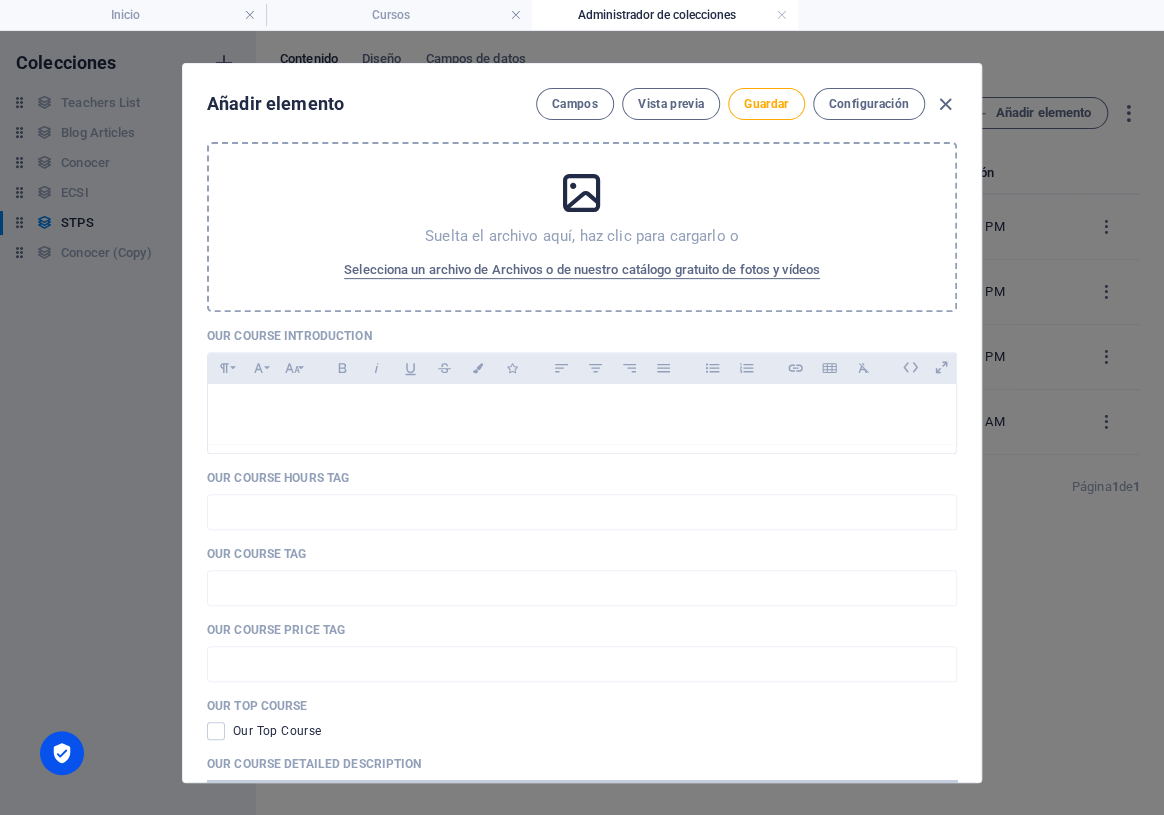 click on "Our Course Hours Tag" at bounding box center [582, 478] 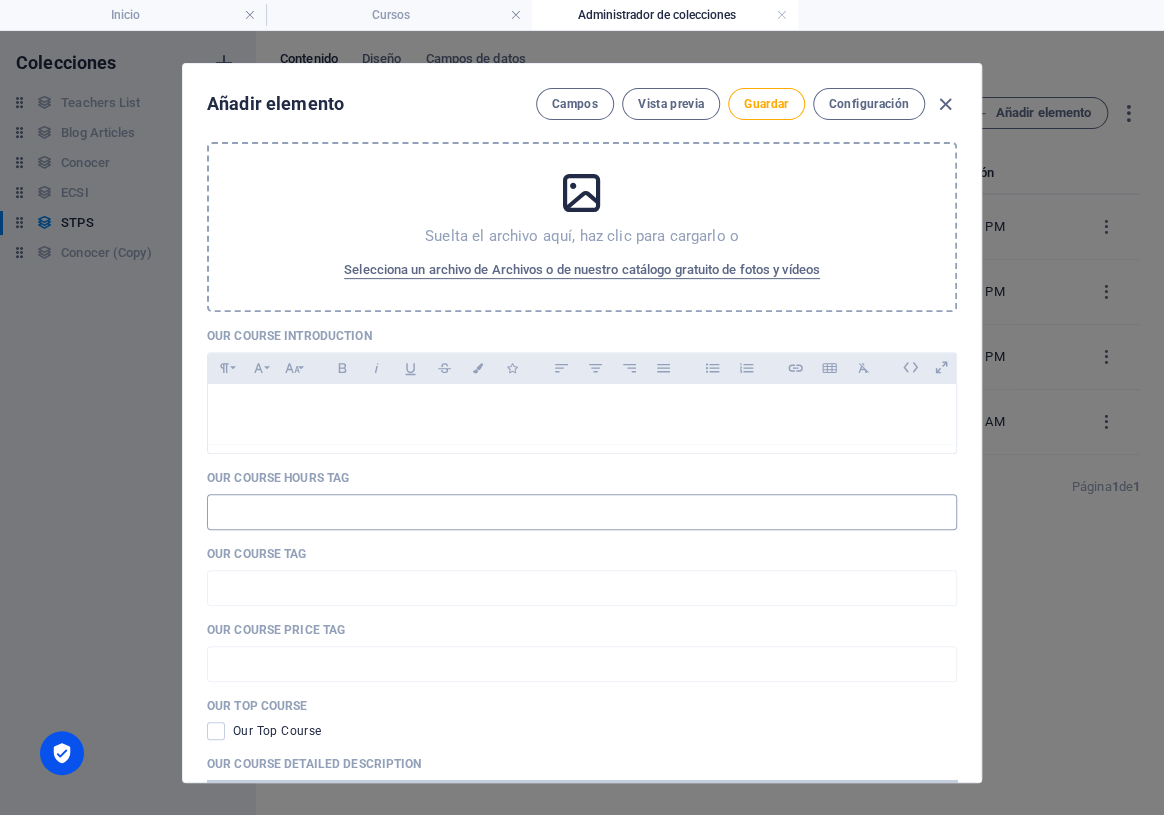 drag, startPoint x: 324, startPoint y: 507, endPoint x: 318, endPoint y: 527, distance: 20.880613 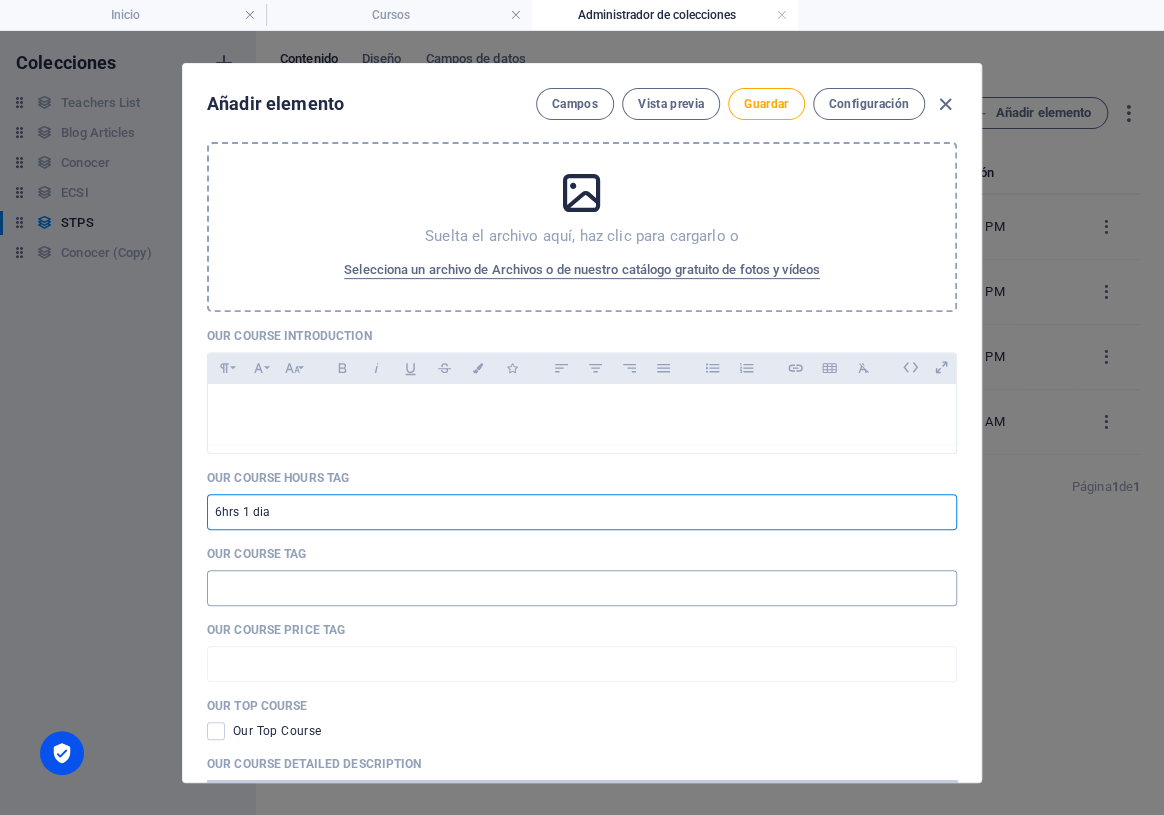 click at bounding box center [582, 588] 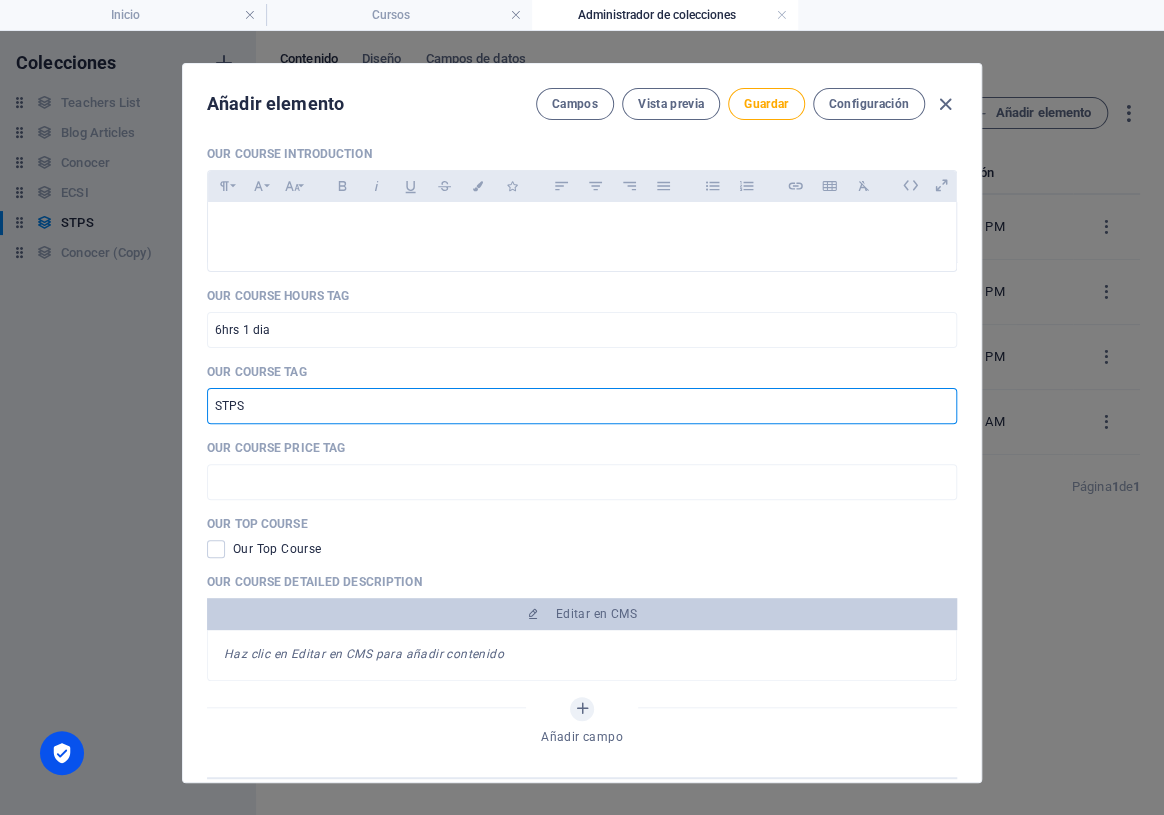 scroll, scrollTop: 181, scrollLeft: 0, axis: vertical 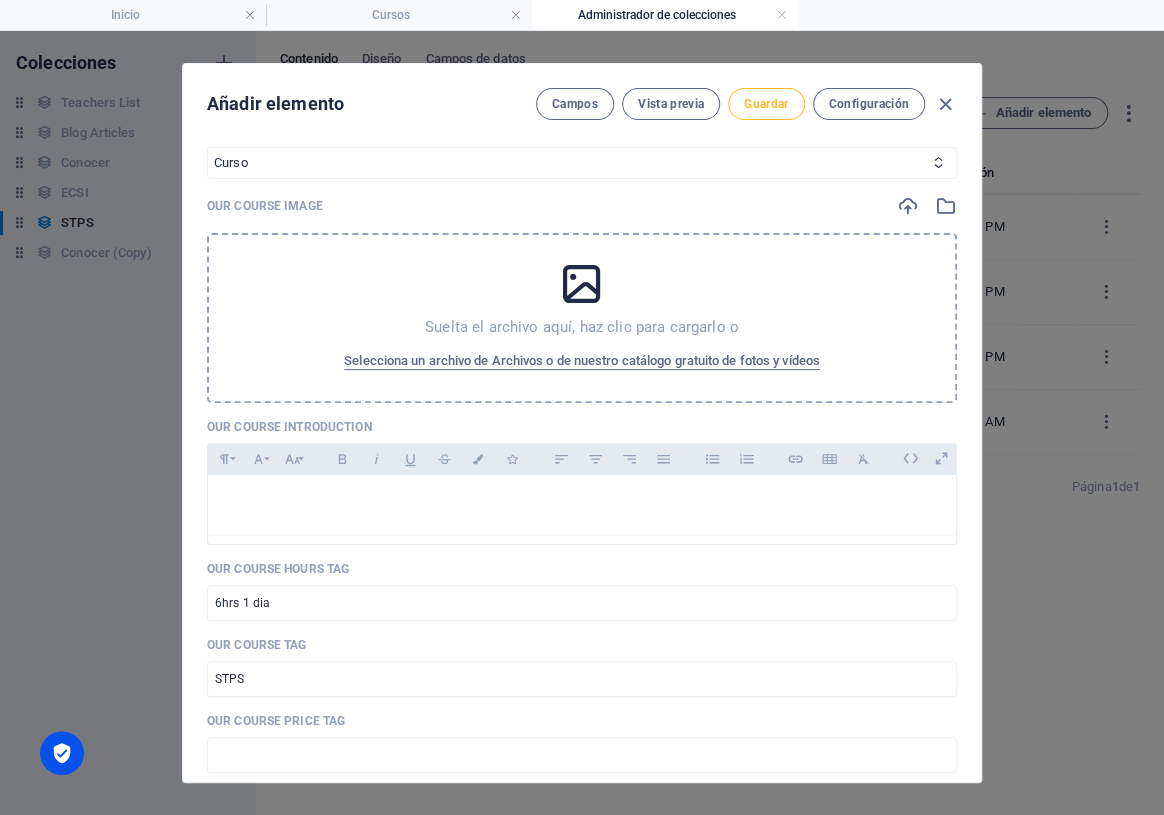 click on "Guardar" at bounding box center (766, 104) 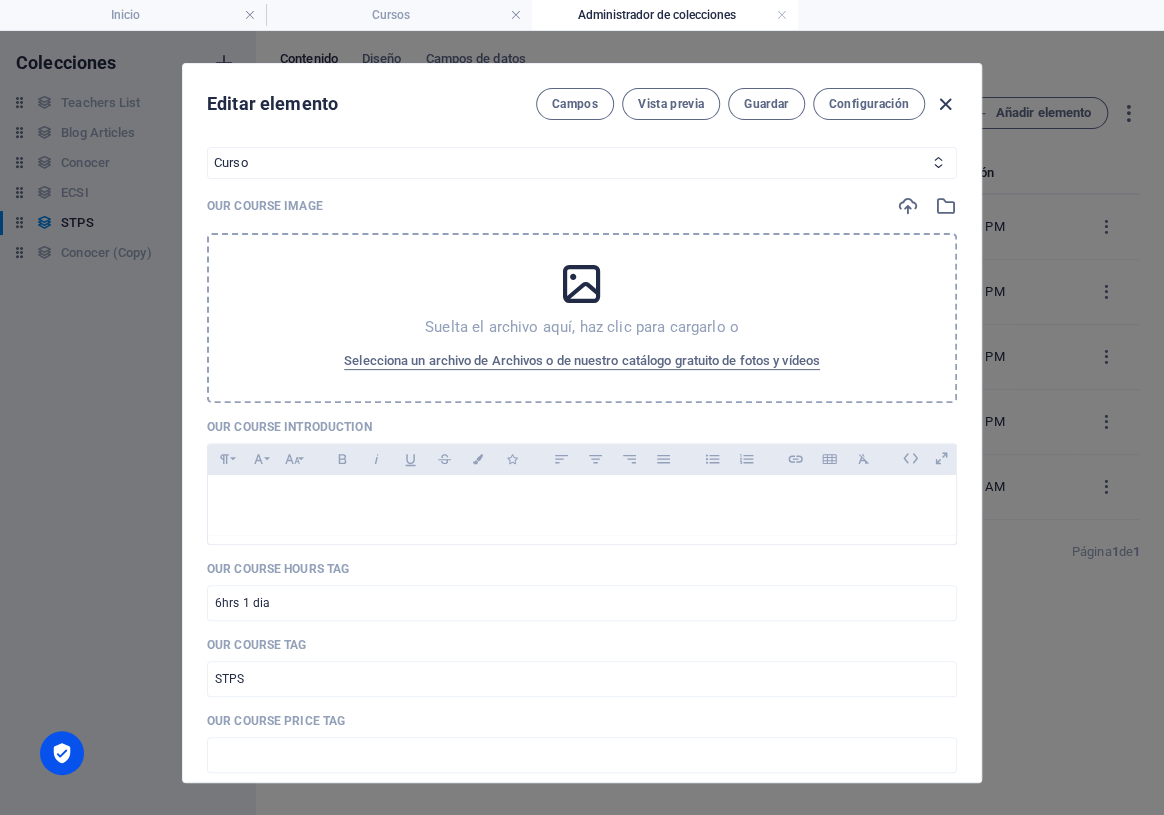 click at bounding box center [945, 104] 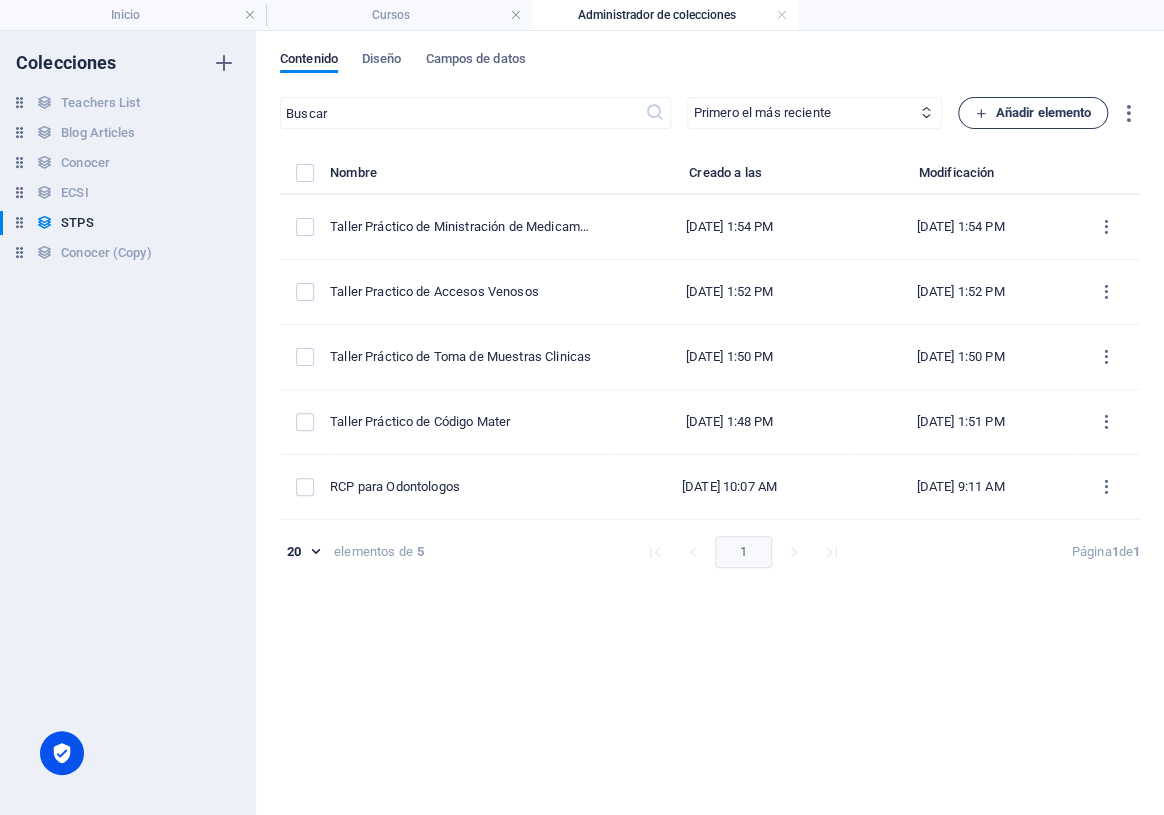 click at bounding box center (981, 113) 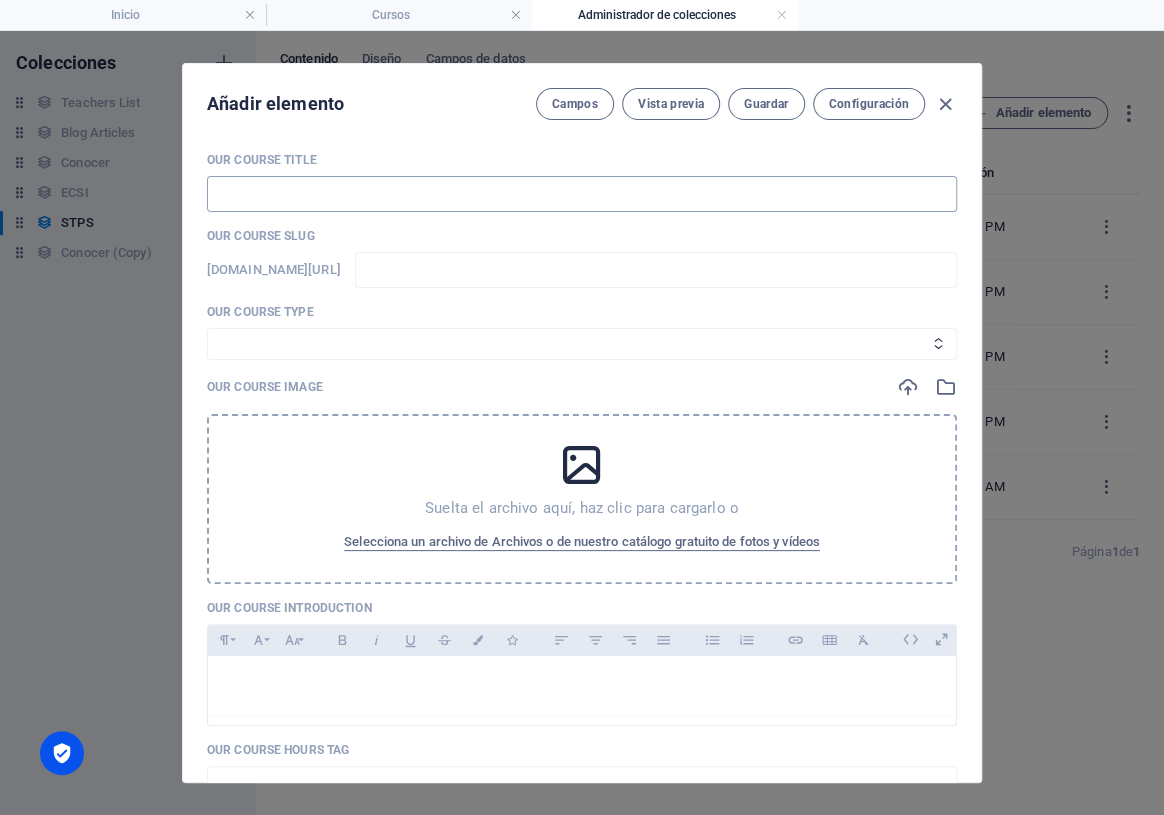 click at bounding box center [582, 194] 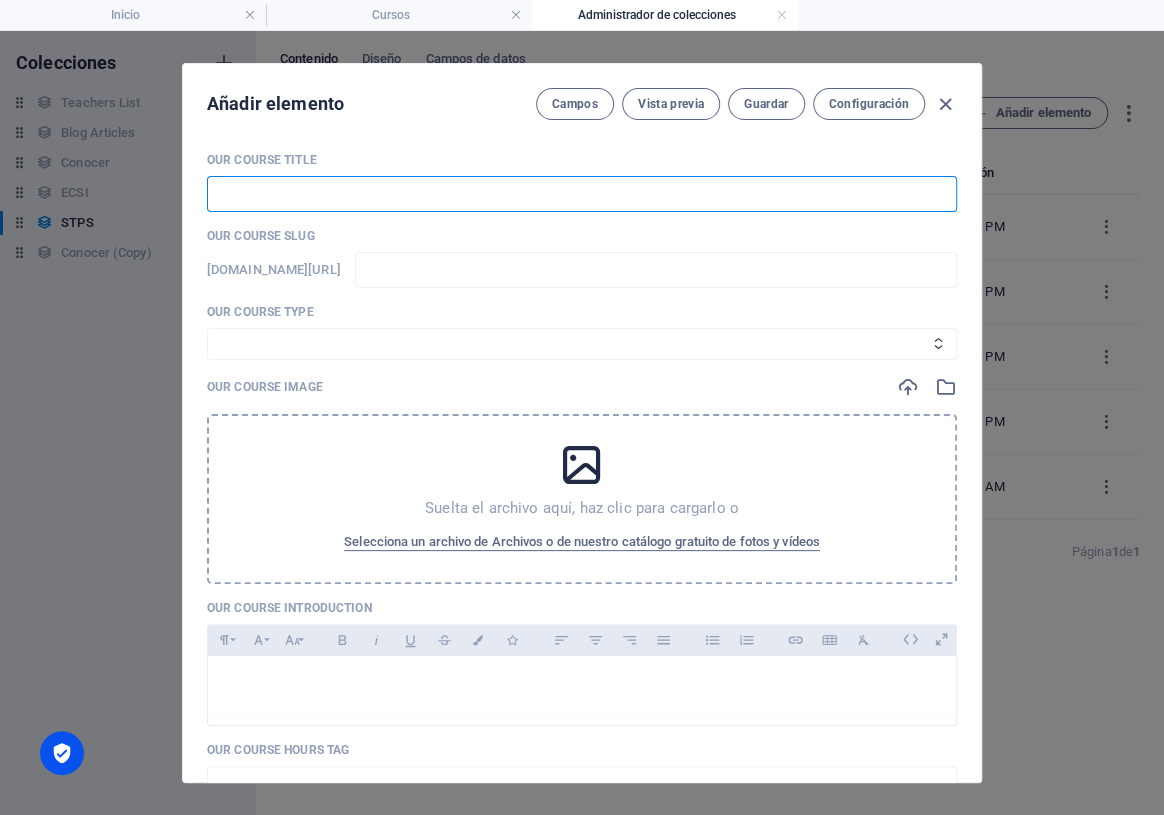 paste on "Taller Práctico de" 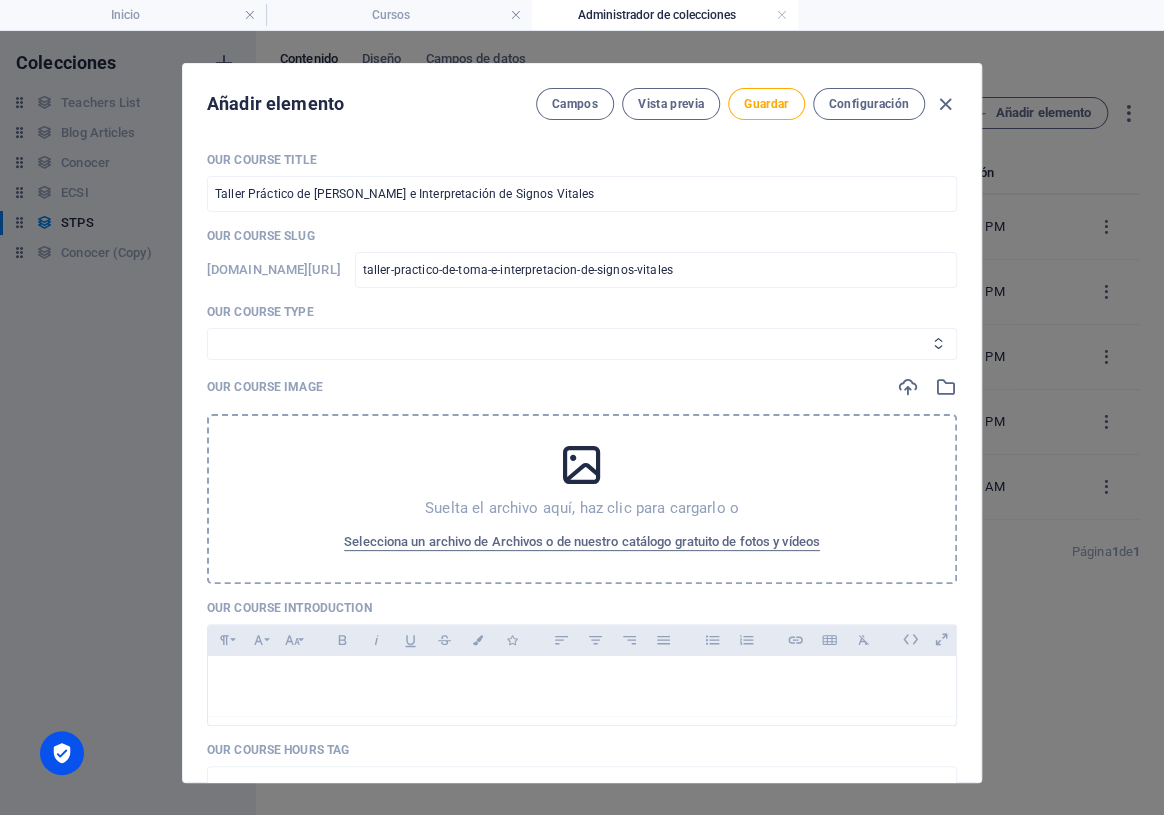 click on "Curso Basico Curso Intermedio Curso" at bounding box center [582, 344] 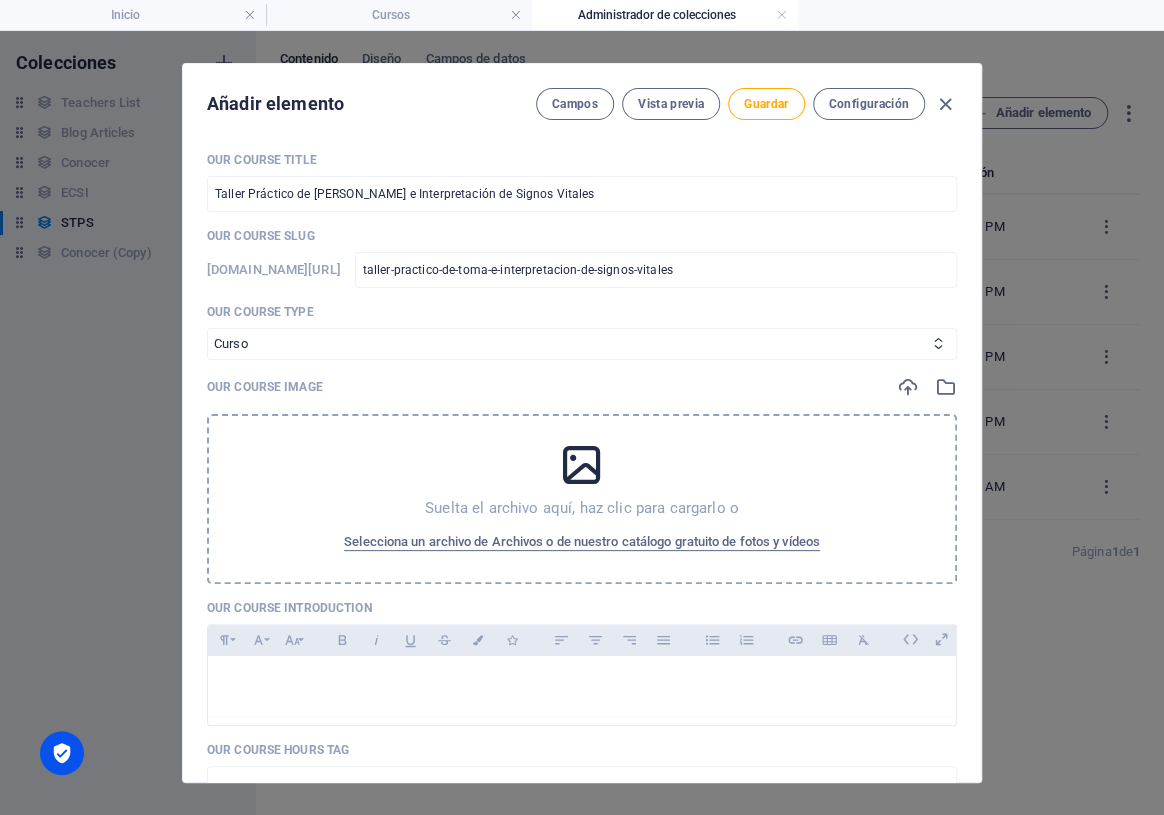 click on "Curso Basico Curso Intermedio Curso" at bounding box center (582, 344) 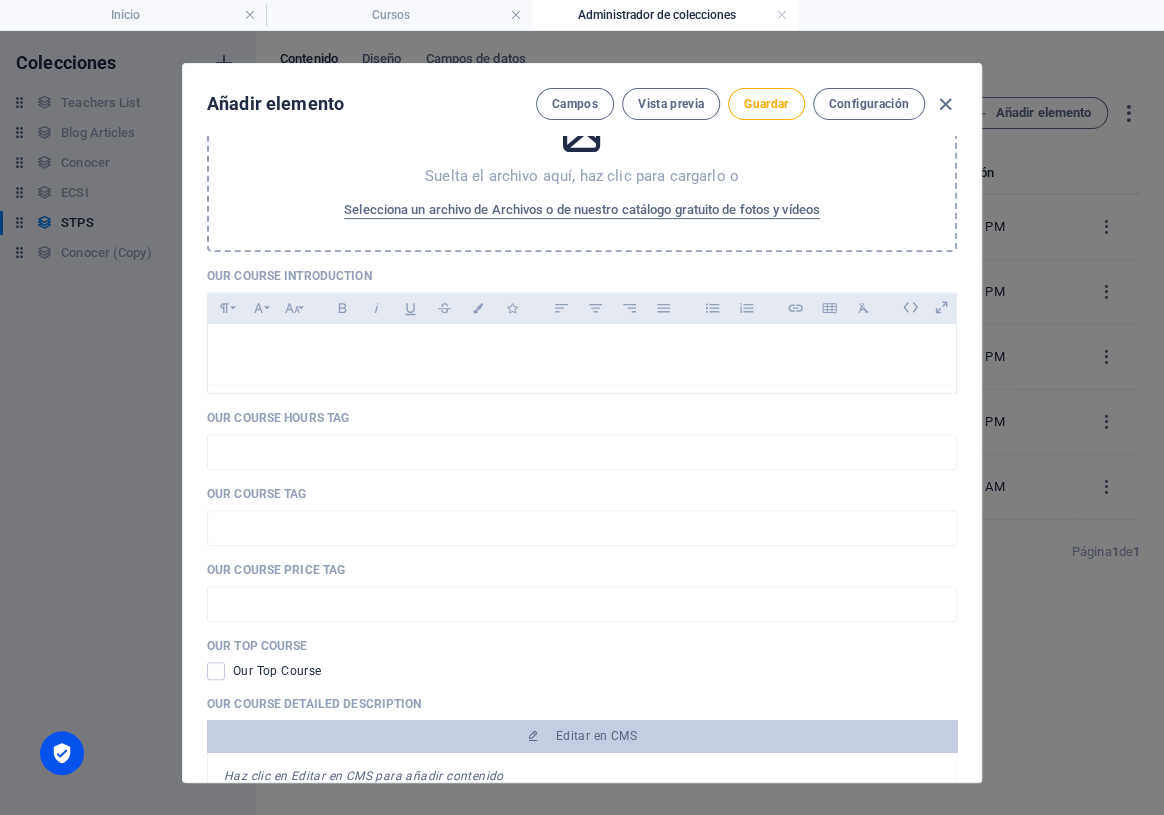 scroll, scrollTop: 363, scrollLeft: 0, axis: vertical 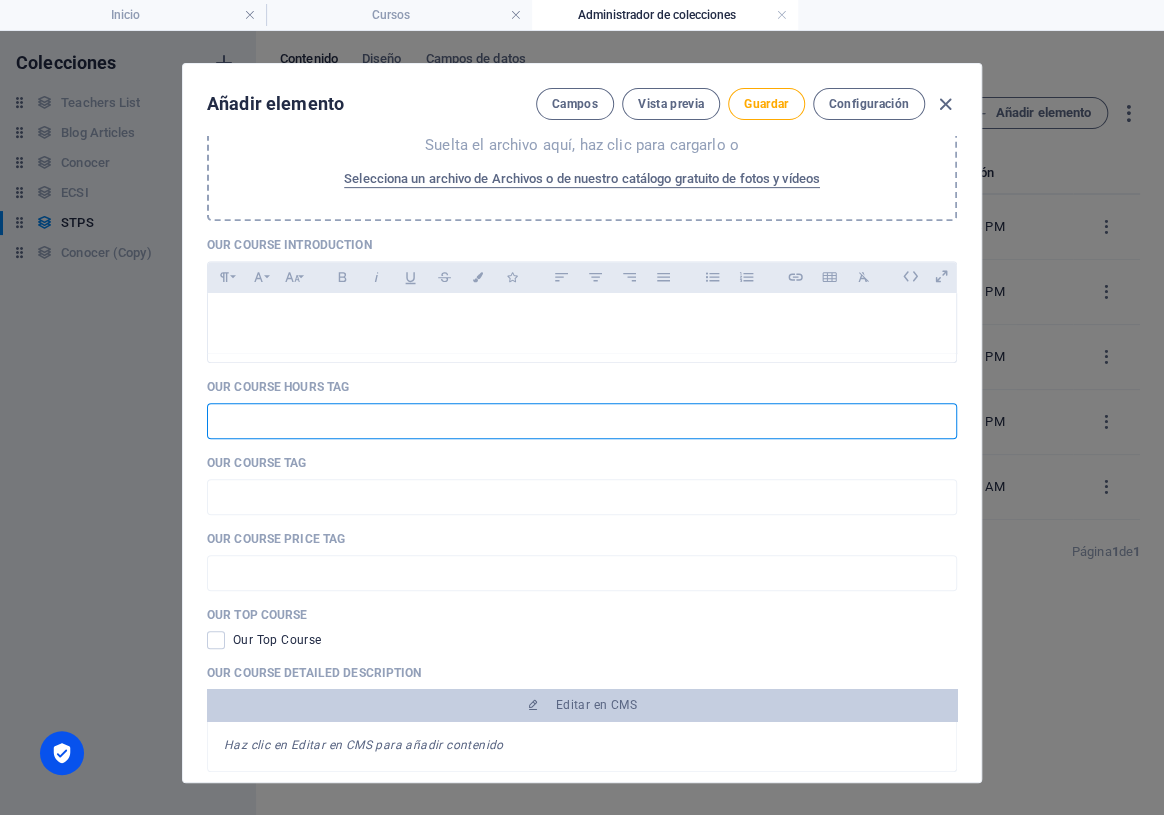 click at bounding box center (582, 421) 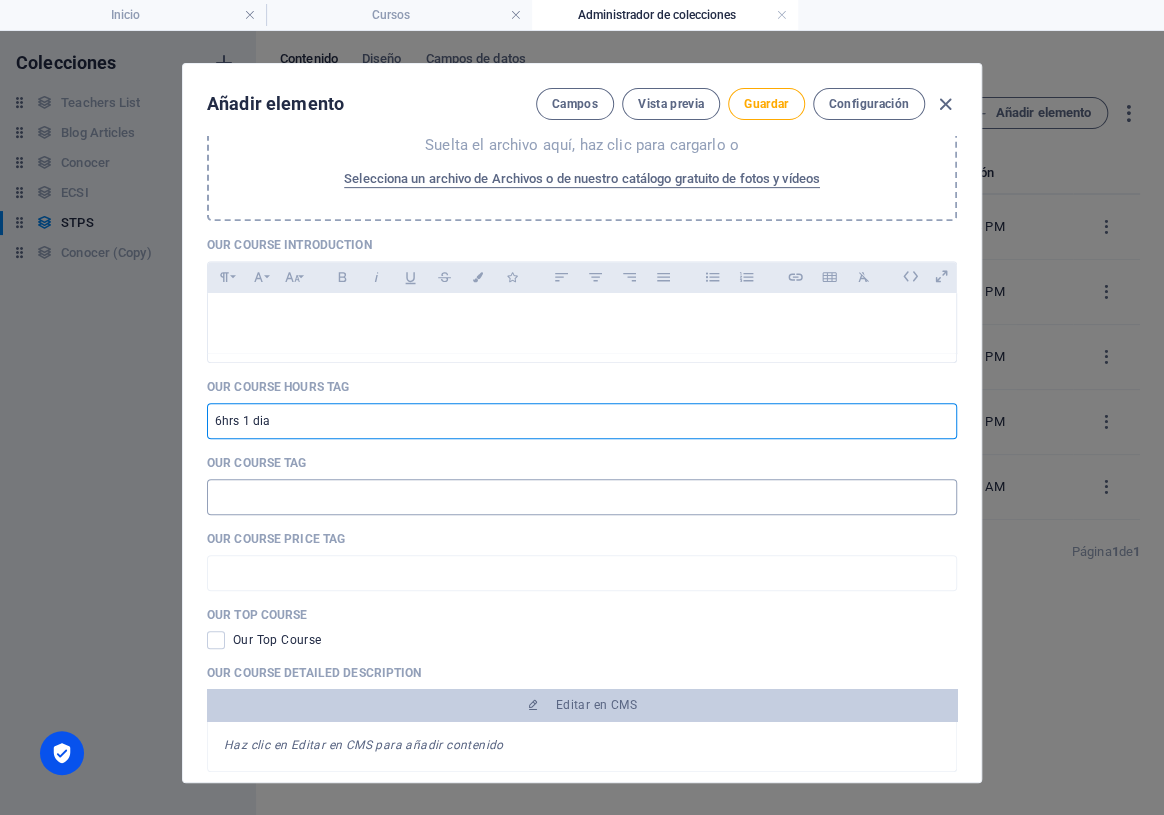 click at bounding box center [582, 497] 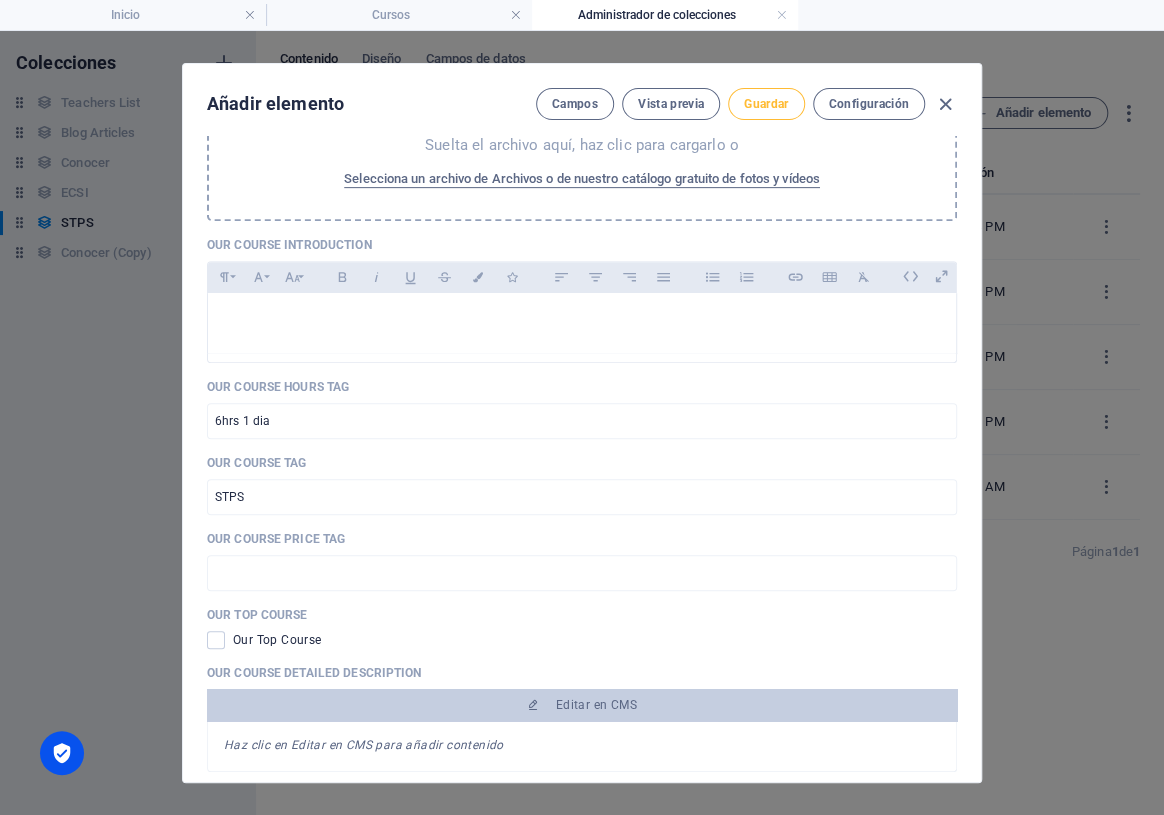 click on "Guardar" at bounding box center (766, 104) 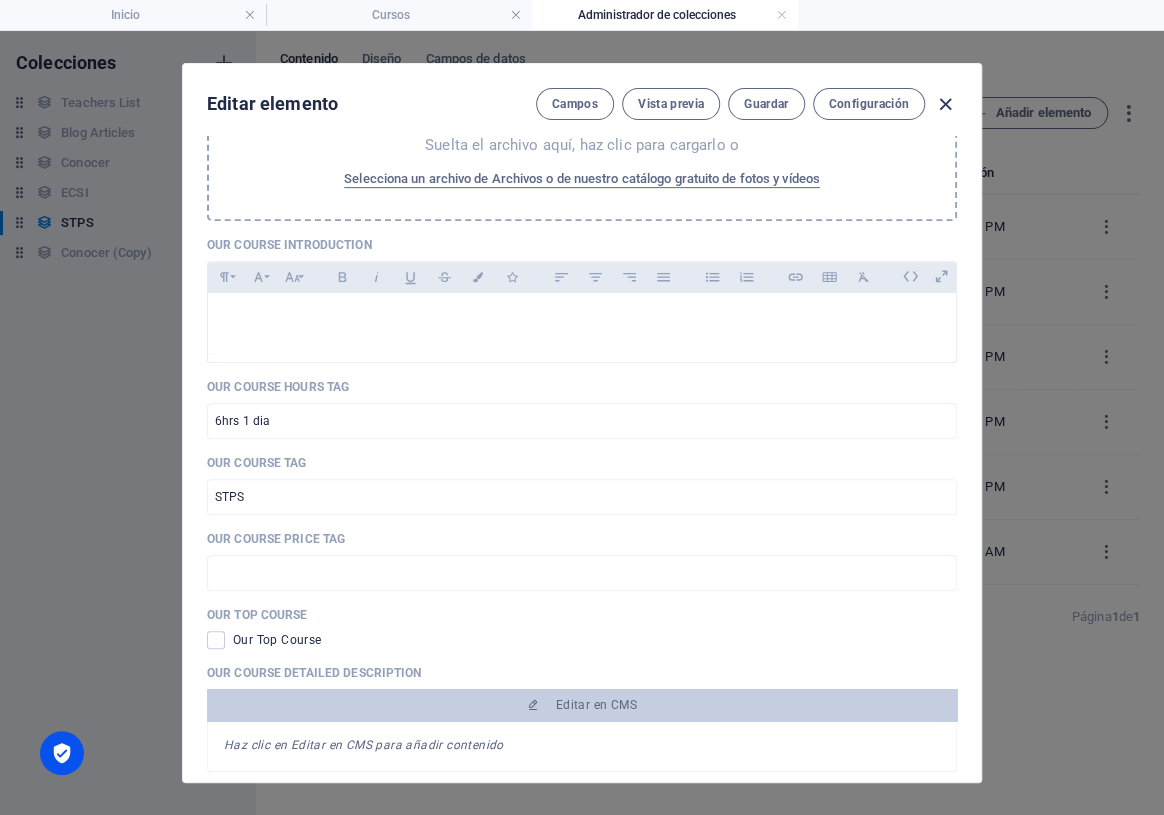 click at bounding box center (945, 104) 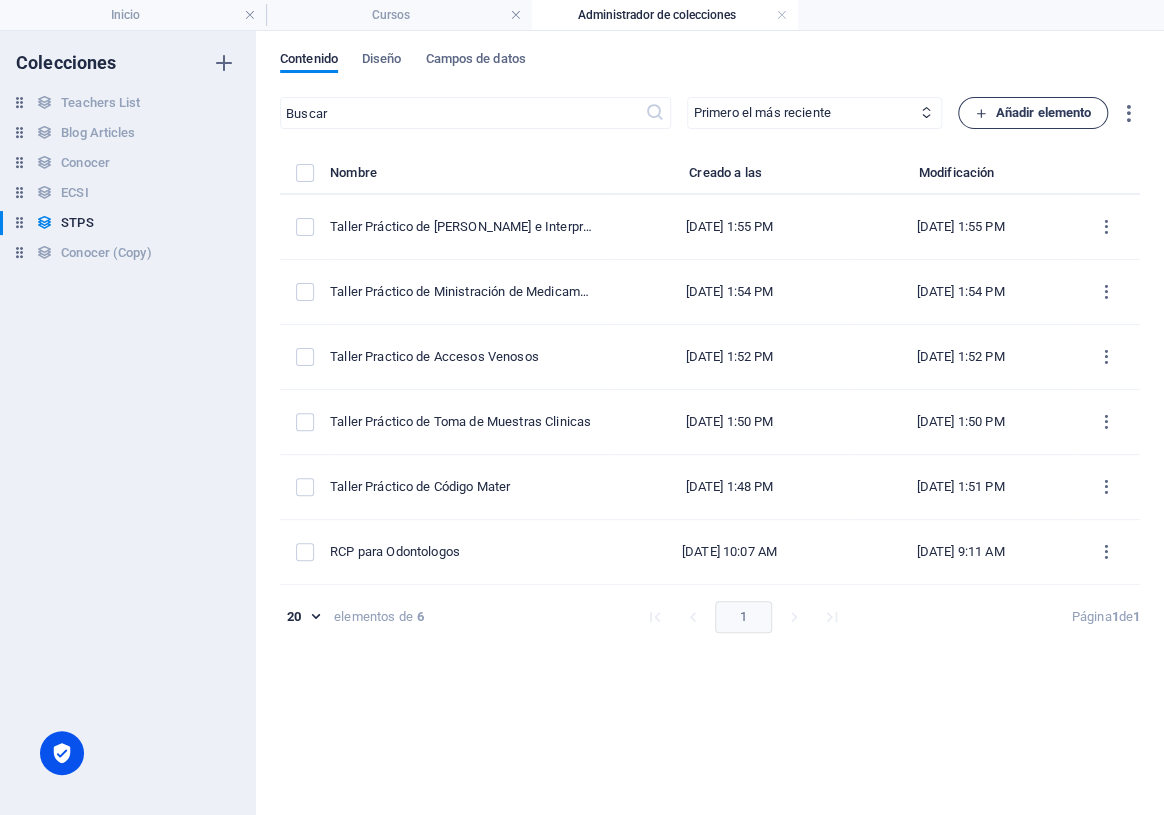 click on "Añadir elemento" at bounding box center [1033, 113] 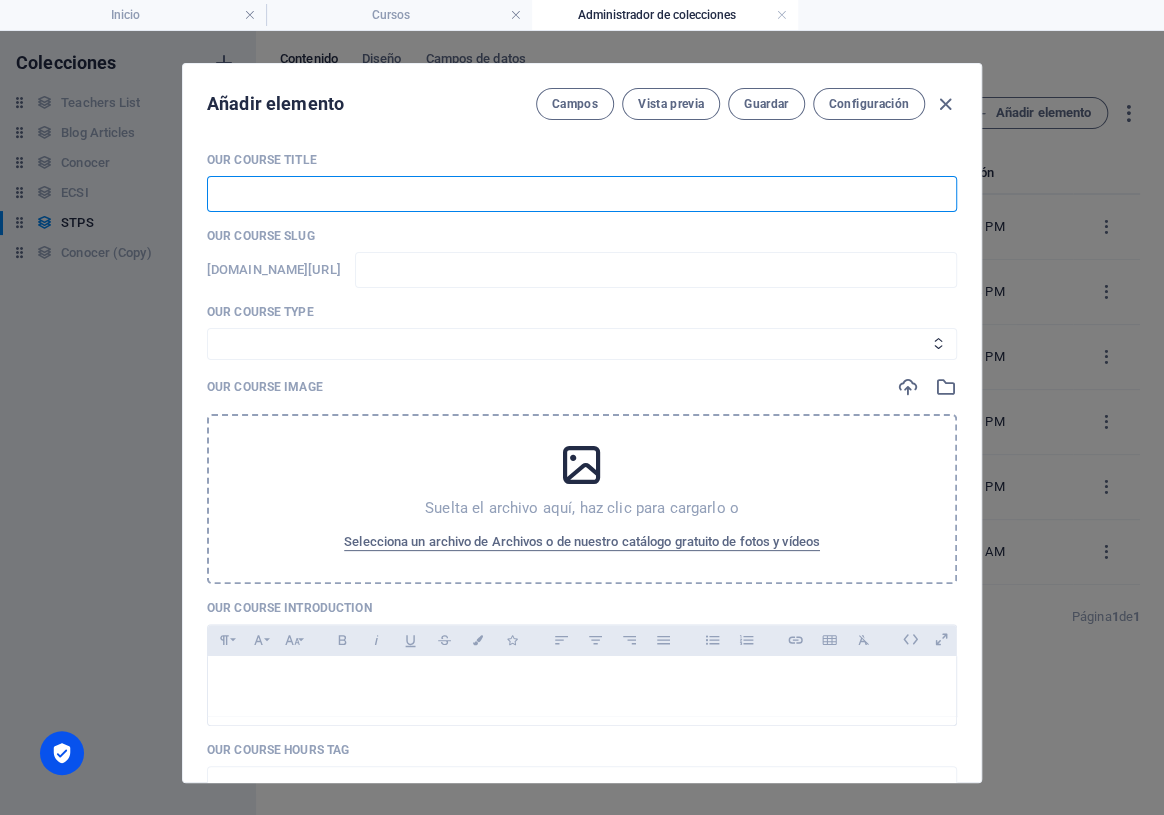 click at bounding box center [582, 194] 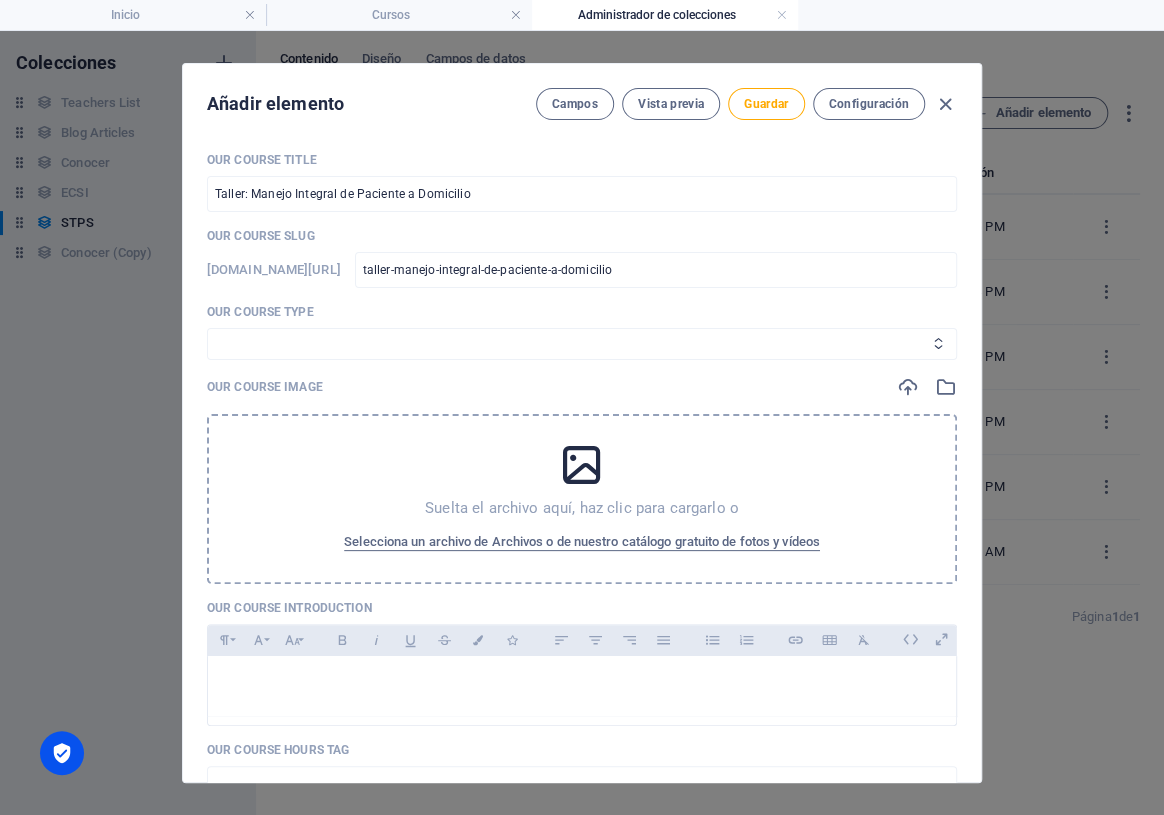 click on "Curso Basico Curso Intermedio Curso" at bounding box center [582, 344] 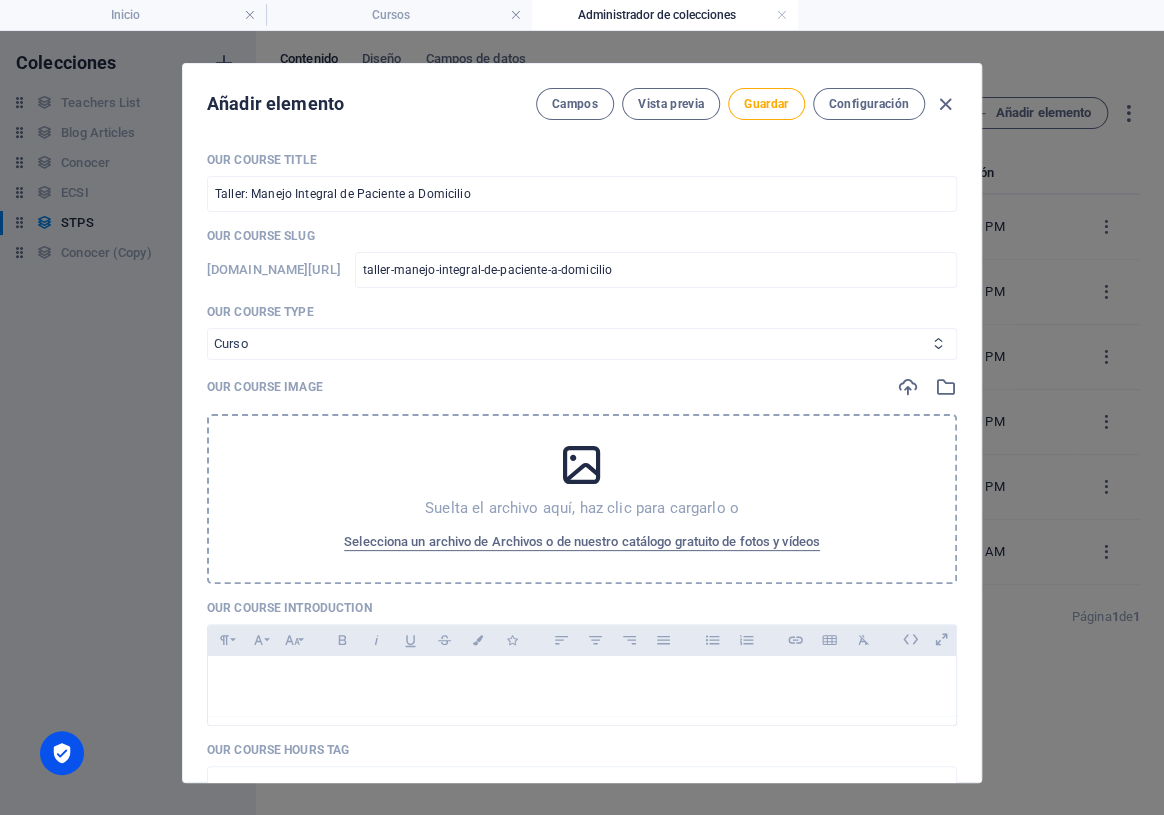 click on "Curso Basico Curso Intermedio Curso" at bounding box center [582, 344] 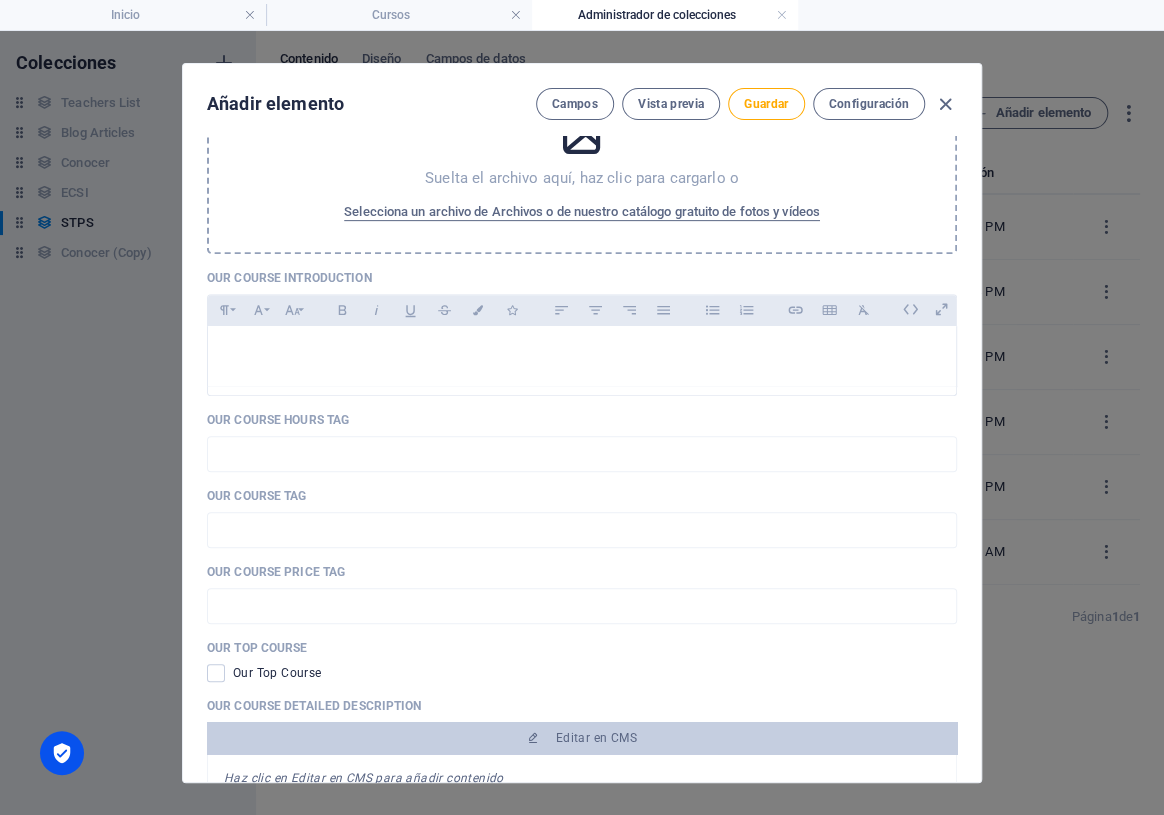 scroll, scrollTop: 363, scrollLeft: 0, axis: vertical 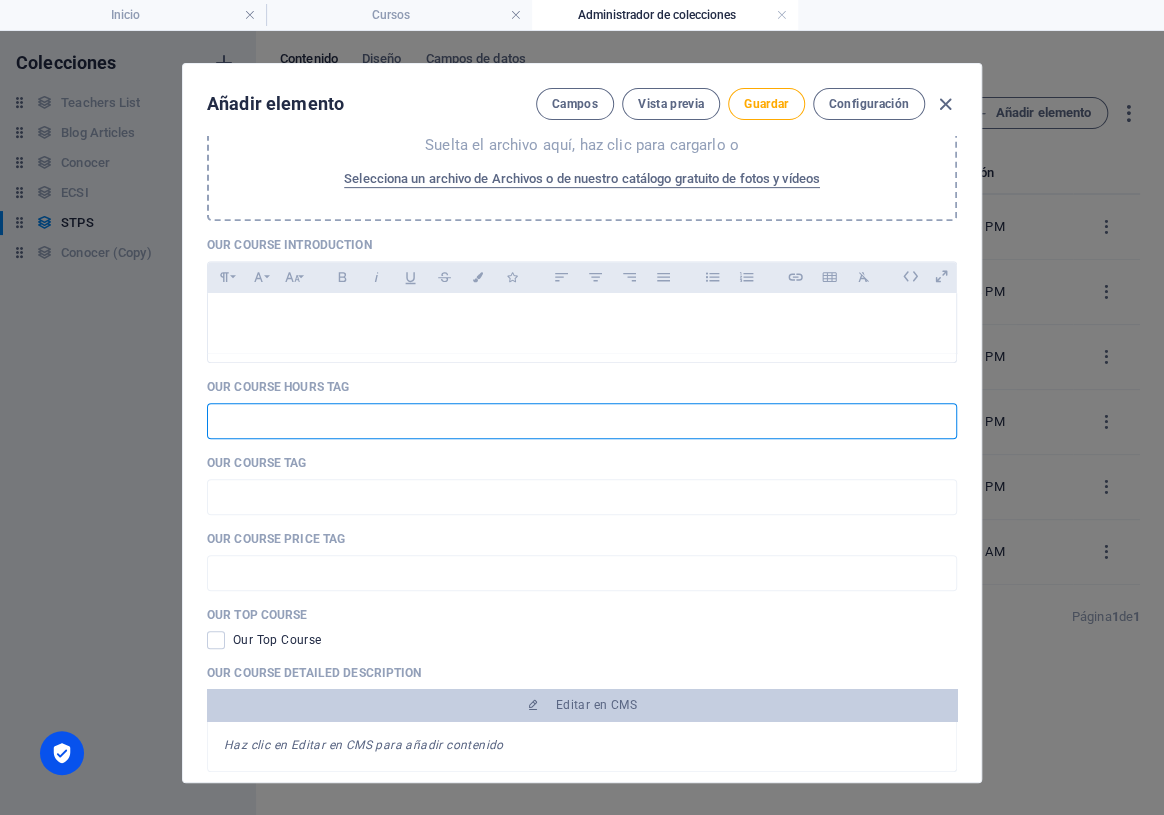 click at bounding box center (582, 421) 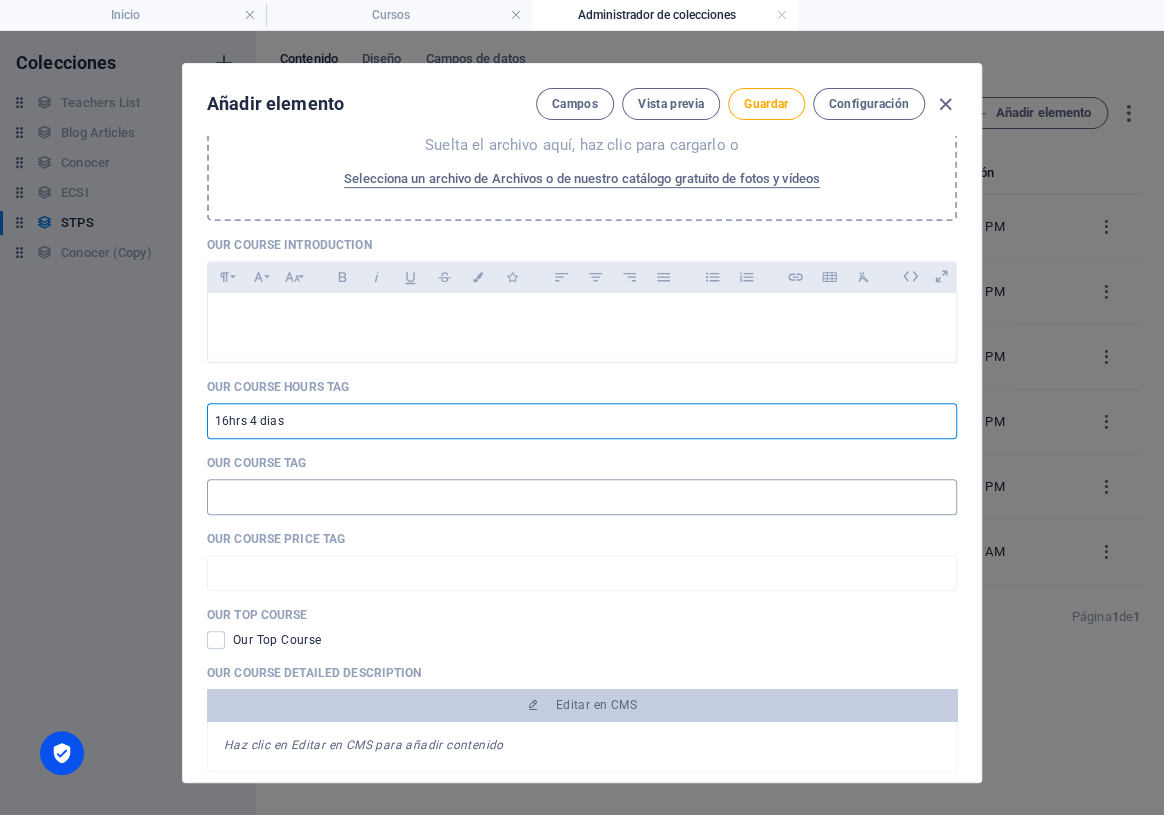 click at bounding box center [582, 497] 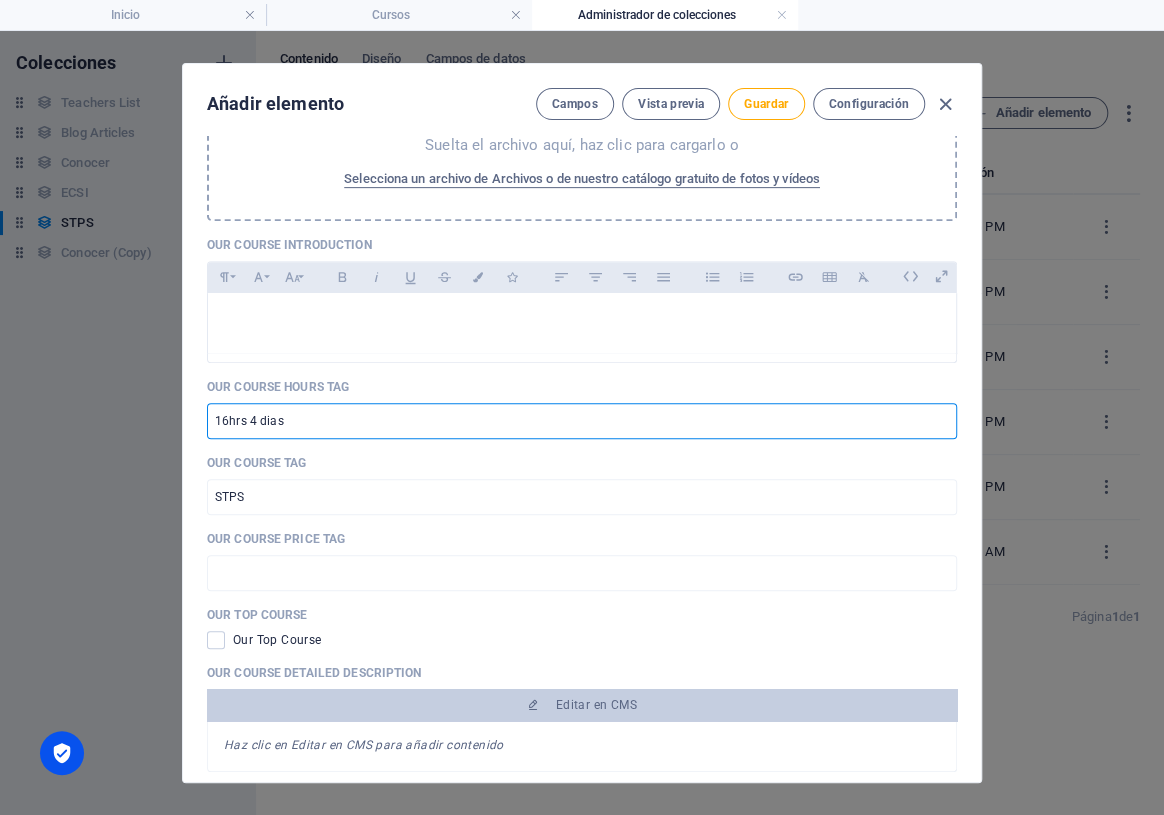 click on "16hrs 4 dias" at bounding box center [582, 421] 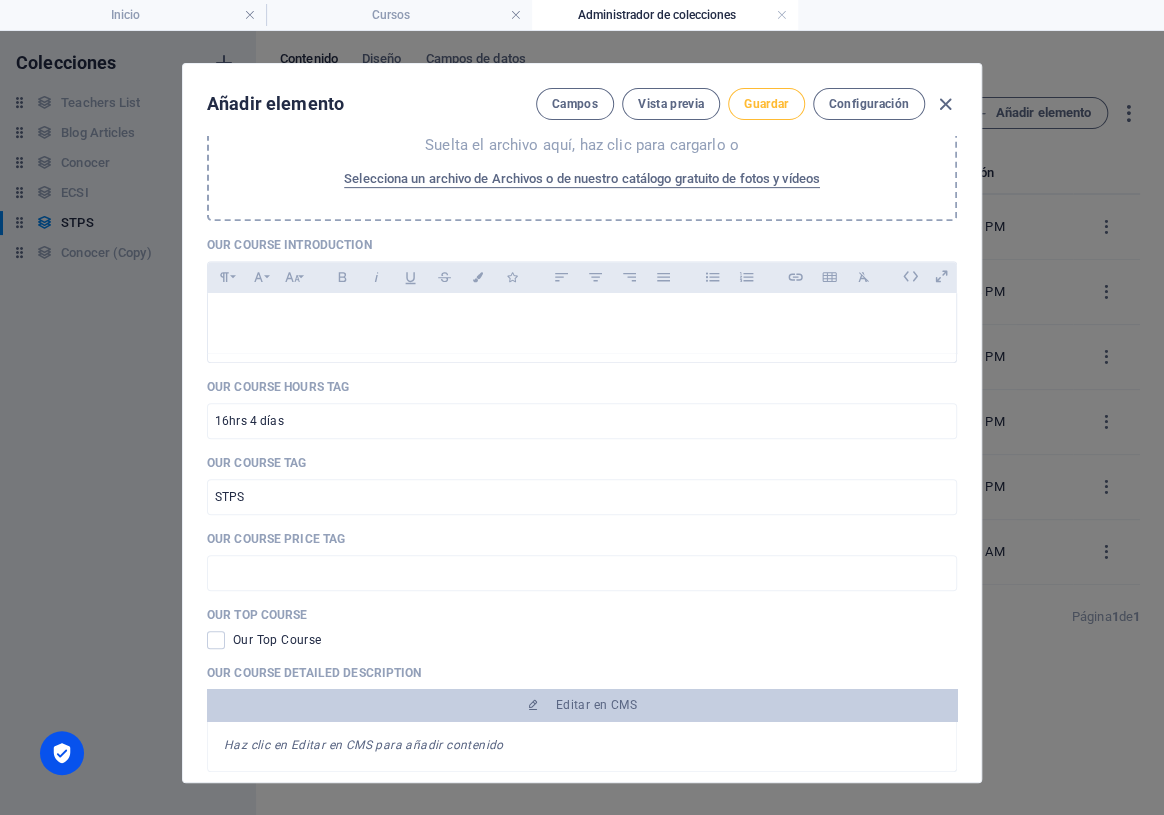 click on "Guardar" at bounding box center [766, 104] 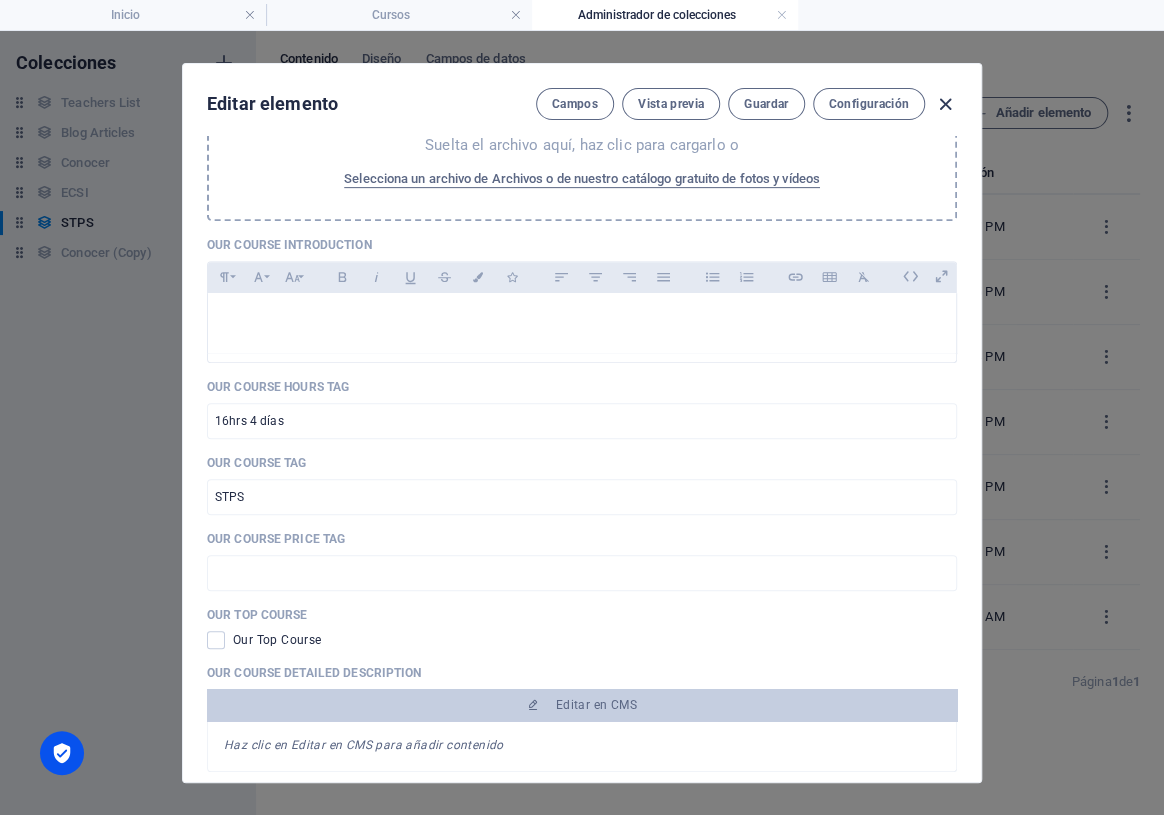 click at bounding box center [945, 104] 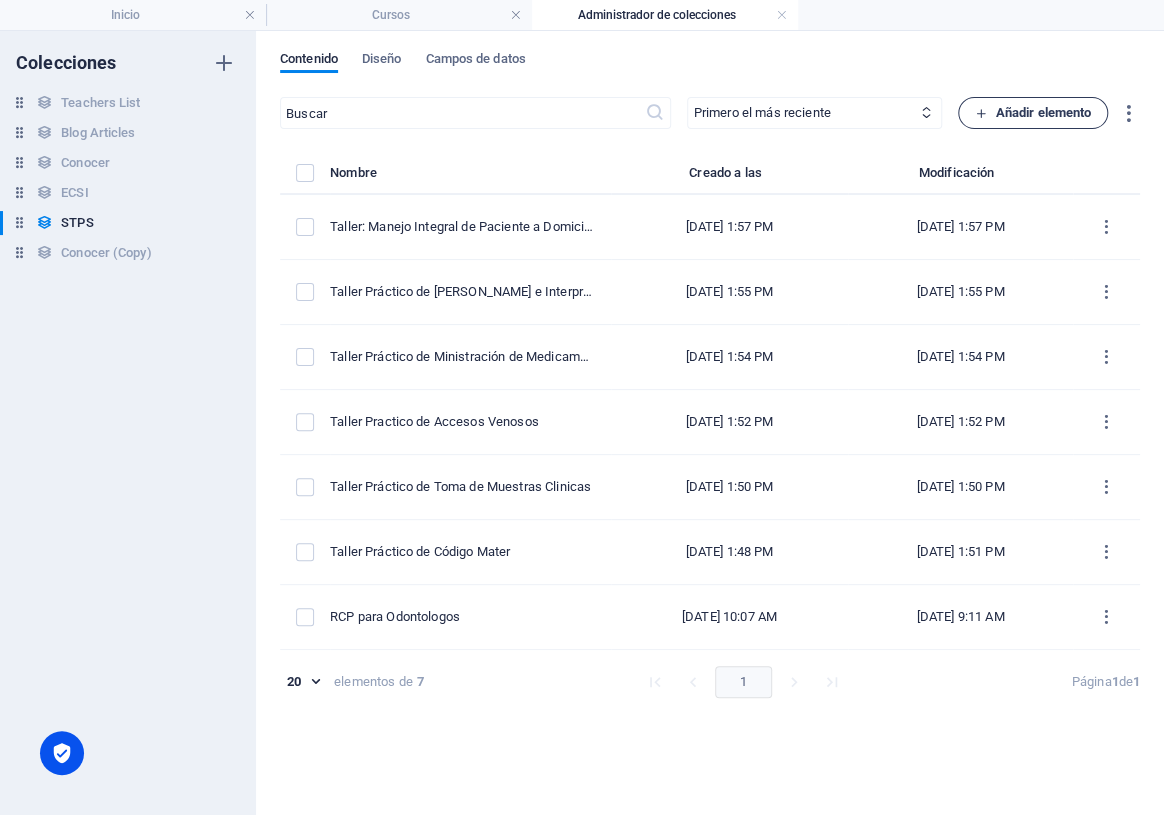 click on "Añadir elemento" at bounding box center (1033, 113) 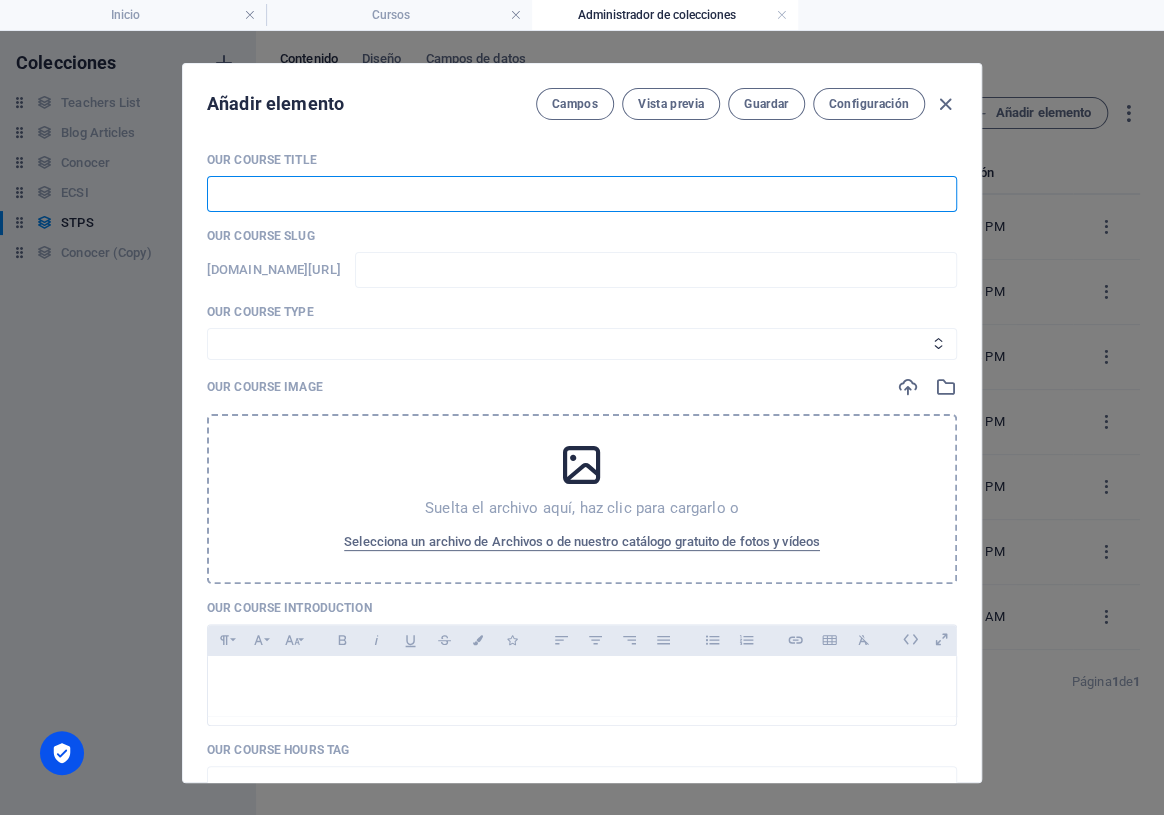 click at bounding box center [582, 194] 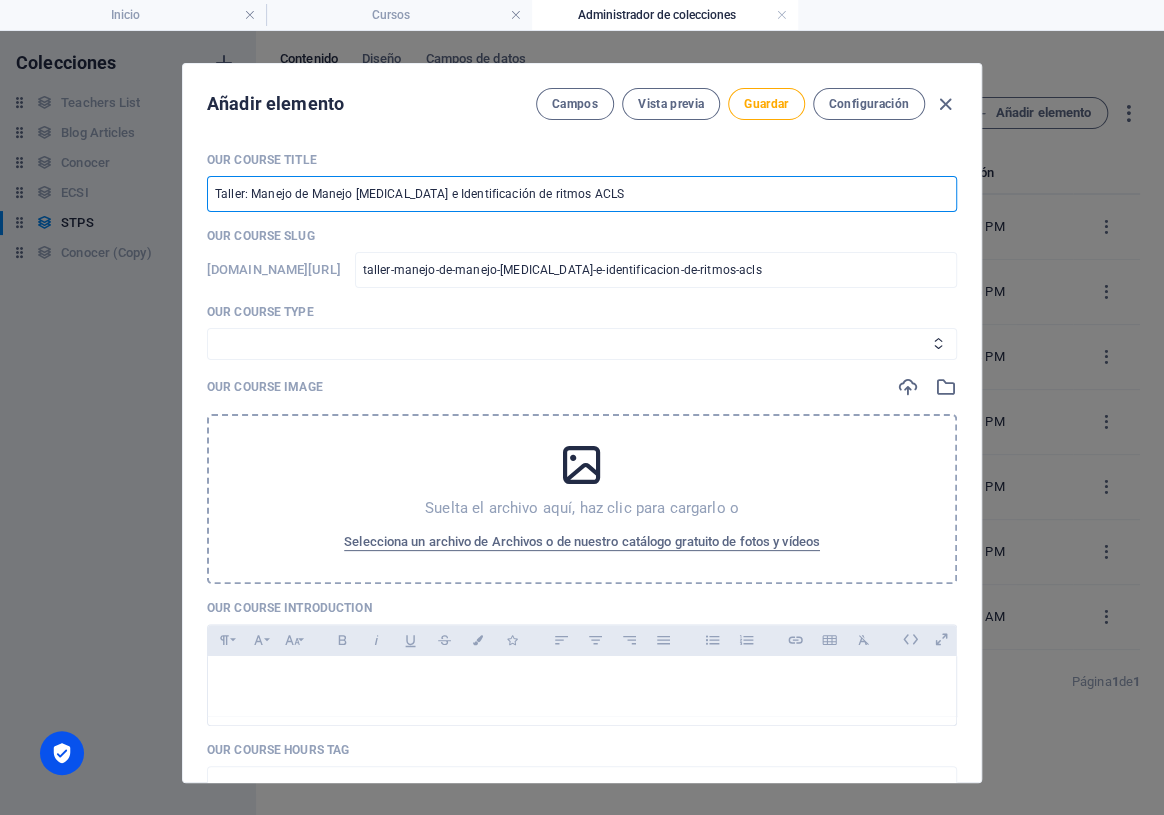 click on "Taller: Manejo de Manejo [MEDICAL_DATA] e Identificación de ritmos ACLS" at bounding box center [582, 194] 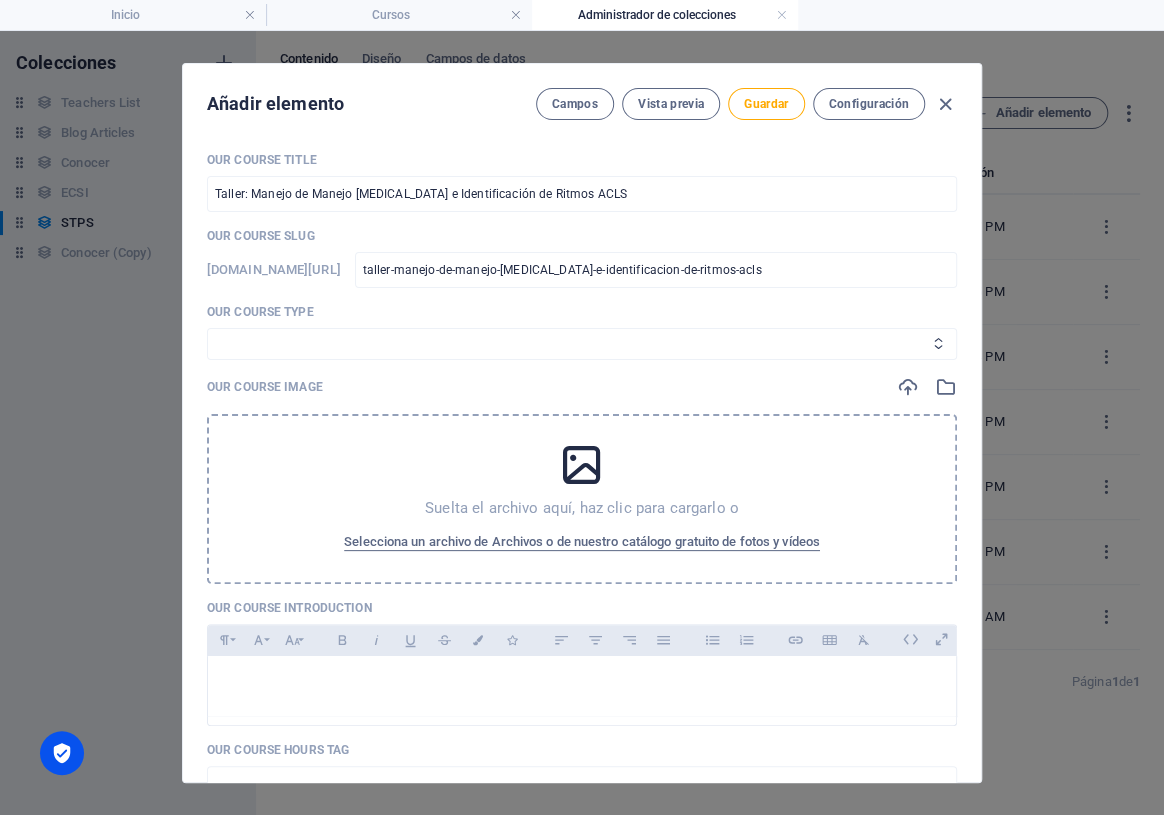 drag, startPoint x: 308, startPoint y: 308, endPoint x: 271, endPoint y: 358, distance: 62.201286 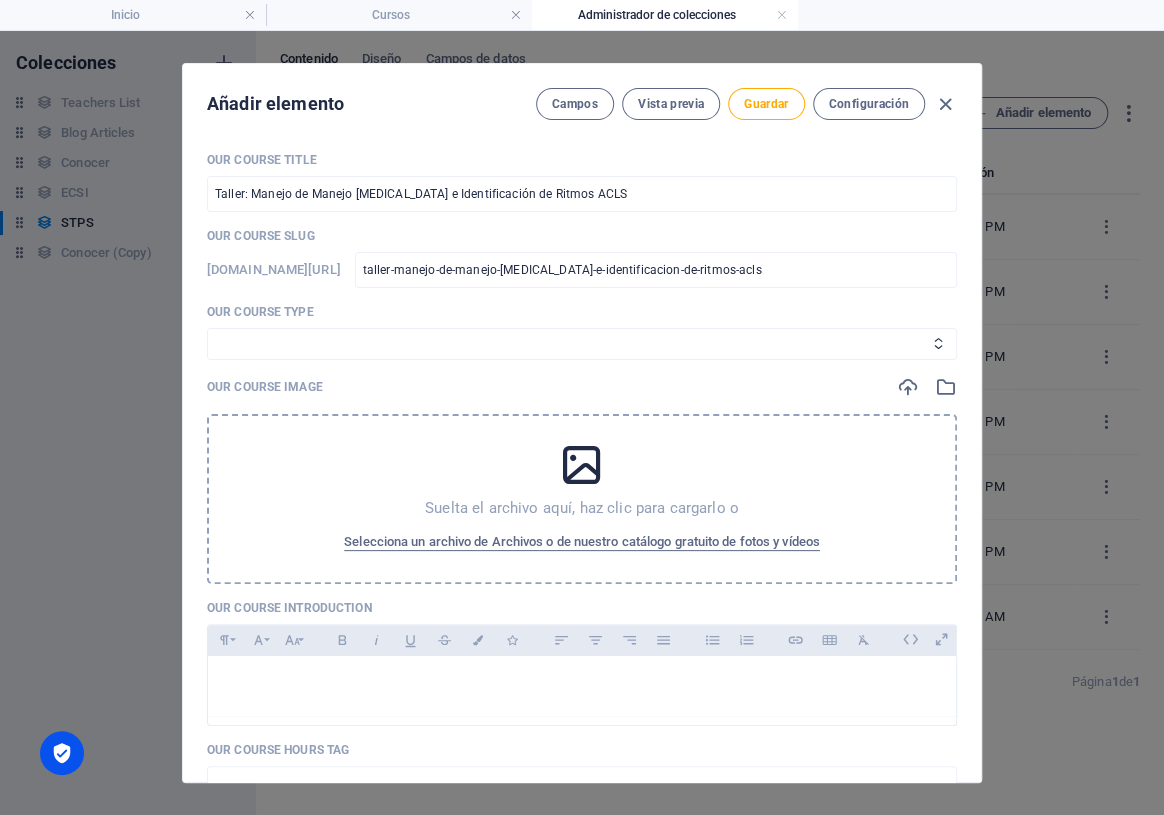 click on "Our Course Title Taller: Manejo de Manejo [MEDICAL_DATA] e Identificación de Ritmos ACLS ​ Our Course Slug [DOMAIN_NAME][URL] taller-manejo-de-manejo-[MEDICAL_DATA]-e-identificacion-de-ritmos-acls ​ Our Course Type Curso Basico Curso Intermedio Curso Our Course Image Suelta el archivo aquí, haz clic para cargarlo o Selecciona un archivo de Archivos o de nuestro catálogo gratuito de fotos y vídeos Our Course Introduction Paragraph Format Normal Heading 1 Heading 2 Heading 3 Heading 4 Heading 5 Heading 6 Code Font Family Arial [US_STATE] Impact Tahoma Times New [PERSON_NAME] Verdana Sen Font Size 8 9 10 11 12 14 18 24 30 36 48 60 72 96 Bold Italic Underline Strikethrough Colors Icons Align Left Align Center Align Right Align Justify Unordered List Ordered List Insert Link Insert Table Clear Formatting Our Course Hours Tag ​ Our Course Tag ​ Our Course Price Tag ​ Our Top Course Our Top Course Our Course Detailed Description Editar en CMS Haz clic en Editar en CMS para añadir contenido" at bounding box center [582, 691] 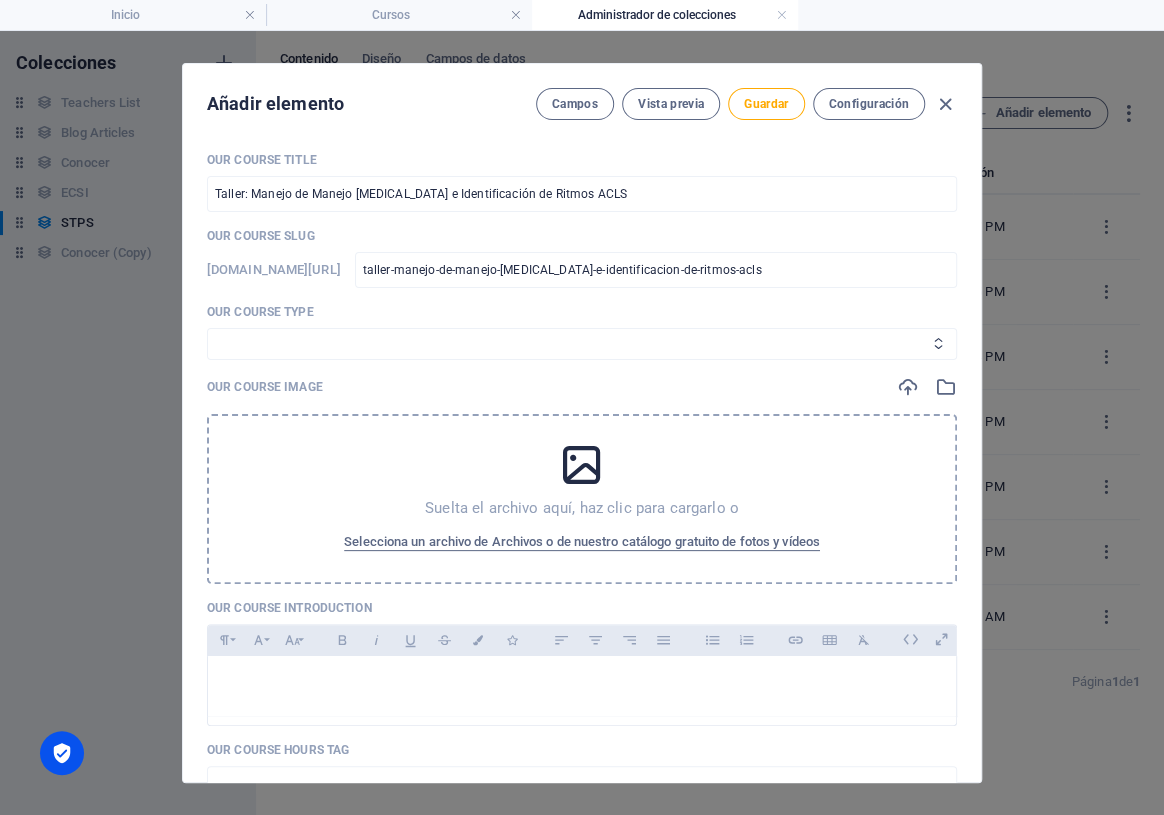 click on "Curso Basico Curso Intermedio Curso" at bounding box center [582, 344] 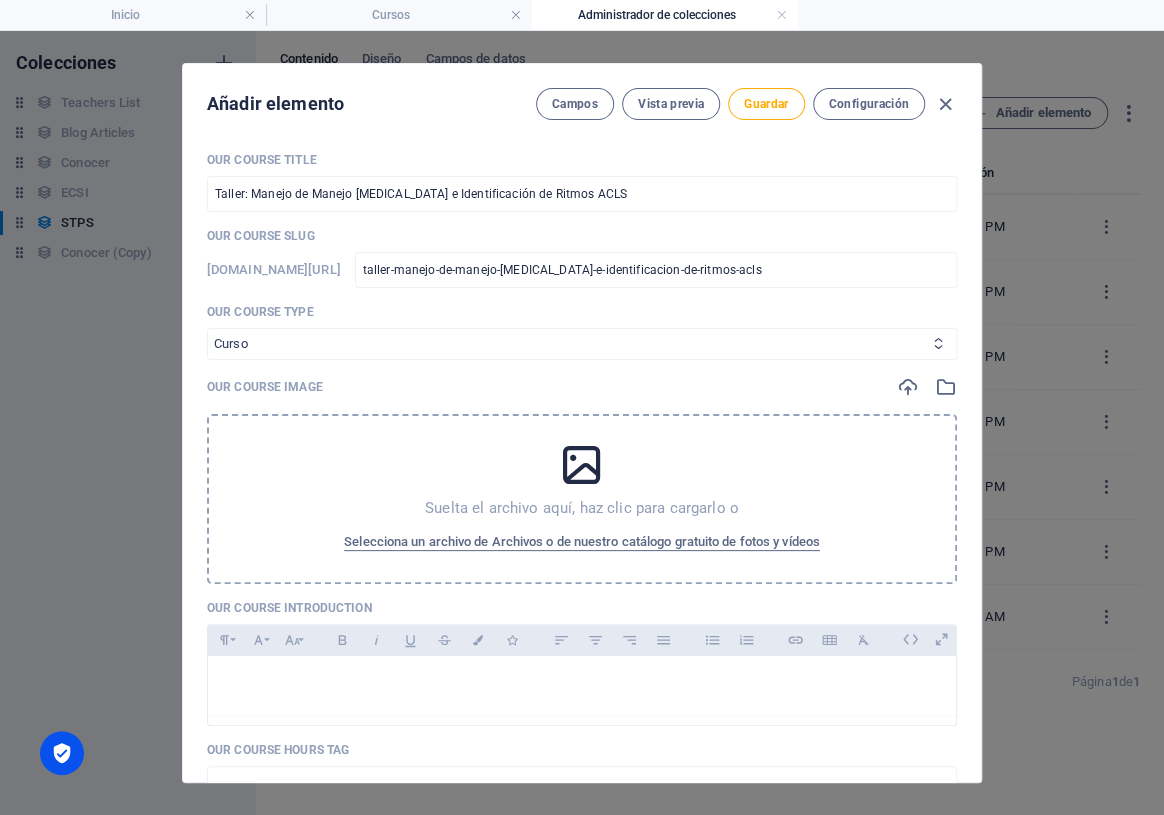 click on "Curso Basico Curso Intermedio Curso" at bounding box center [582, 344] 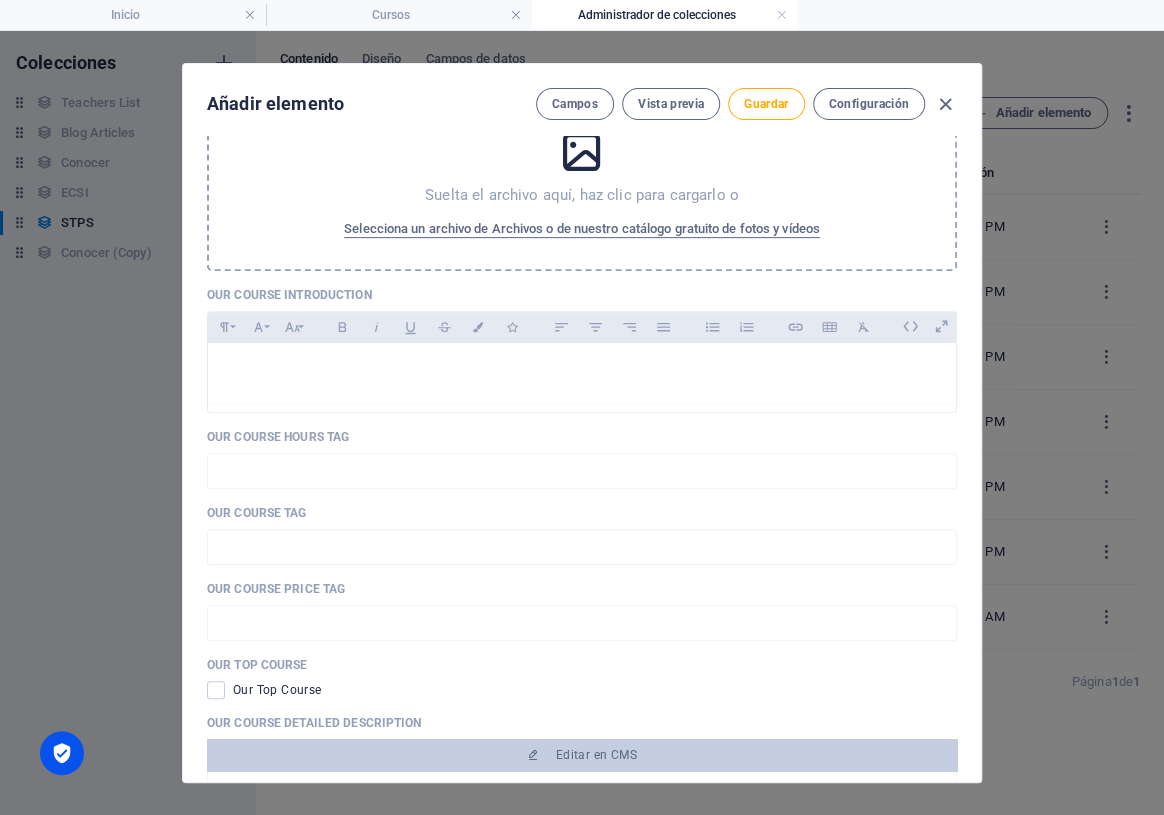 scroll, scrollTop: 363, scrollLeft: 0, axis: vertical 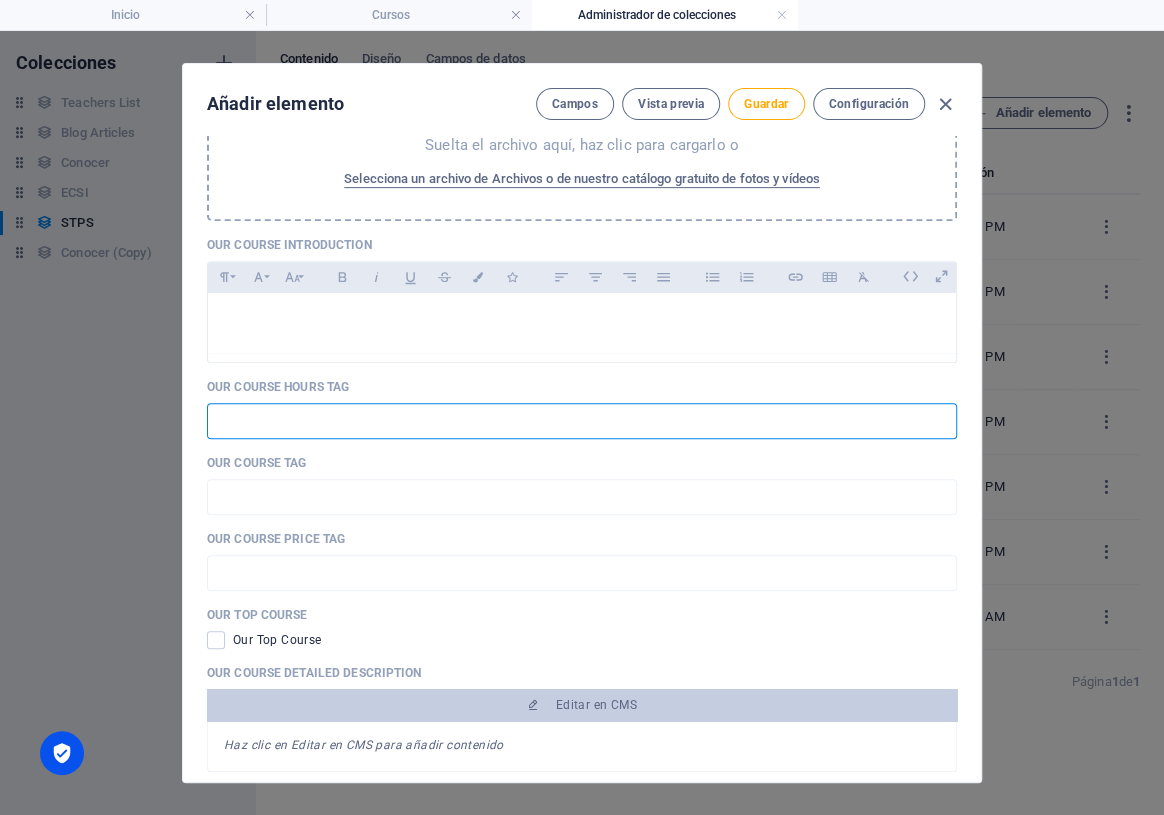 click at bounding box center [582, 421] 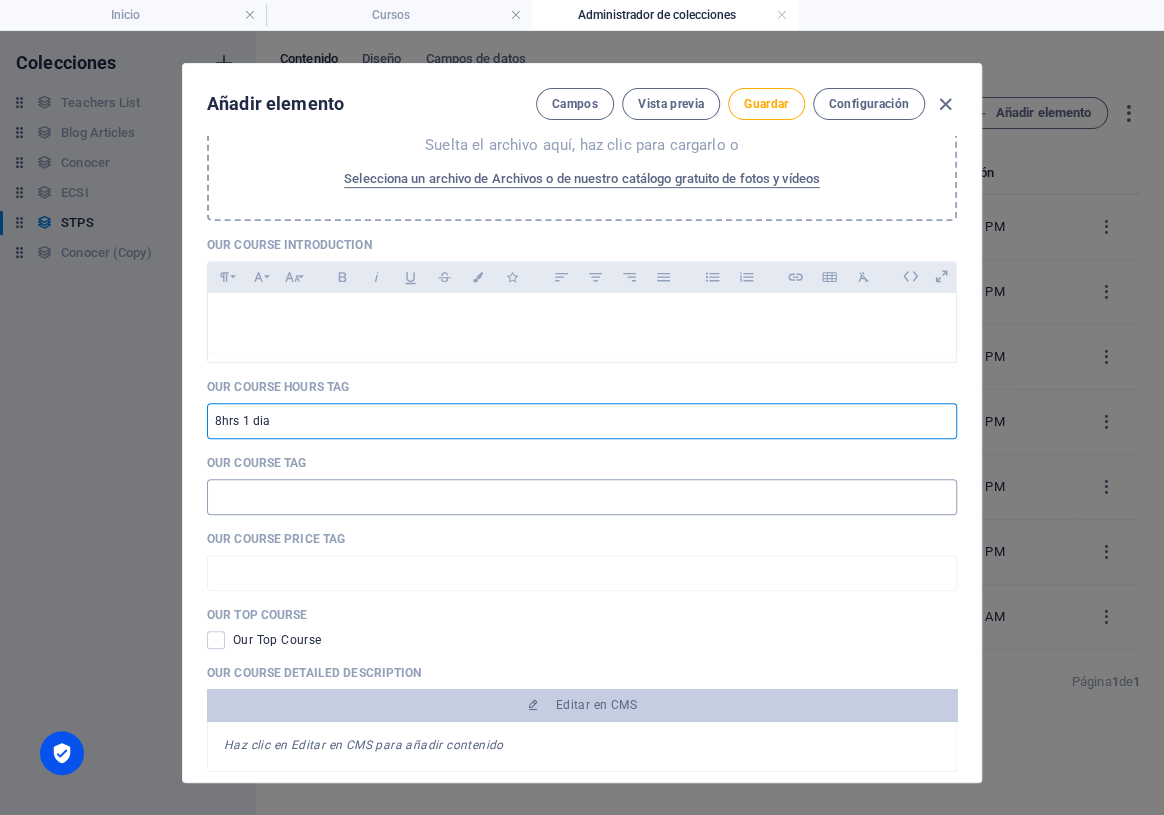 click at bounding box center [582, 497] 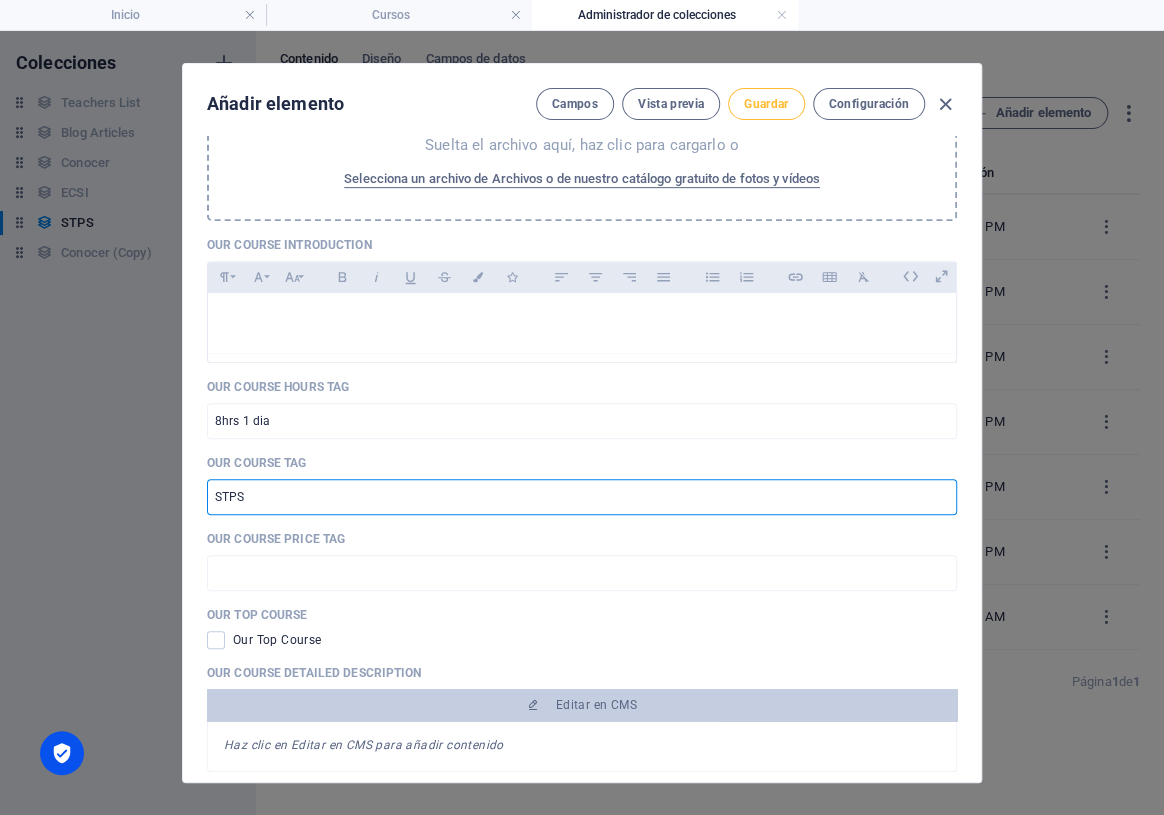 click on "Guardar" at bounding box center (766, 104) 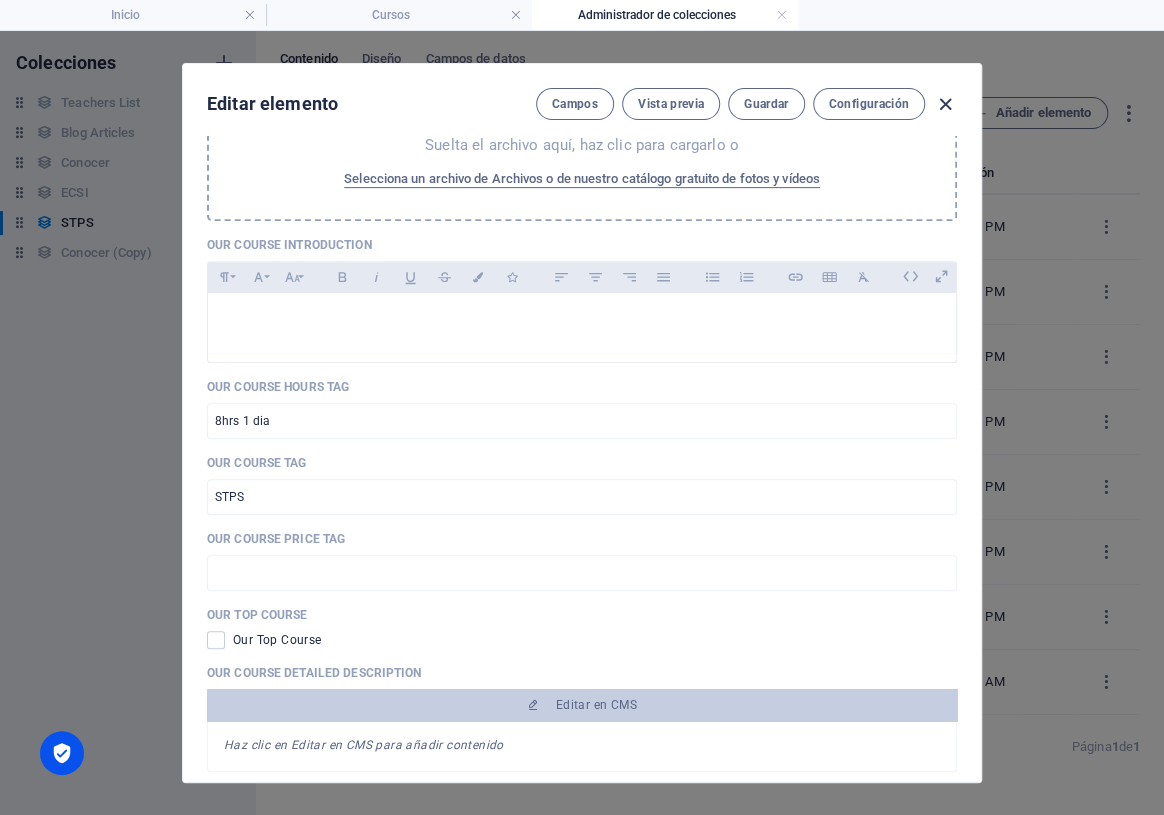 click at bounding box center [945, 104] 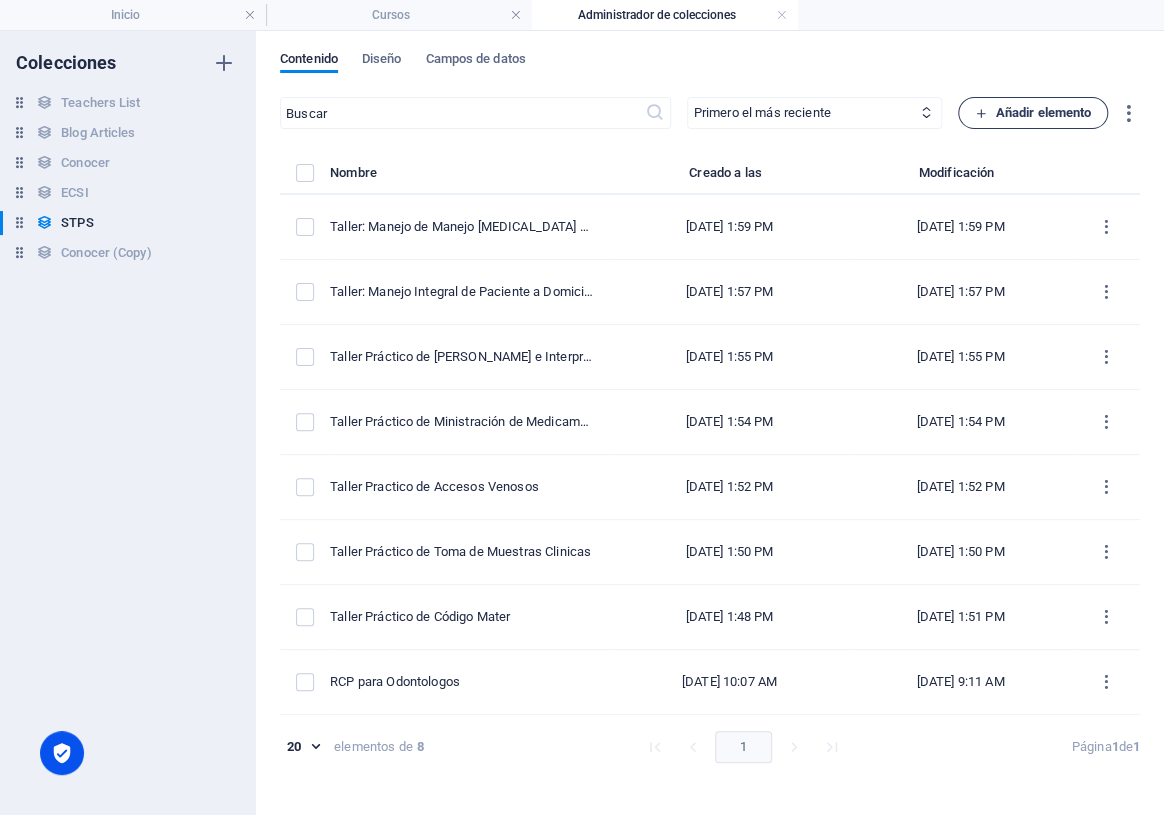 click on "Añadir elemento" at bounding box center (1033, 113) 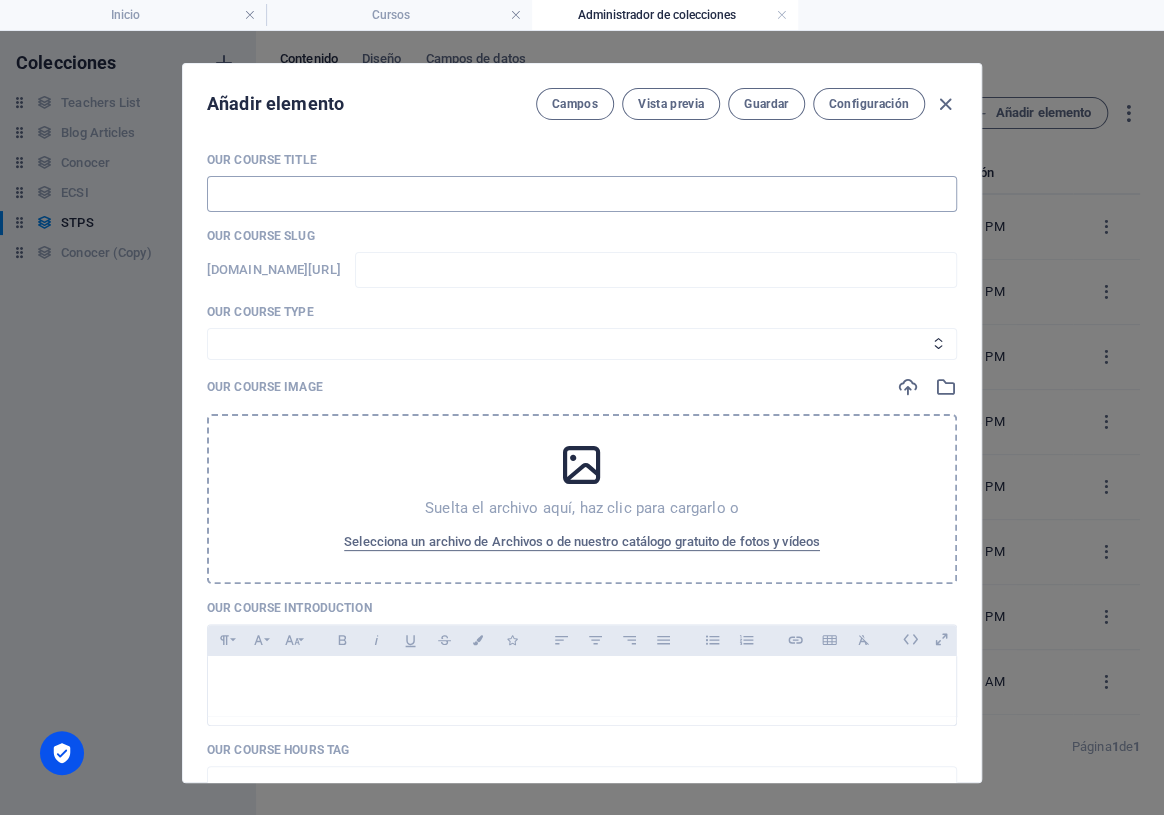 click at bounding box center (582, 194) 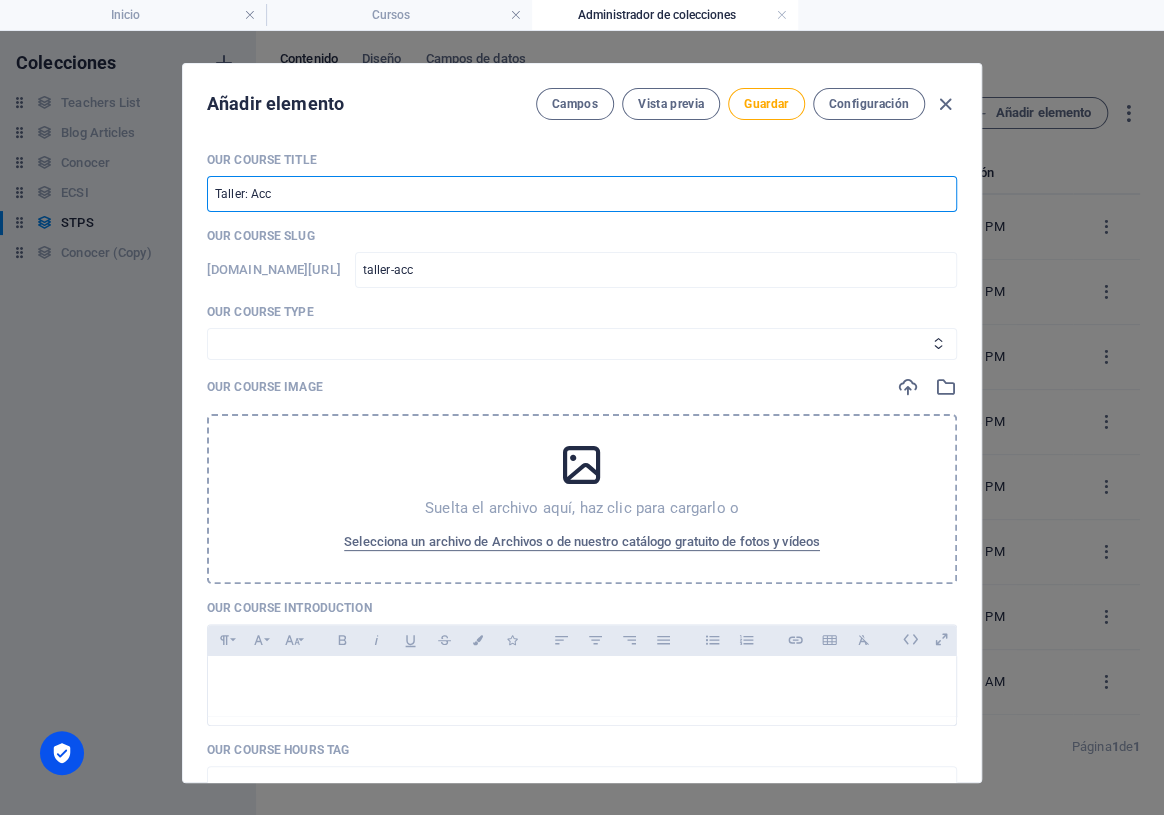 drag, startPoint x: 240, startPoint y: 192, endPoint x: 209, endPoint y: 197, distance: 31.400637 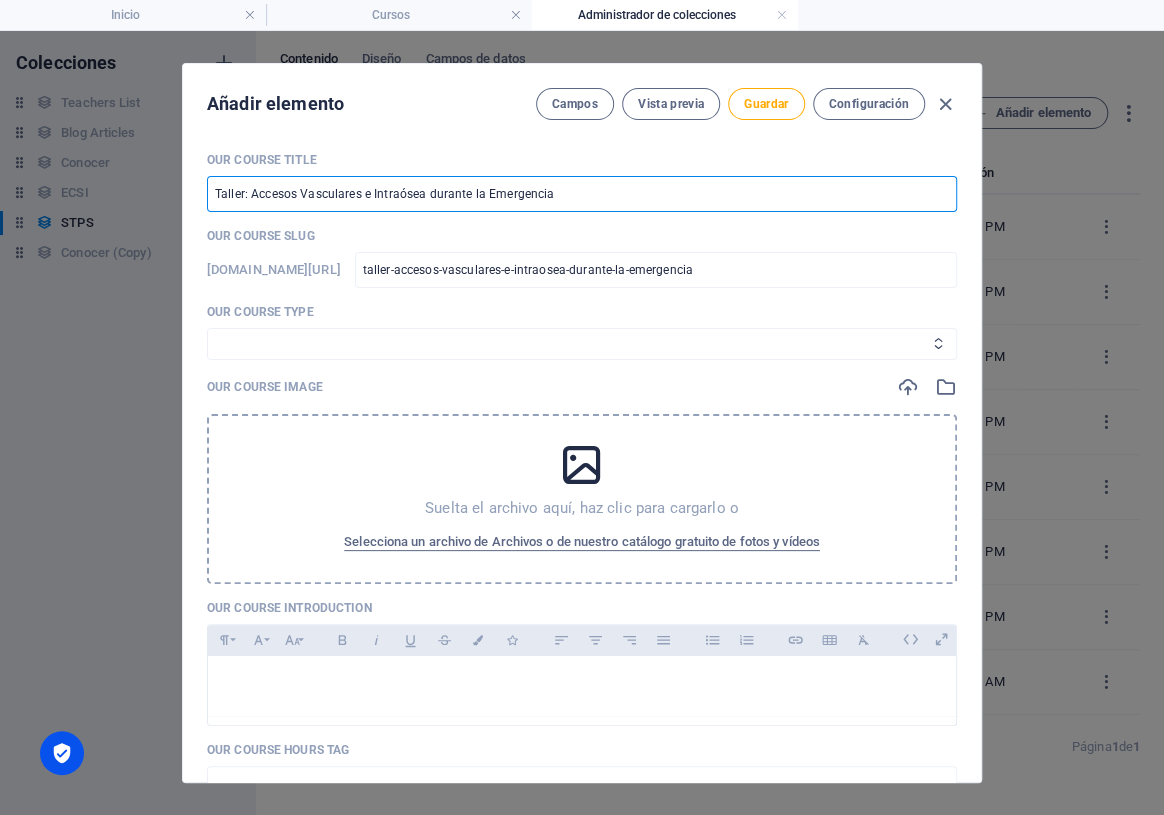 click on "Curso Basico Curso Intermedio Curso" at bounding box center (582, 344) 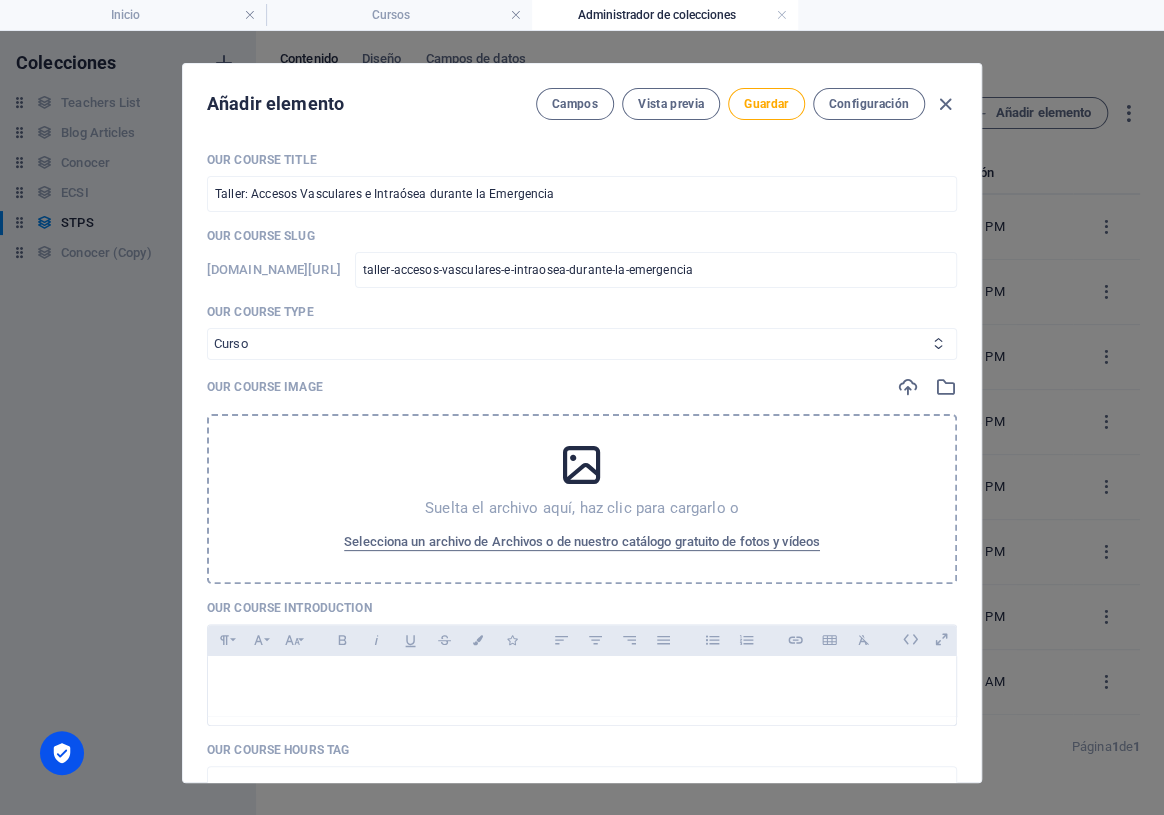 click on "Curso Basico Curso Intermedio Curso" at bounding box center (582, 344) 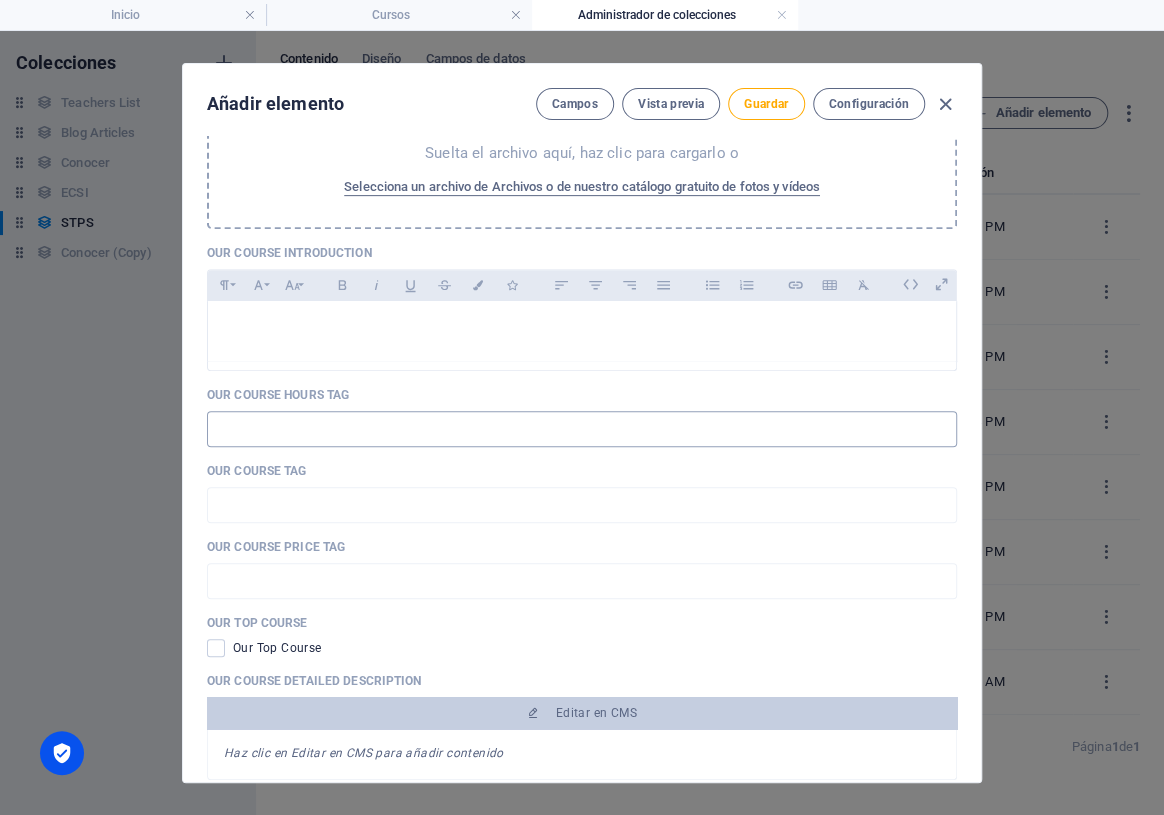 scroll, scrollTop: 363, scrollLeft: 0, axis: vertical 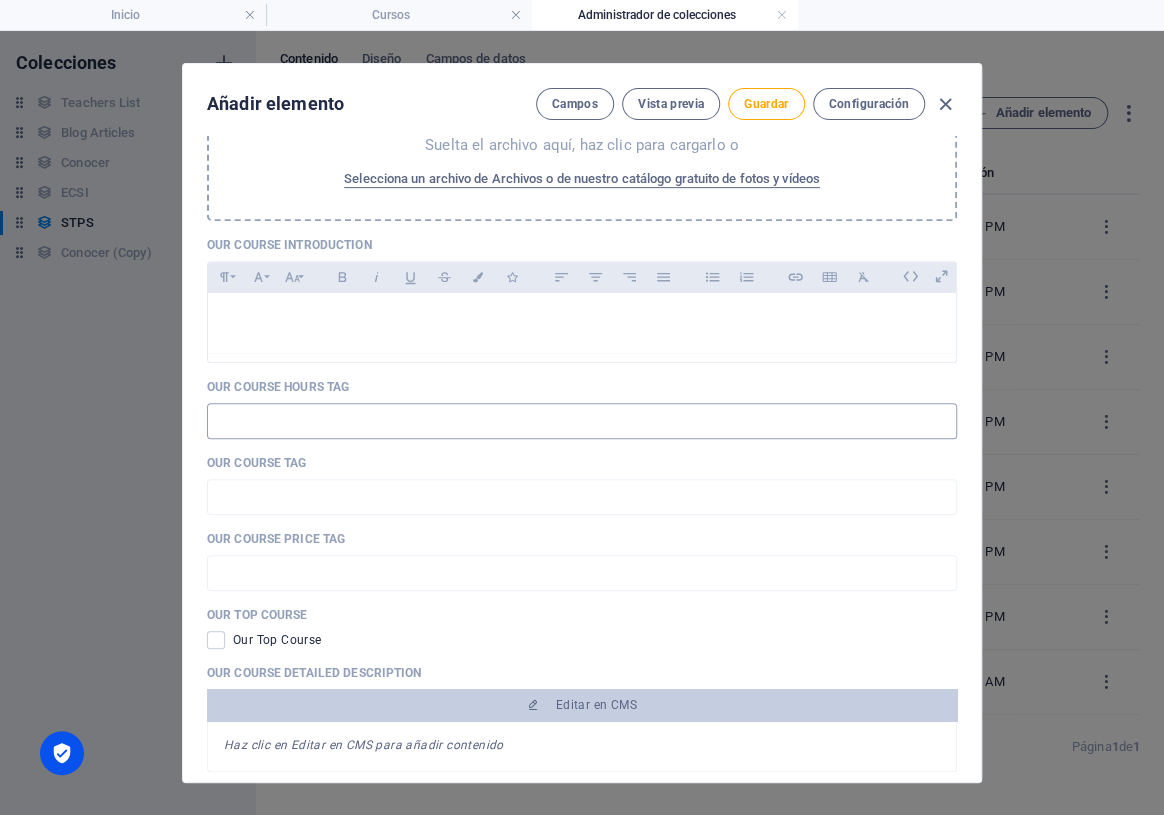 click at bounding box center (582, 421) 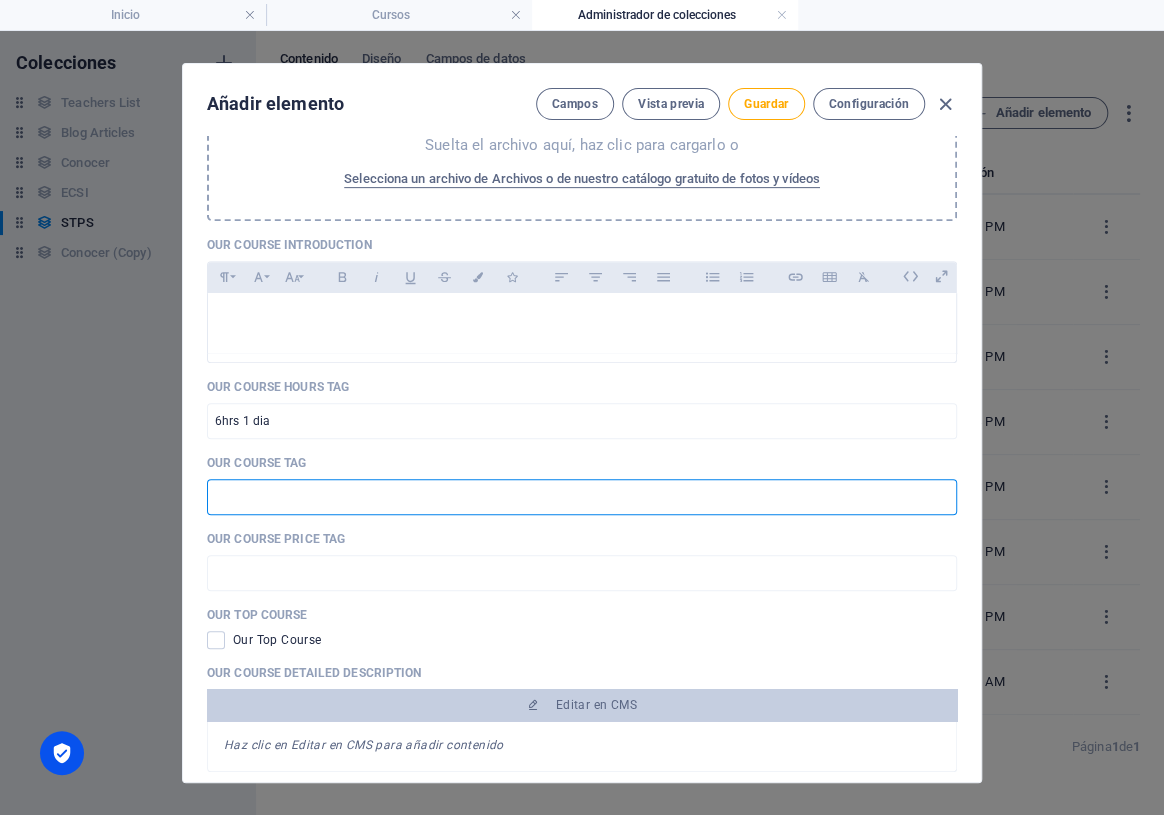 click at bounding box center (582, 497) 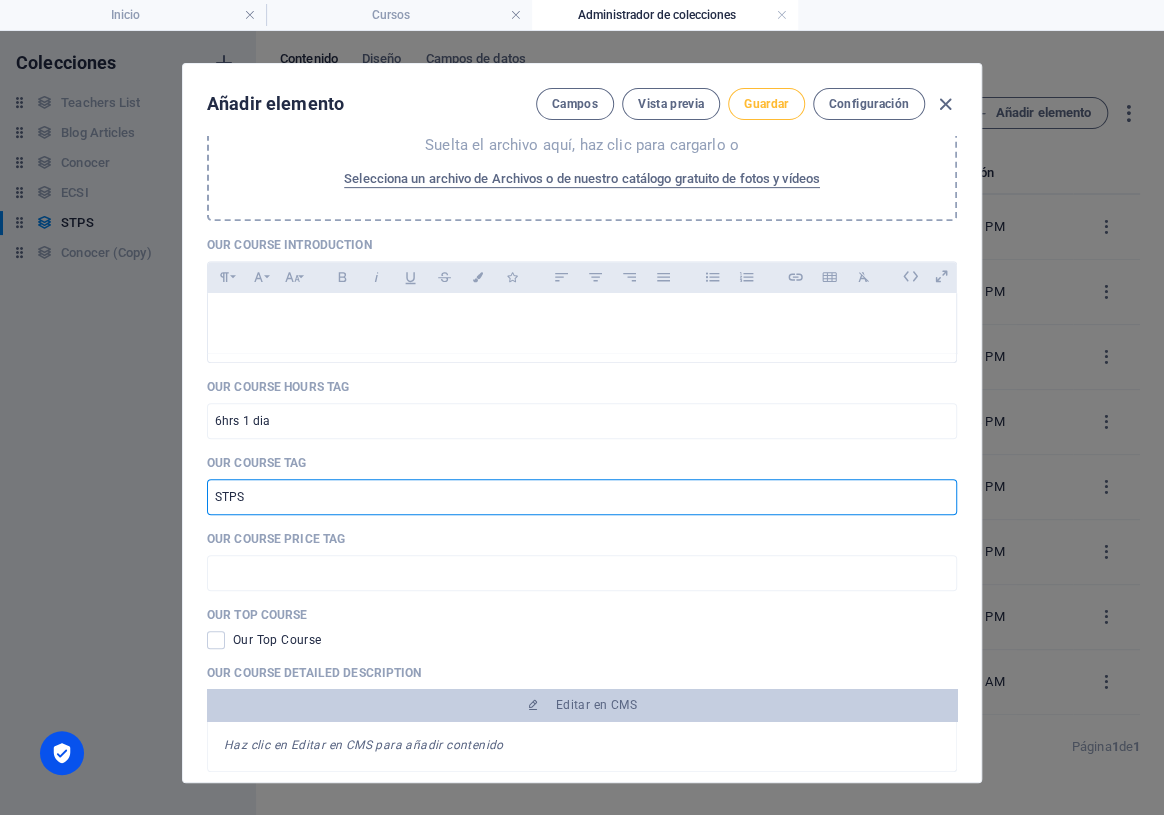 click on "Guardar" at bounding box center (766, 104) 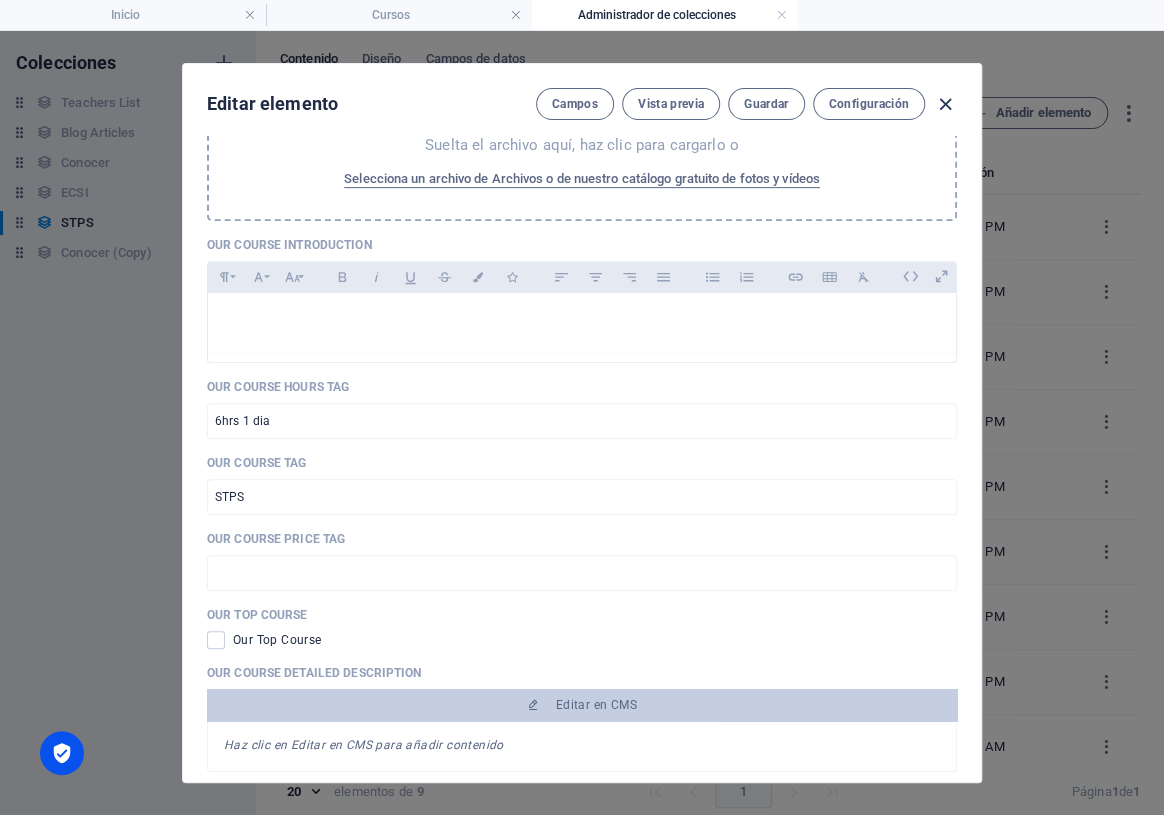 click at bounding box center [945, 104] 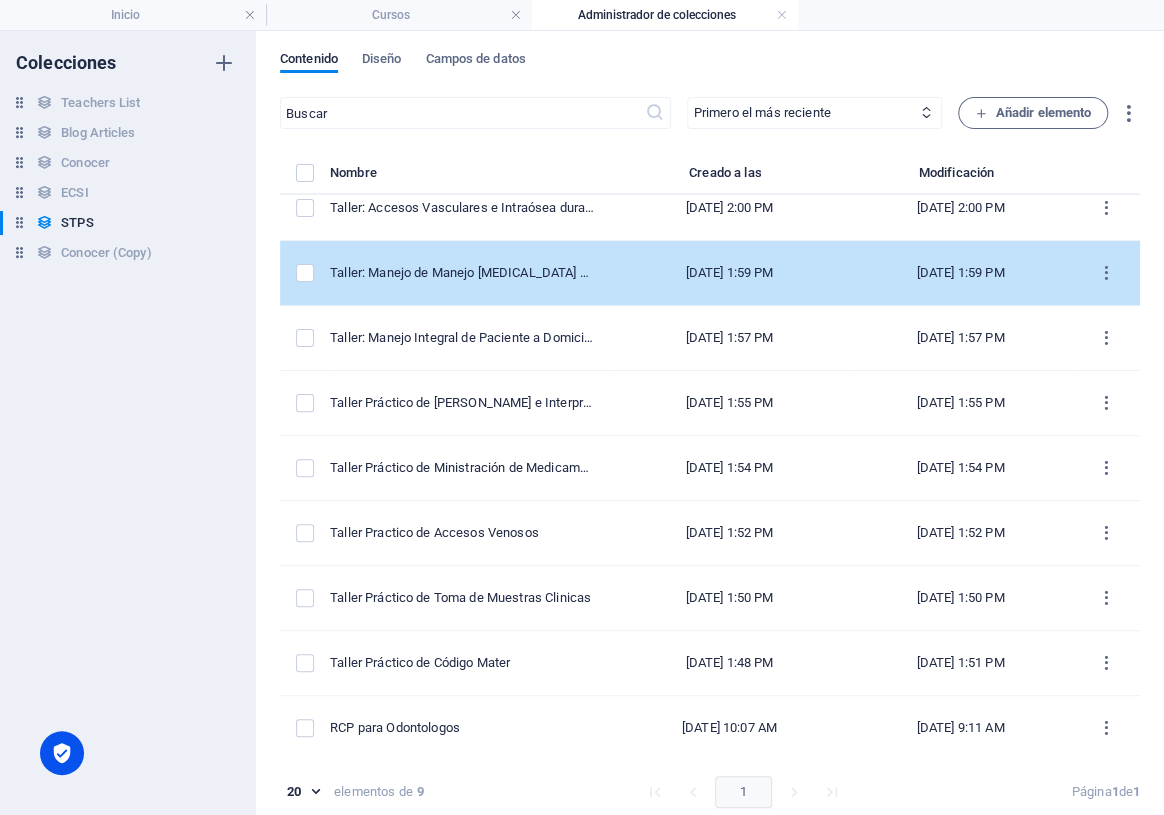 scroll, scrollTop: 0, scrollLeft: 0, axis: both 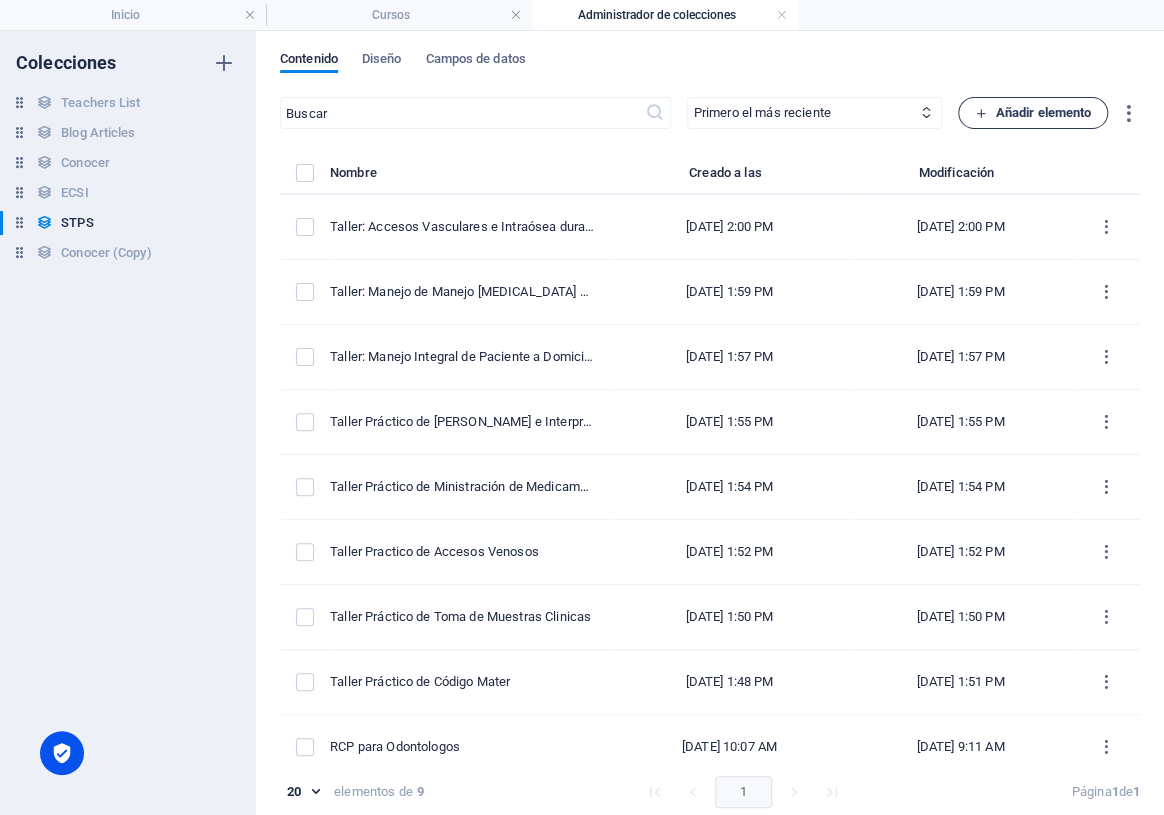 click on "Añadir elemento" at bounding box center (1033, 113) 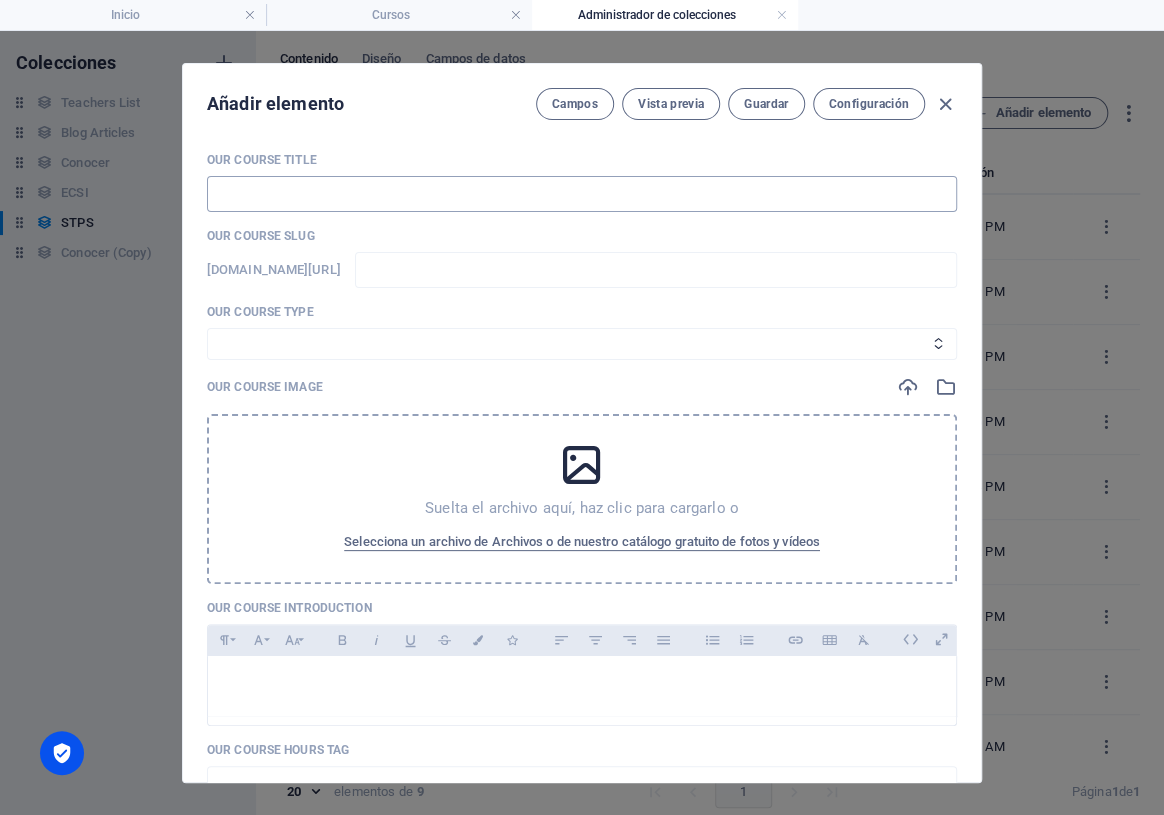 click at bounding box center [582, 194] 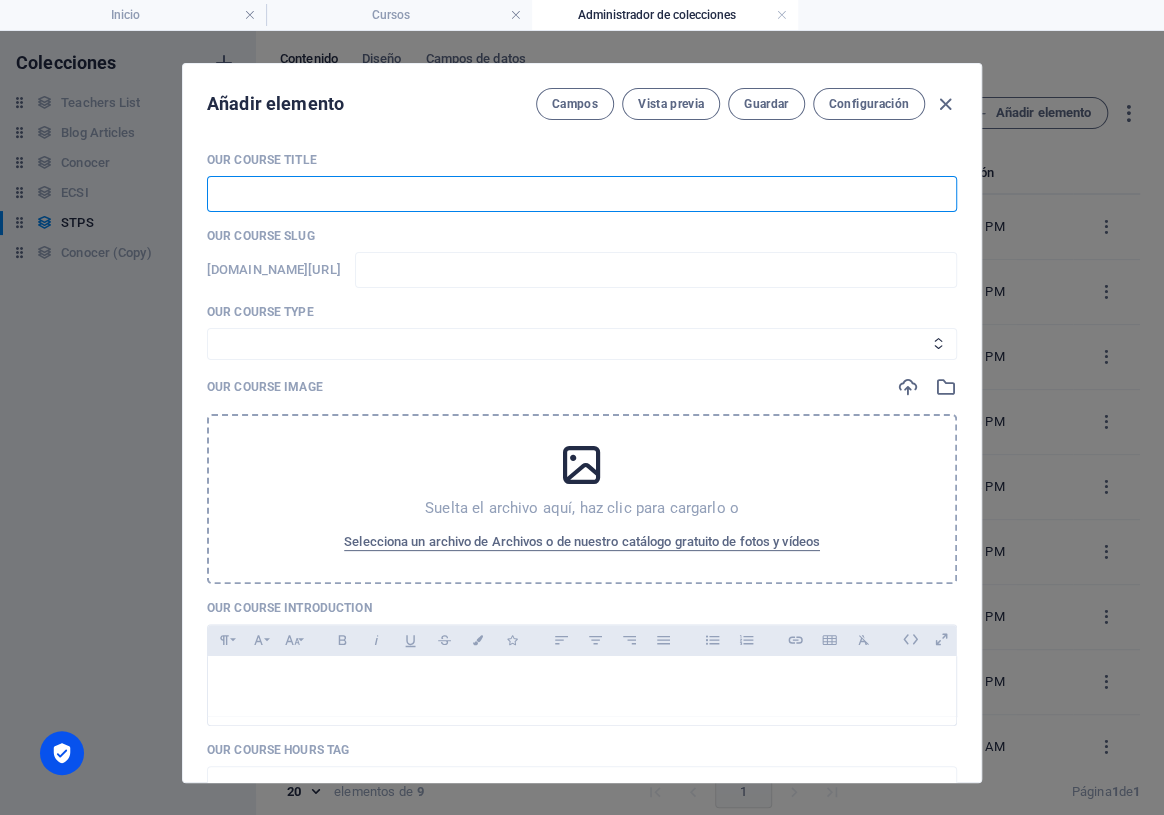 paste on "Taller:" 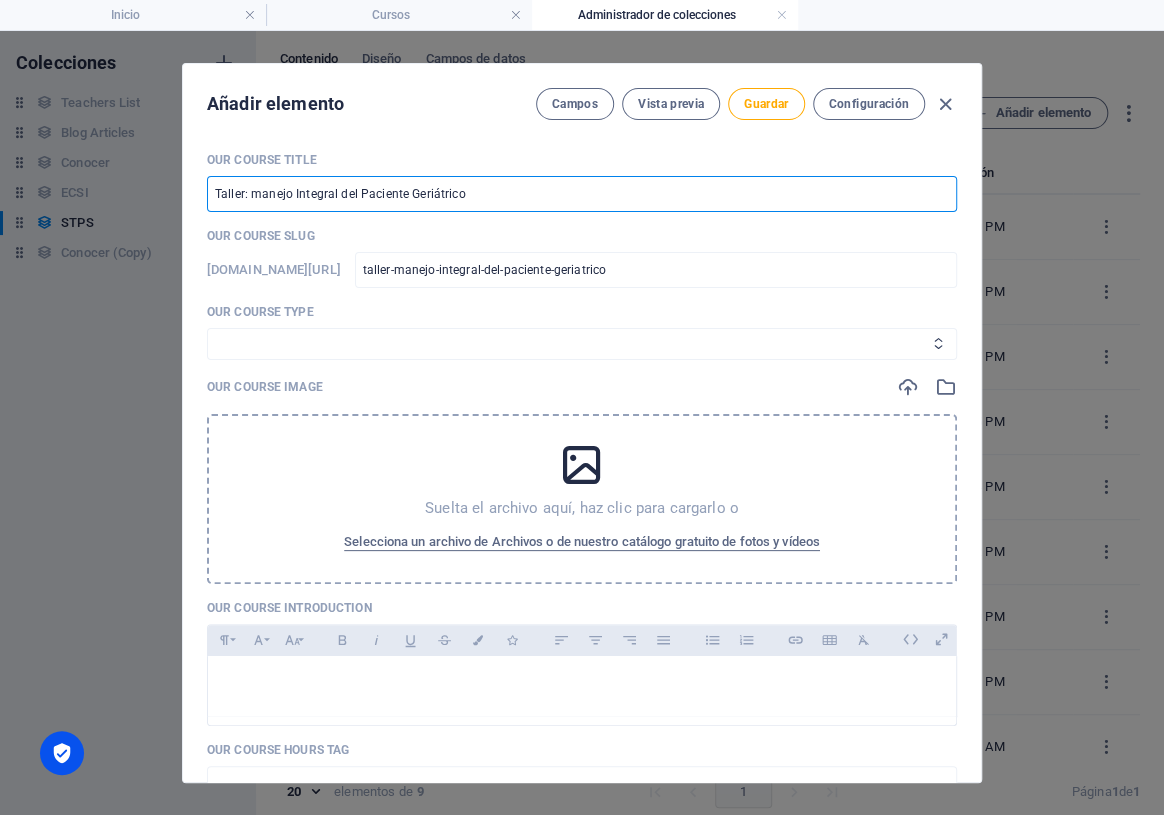 click on "Curso Basico Curso Intermedio Curso" at bounding box center (582, 344) 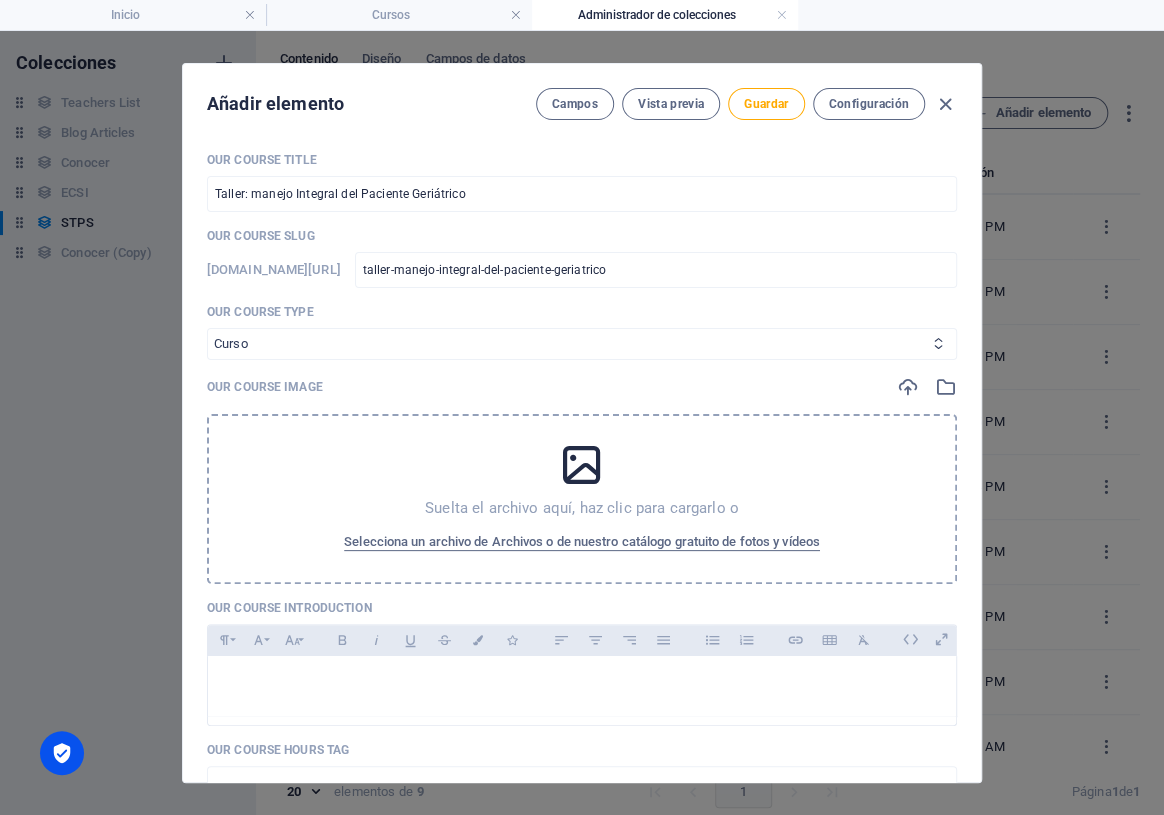 click on "Curso Basico Curso Intermedio Curso" at bounding box center (582, 344) 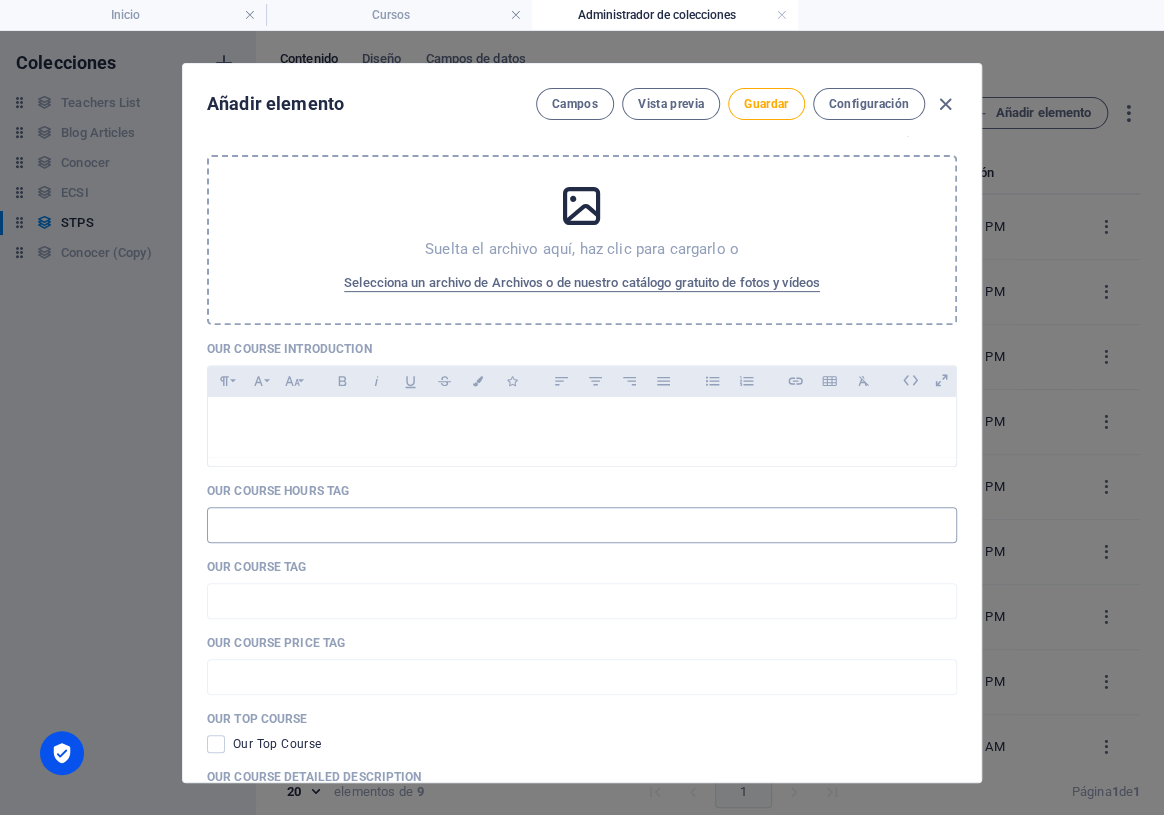 scroll, scrollTop: 363, scrollLeft: 0, axis: vertical 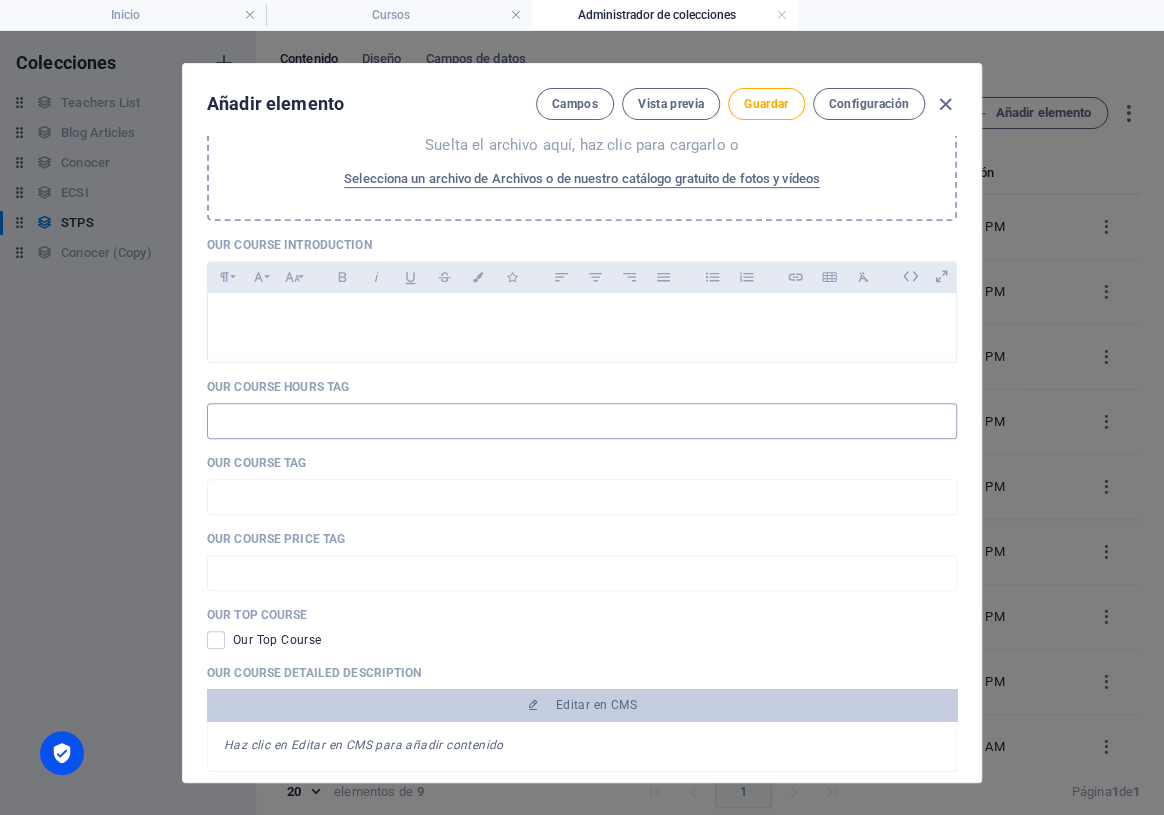 click at bounding box center [582, 421] 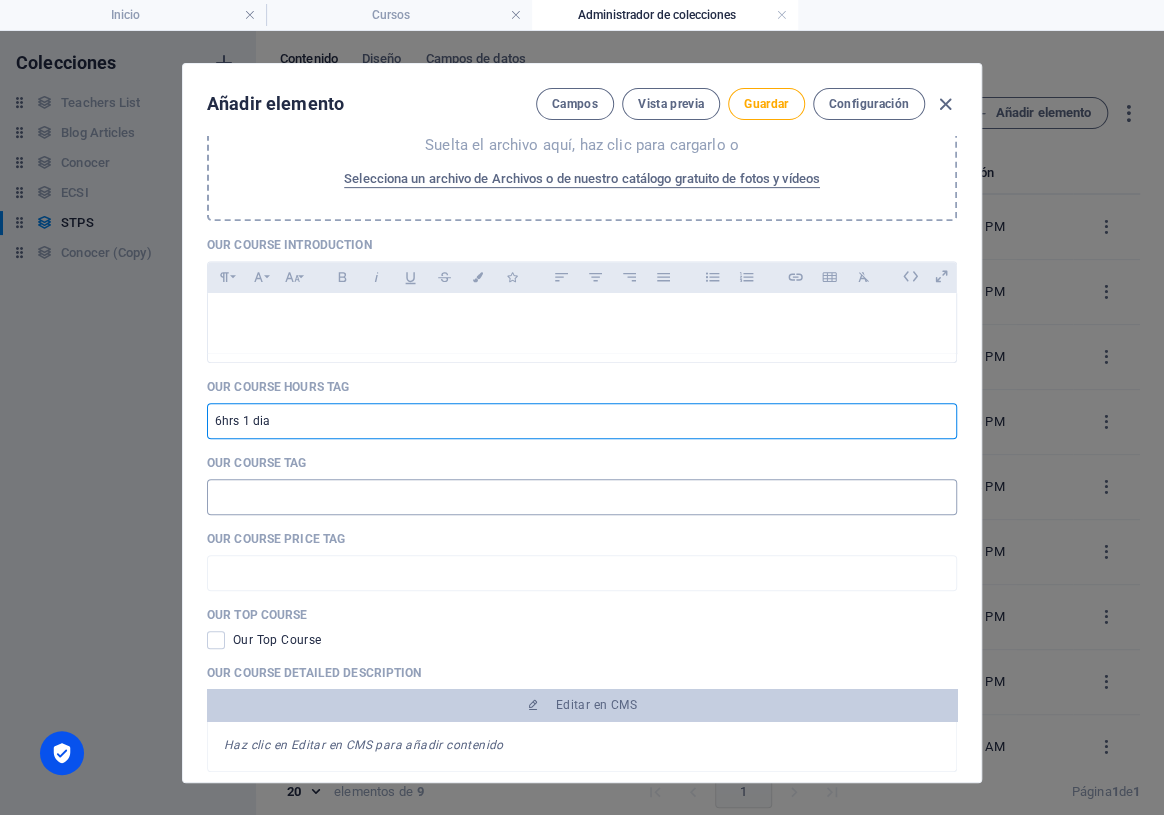 click at bounding box center (582, 497) 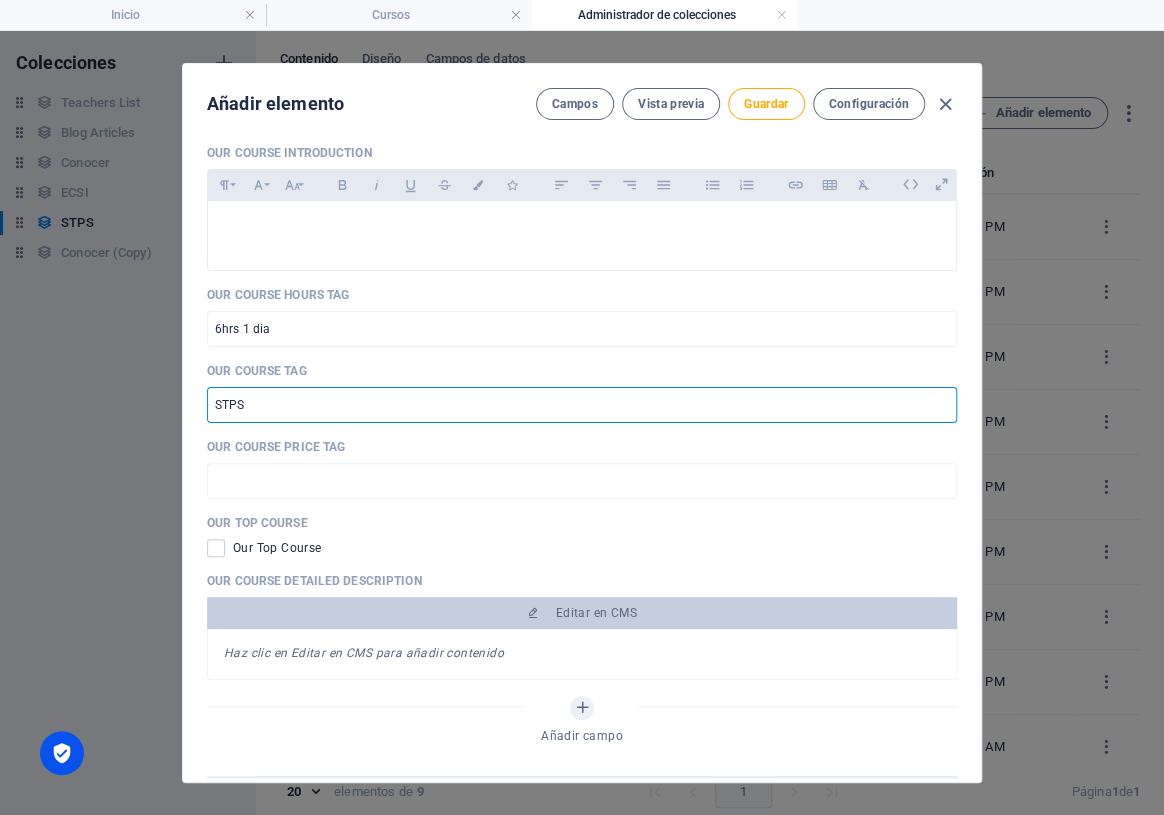scroll, scrollTop: 454, scrollLeft: 0, axis: vertical 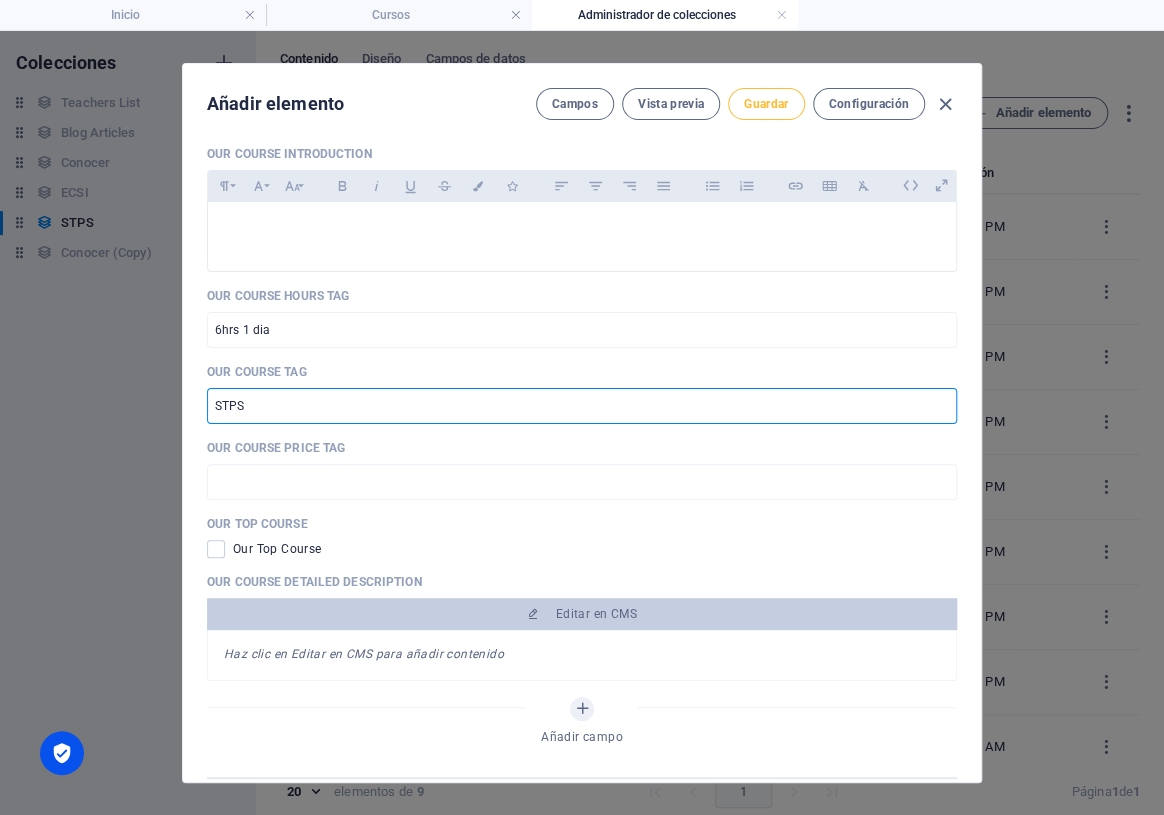 click on "Guardar" at bounding box center (766, 104) 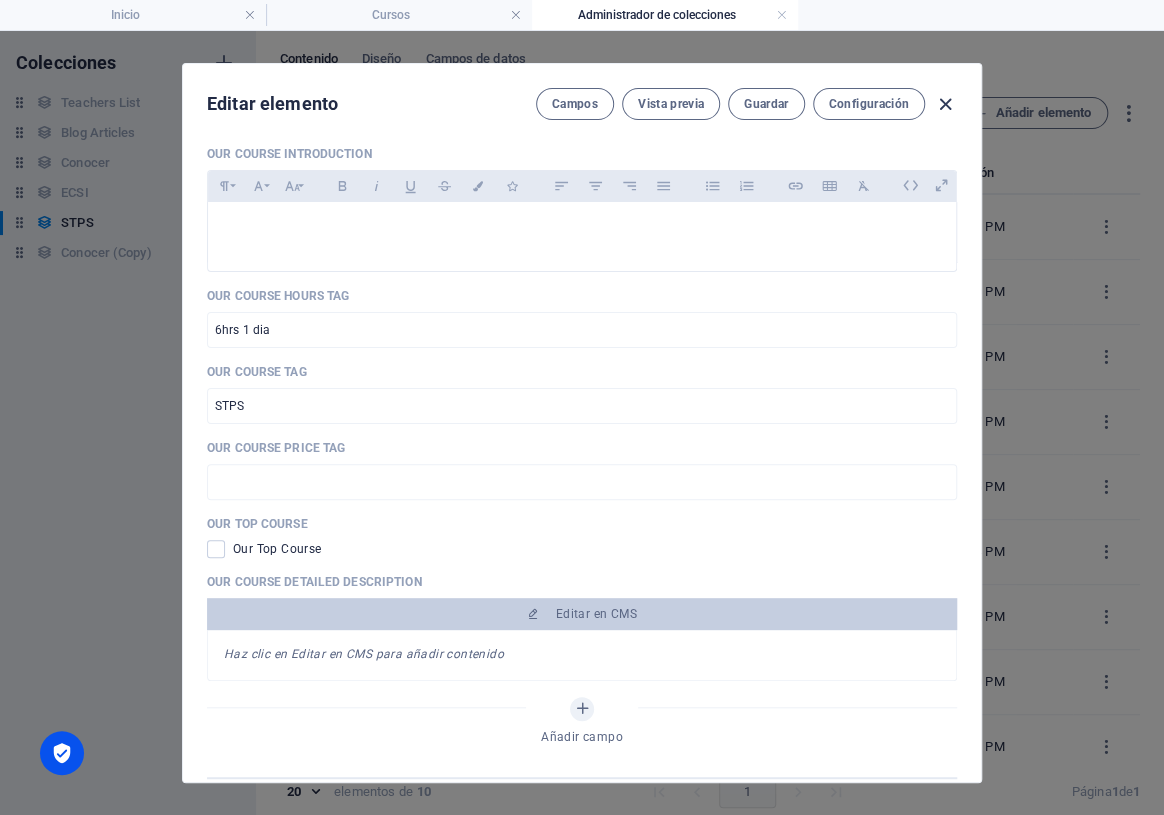 click at bounding box center [945, 104] 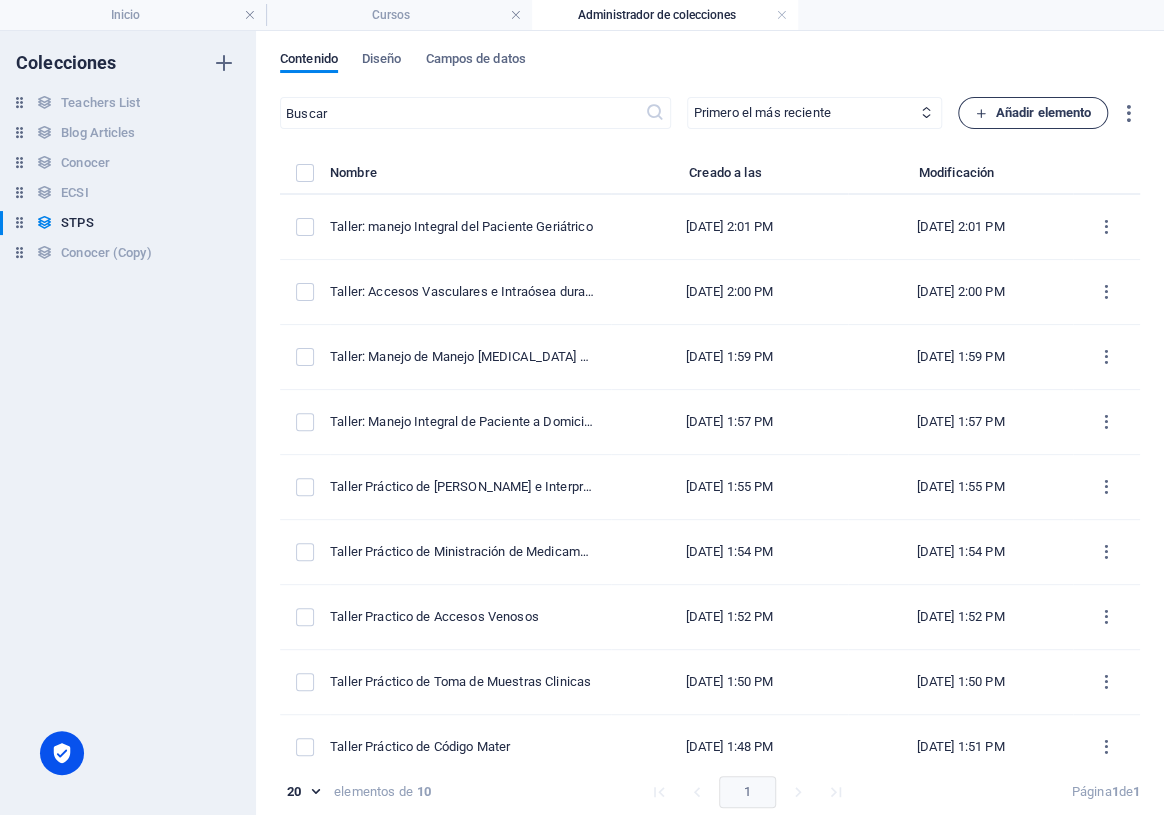 click on "Añadir elemento" at bounding box center [1033, 113] 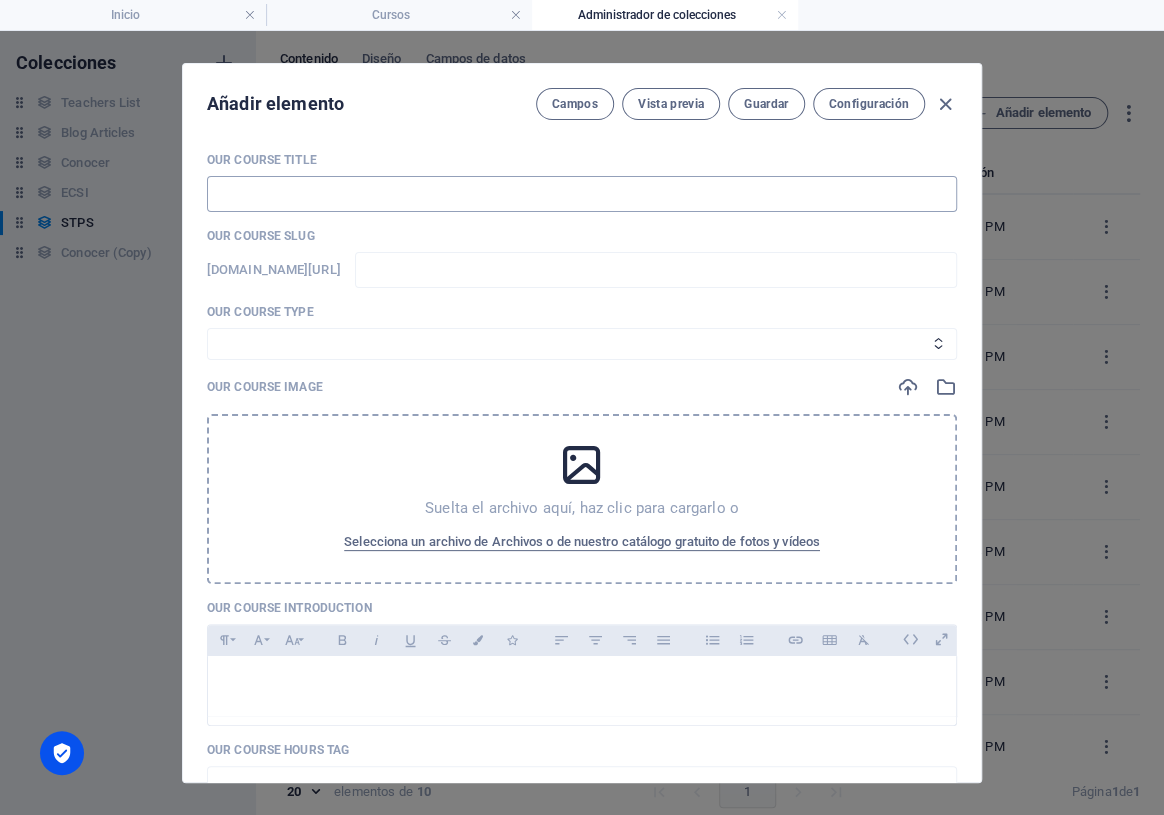 click at bounding box center [582, 194] 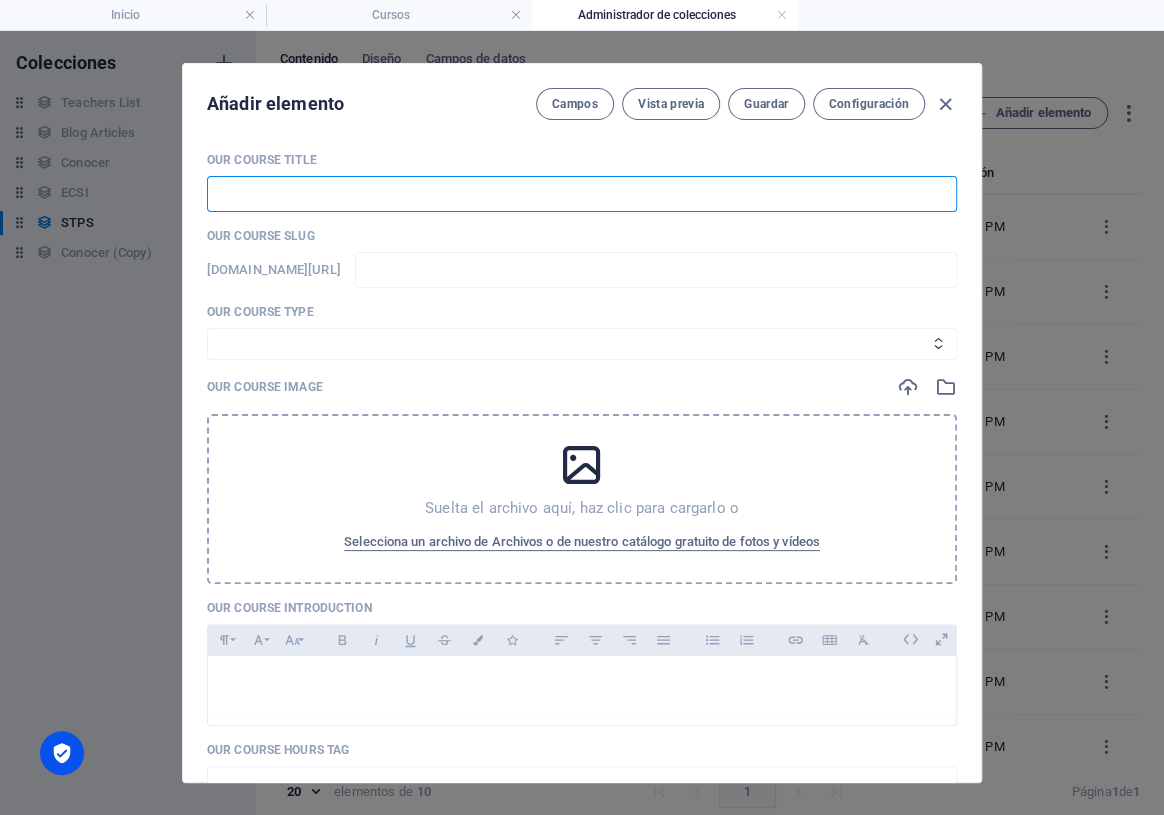 paste on "Taller:" 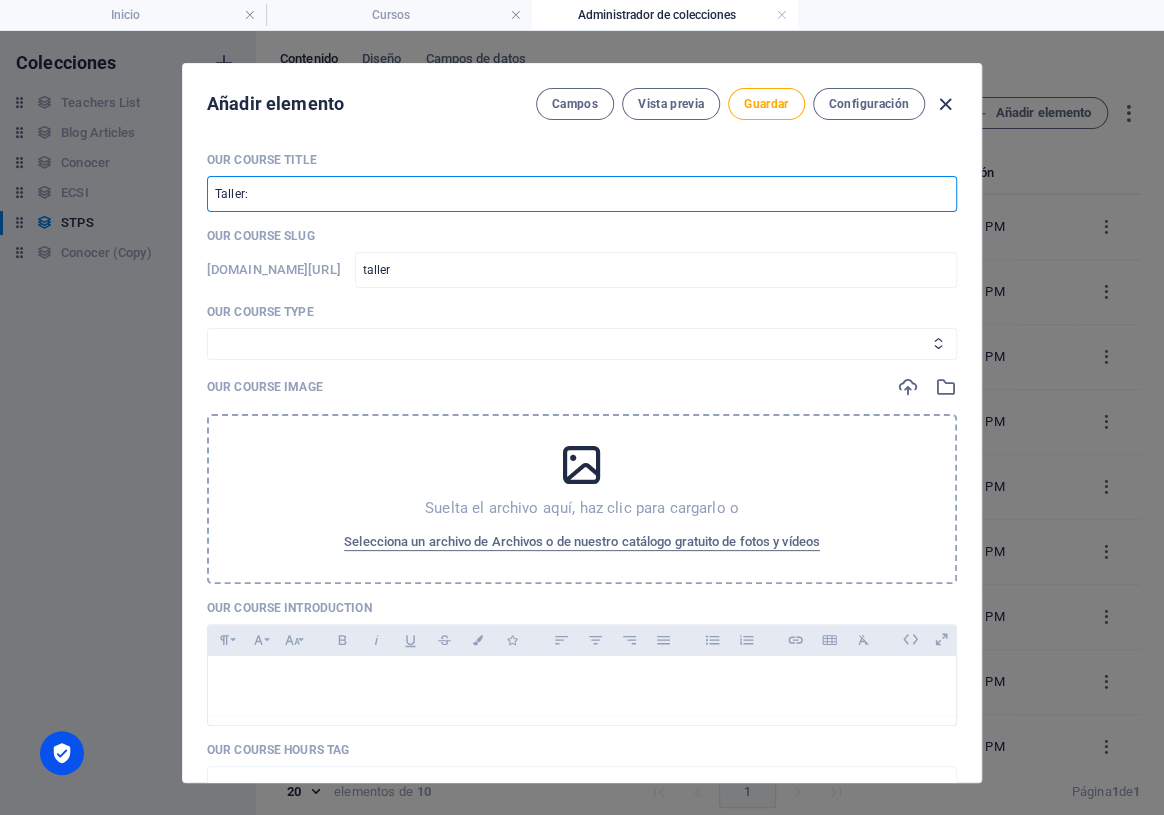 click at bounding box center (945, 104) 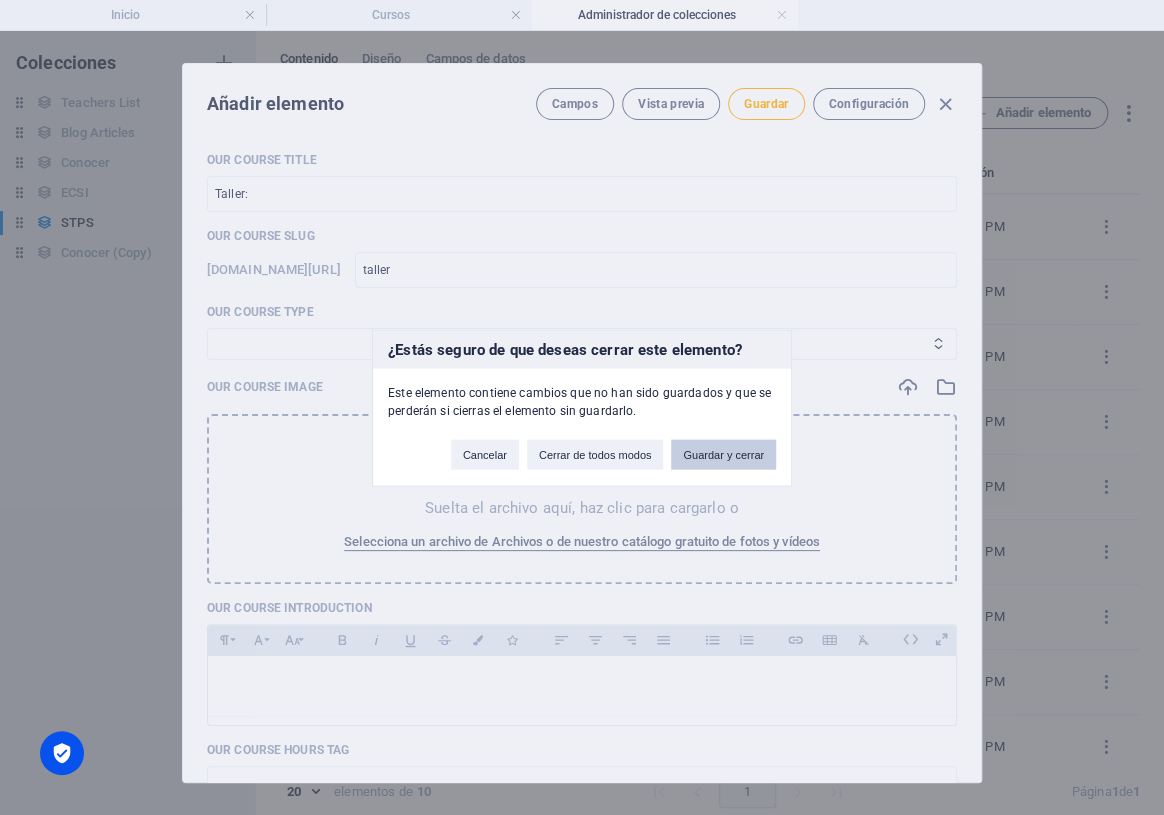 click on "Guardar y cerrar" at bounding box center [723, 454] 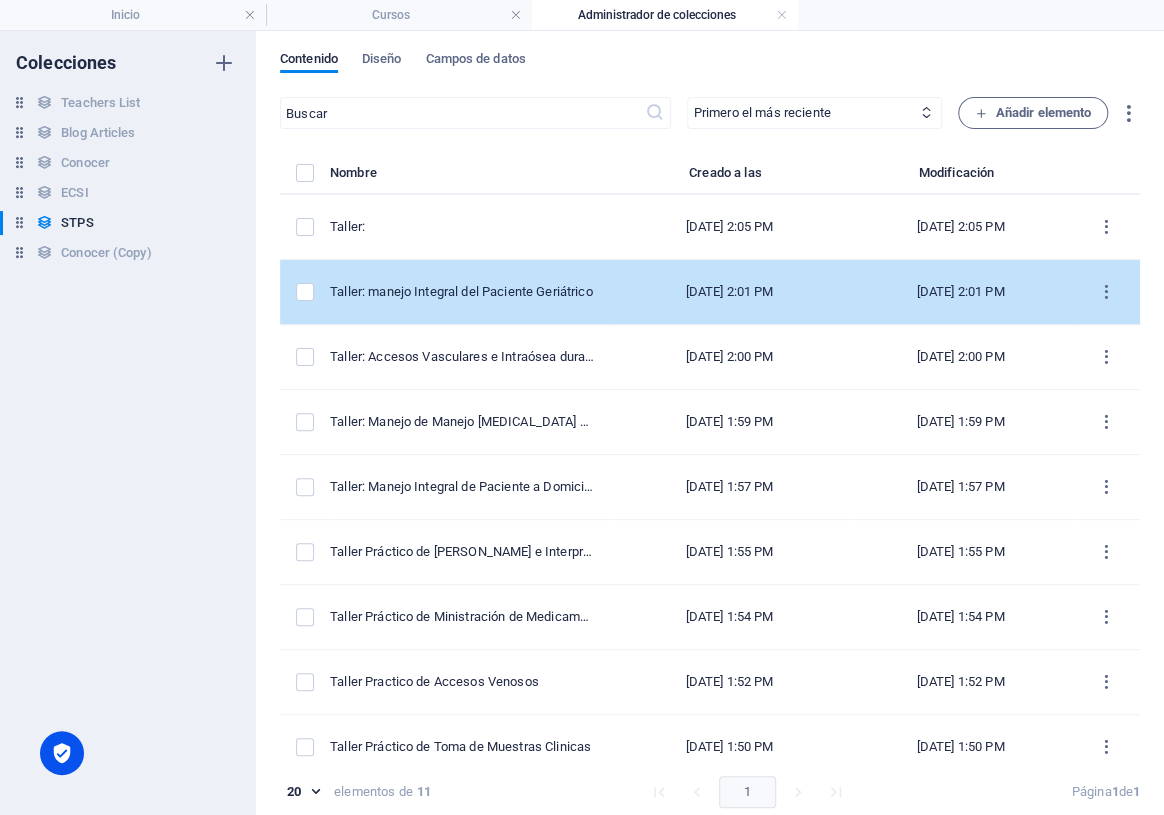 click on "Taller: manejo Integral del Paciente Geriátrico" at bounding box center [470, 292] 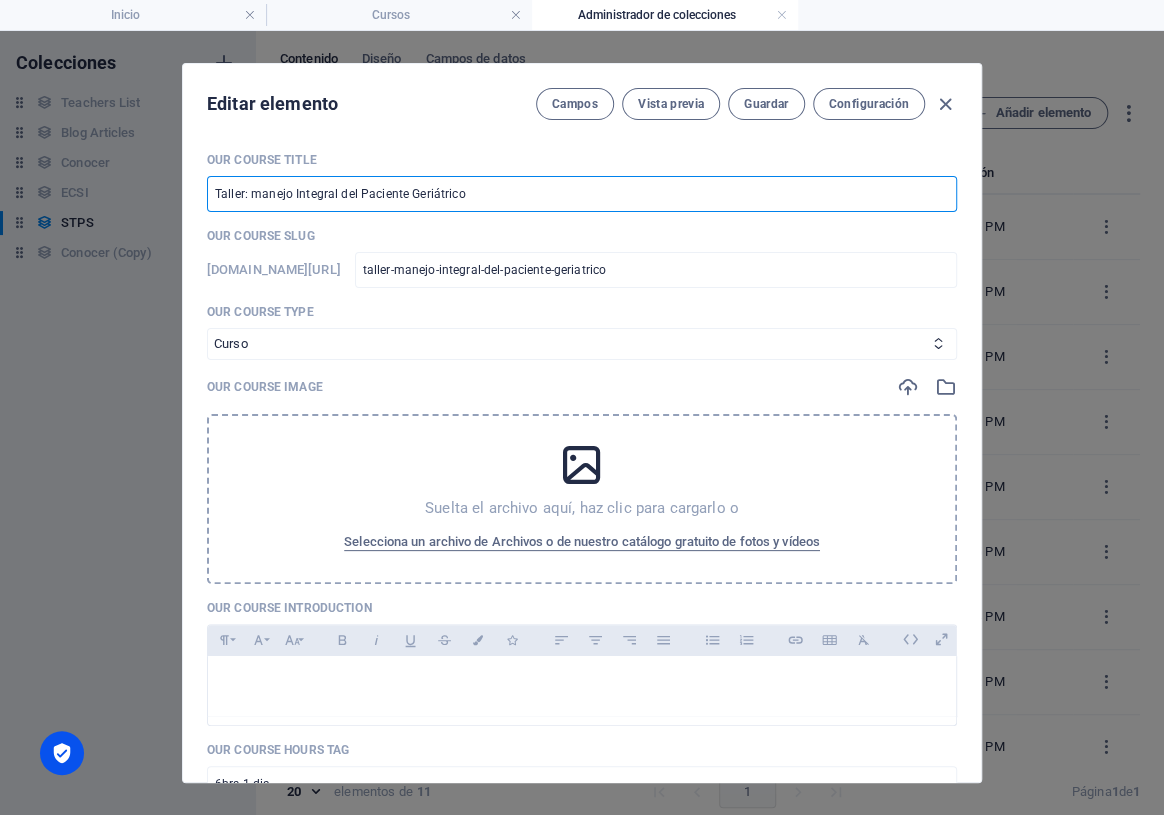 click on "Taller: manejo Integral del Paciente Geriátrico" at bounding box center [582, 194] 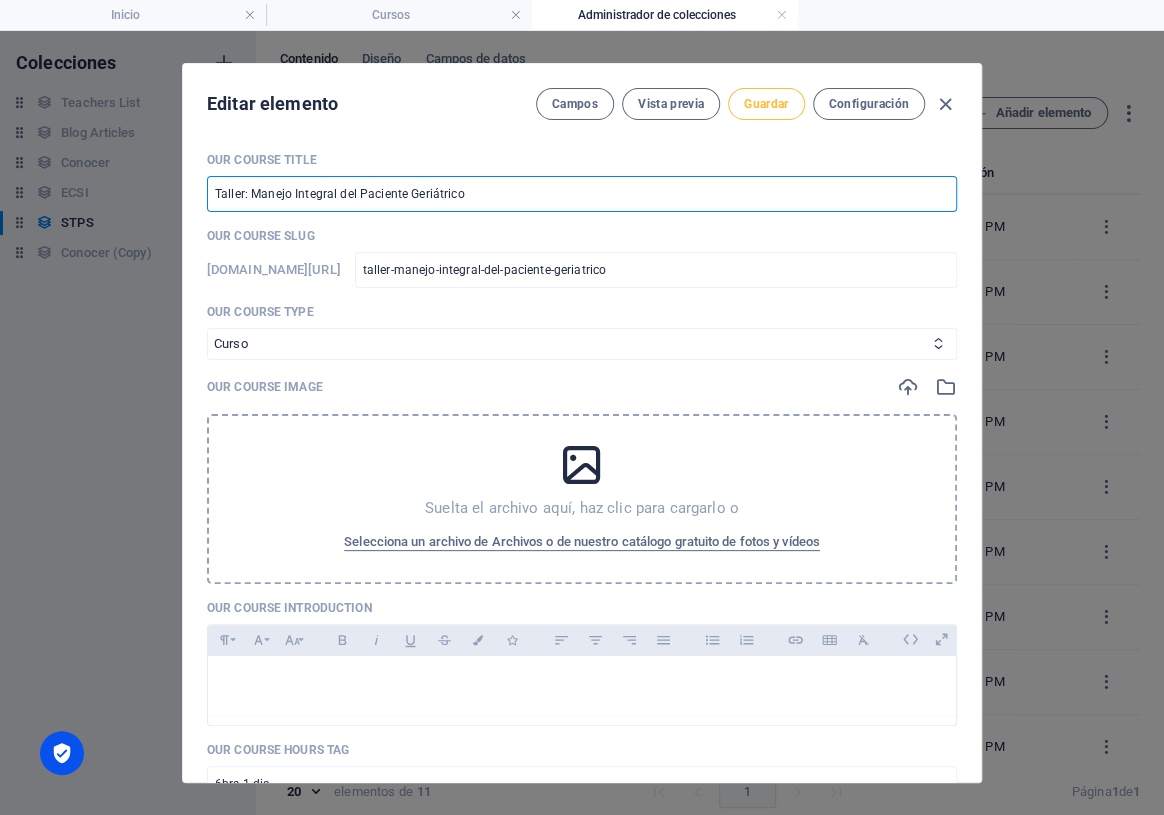 click on "Guardar" at bounding box center [766, 104] 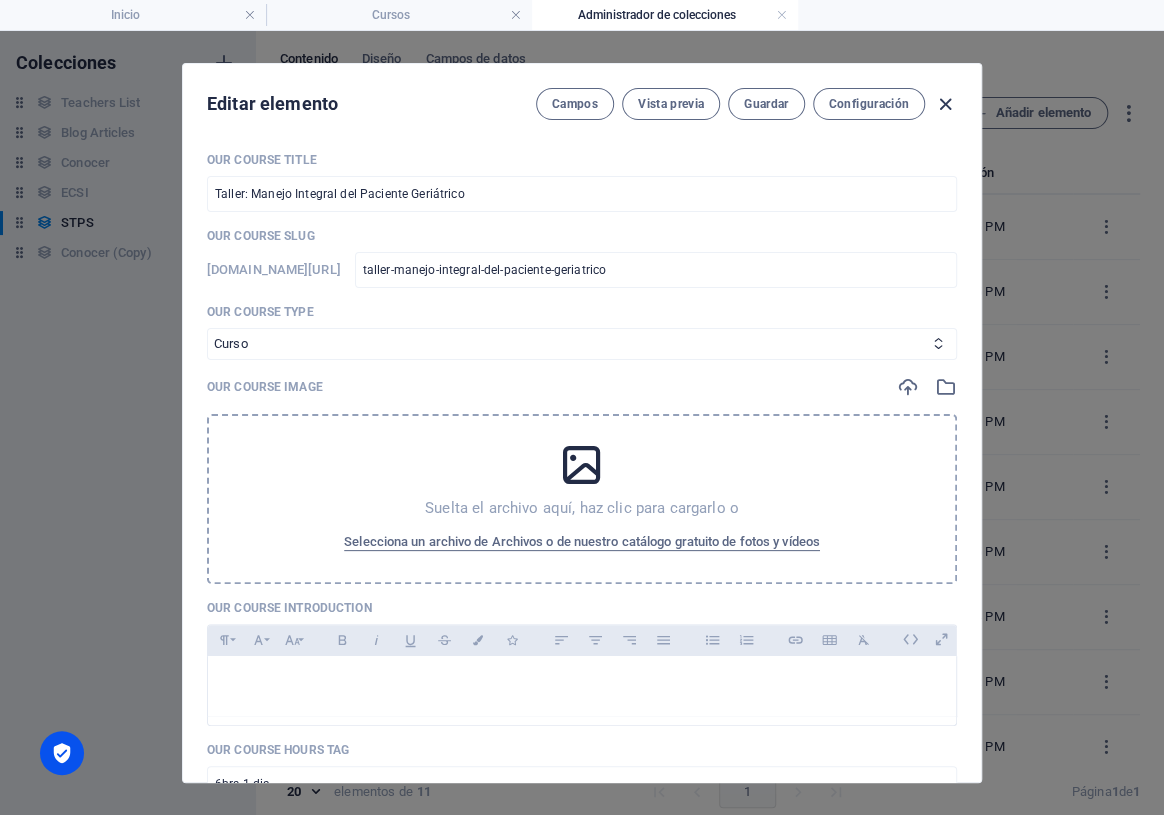 click at bounding box center [945, 104] 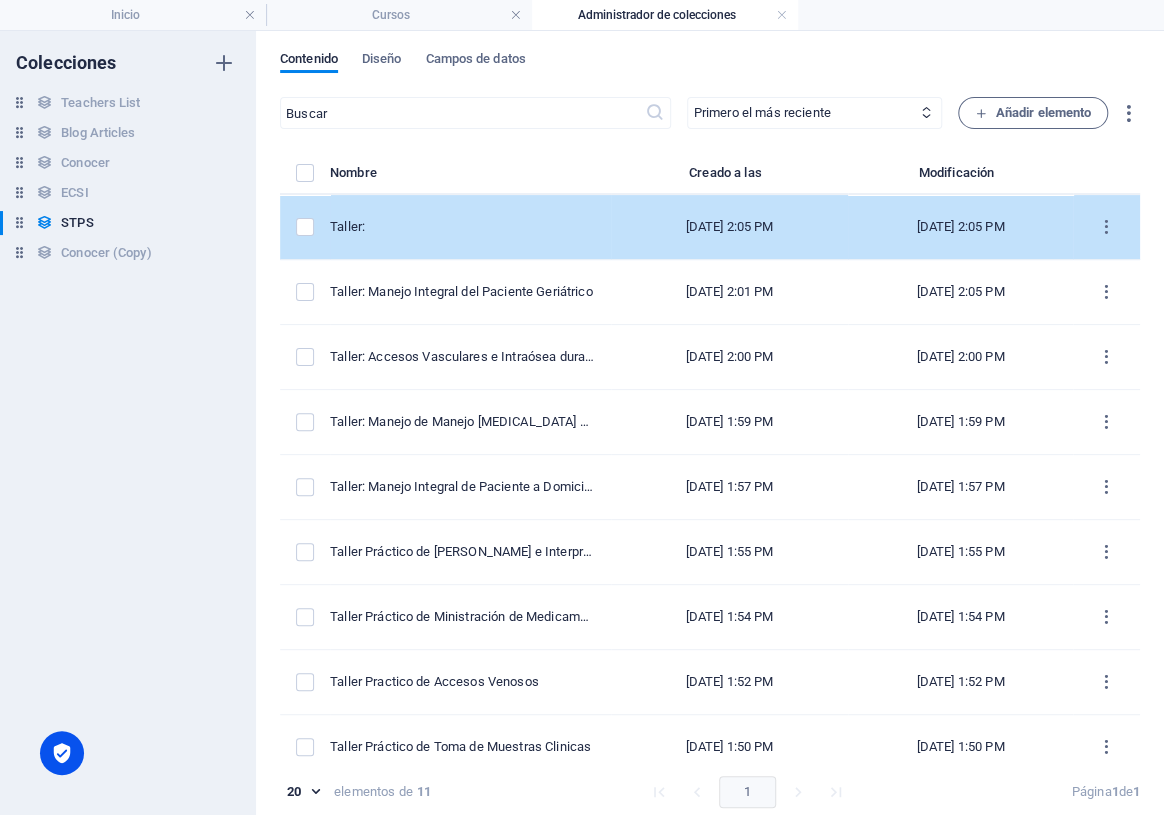 click on "Taller:" at bounding box center [462, 227] 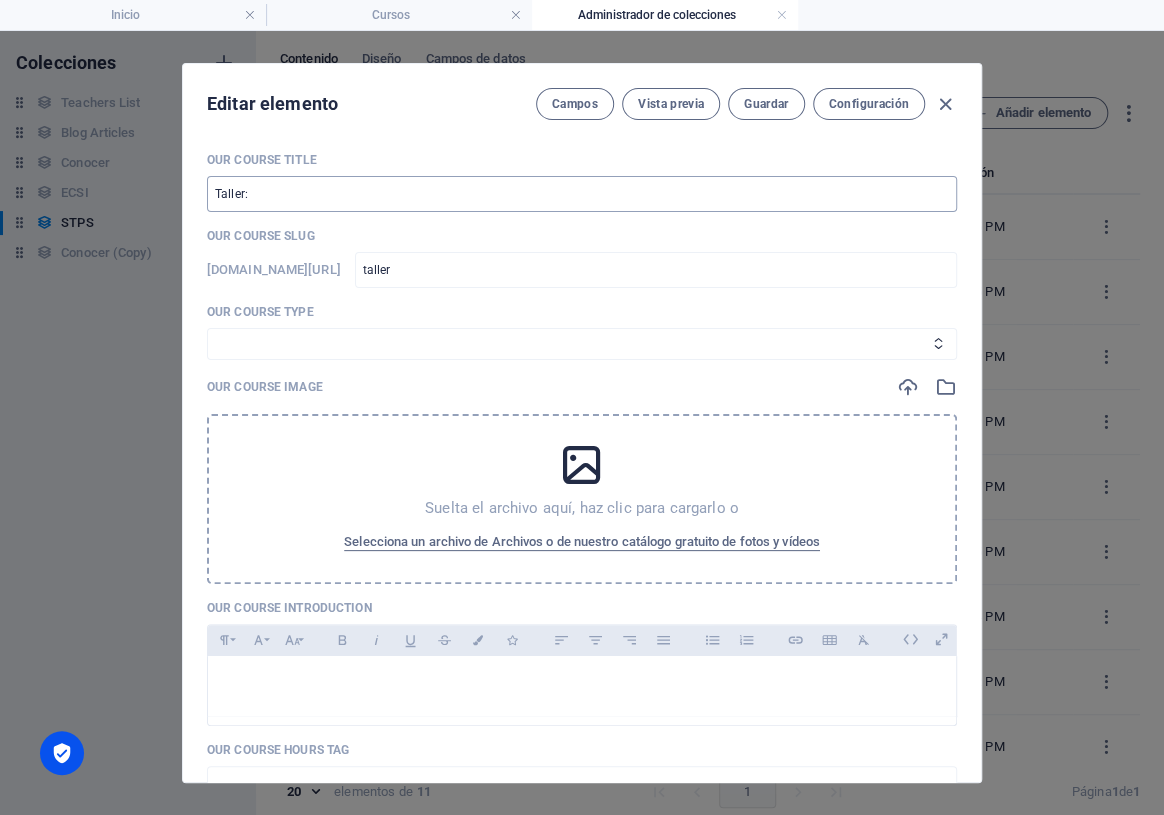 click on "Taller:" at bounding box center [582, 194] 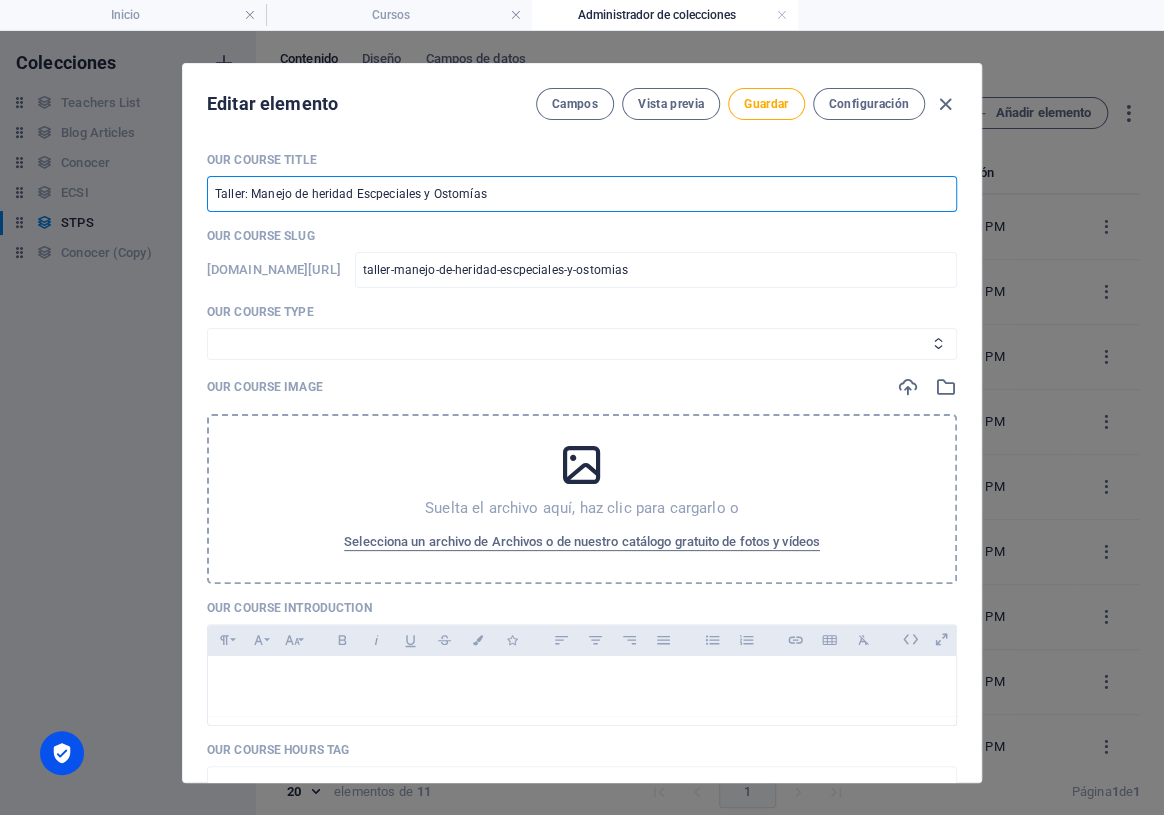 click on "Taller: Manejo de heridad Escpeciales y Ostomías" at bounding box center (582, 194) 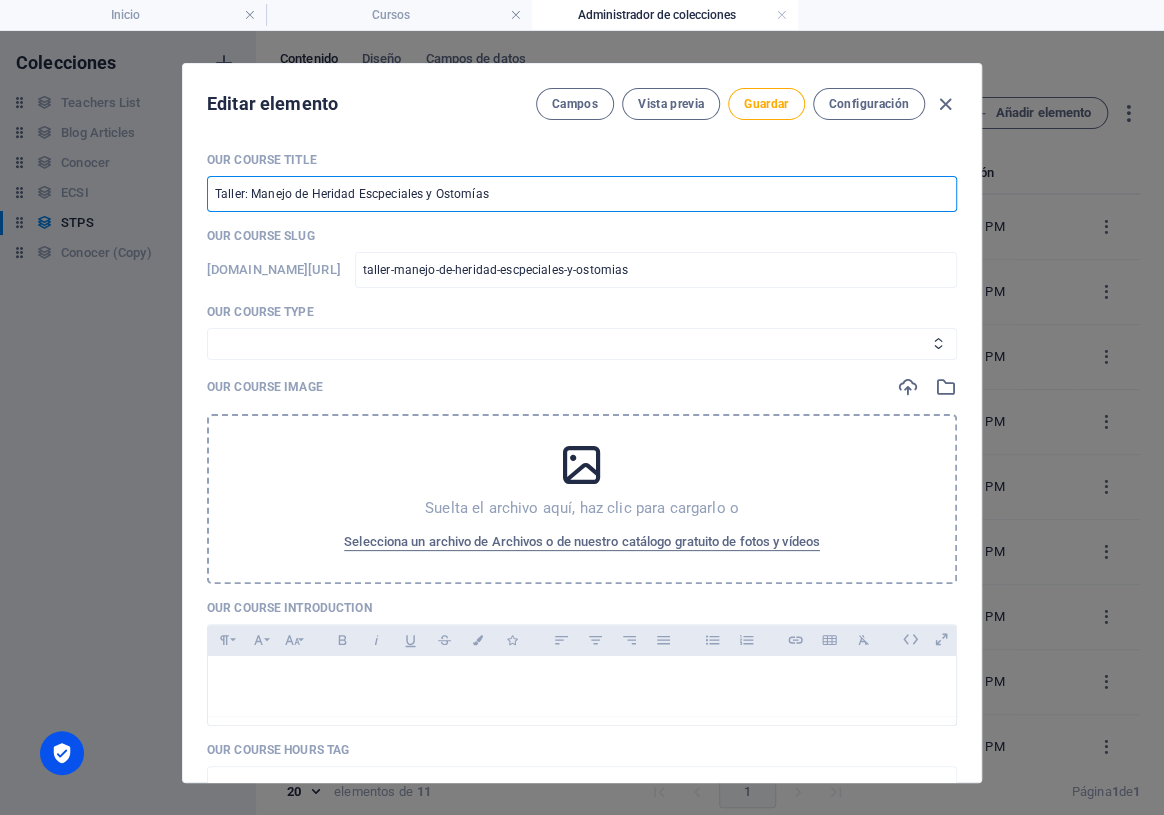click on "Taller: Manejo de Heridad Escpeciales y Ostomías" at bounding box center [582, 194] 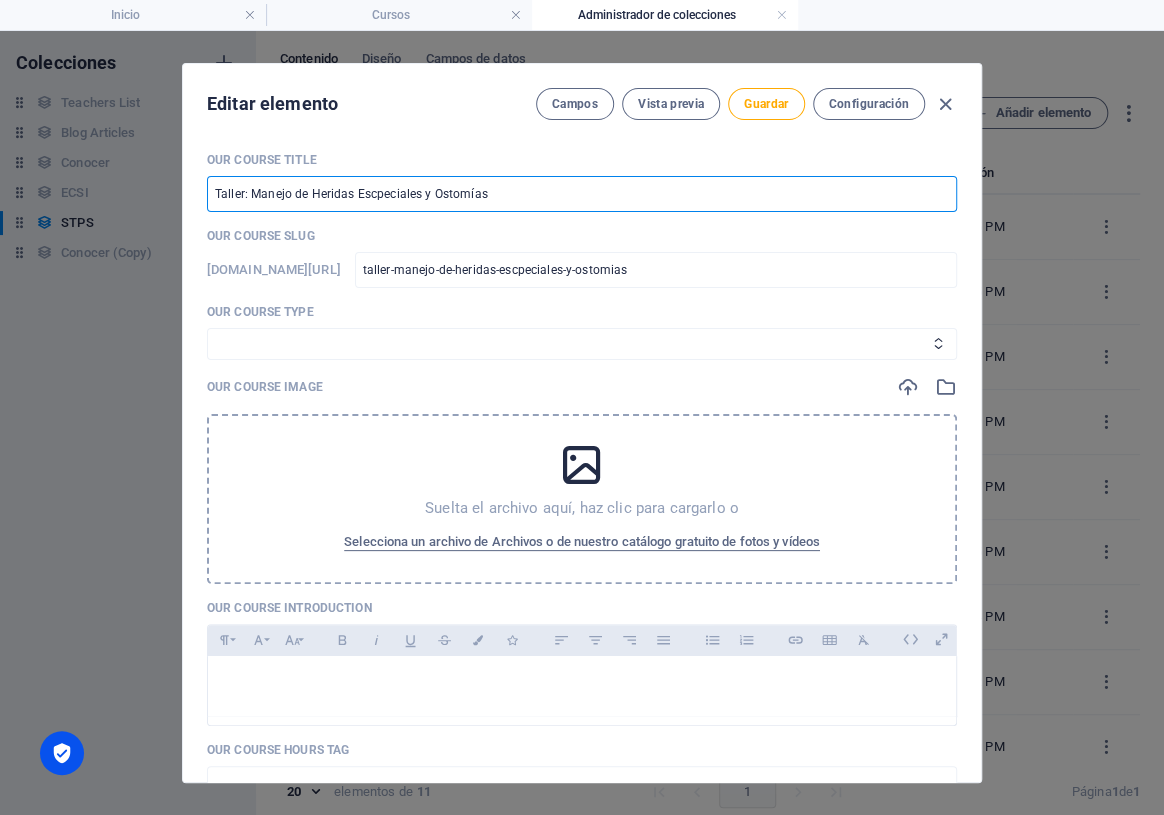 click on "Taller: Manejo de Heridas Escpeciales y Ostomías" at bounding box center [582, 194] 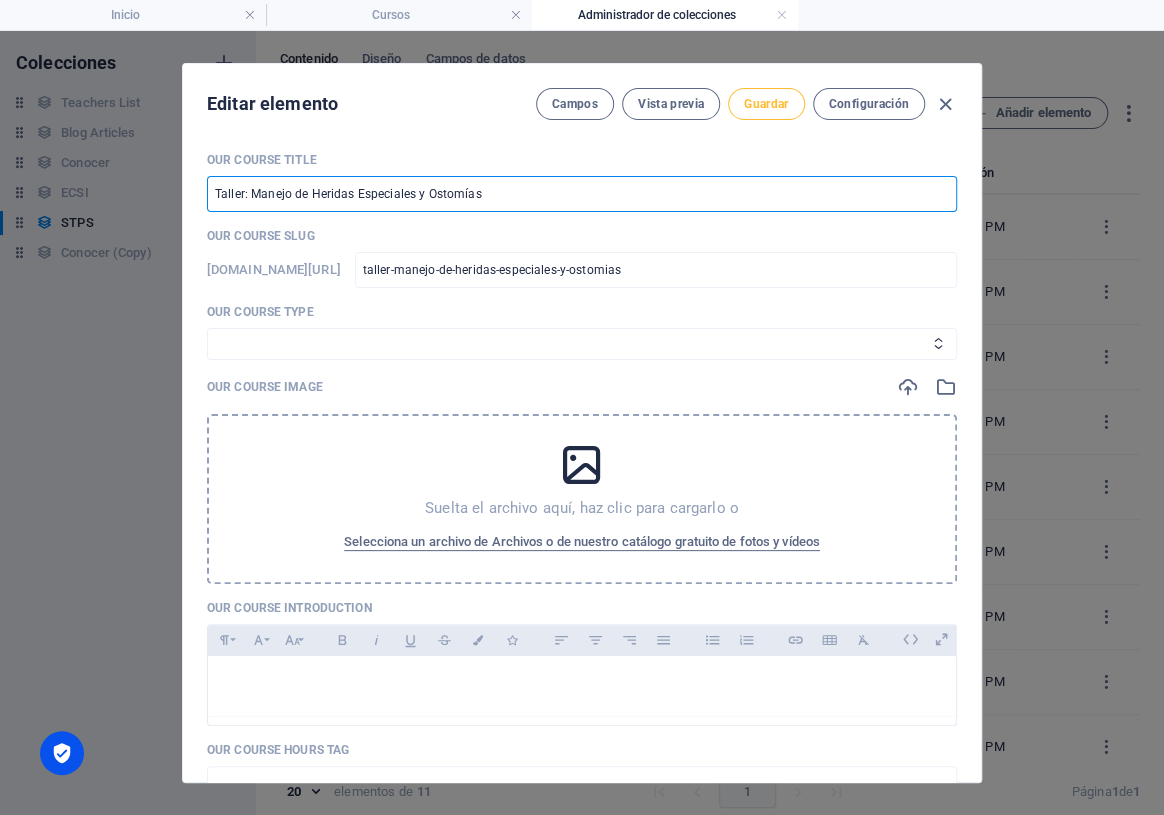 click on "Guardar" at bounding box center [766, 104] 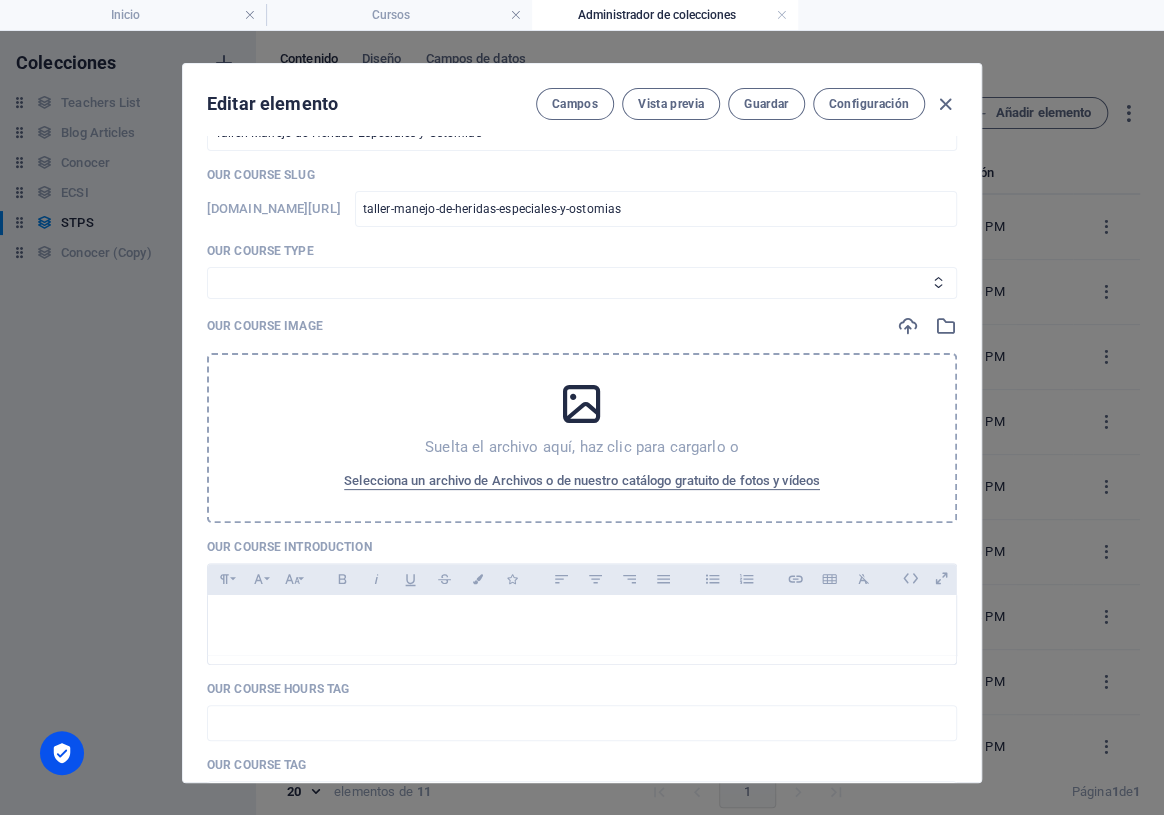 scroll, scrollTop: 90, scrollLeft: 0, axis: vertical 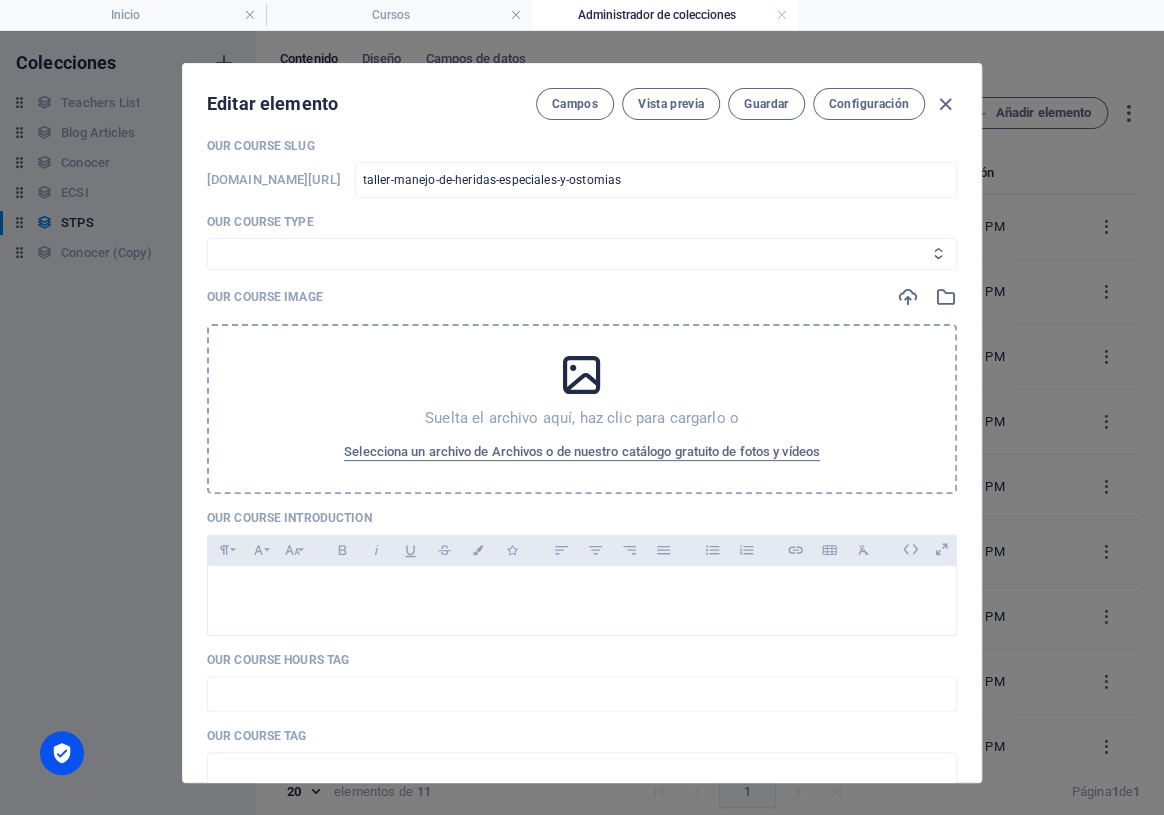 click on "Curso Basico Curso Intermedio Curso" at bounding box center [582, 254] 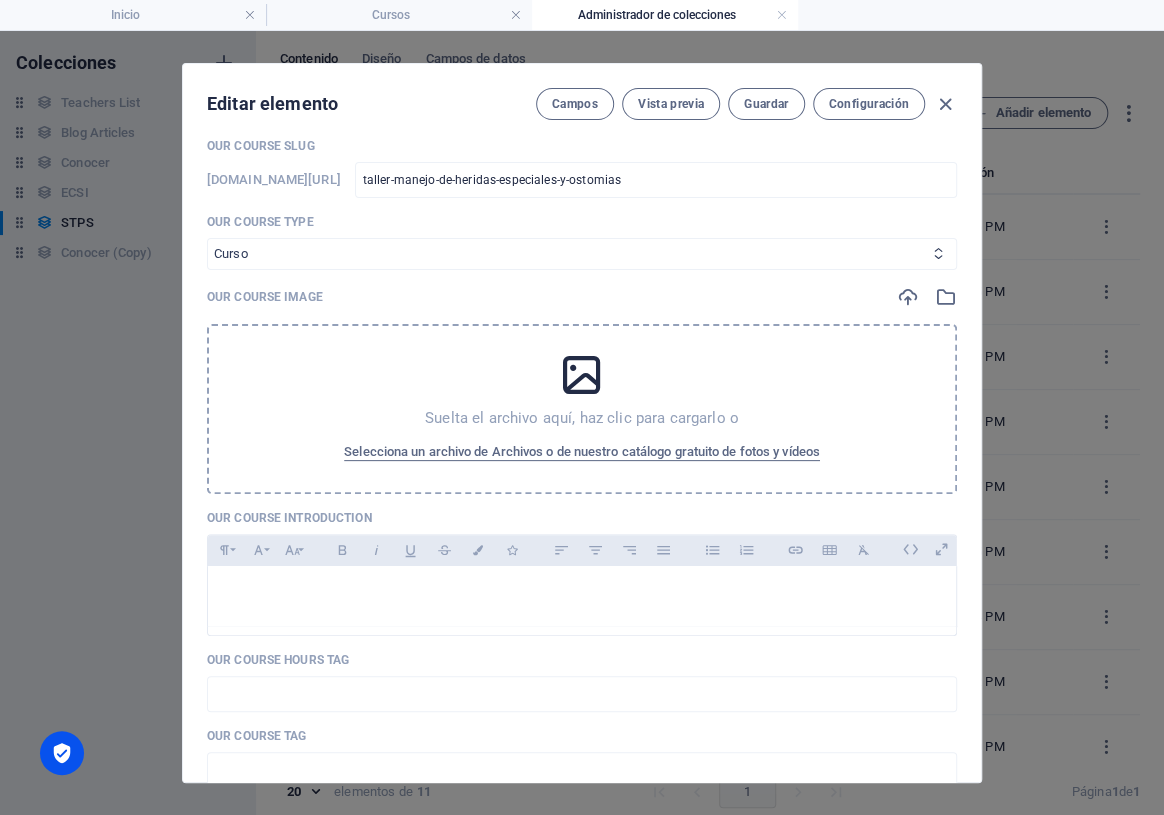 click on "Curso Basico Curso Intermedio Curso" at bounding box center (582, 254) 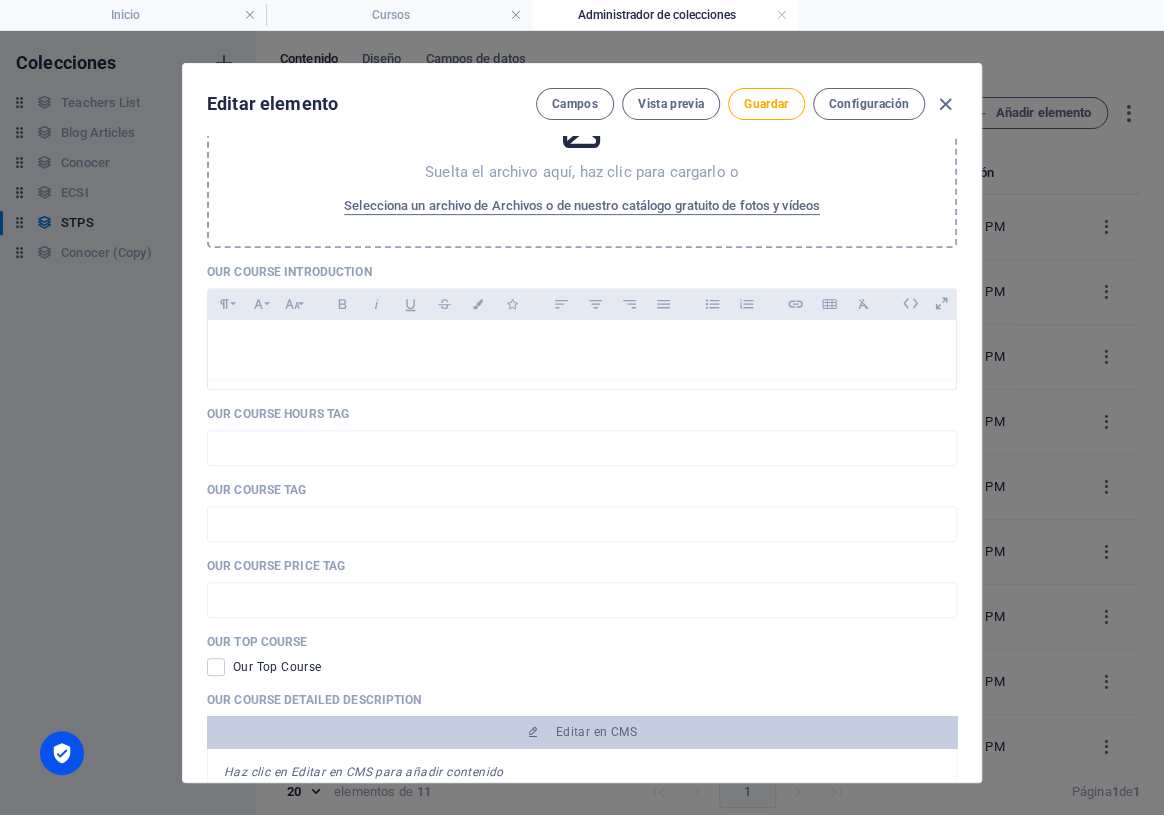 scroll, scrollTop: 363, scrollLeft: 0, axis: vertical 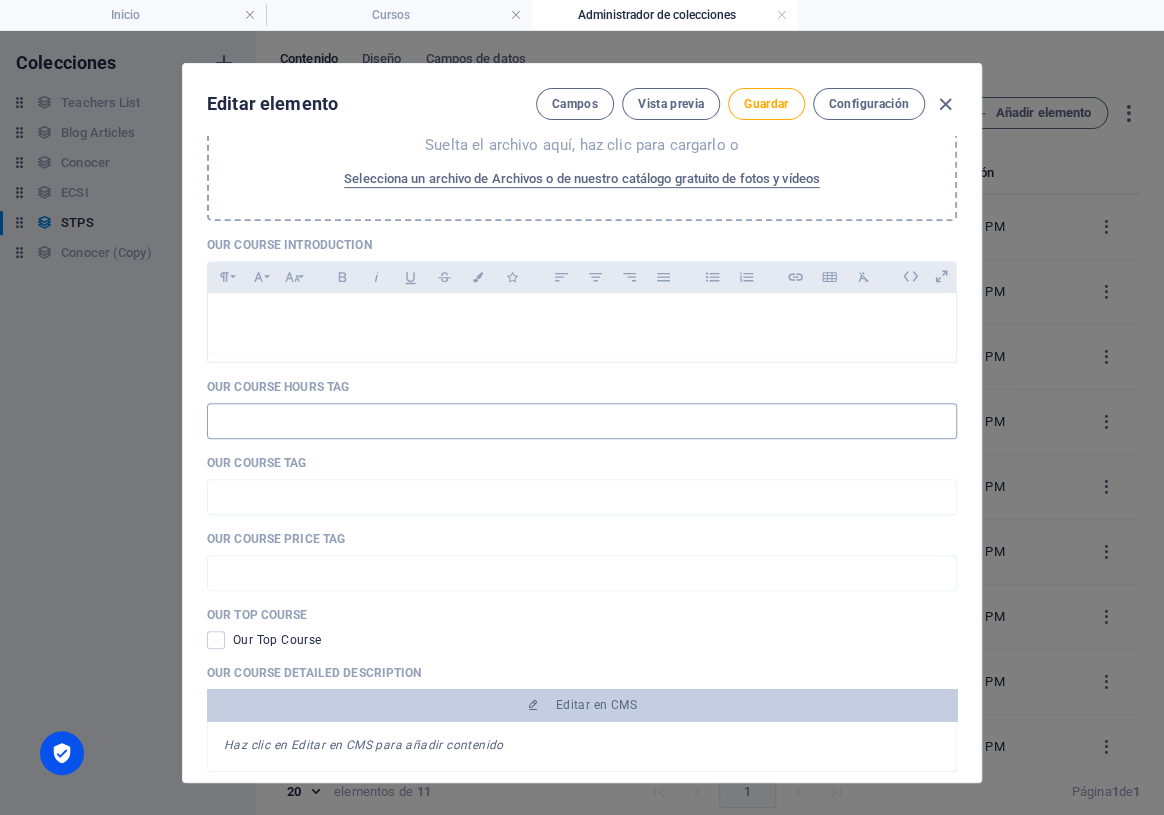 click at bounding box center (582, 421) 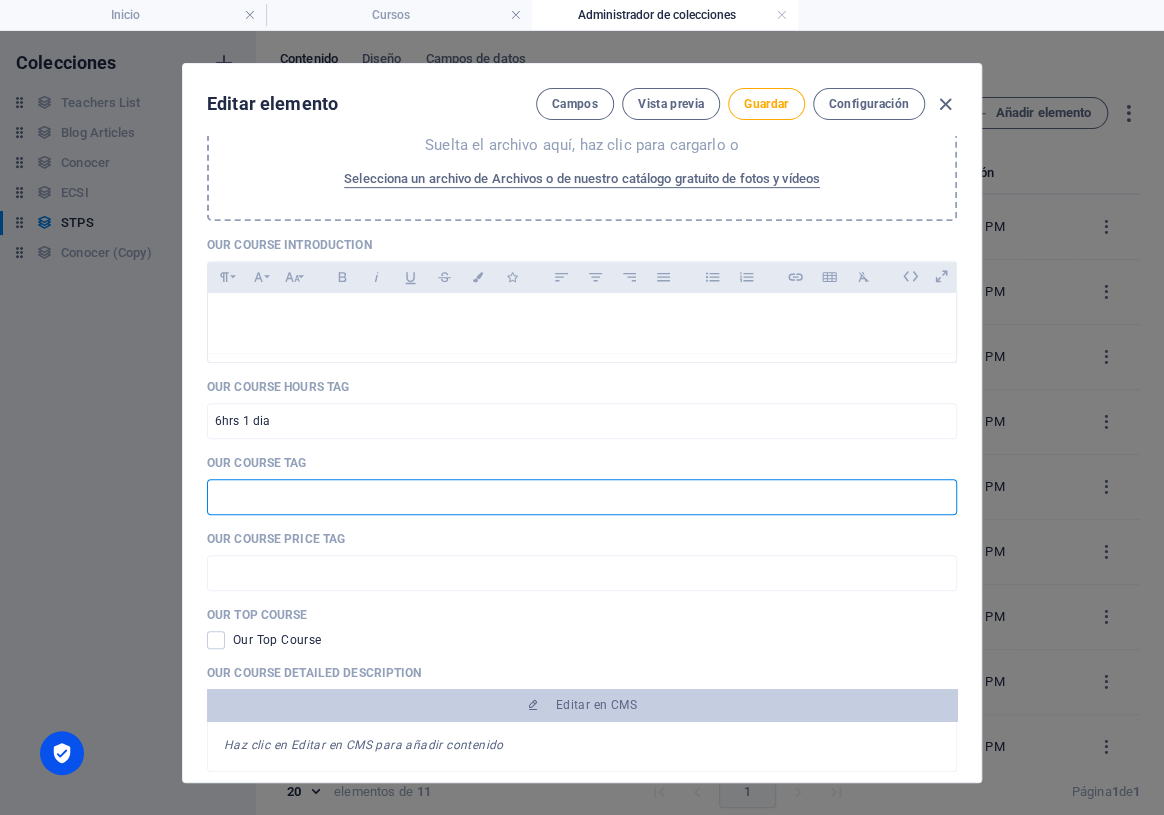 click at bounding box center (582, 497) 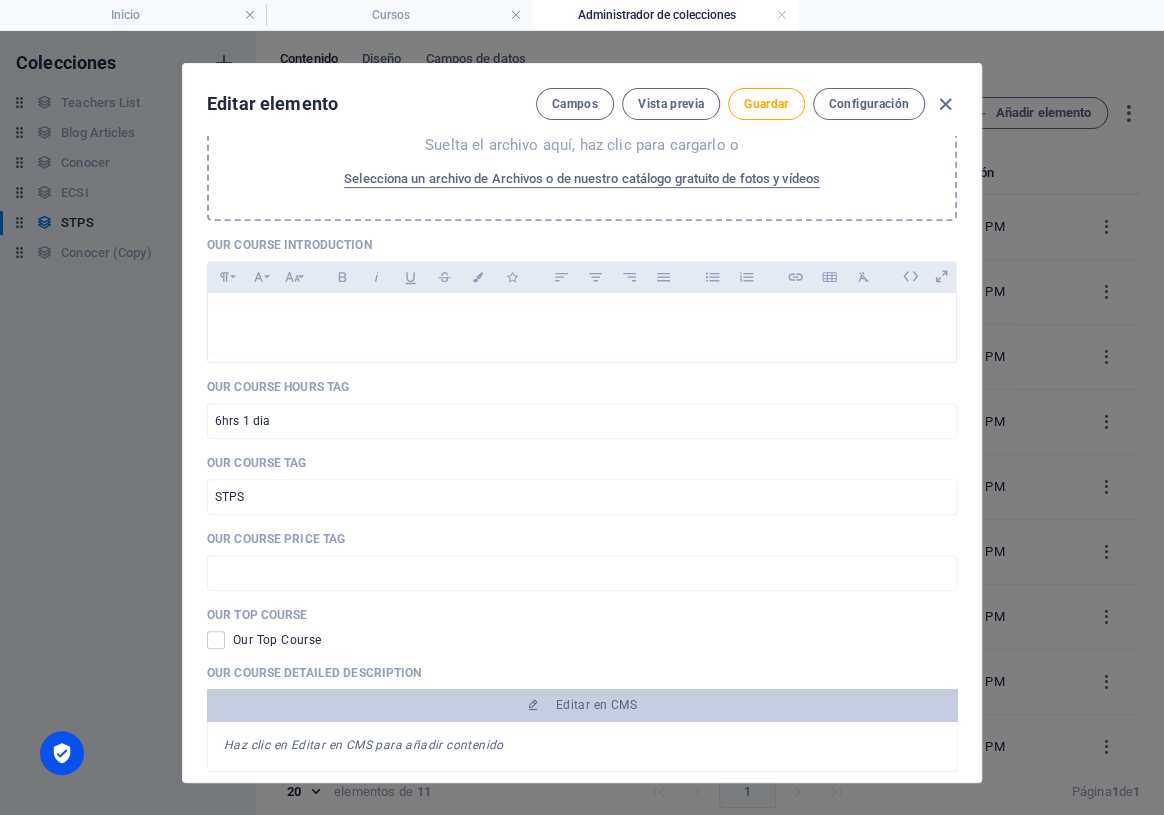 click on "Editar elemento Campos Vista previa Guardar Configuración" at bounding box center [582, 100] 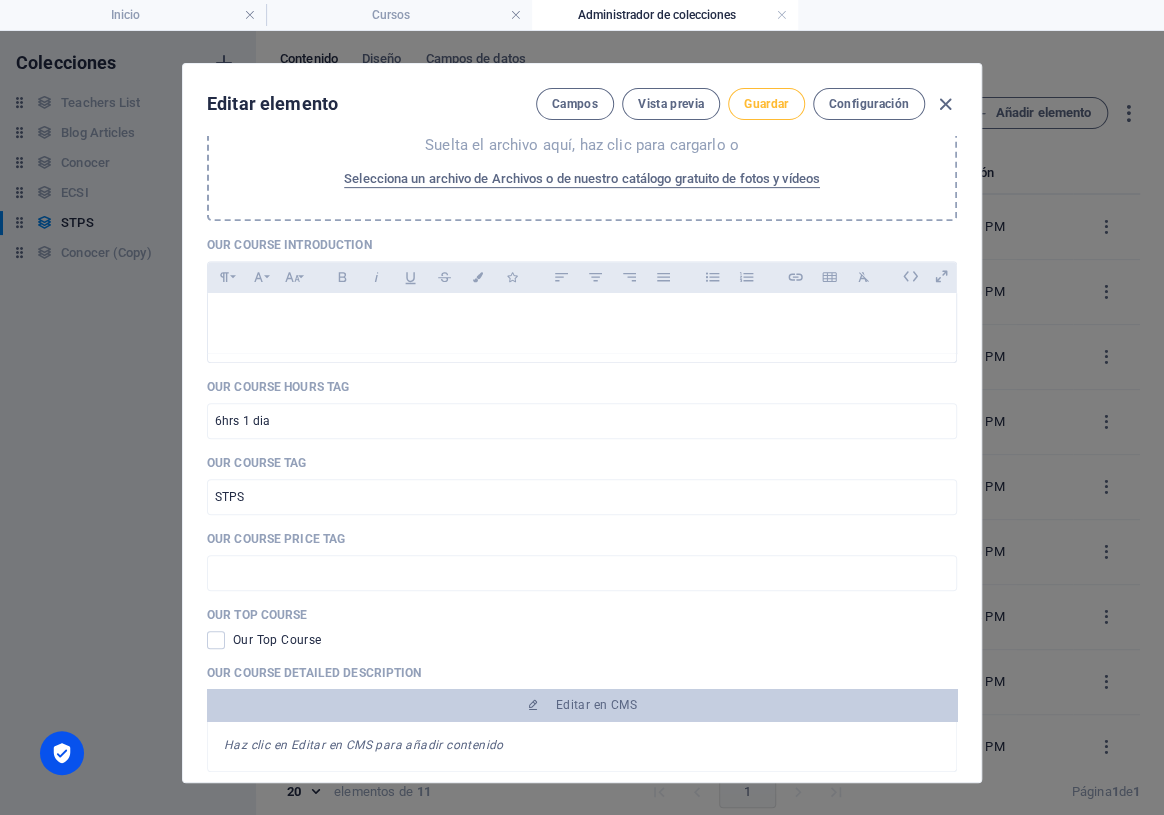 click on "Guardar" at bounding box center [766, 104] 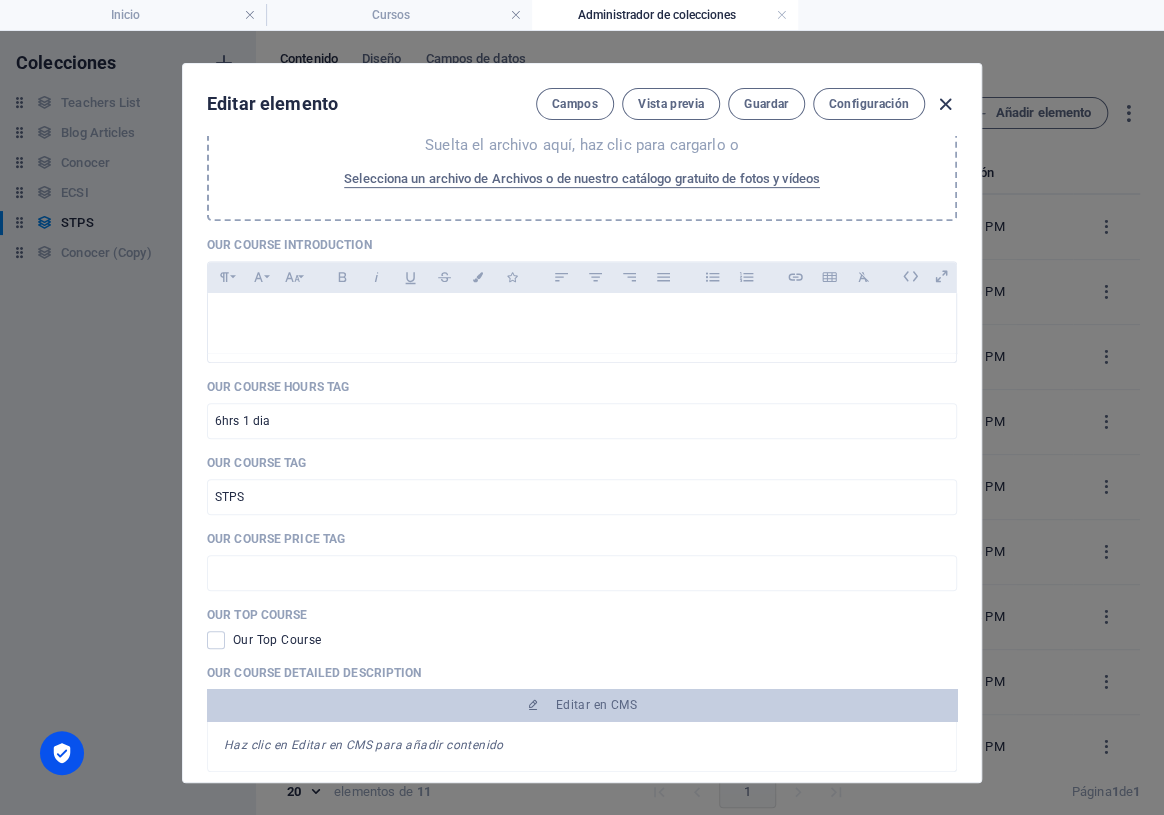 click at bounding box center (945, 104) 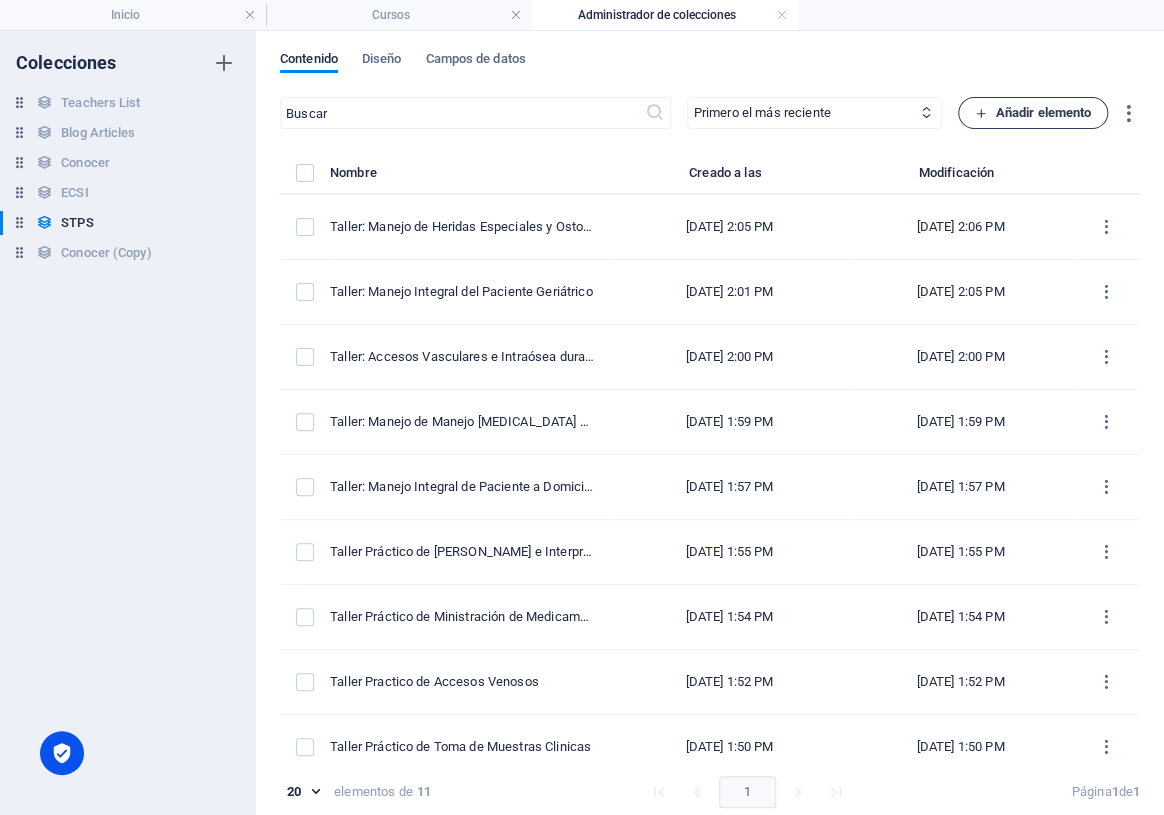 click on "Añadir elemento" at bounding box center [1033, 113] 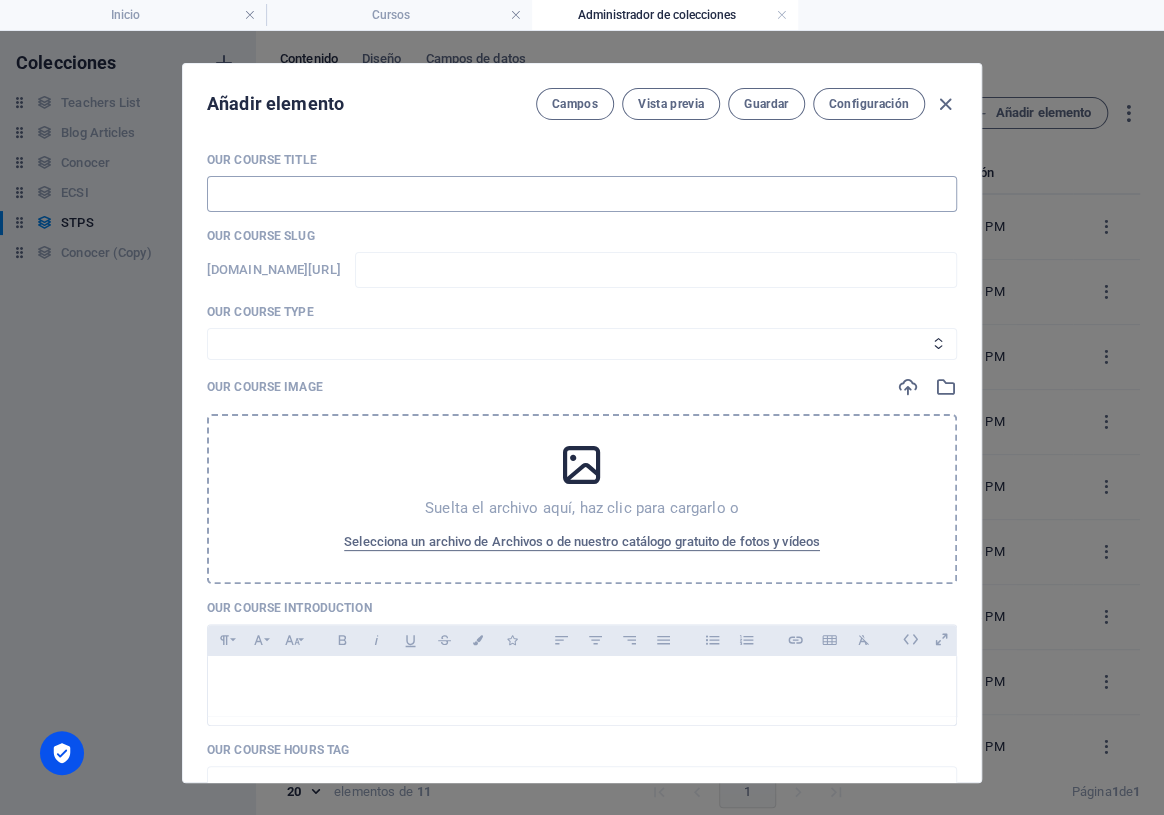 click at bounding box center [582, 194] 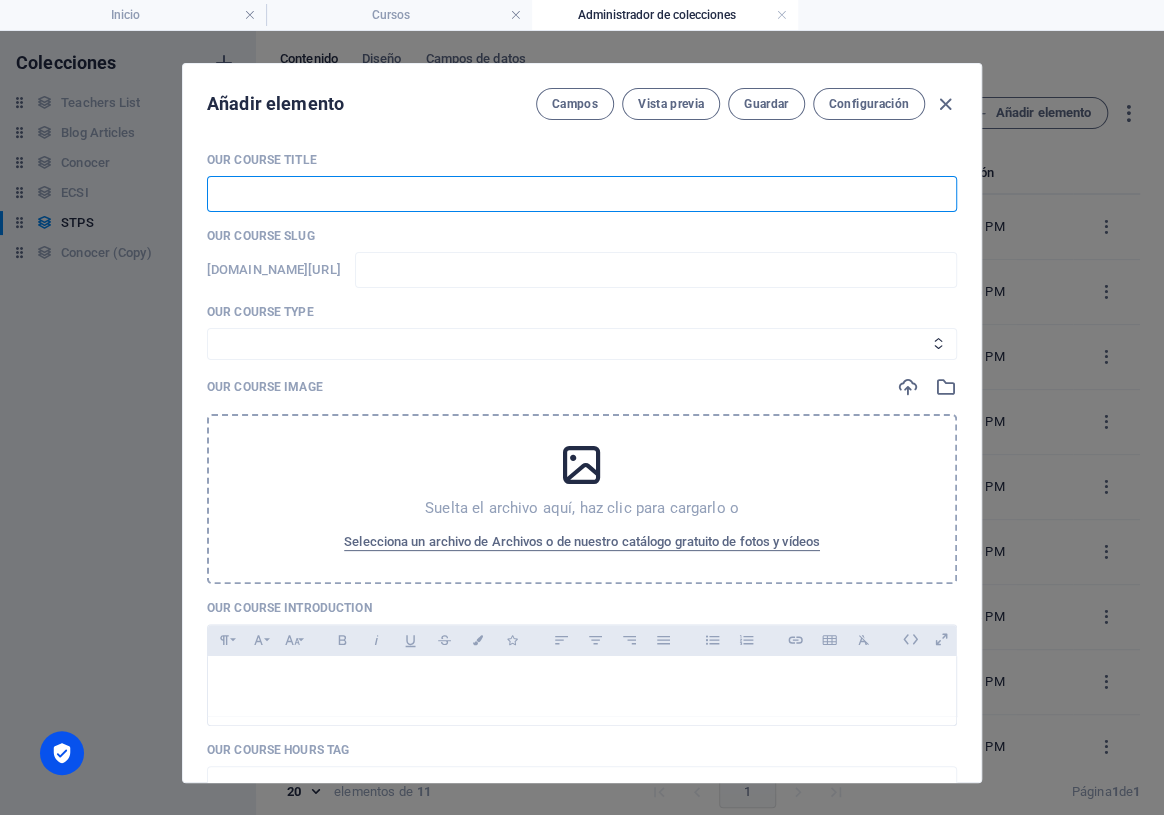 paste on "Taller:" 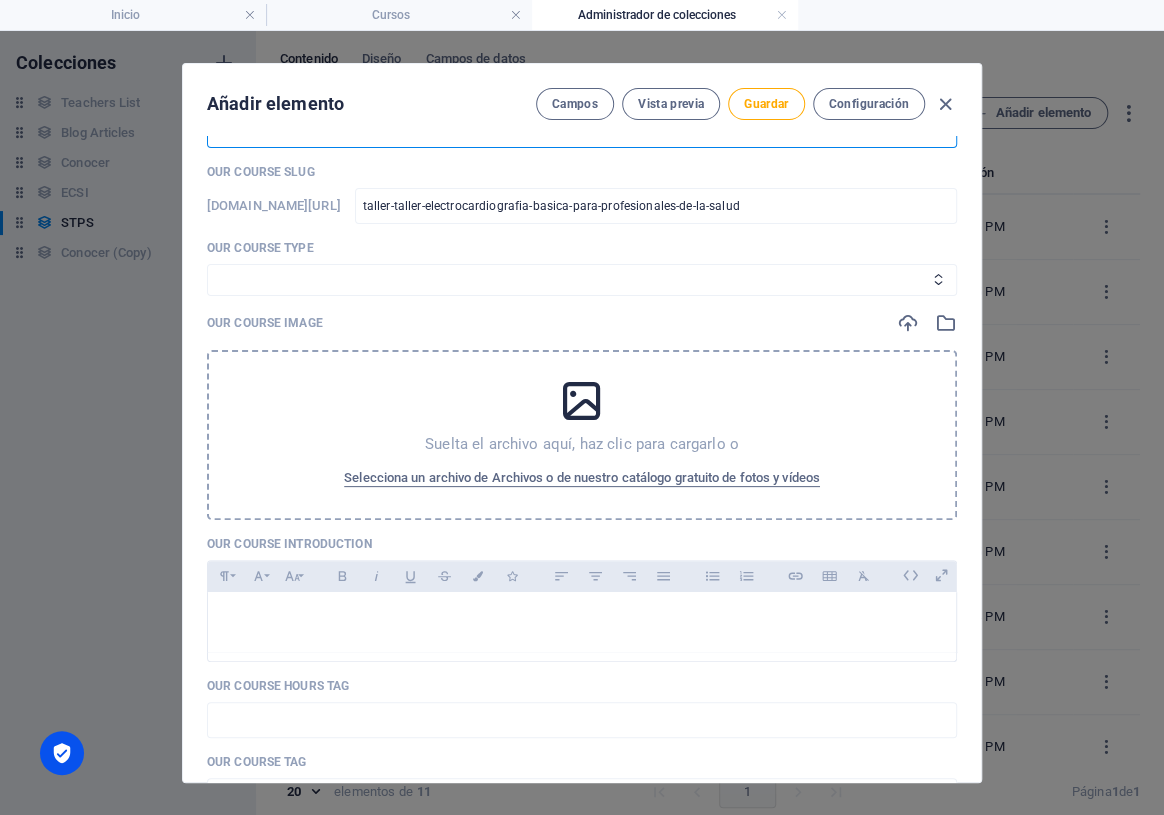 scroll, scrollTop: 90, scrollLeft: 0, axis: vertical 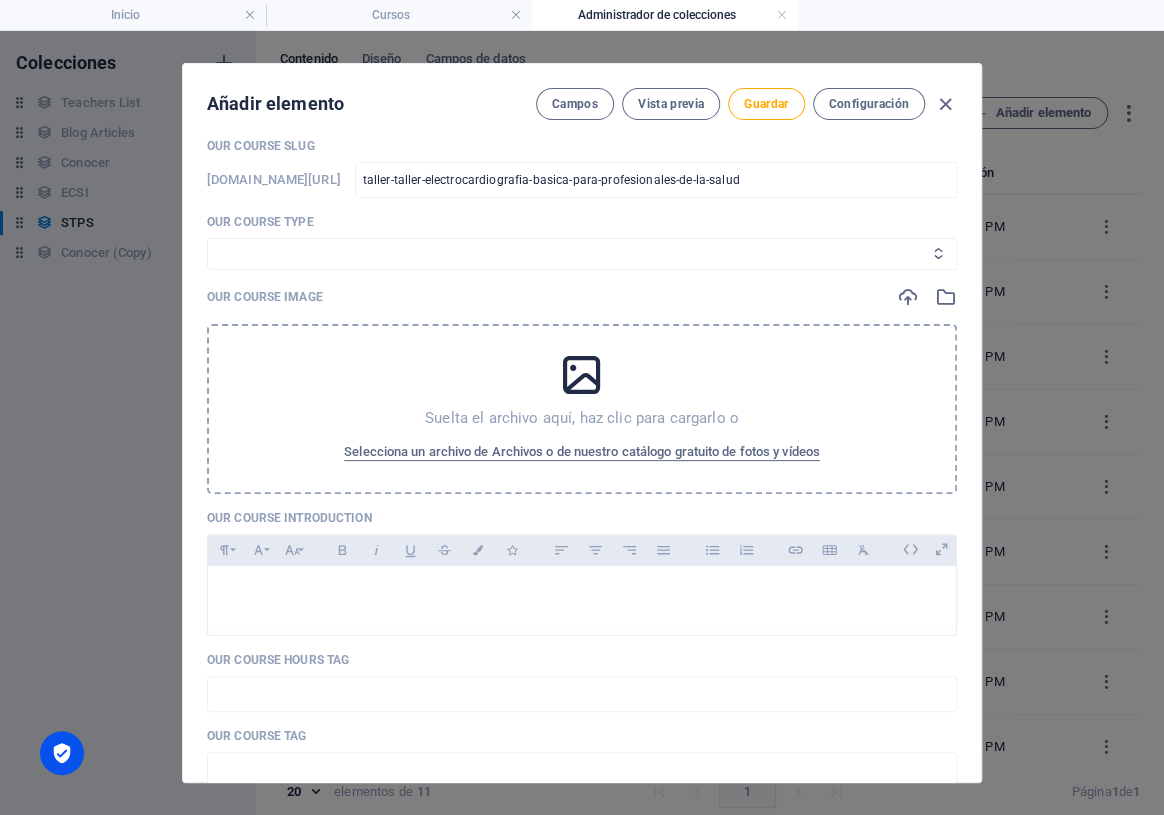 click on "Curso Basico Curso Intermedio Curso" at bounding box center [582, 254] 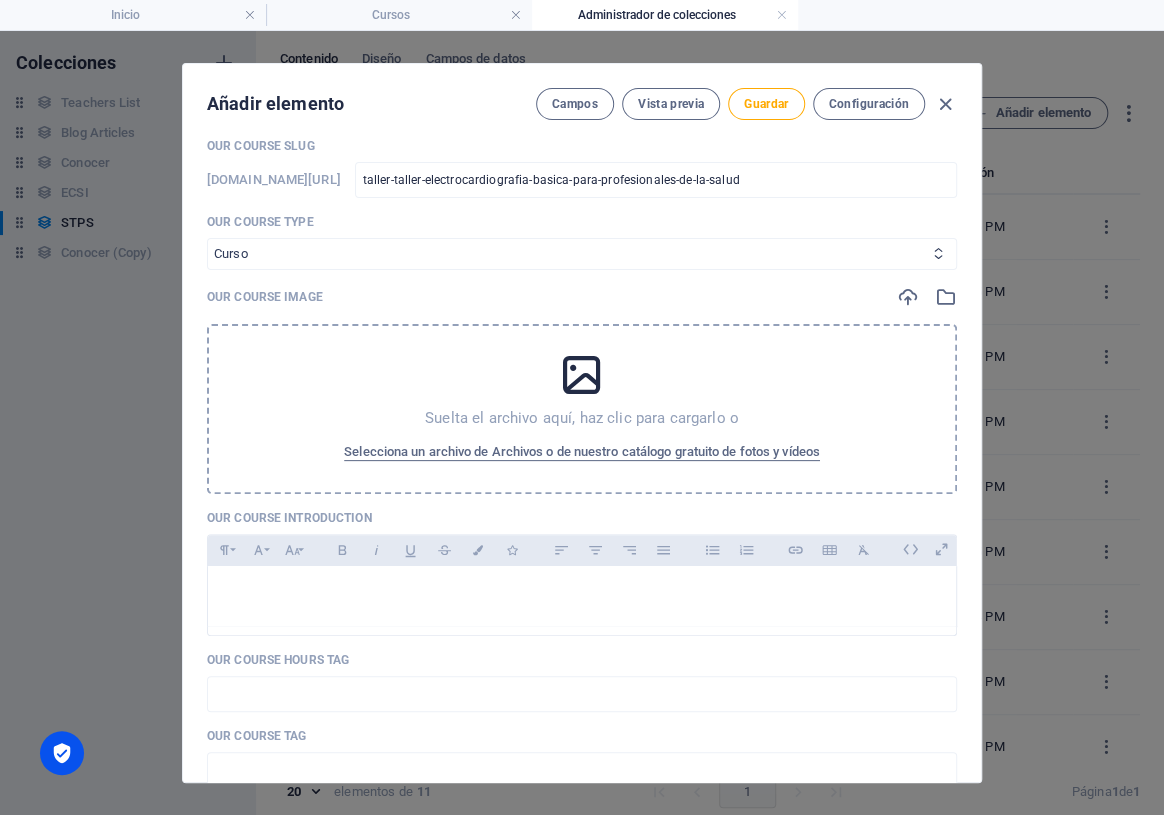 click on "Curso Basico Curso Intermedio Curso" at bounding box center [582, 254] 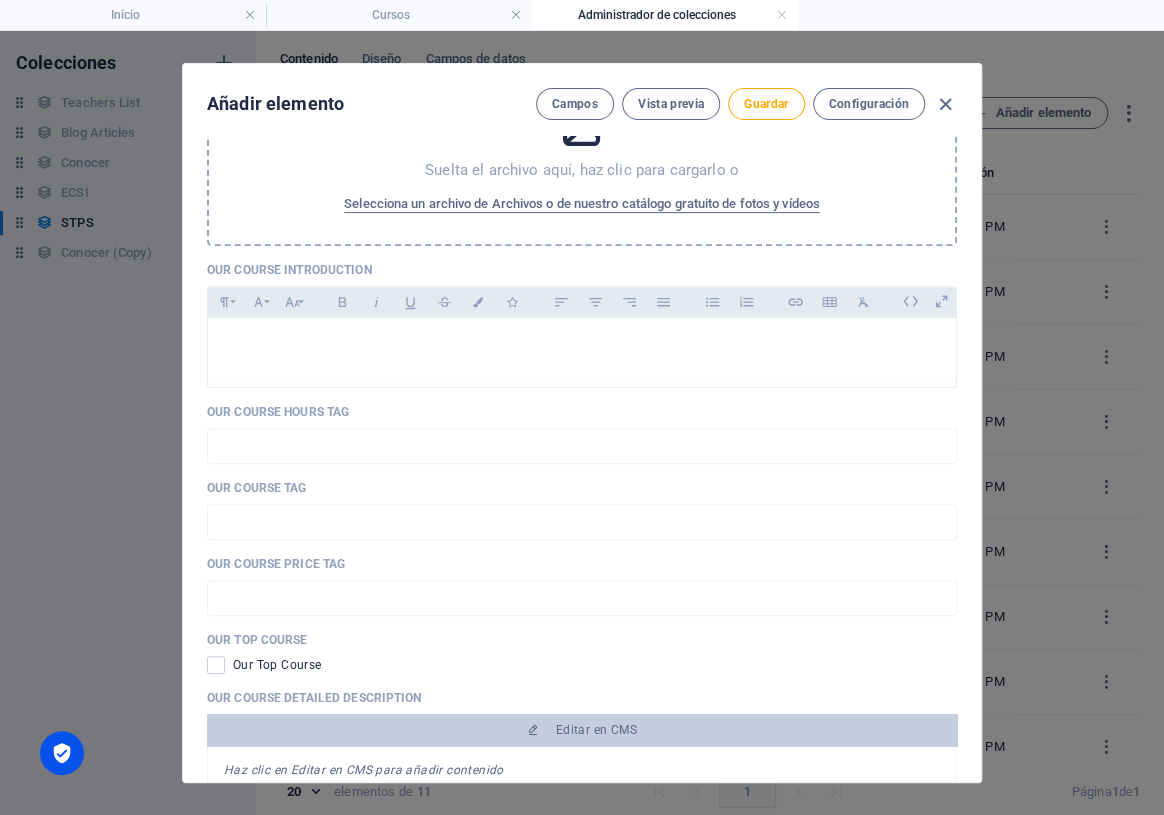 scroll, scrollTop: 363, scrollLeft: 0, axis: vertical 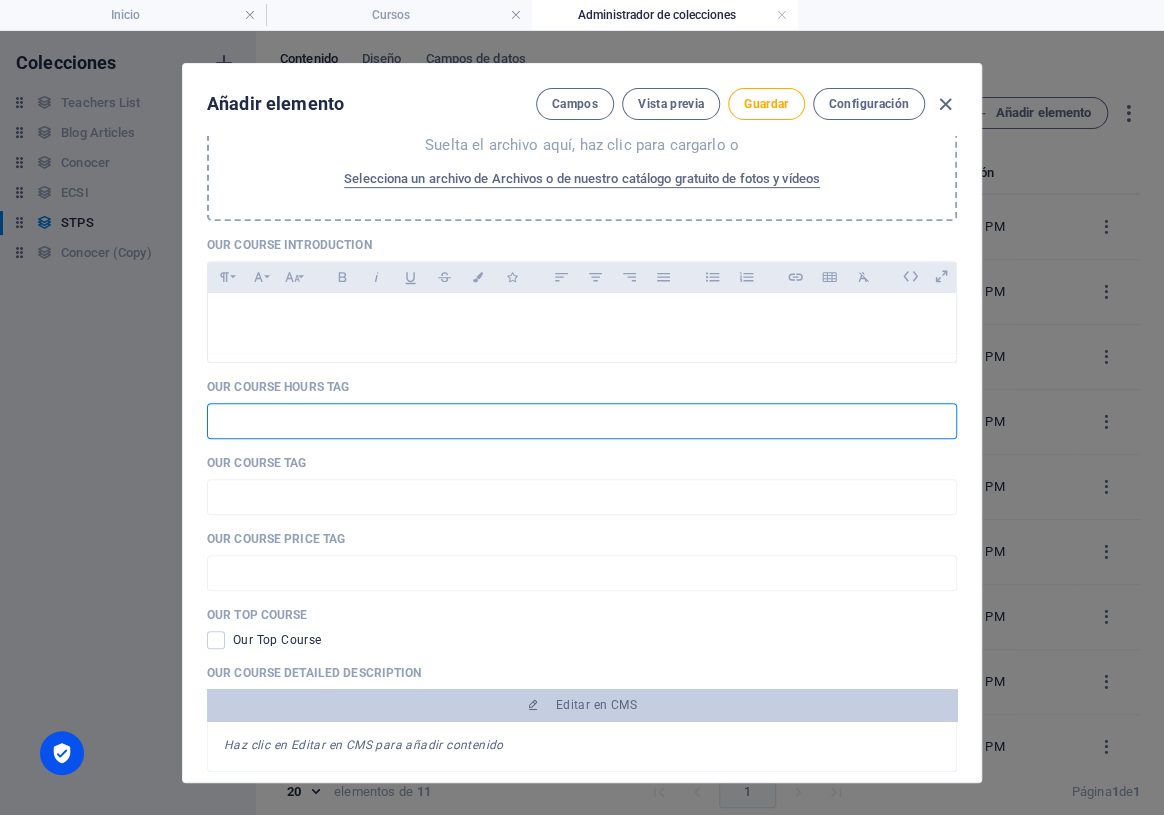 click at bounding box center [582, 421] 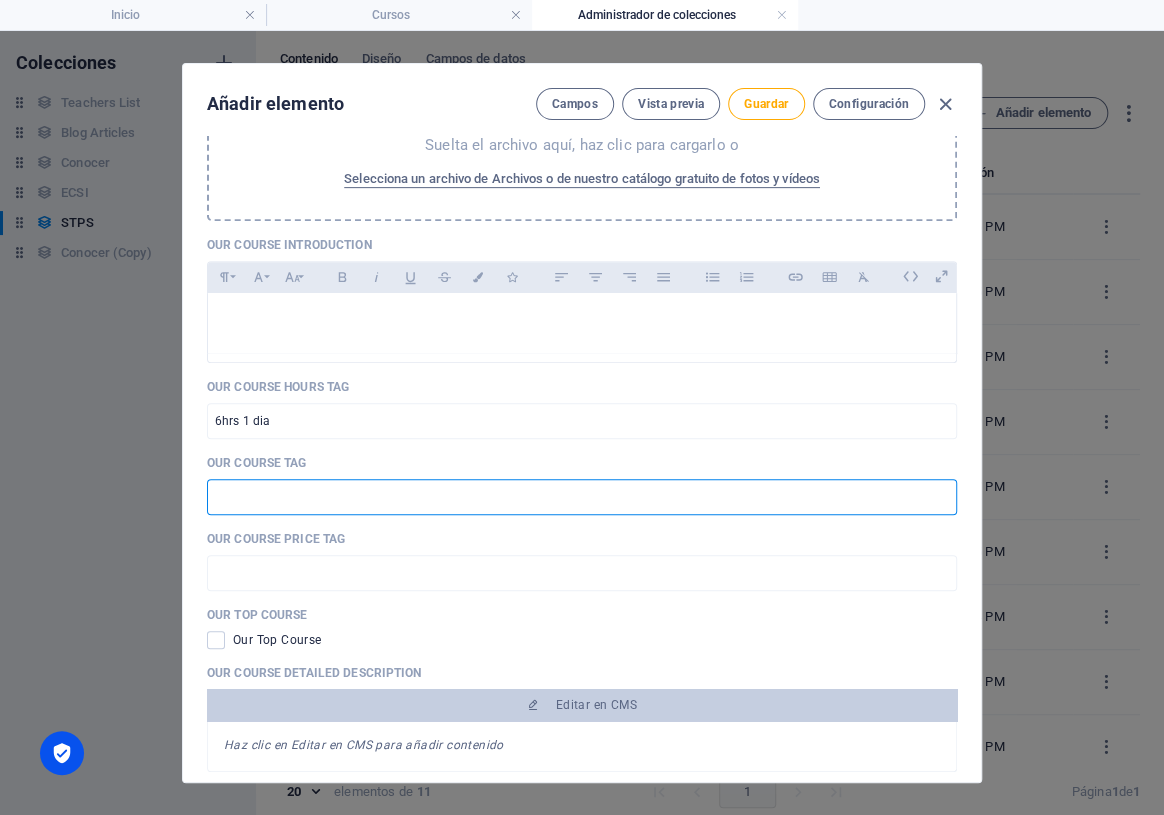 click at bounding box center [582, 497] 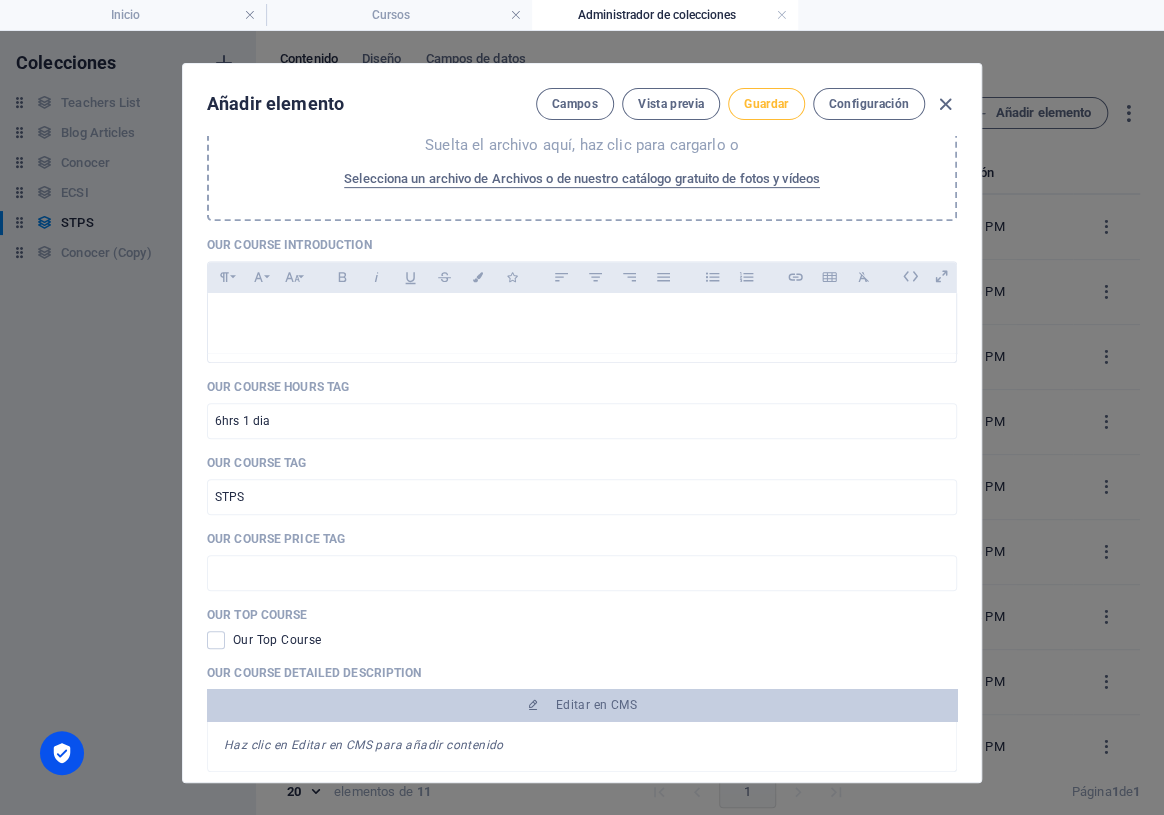click on "Guardar" at bounding box center [766, 104] 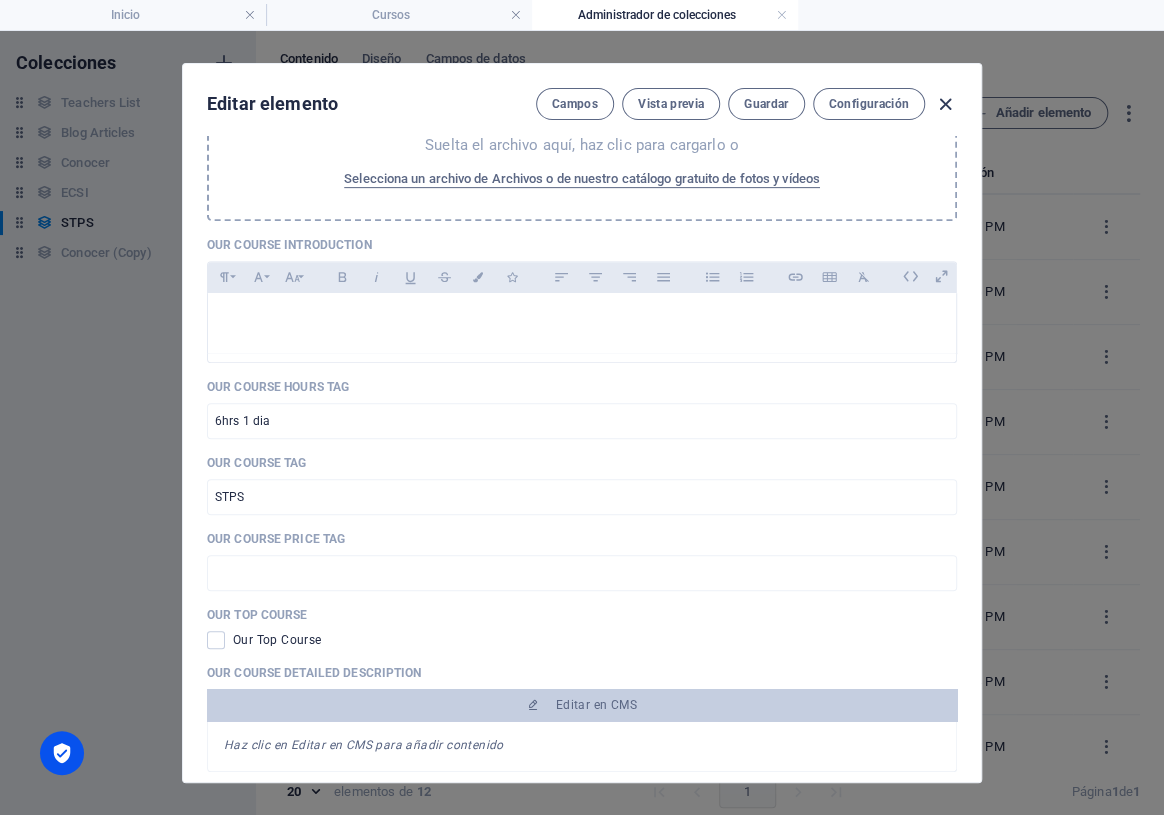 click at bounding box center [945, 104] 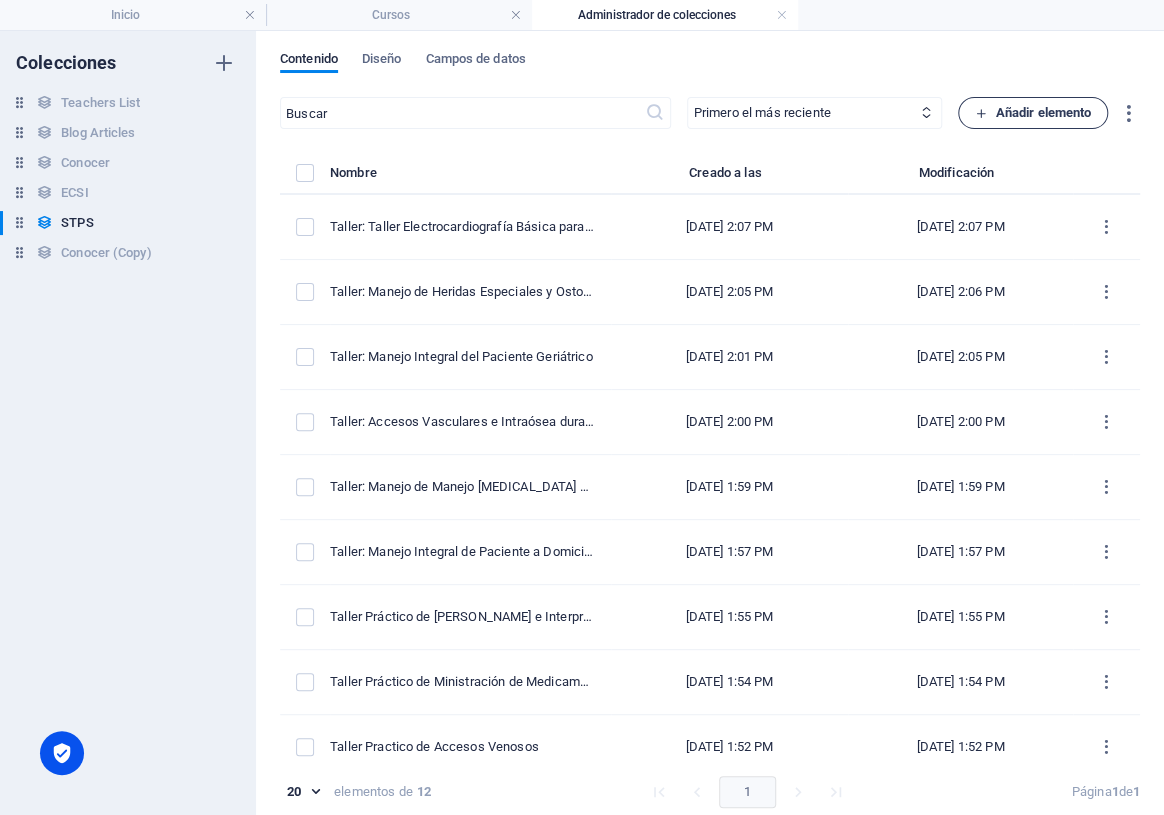 click on "Añadir elemento" at bounding box center [1033, 113] 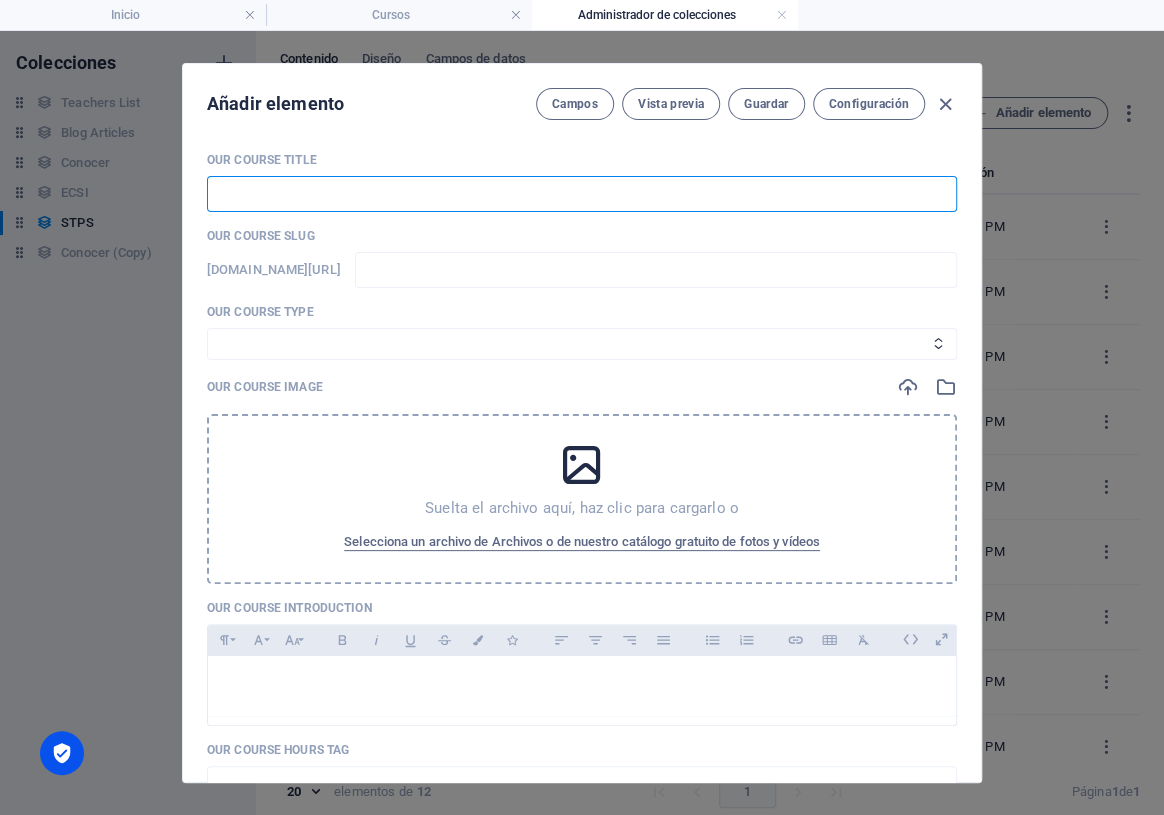 click at bounding box center (582, 194) 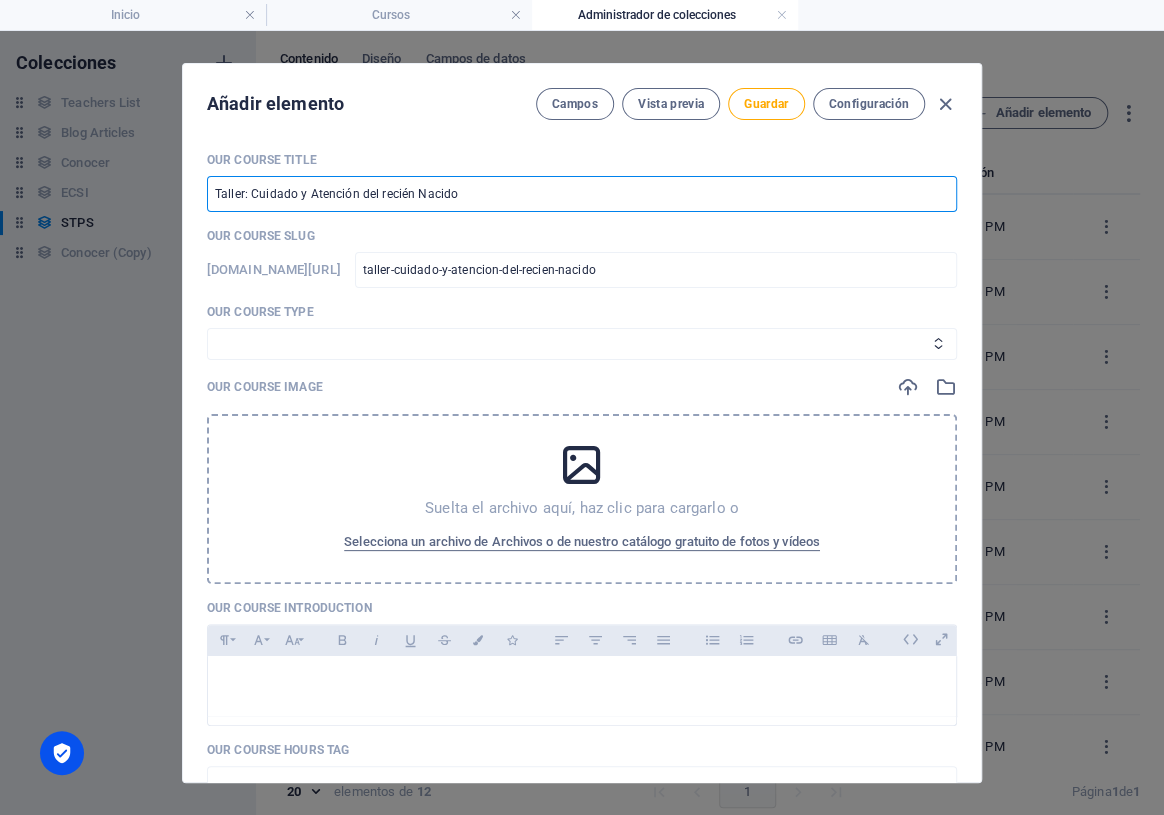 click on "Taller: Cuidado y Atención del recién Nacido" at bounding box center [582, 194] 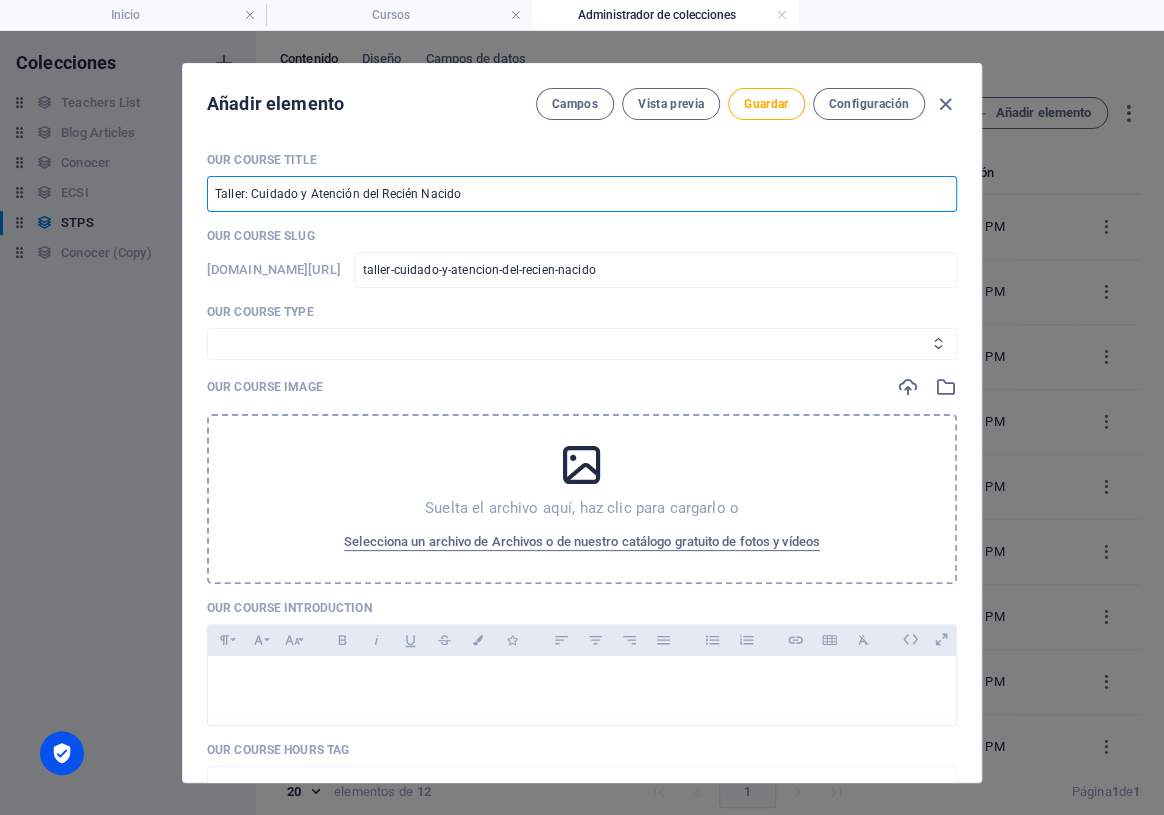 click on "Curso Basico Curso Intermedio Curso" at bounding box center (582, 344) 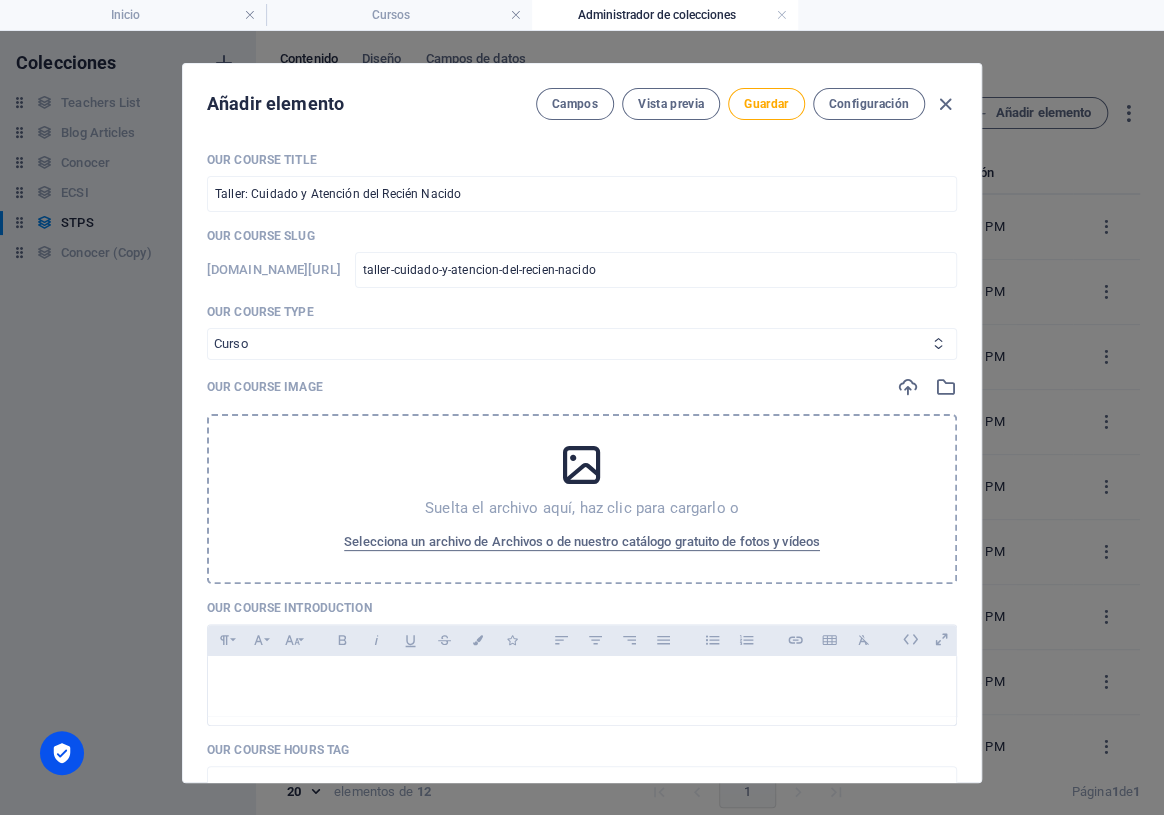 click on "Curso Basico Curso Intermedio Curso" at bounding box center (582, 344) 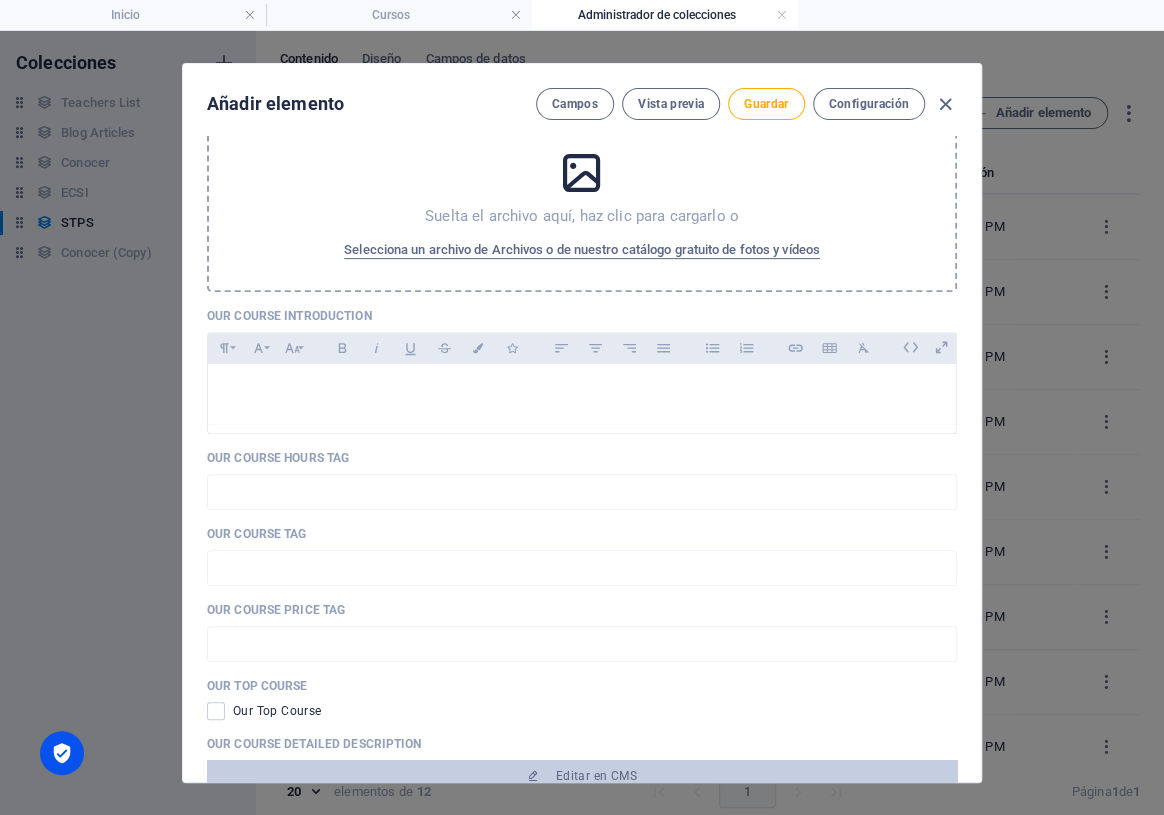 scroll, scrollTop: 363, scrollLeft: 0, axis: vertical 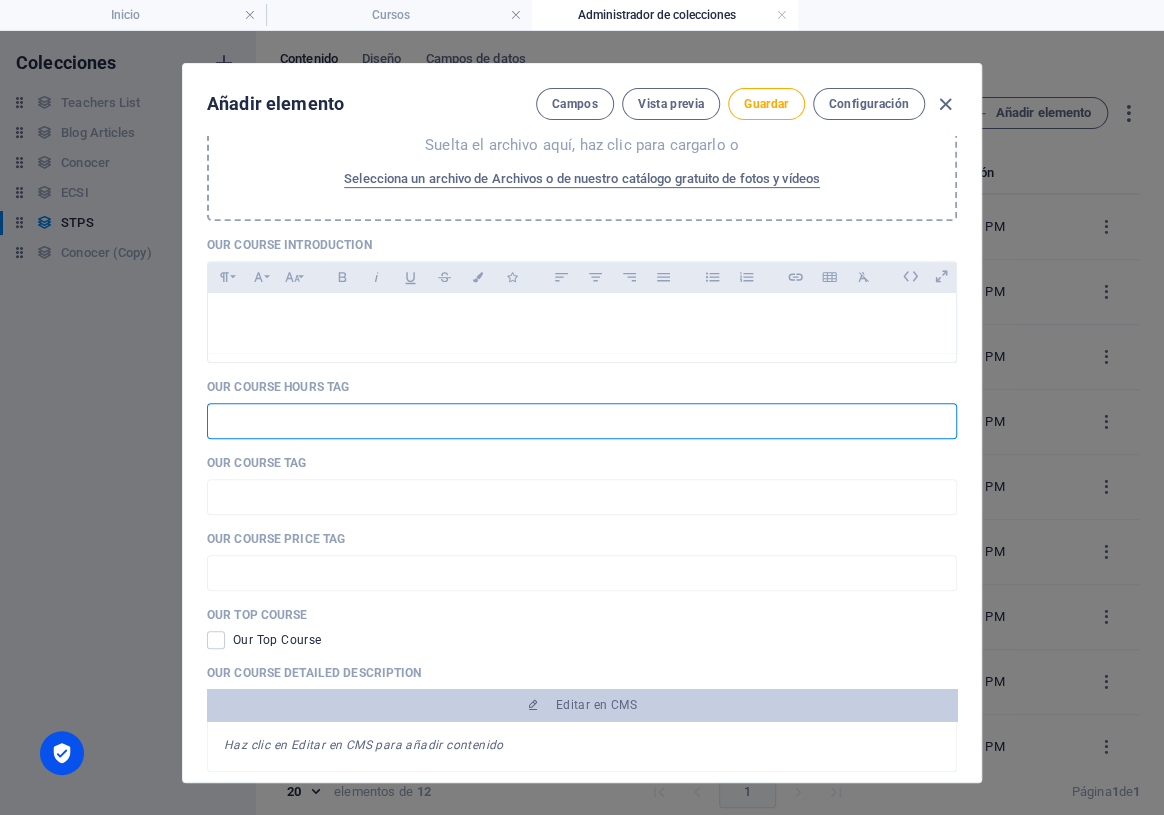 click at bounding box center (582, 421) 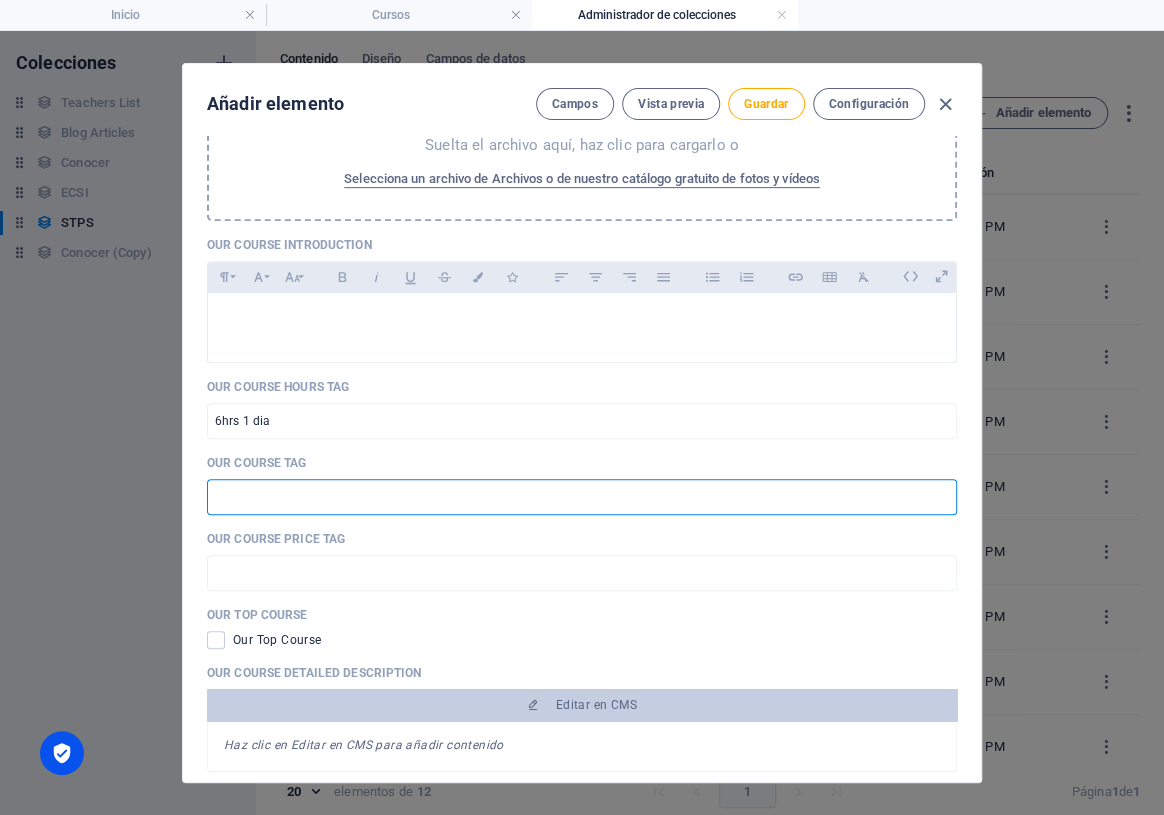 click at bounding box center (582, 497) 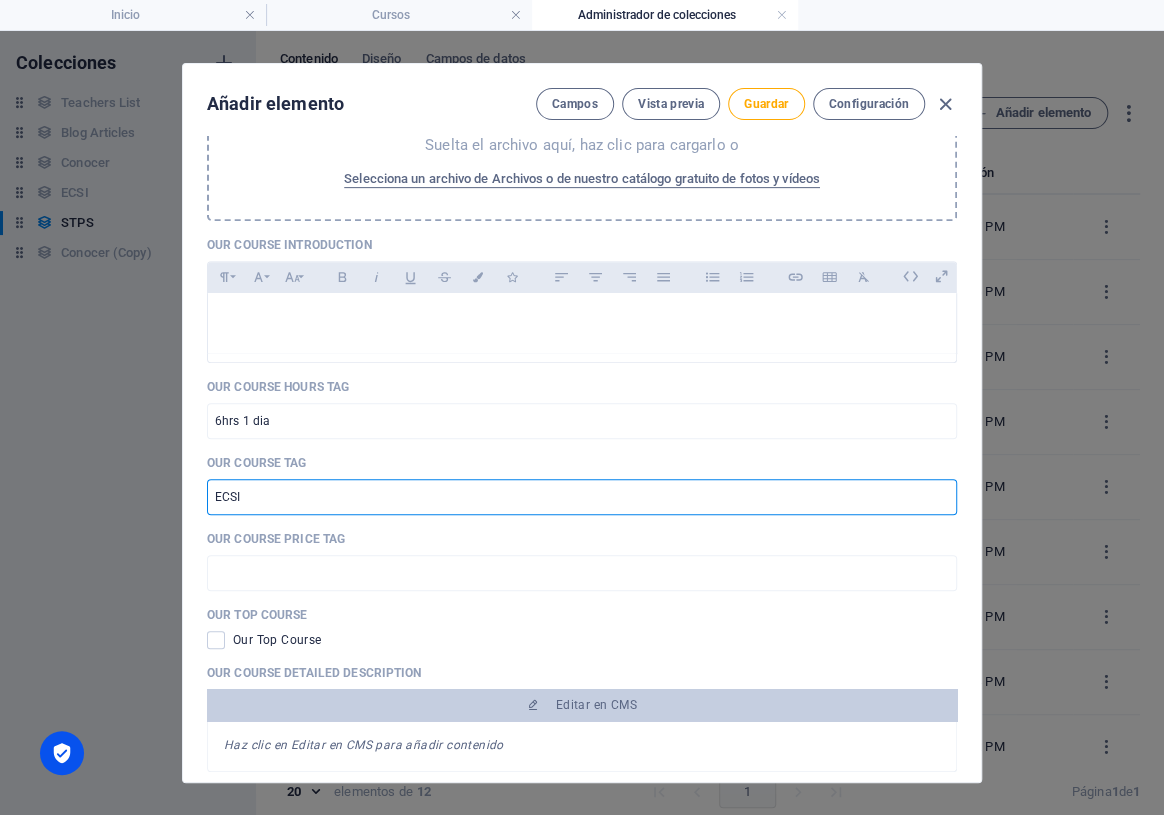 click on "ECSI" at bounding box center [582, 497] 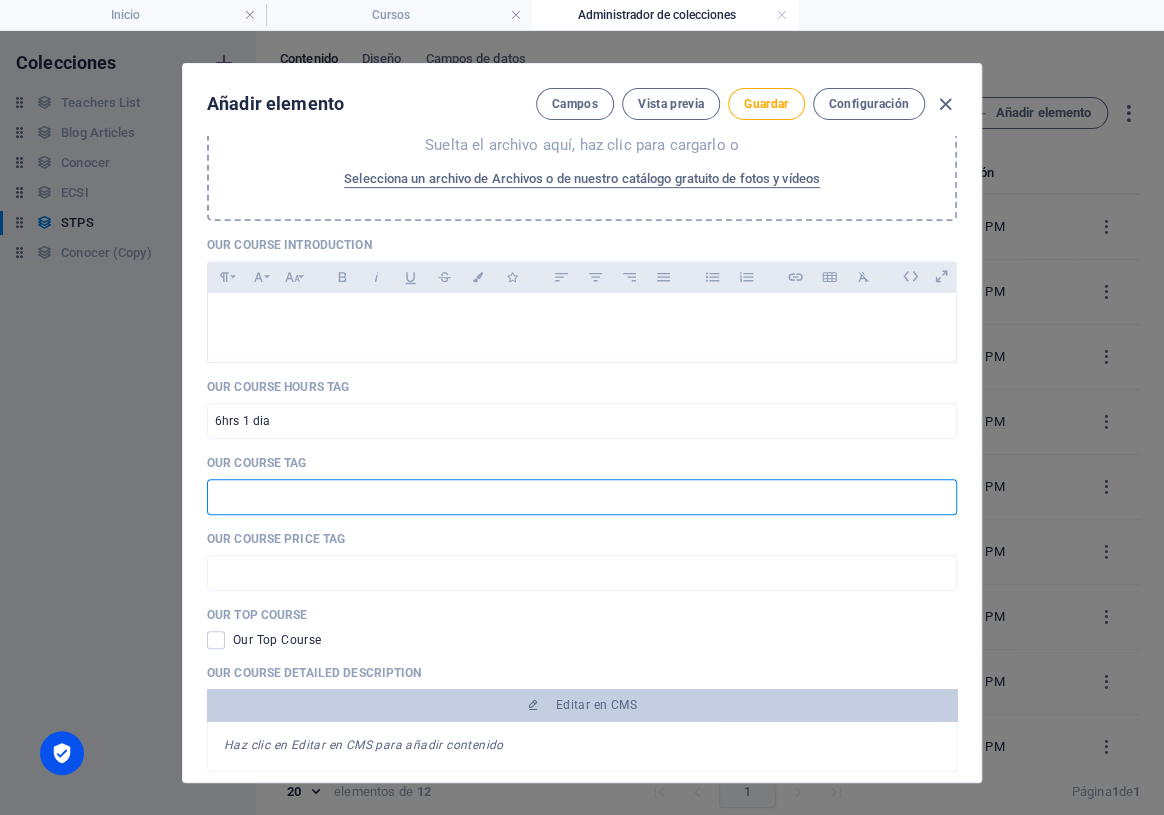 click on "Our Course Title Taller: Cuidado y Atención del Recién Nacido ​ Our Course Slug [DOMAIN_NAME][URL] taller-cuidado-y-atencion-del-recien-nacido ​ Our Course Type Curso Basico Curso Intermedio Curso Our Course Image Suelta el archivo aquí, haz clic para cargarlo o Selecciona un archivo de Archivos o de nuestro catálogo gratuito de fotos y vídeos Our Course Introduction Paragraph Format Normal Heading 1 Heading 2 Heading 3 Heading 4 Heading 5 Heading 6 Code Font Family Arial [US_STATE] Impact Tahoma Times New [PERSON_NAME] Verdana Sen Font Size 8 9 10 11 12 14 18 24 30 36 48 60 72 96 Bold Italic Underline Strikethrough Colors Icons Align Left Align Center Align Right Align Justify Unordered List Ordered List Insert Link Insert Table Clear Formatting Our Course Hours Tag 6hrs 1 dia ​ Our Course Tag ​ Our Course Price Tag ​ Our Top Course Our Top Course Our Course Detailed Description Editar en CMS Haz clic en Editar en CMS para añadir contenido Añadir campo Configuración Título SEO IA ​ Slug" at bounding box center (582, 459) 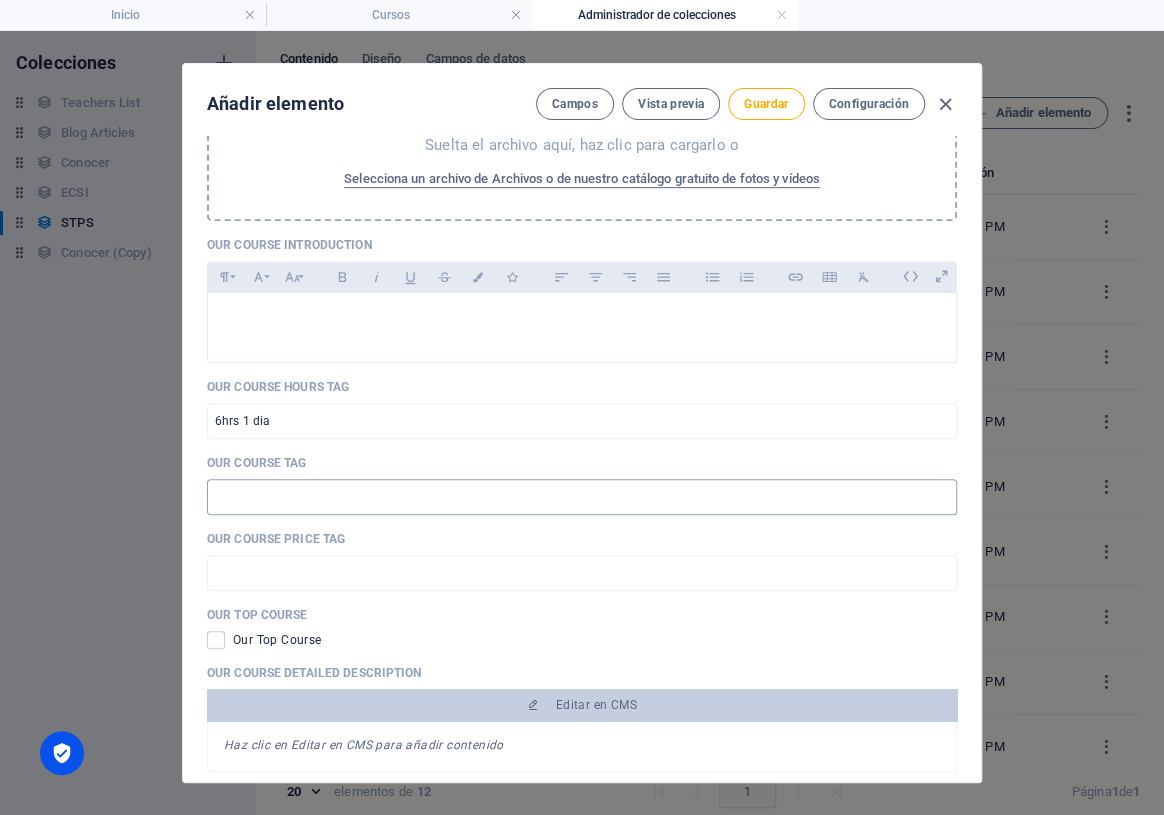 click at bounding box center [582, 497] 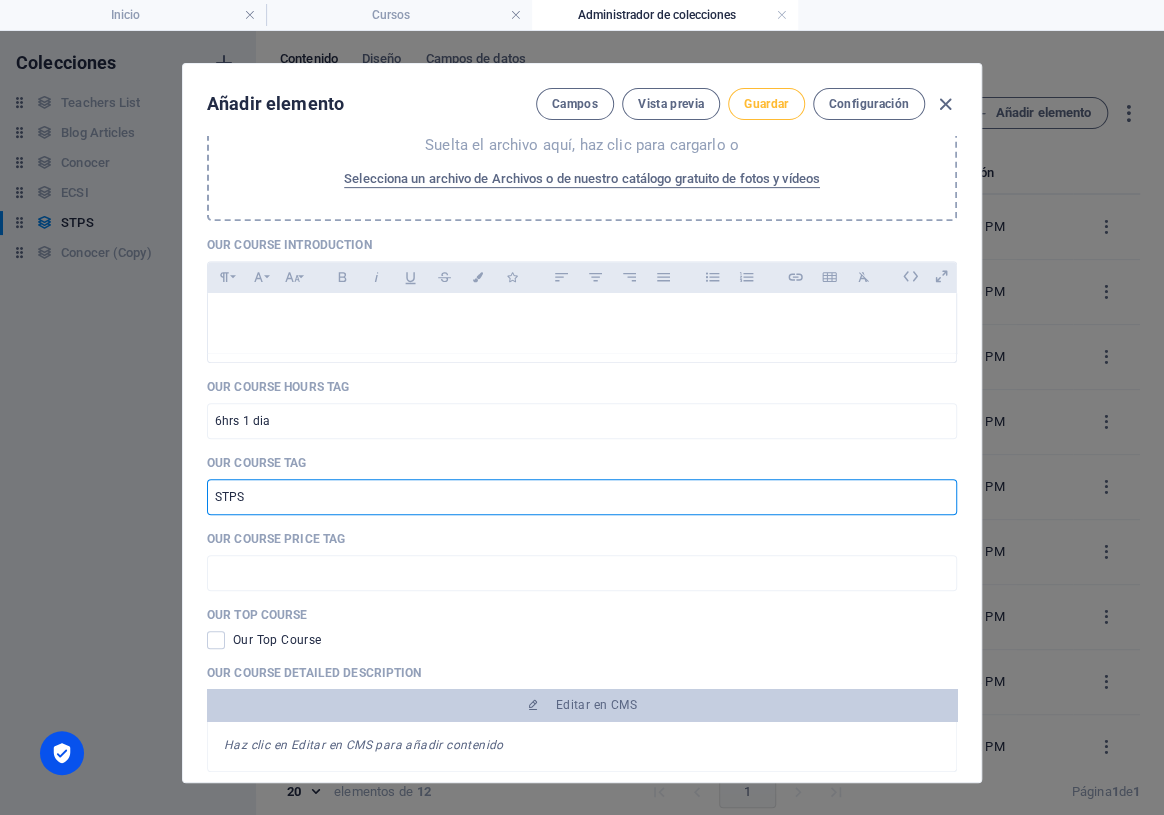 click on "Guardar" at bounding box center (766, 104) 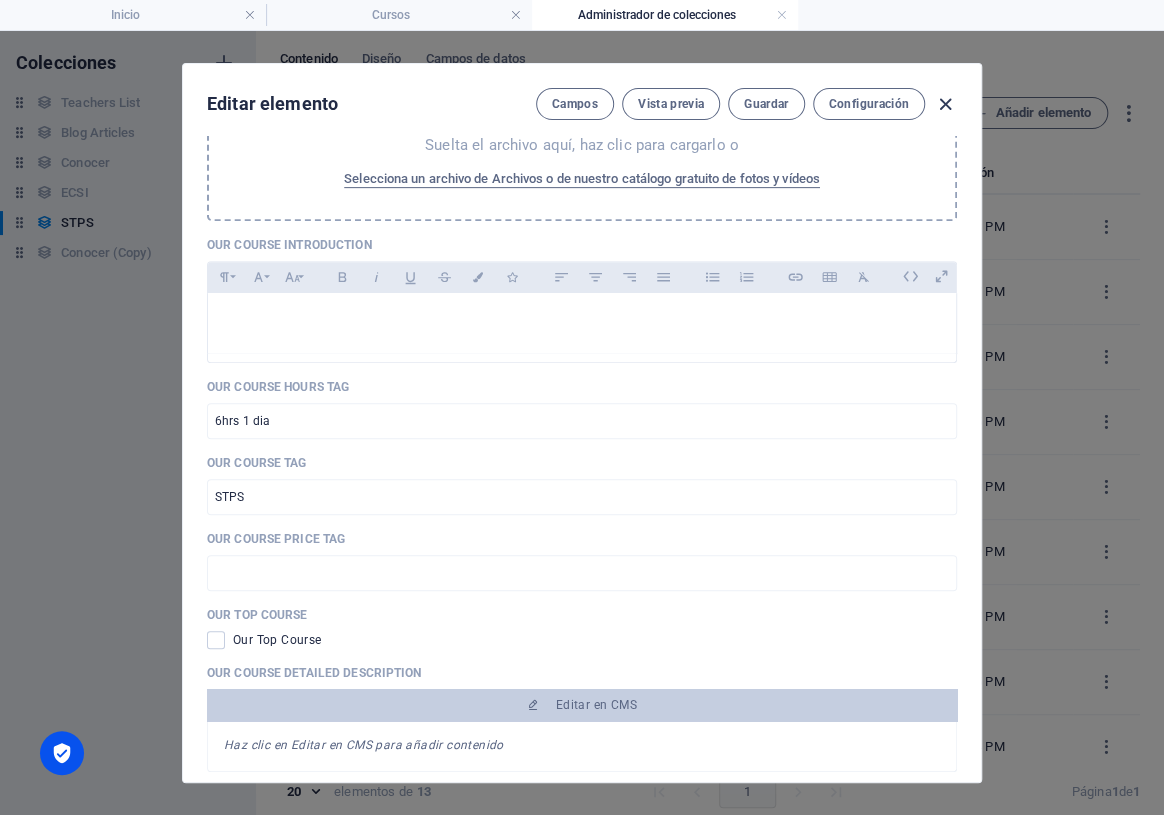 click at bounding box center (945, 104) 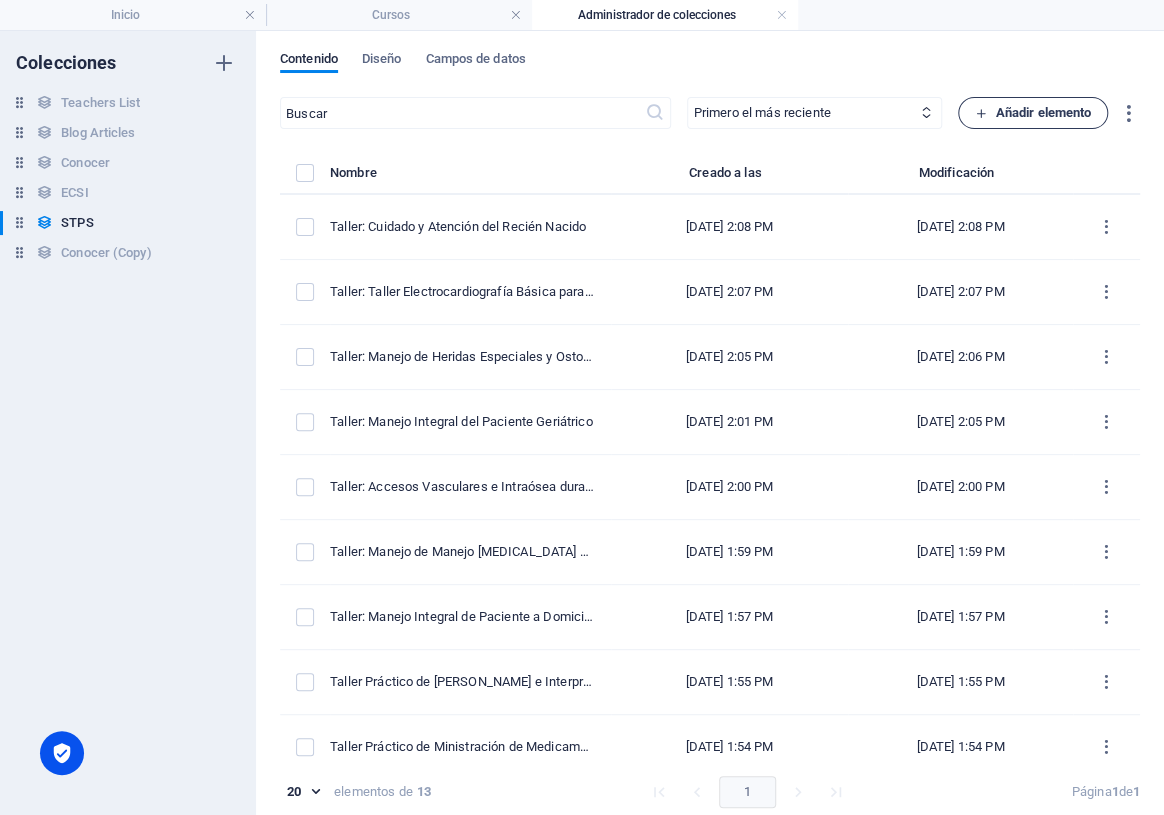 click on "Añadir elemento" at bounding box center [1033, 113] 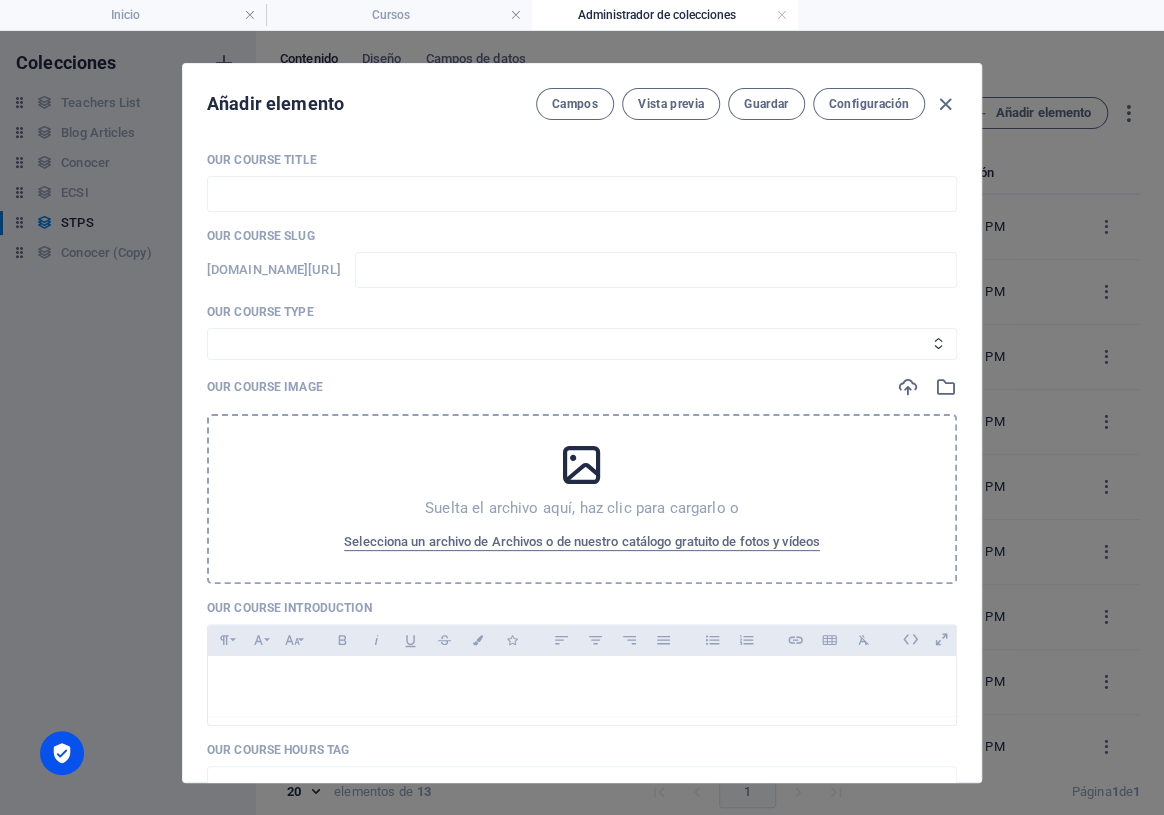 click on "Our Course Title ​ Our Course Slug [DOMAIN_NAME][URL] ​ Our Course Type Curso Basico Curso Intermedio Curso Our Course Image Suelta el archivo aquí, haz clic para cargarlo o Selecciona un archivo de Archivos o de nuestro catálogo gratuito de fotos y vídeos Our Course Introduction Paragraph Format Normal Heading 1 Heading 2 Heading 3 Heading 4 Heading 5 Heading 6 Code Font Family Arial [US_STATE] Impact Tahoma Times New [PERSON_NAME] Verdana Sen Font Size 8 9 10 11 12 14 18 24 30 36 48 60 72 96 Bold Italic Underline Strikethrough Colors Icons Align Left Align Center Align Right Align Justify Unordered List Ordered List Insert Link Insert Table Clear Formatting Our Course Hours Tag ​ Our Course Tag ​ Our Course Price Tag ​ Our Top Course Our Top Course Our Course Detailed Description Editar en CMS Haz clic en Editar en CMS para añadir contenido Añadir campo" at bounding box center [582, 691] 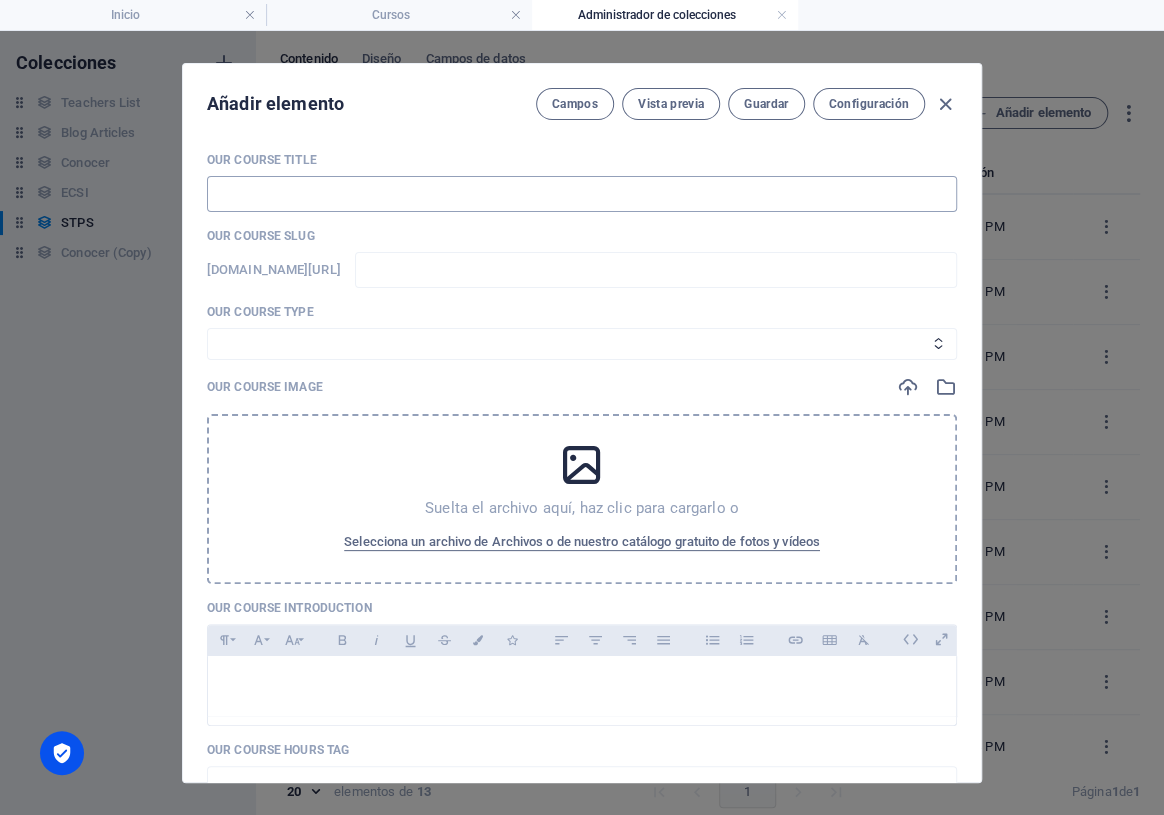 click at bounding box center (582, 194) 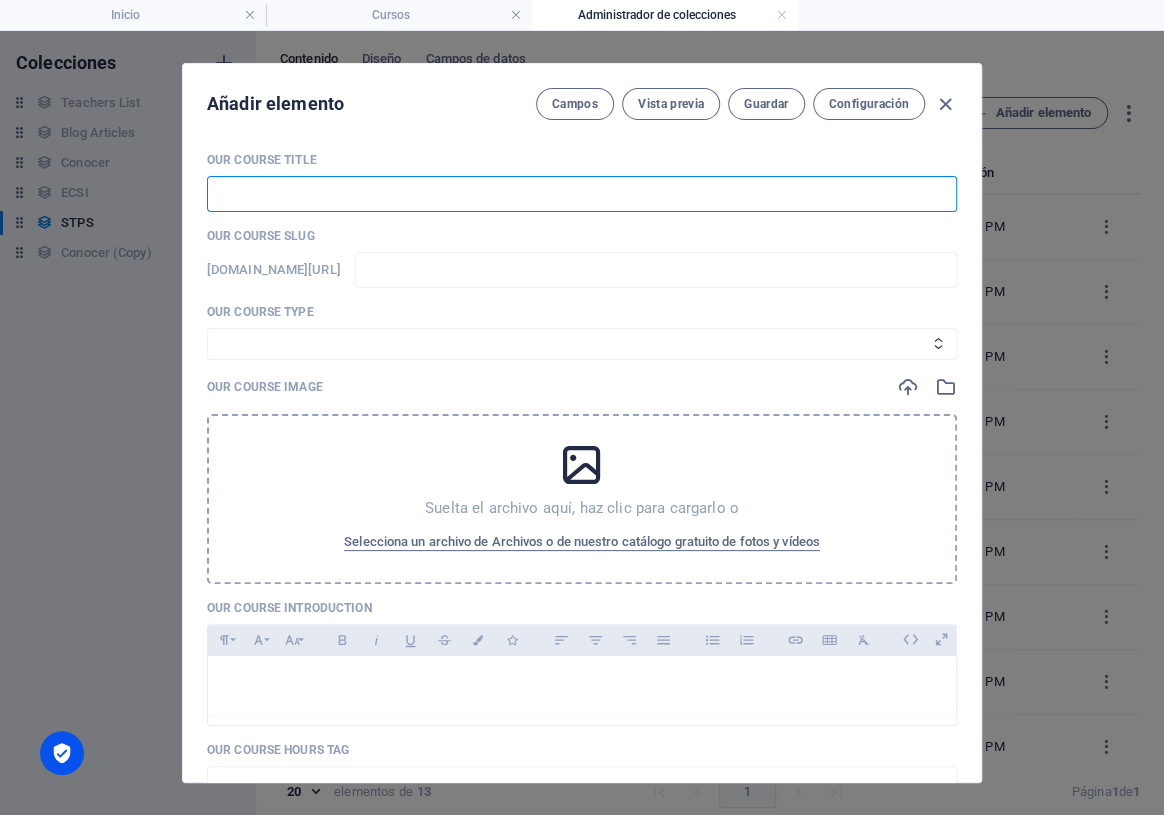paste on "Taller:" 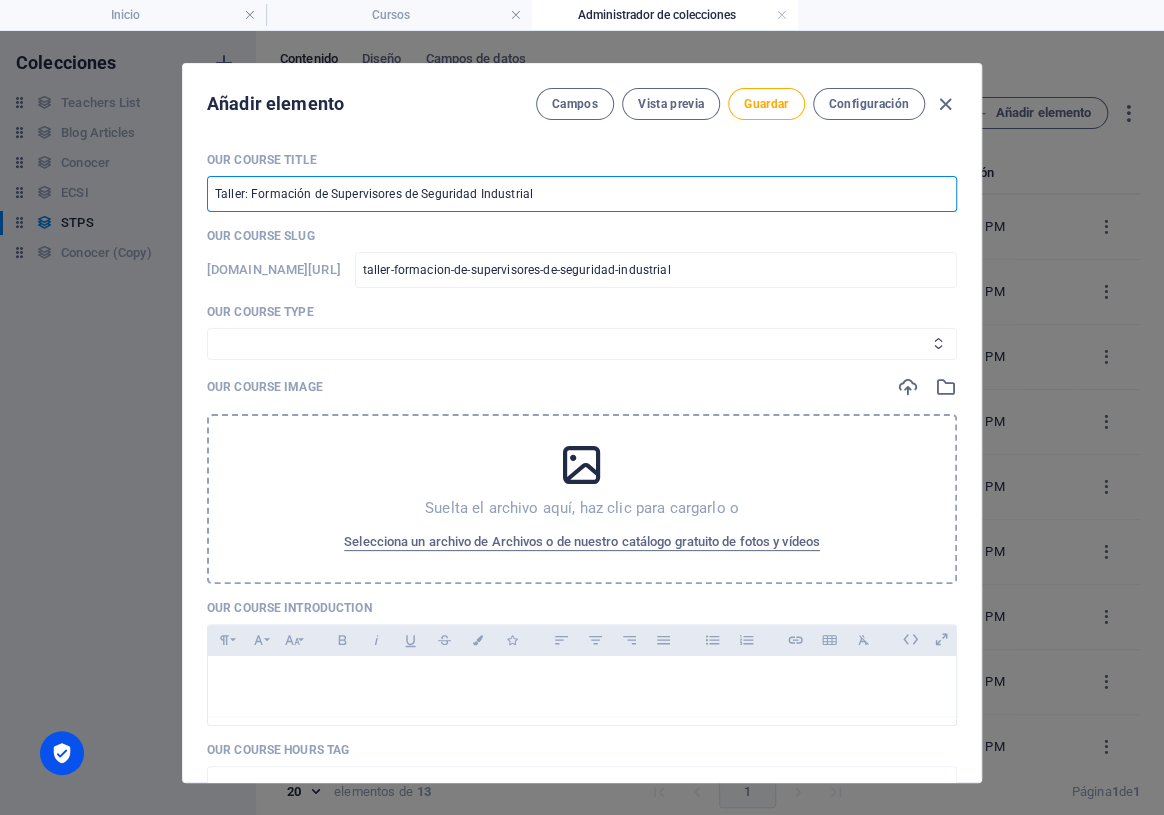 click on "Curso Basico Curso Intermedio Curso" at bounding box center [582, 344] 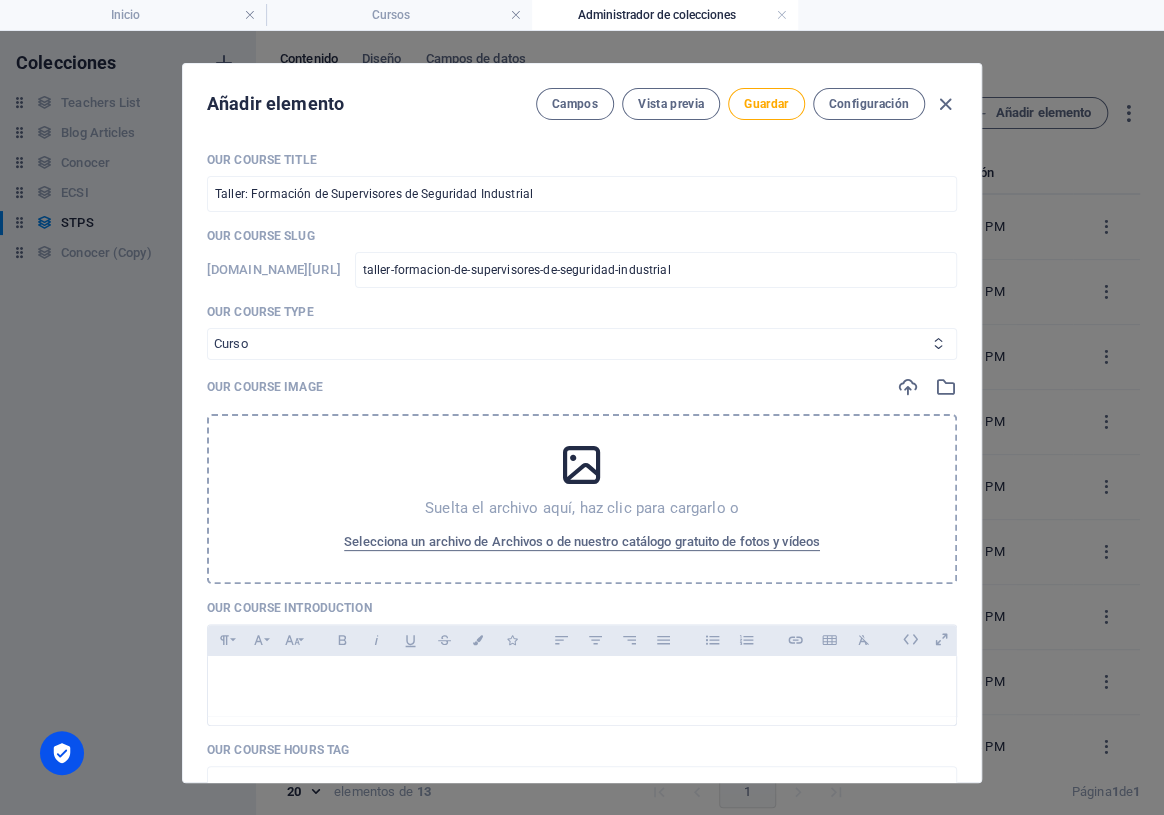 click on "Curso Basico Curso Intermedio Curso" at bounding box center [582, 344] 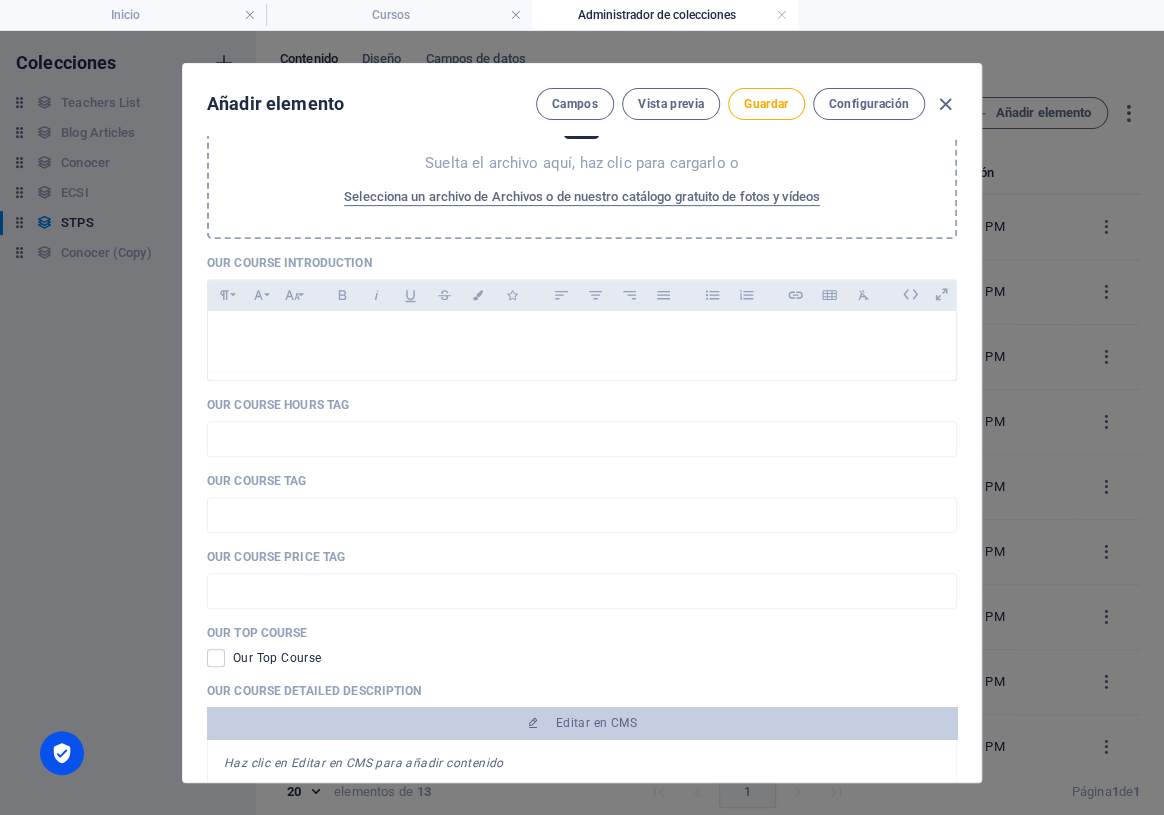 scroll, scrollTop: 363, scrollLeft: 0, axis: vertical 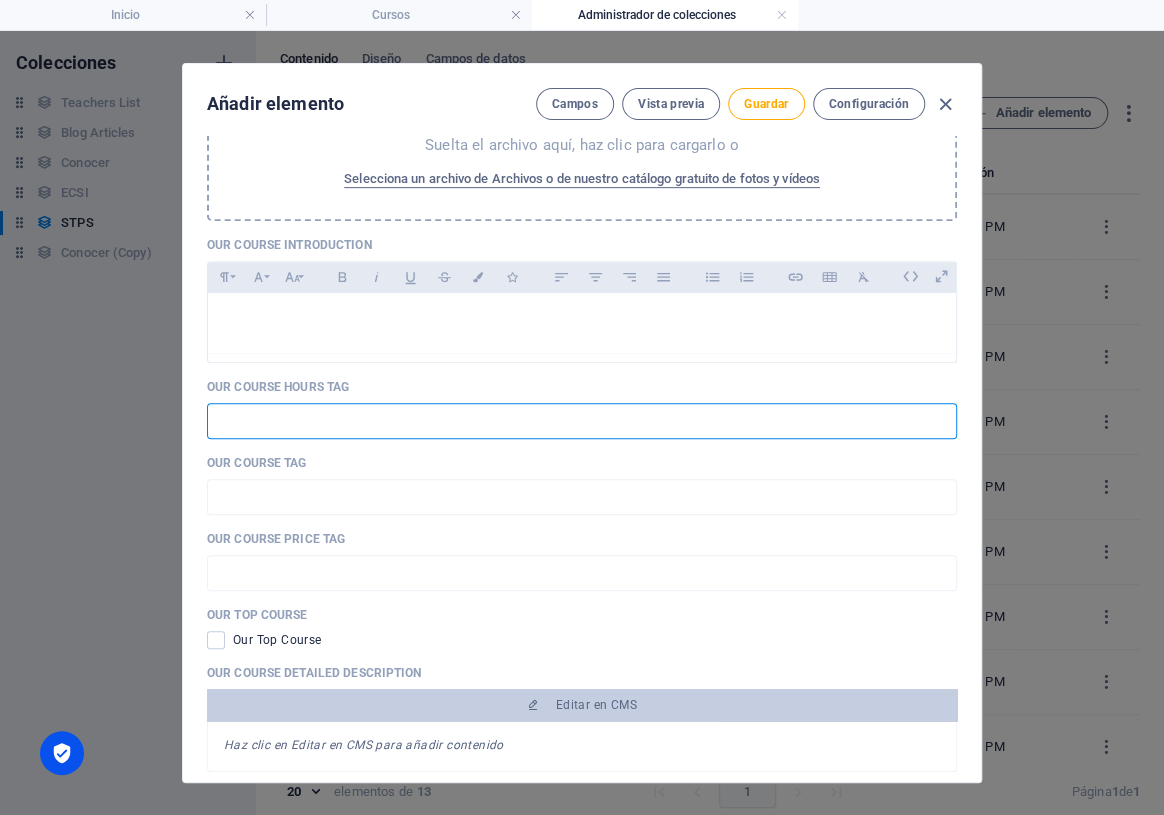 click at bounding box center [582, 421] 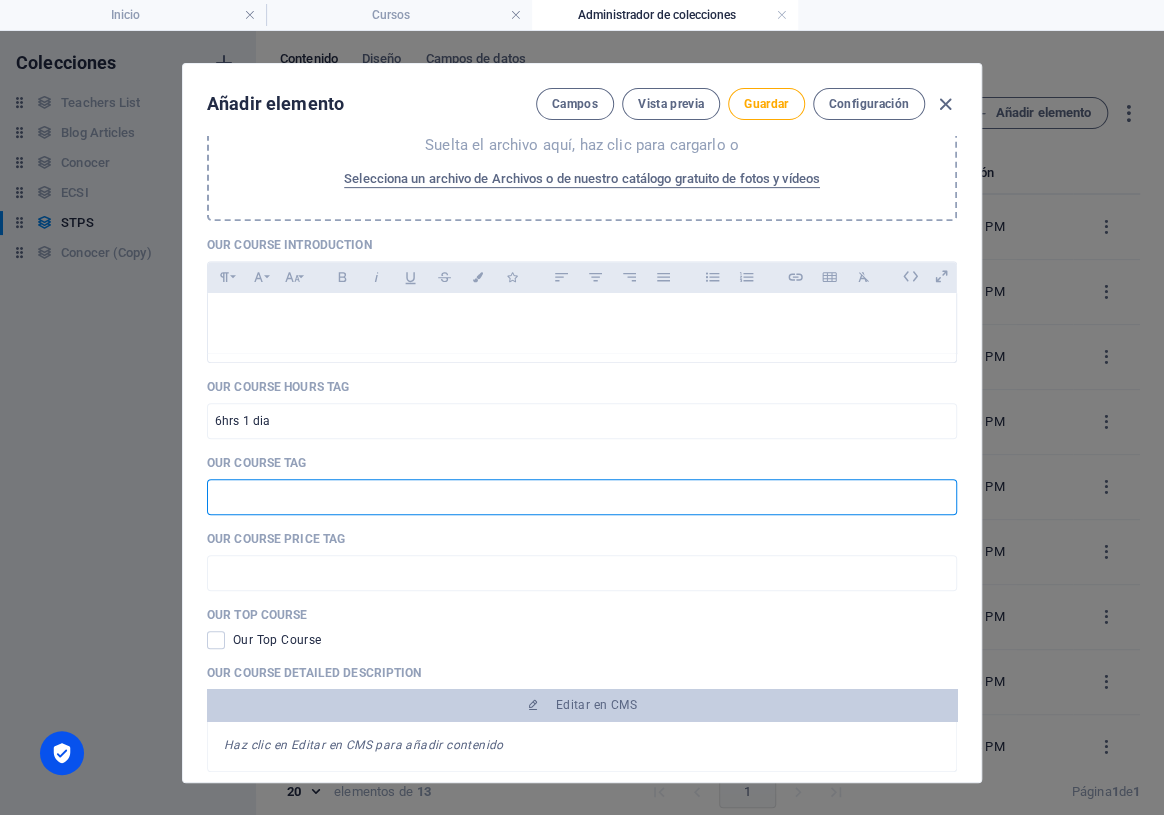 click at bounding box center [582, 497] 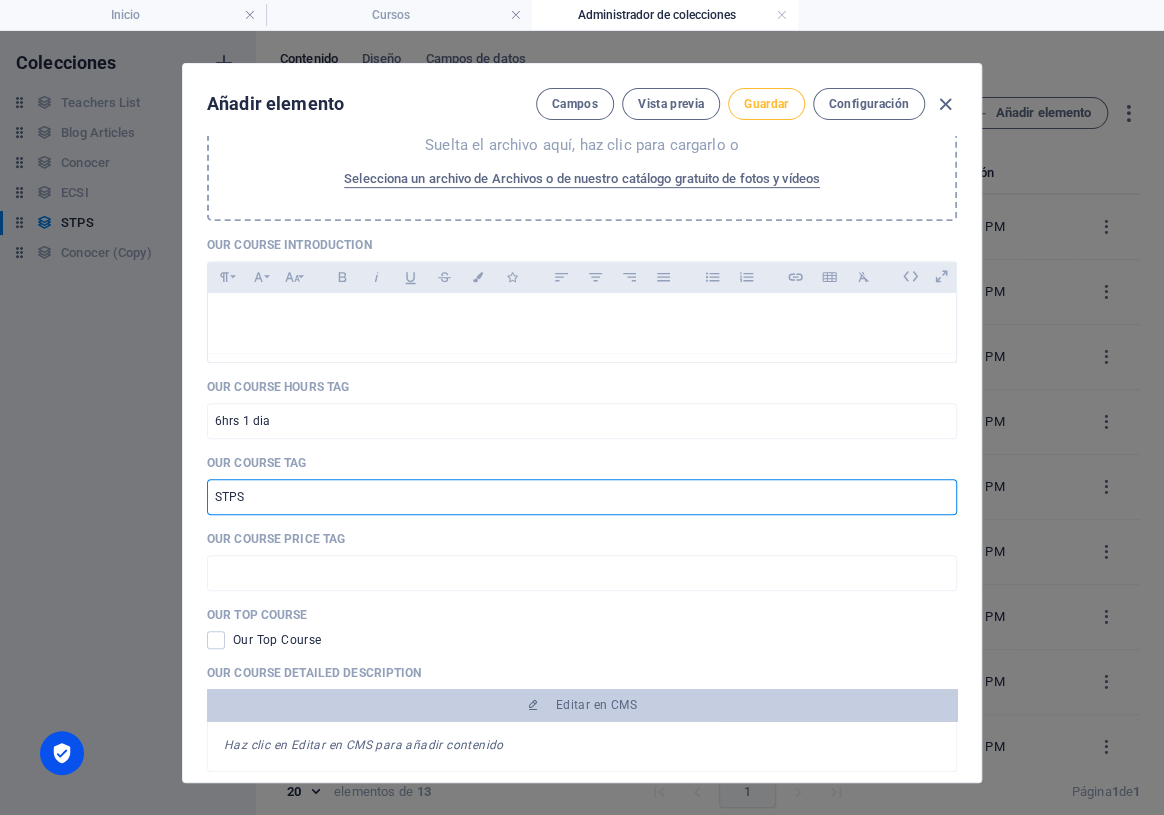 click on "Guardar" at bounding box center (766, 104) 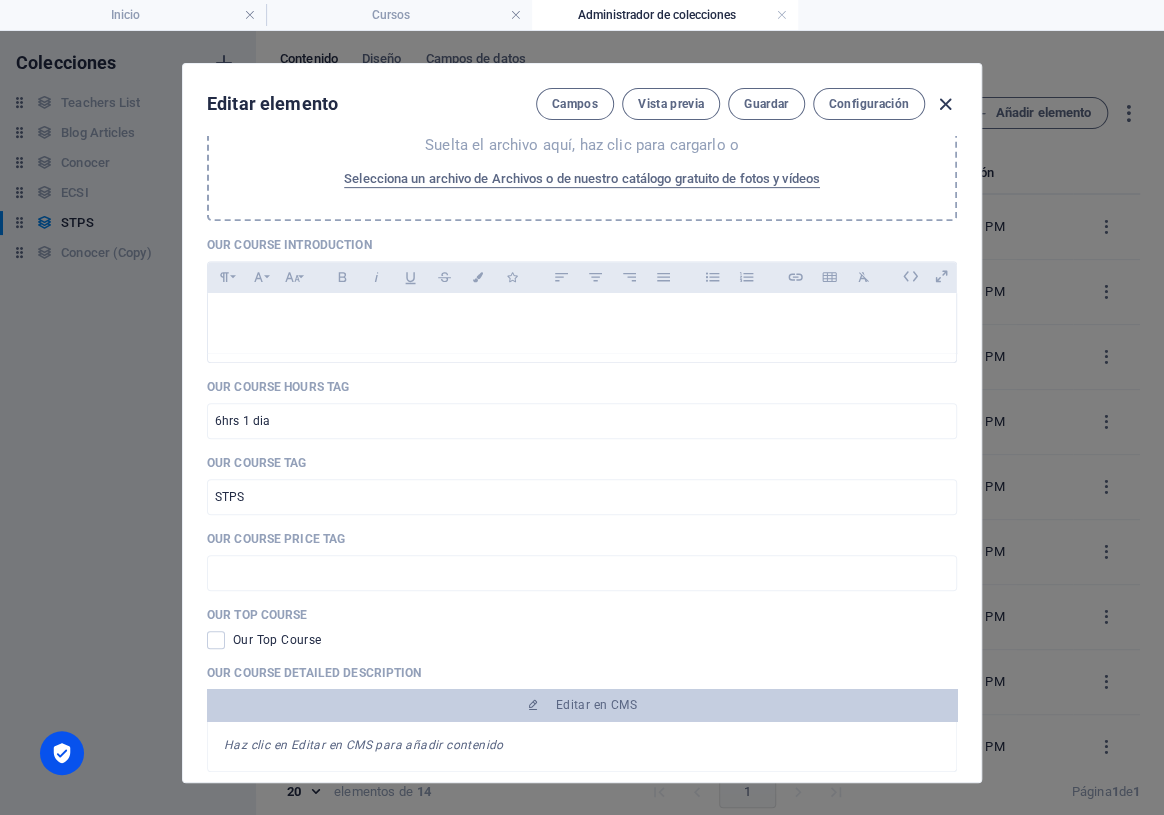 click at bounding box center (945, 104) 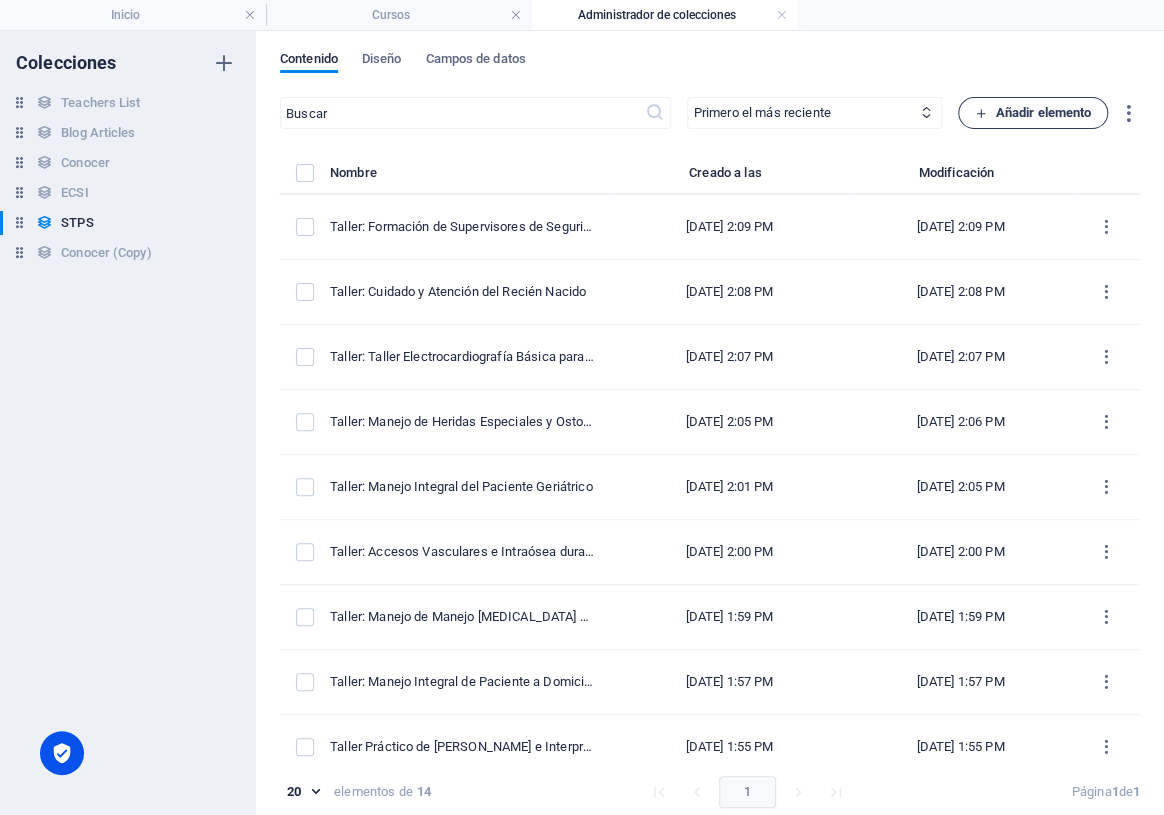 click on "Añadir elemento" at bounding box center (1033, 113) 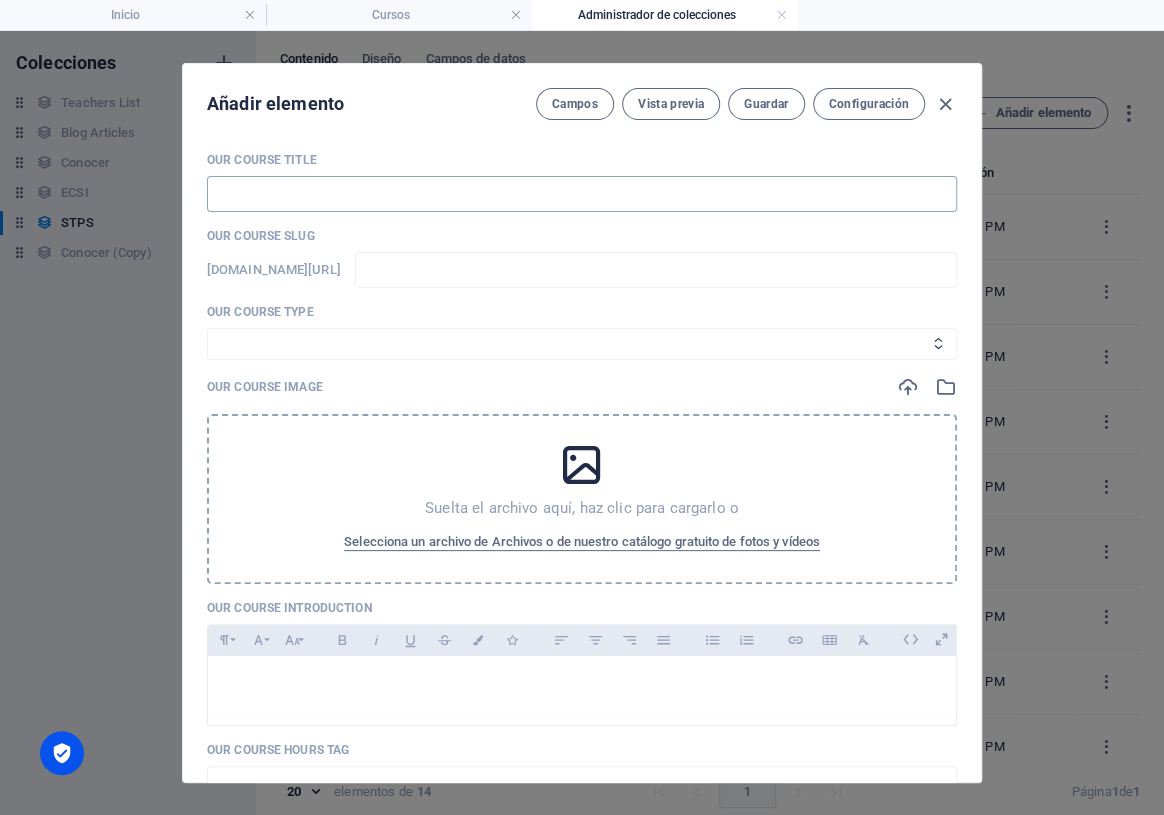 click at bounding box center (582, 194) 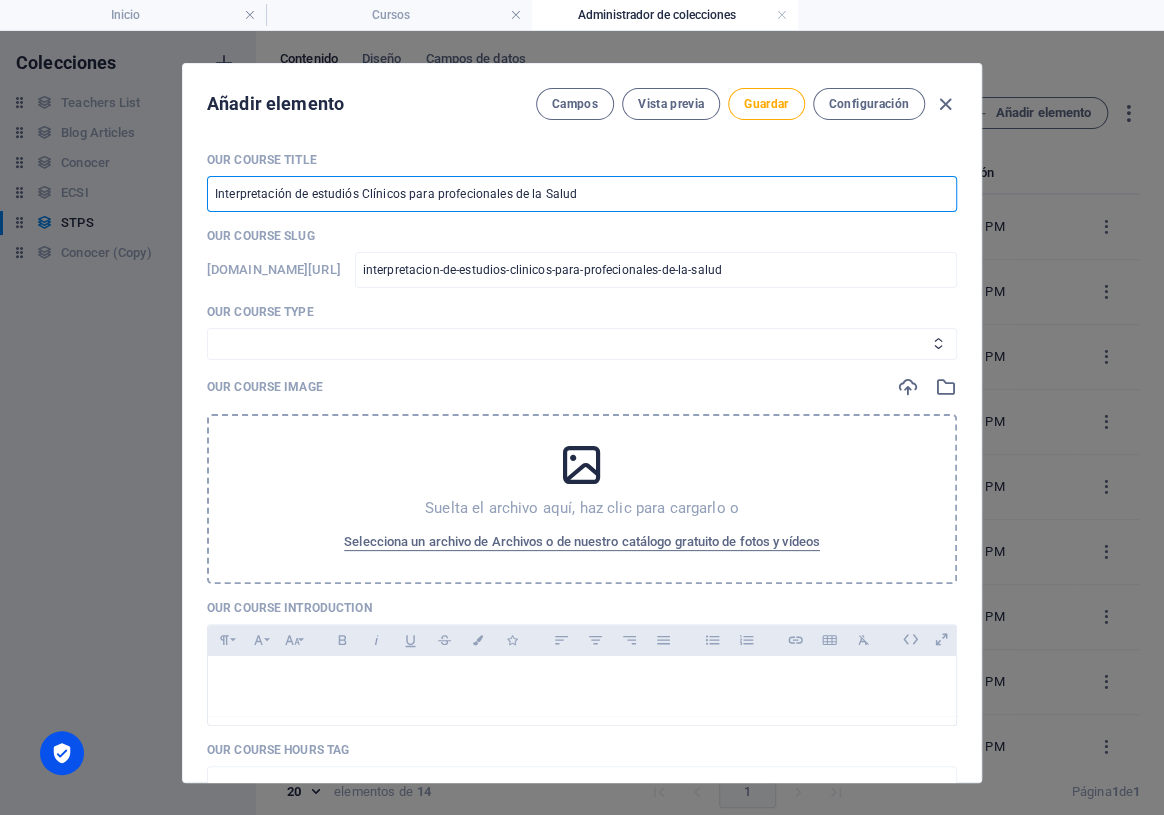 click on "Interpretación de estudiós Clínicos para profecionales de la Salud" at bounding box center (582, 194) 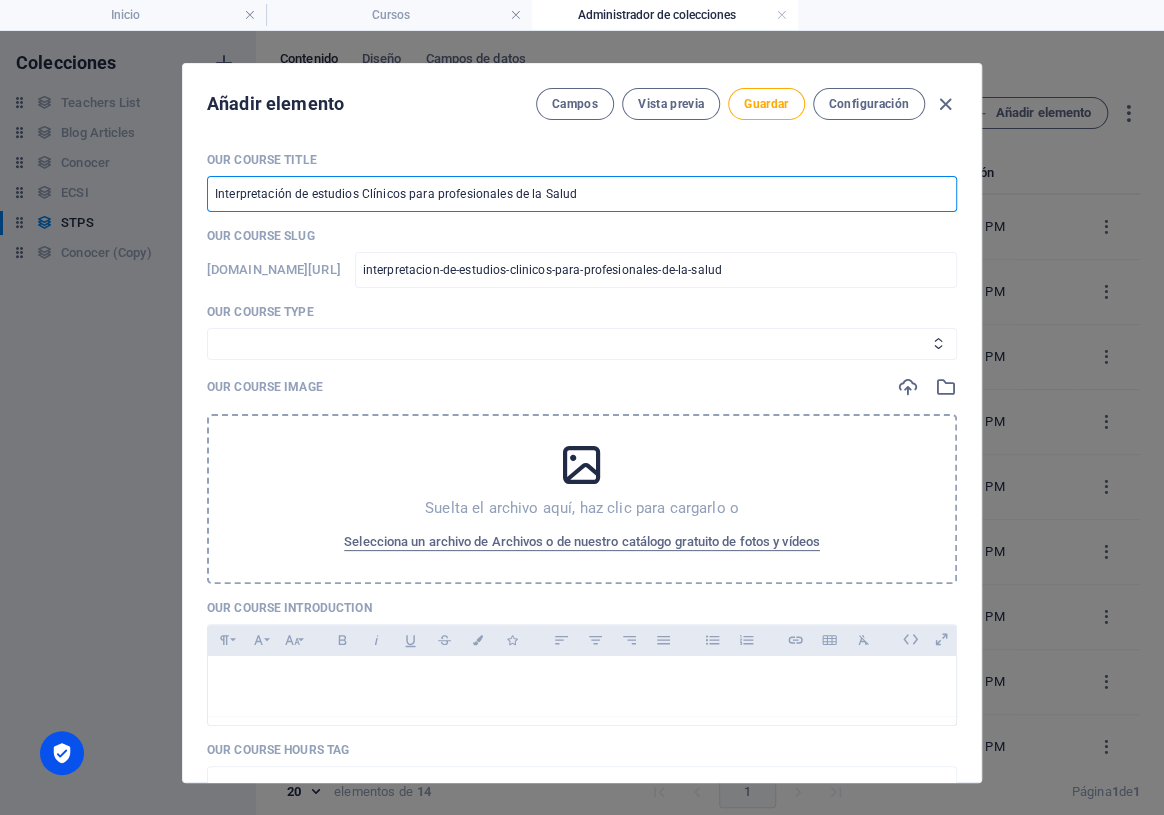 click on "Interpretación de estudios Clínicos para profesionales de la Salud" at bounding box center (582, 194) 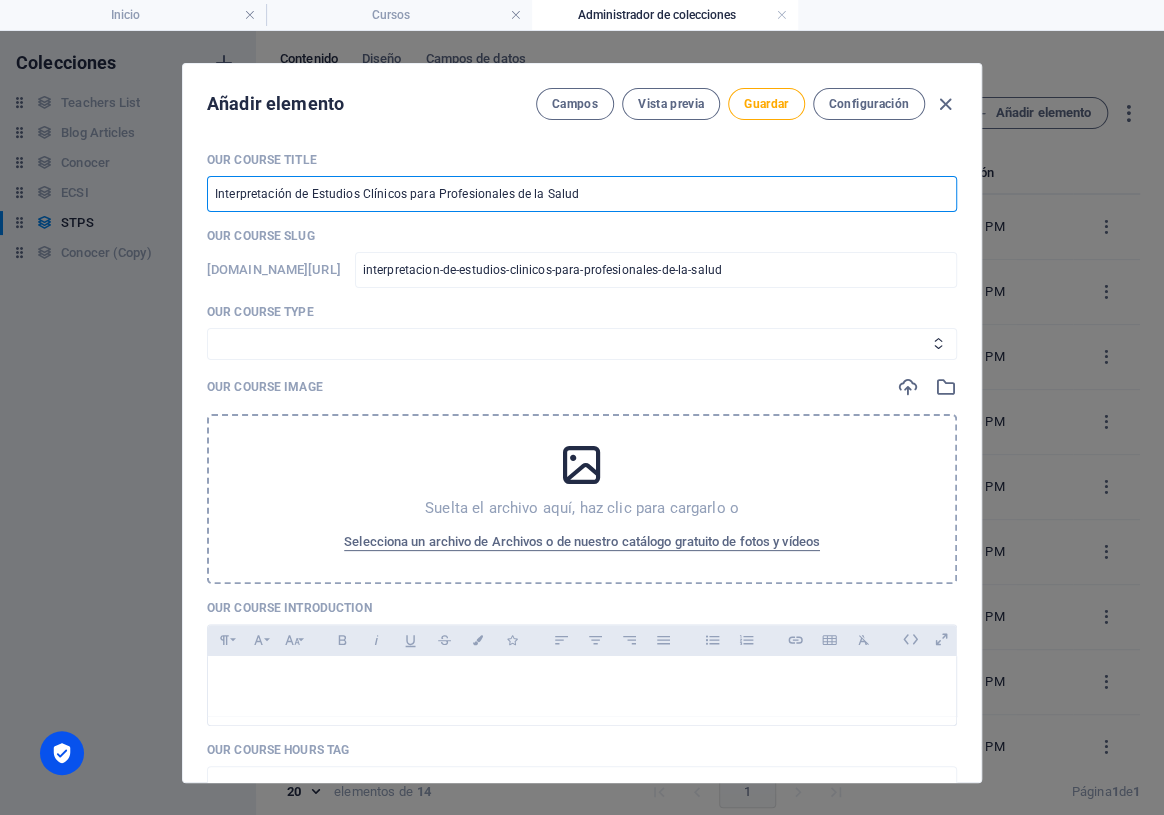 click on "Our Course Title Interpretación de Estudios Clínicos para Profesionales de la Salud ​ Our Course Slug [DOMAIN_NAME][URL] interpretacion-de-estudios-clinicos-para-profesionales-de-la-salud ​ Our Course Type Curso Basico Curso Intermedio Curso Our Course Image Suelta el archivo aquí, haz clic para cargarlo o Selecciona un archivo de Archivos o de nuestro catálogo gratuito de fotos y vídeos Our Course Introduction Paragraph Format Normal Heading 1 Heading 2 Heading 3 Heading 4 Heading 5 Heading 6 Code Font Family Arial [US_STATE] Impact Tahoma Times New [PERSON_NAME] Verdana Sen Font Size 8 9 10 11 12 14 18 24 30 36 48 60 72 96 Bold Italic Underline Strikethrough Colors Icons Align Left Align Center Align Right Align Justify Unordered List Ordered List Insert Link Insert Table Clear Formatting Our Course Hours Tag ​ Our Course Tag ​ Our Course Price Tag ​ Our Top Course Our Top Course Our Course Detailed Description Editar en CMS Haz clic en Editar en CMS para añadir contenido Añadir campo" at bounding box center [582, 691] 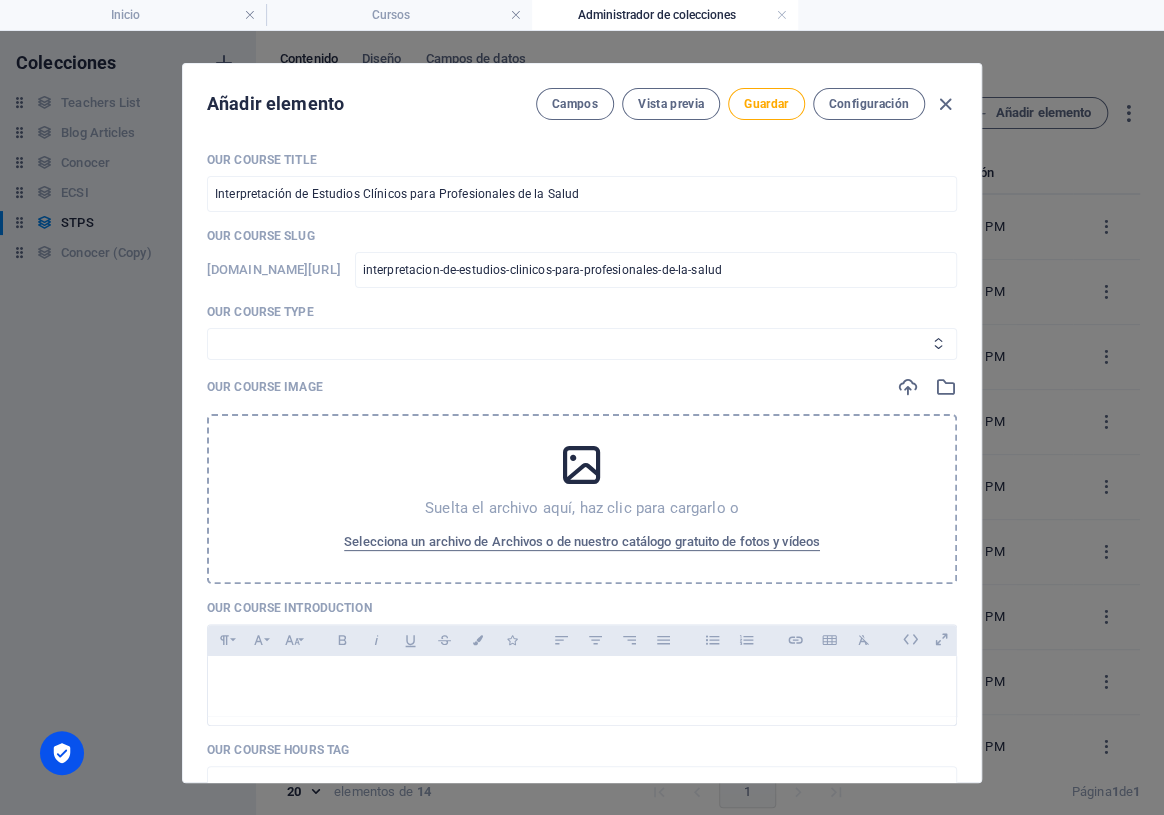 click on "Curso Basico Curso Intermedio Curso" at bounding box center (582, 344) 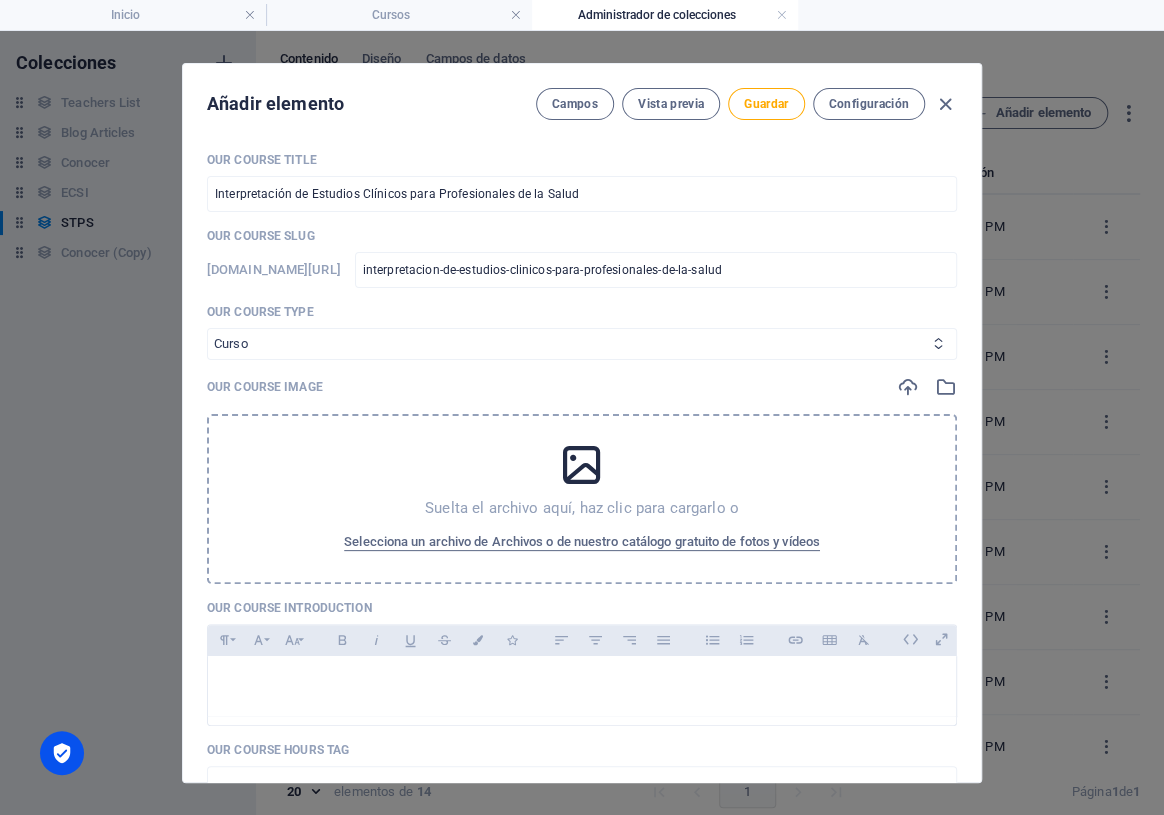 click on "Curso Basico Curso Intermedio Curso" at bounding box center (582, 344) 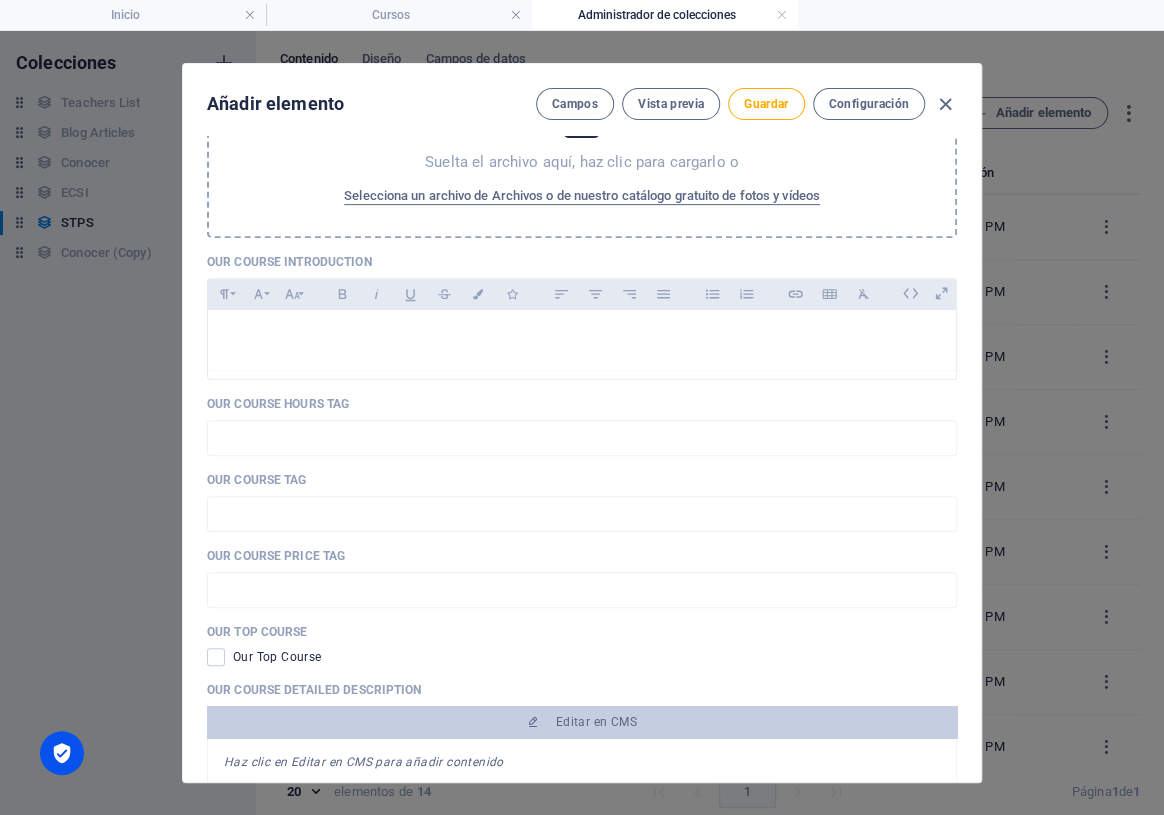 scroll, scrollTop: 363, scrollLeft: 0, axis: vertical 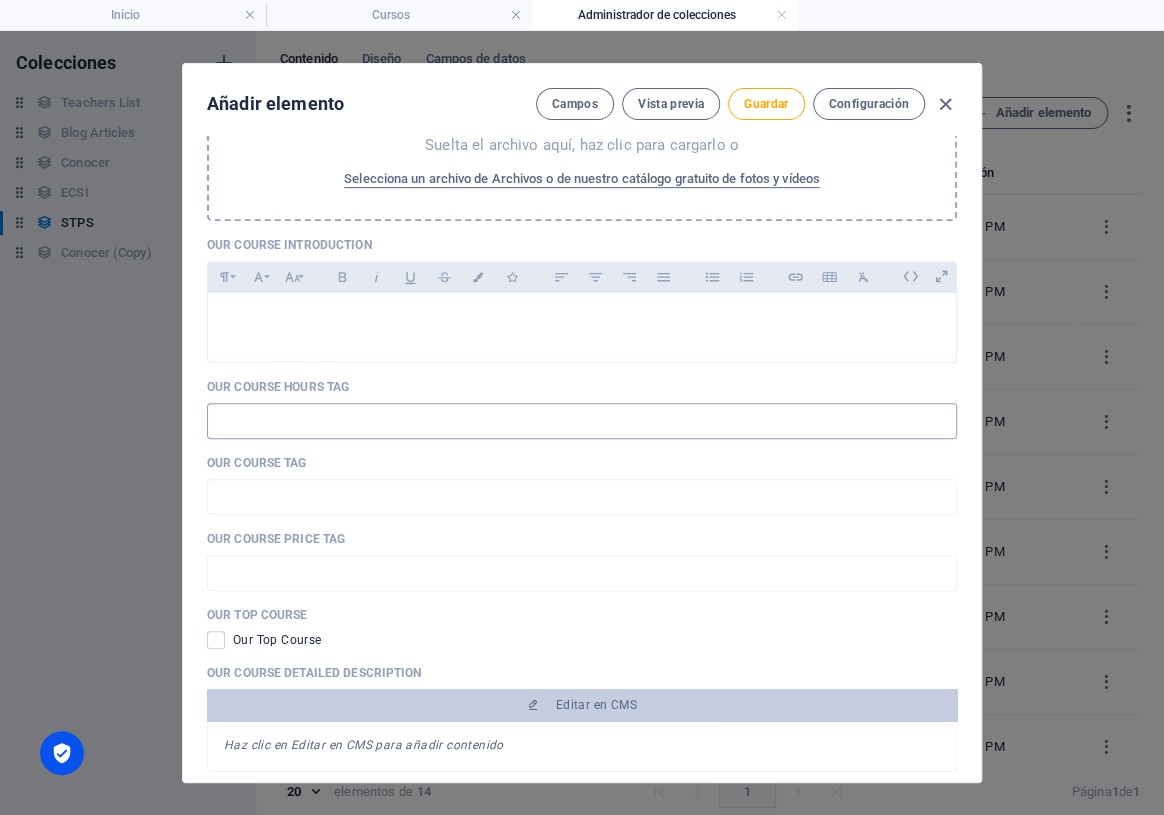 click at bounding box center [582, 421] 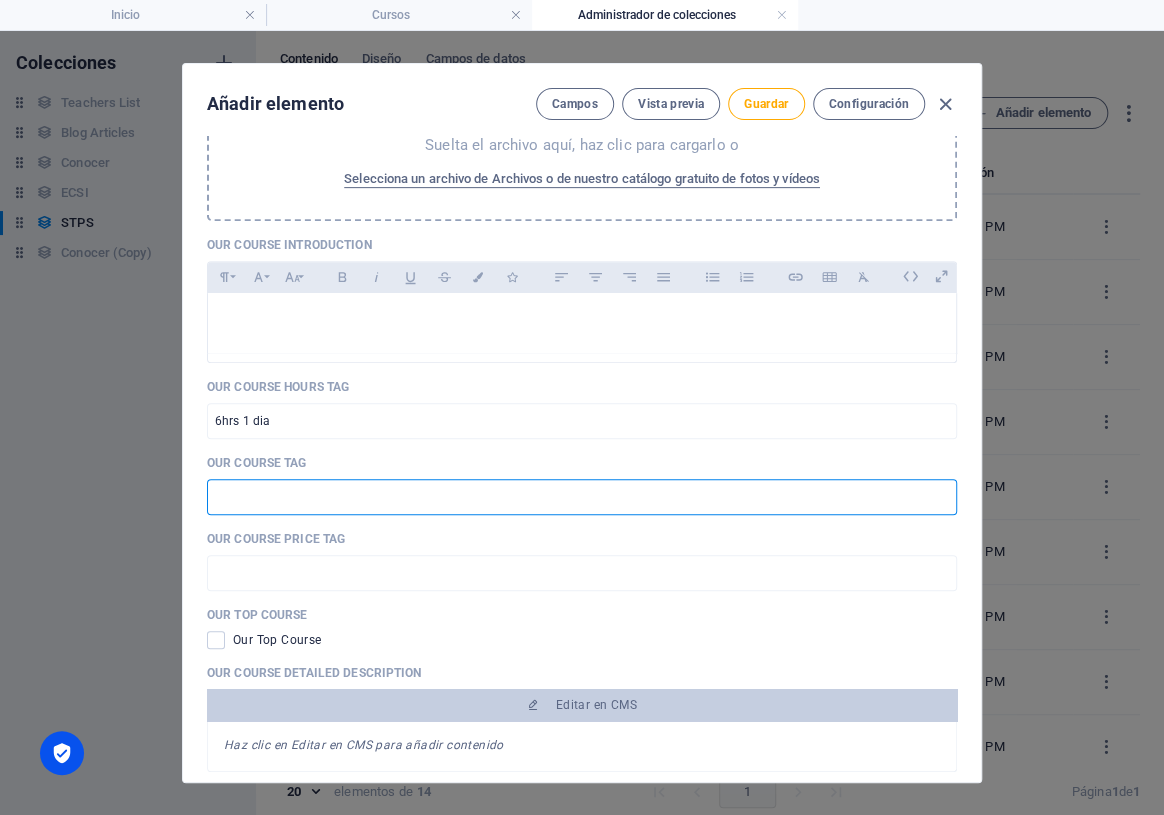 click at bounding box center [582, 497] 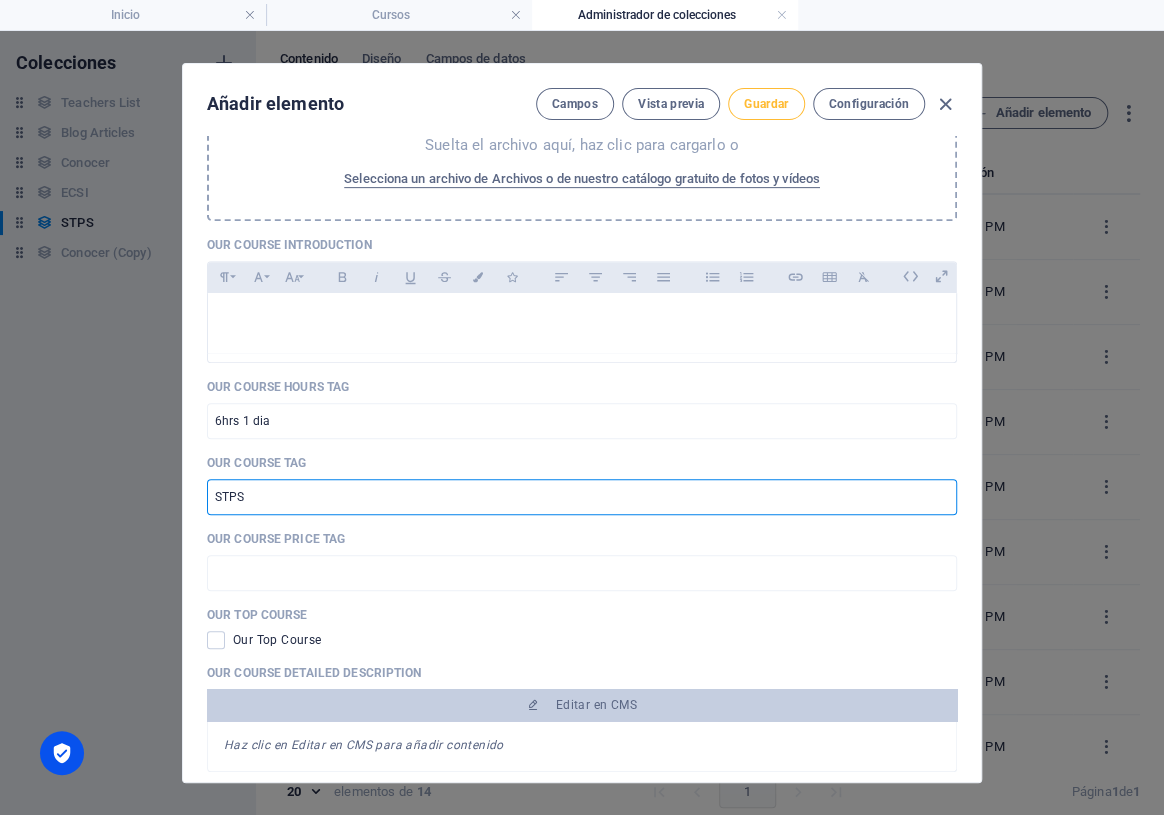 click on "Guardar" at bounding box center (766, 104) 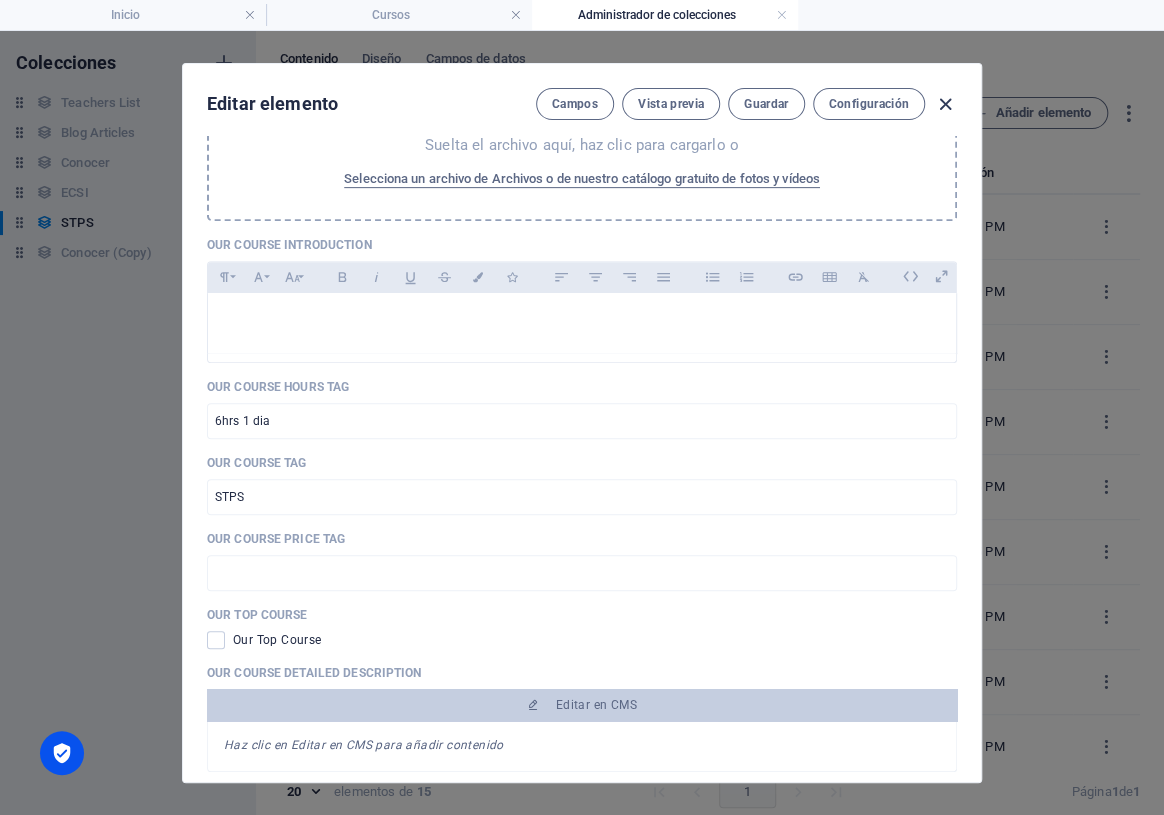 click at bounding box center [945, 104] 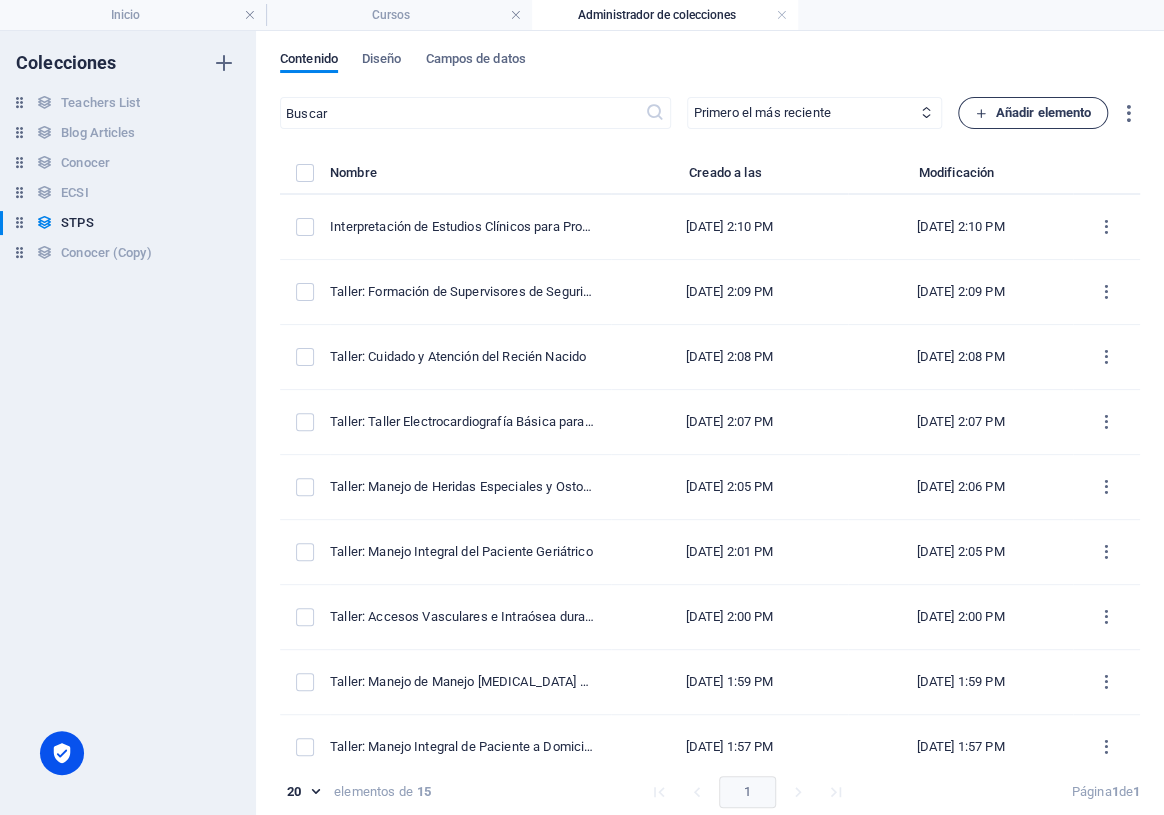 click on "Añadir elemento" at bounding box center (1033, 113) 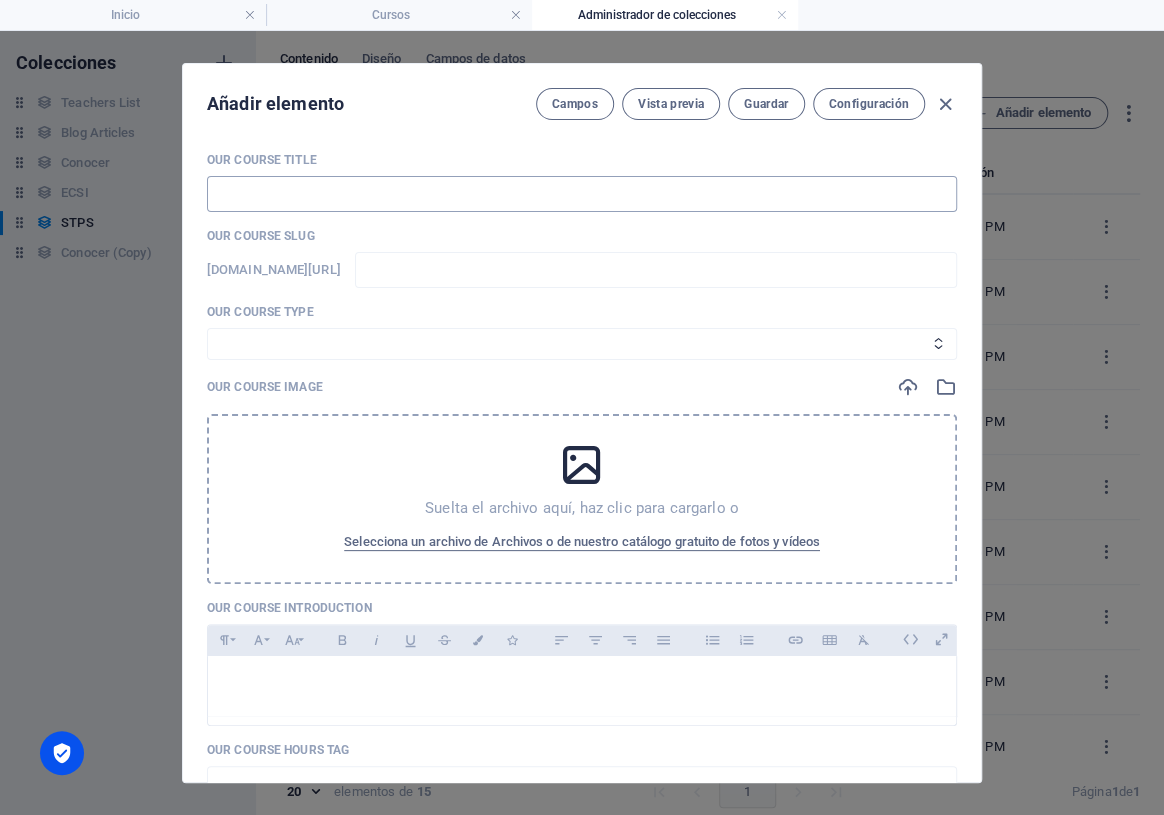 click at bounding box center [582, 194] 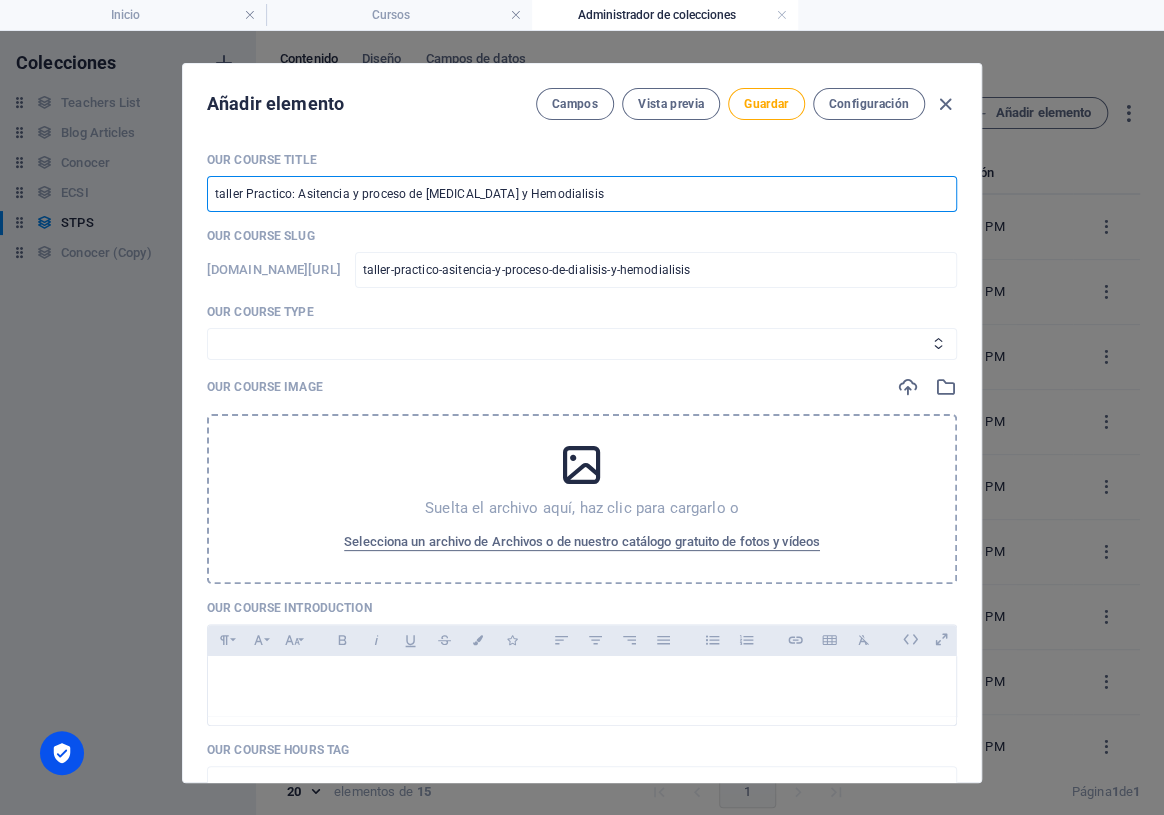 click on "taller Practico: Asitencia y proceso de [MEDICAL_DATA] y Hemodialisis" at bounding box center [582, 194] 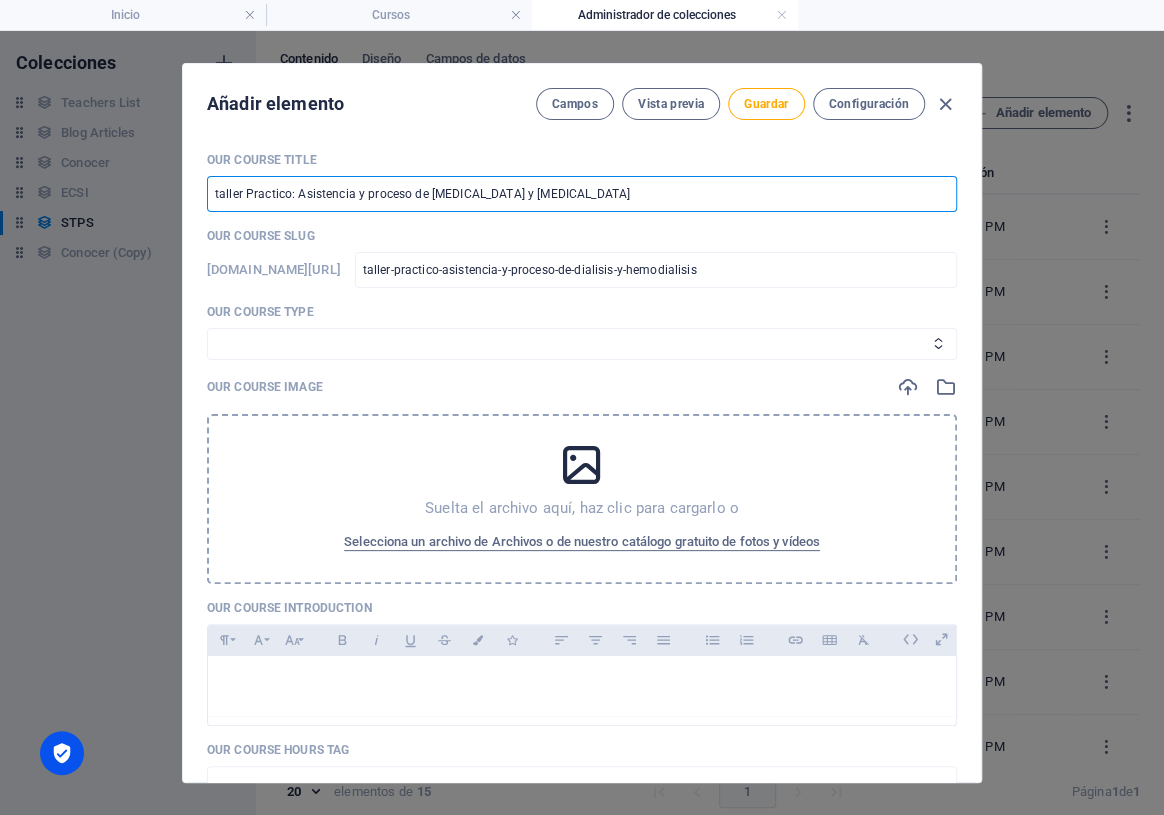 click on "taller Practico: Asistencia y proceso de [MEDICAL_DATA] y [MEDICAL_DATA]" at bounding box center [582, 194] 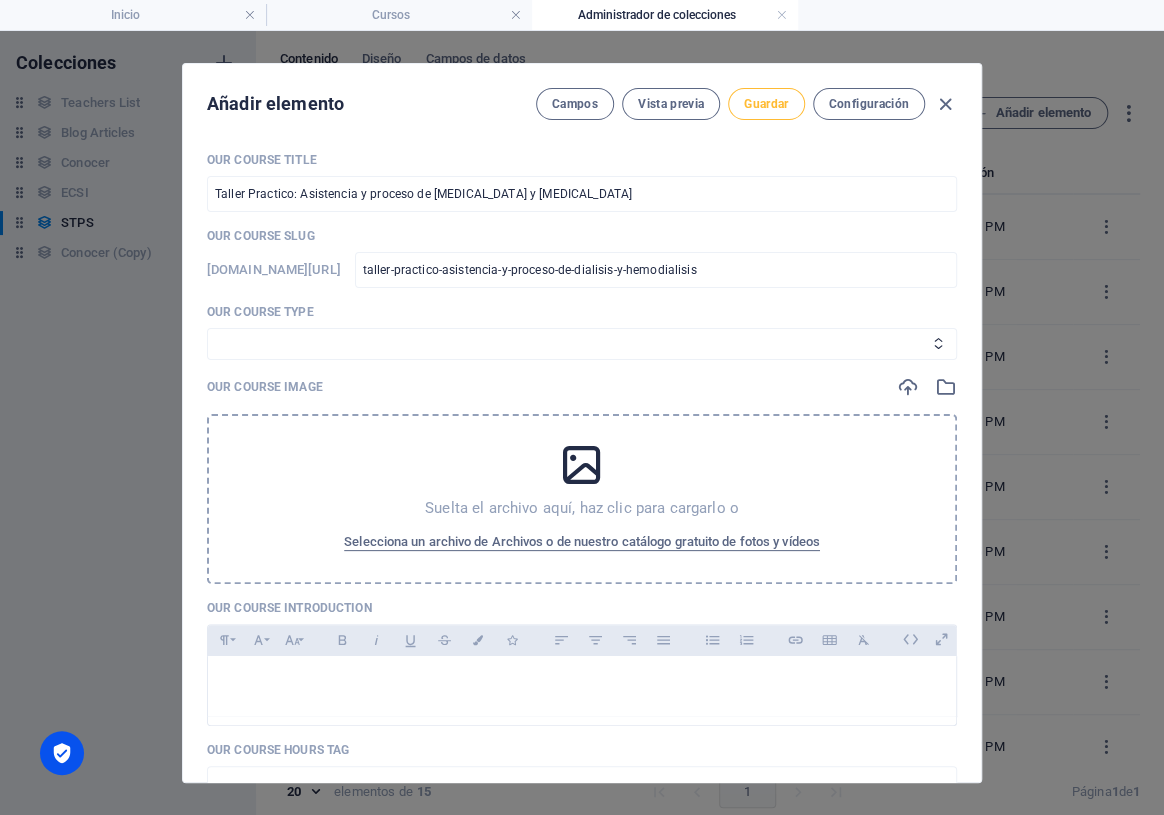 click on "Guardar" at bounding box center [766, 104] 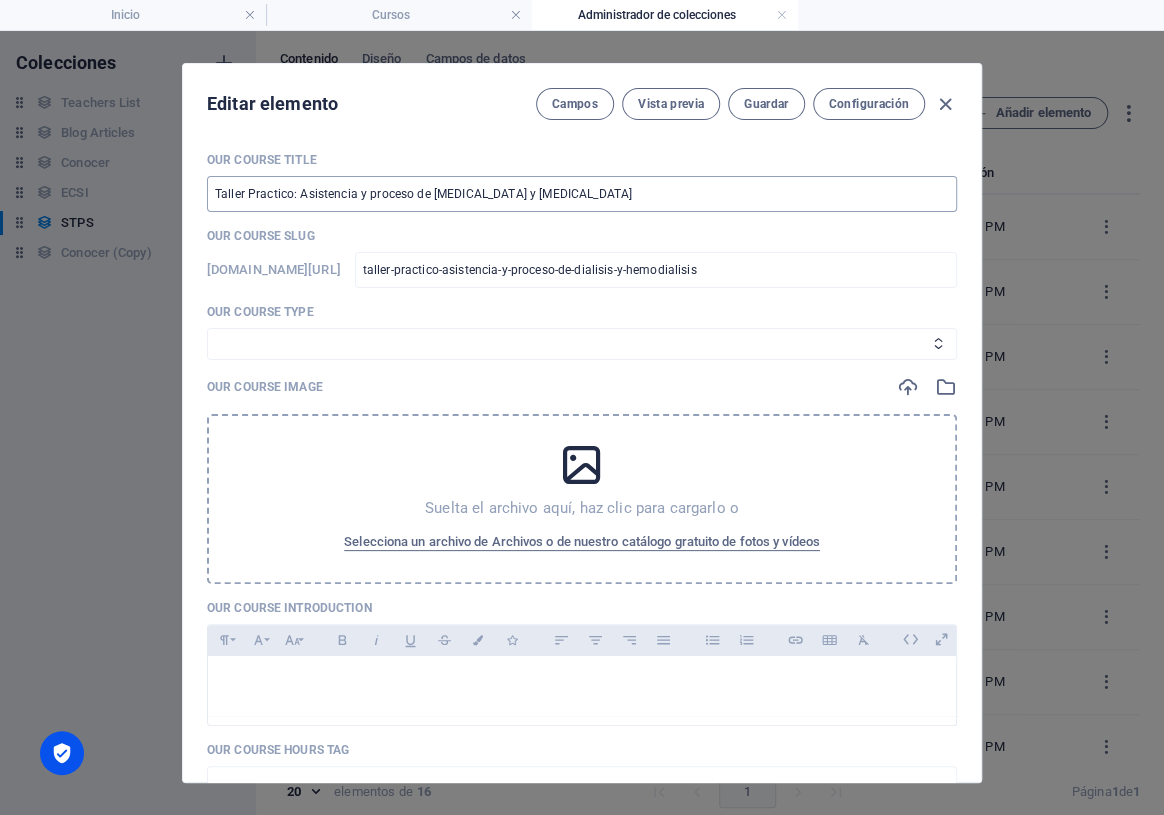 click on "Taller Practico: Asistencia y proceso de [MEDICAL_DATA] y [MEDICAL_DATA]" at bounding box center (582, 194) 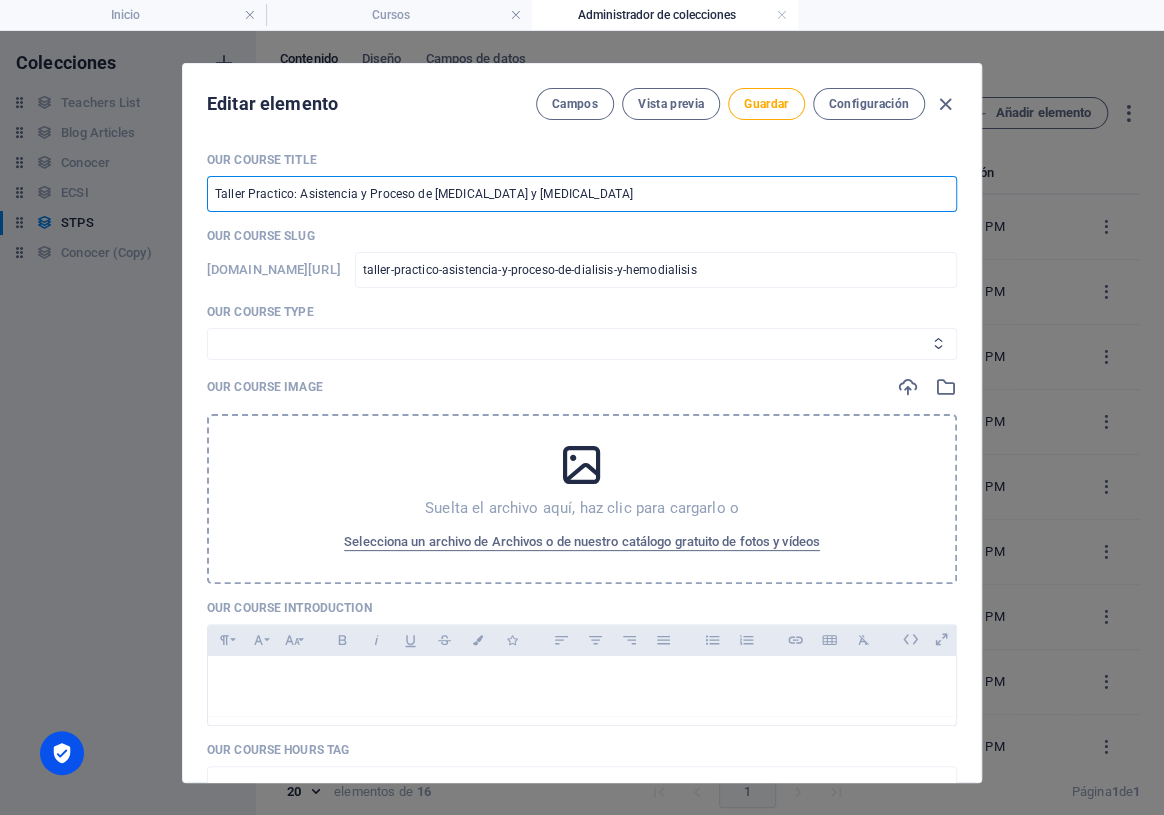 click on "Curso Basico Curso Intermedio Curso" at bounding box center [582, 344] 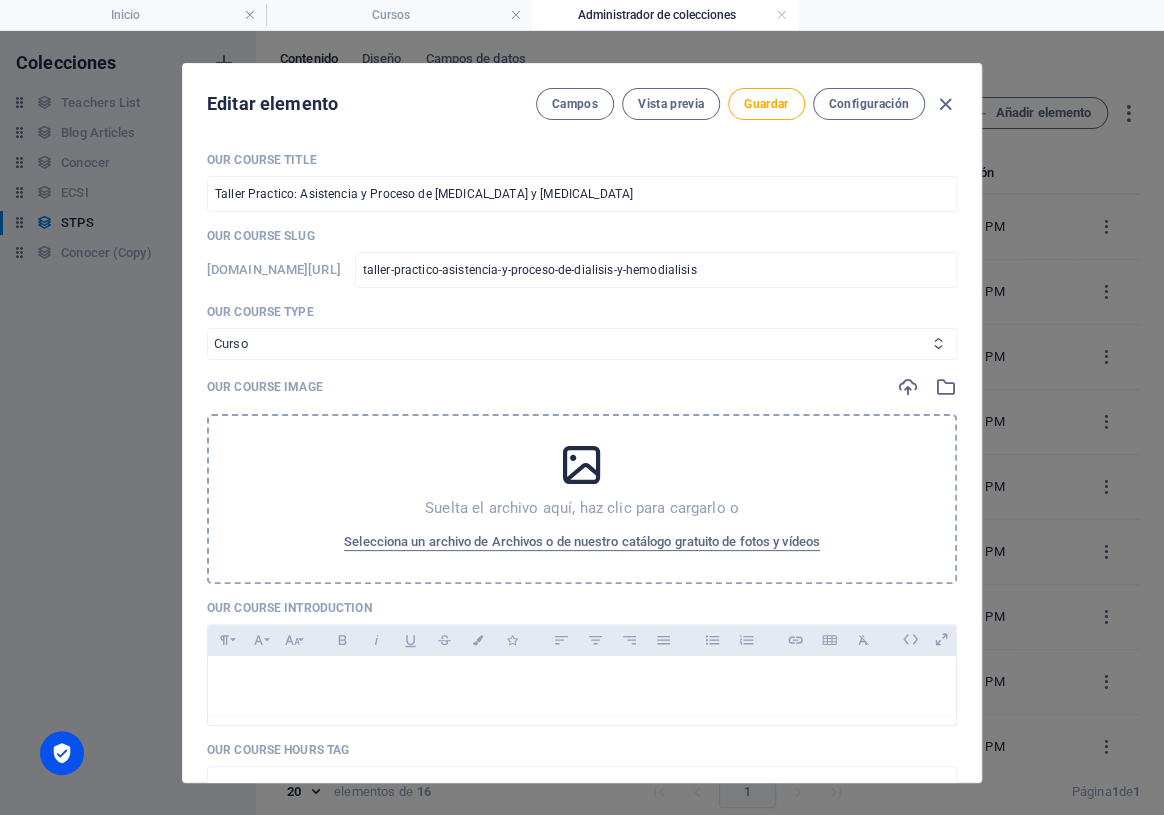 click on "Curso Basico Curso Intermedio Curso" at bounding box center (582, 344) 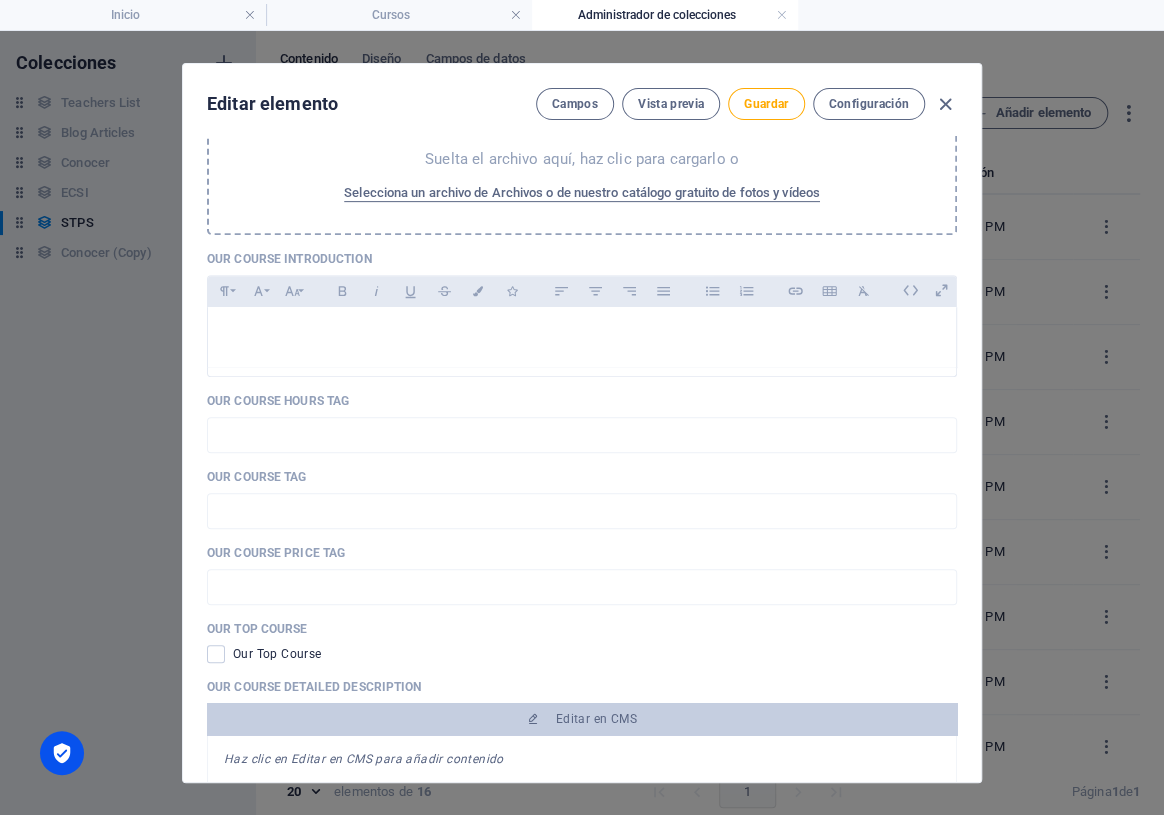 scroll, scrollTop: 363, scrollLeft: 0, axis: vertical 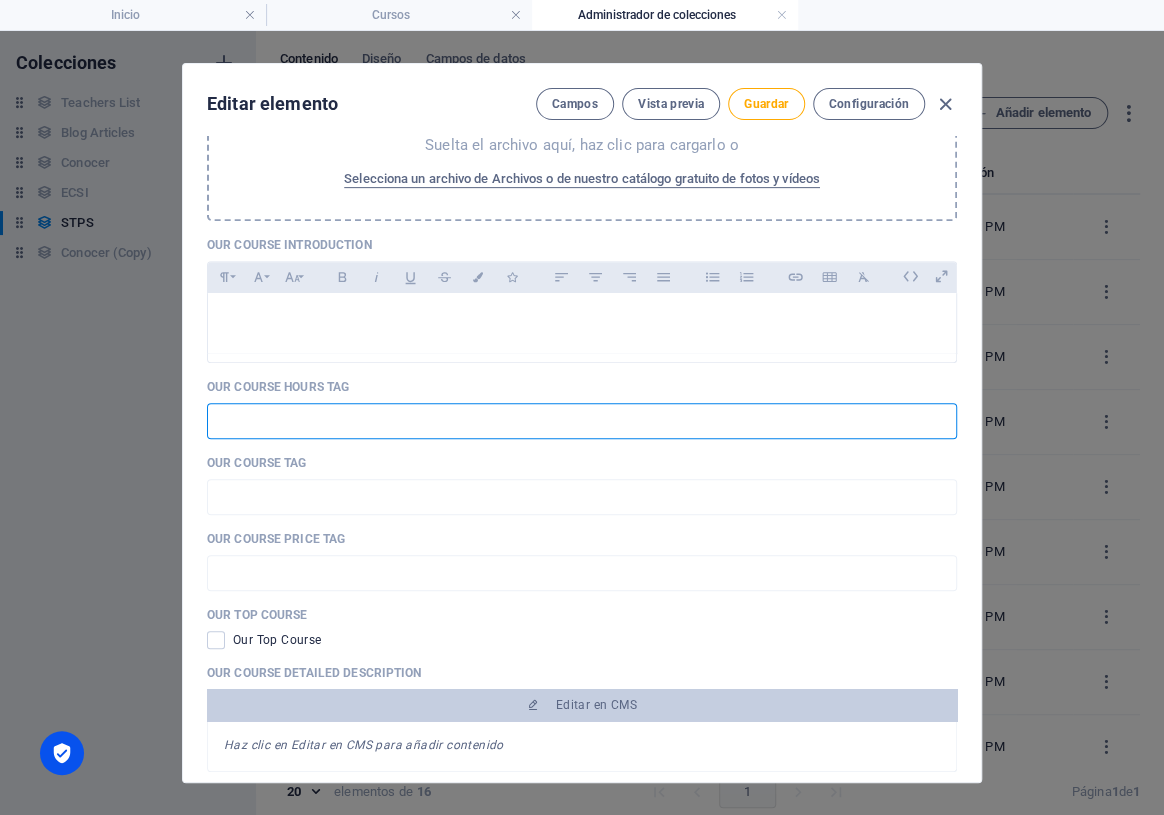 click at bounding box center (582, 421) 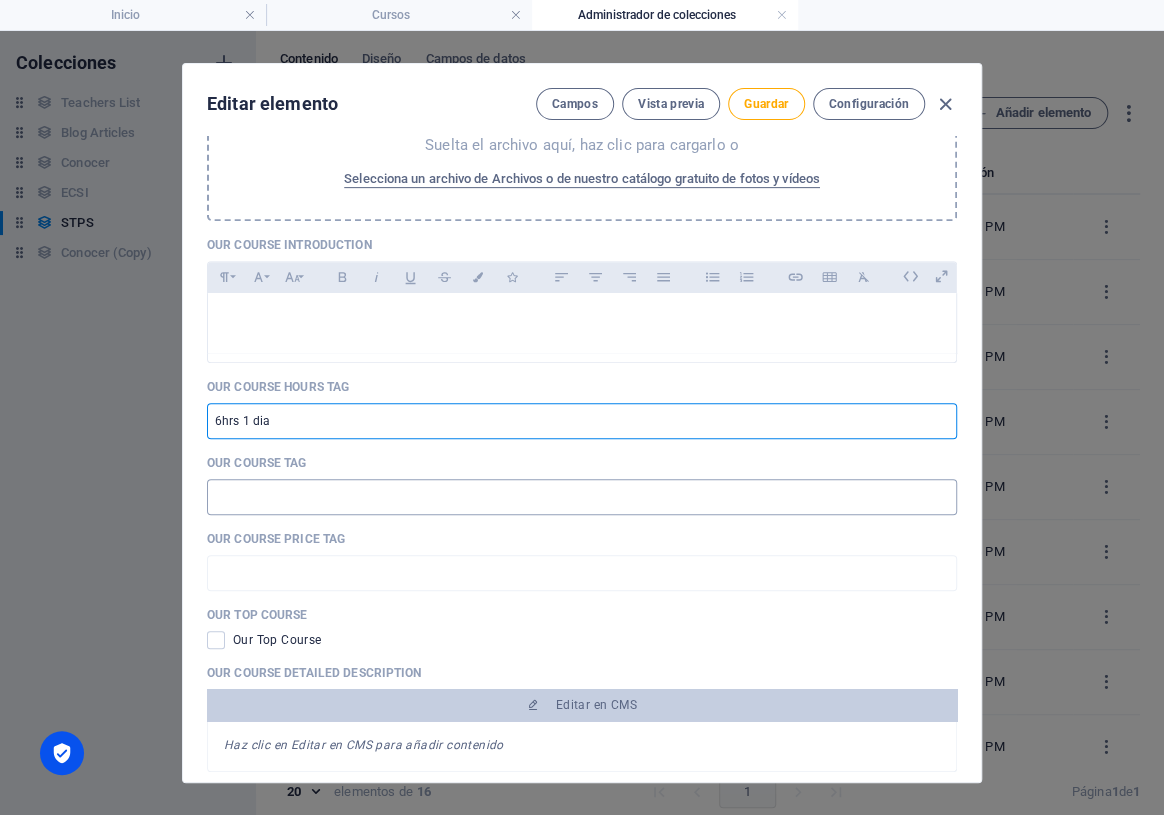 click at bounding box center (582, 497) 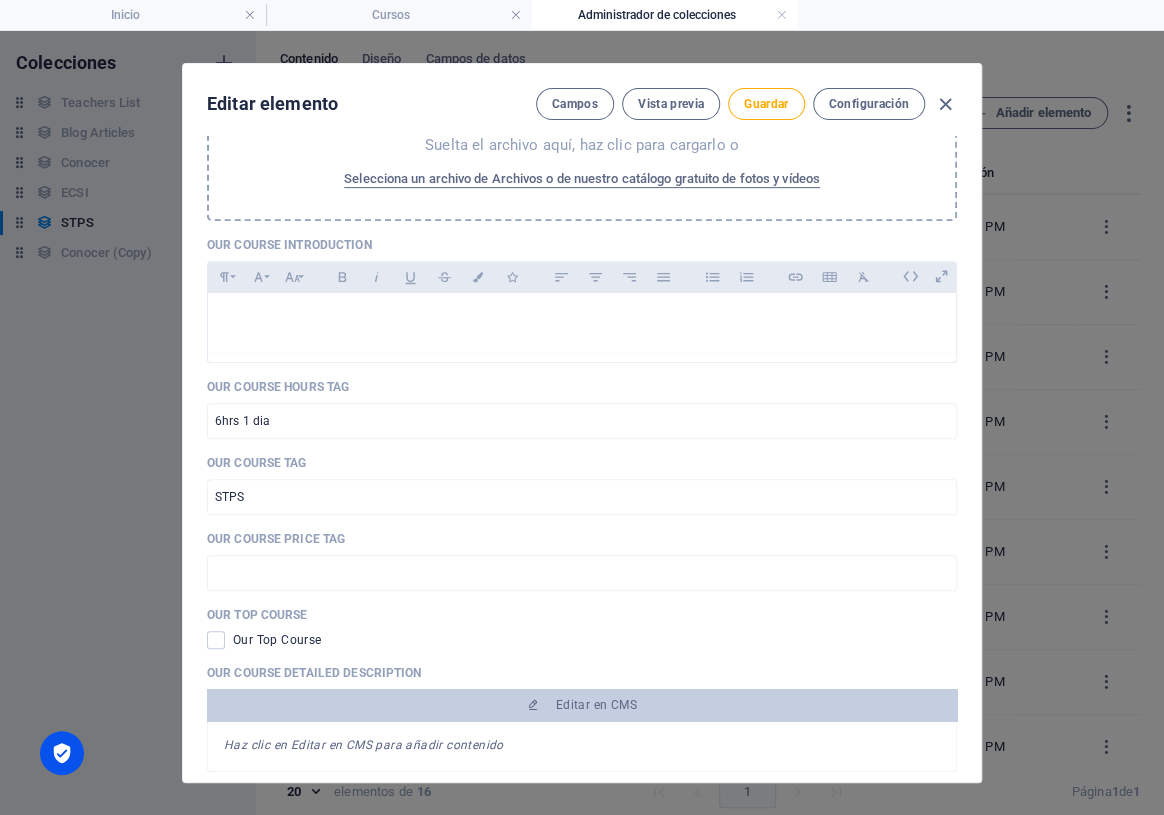 click on "Editar elemento Campos Vista previa Guardar Configuración" at bounding box center (582, 100) 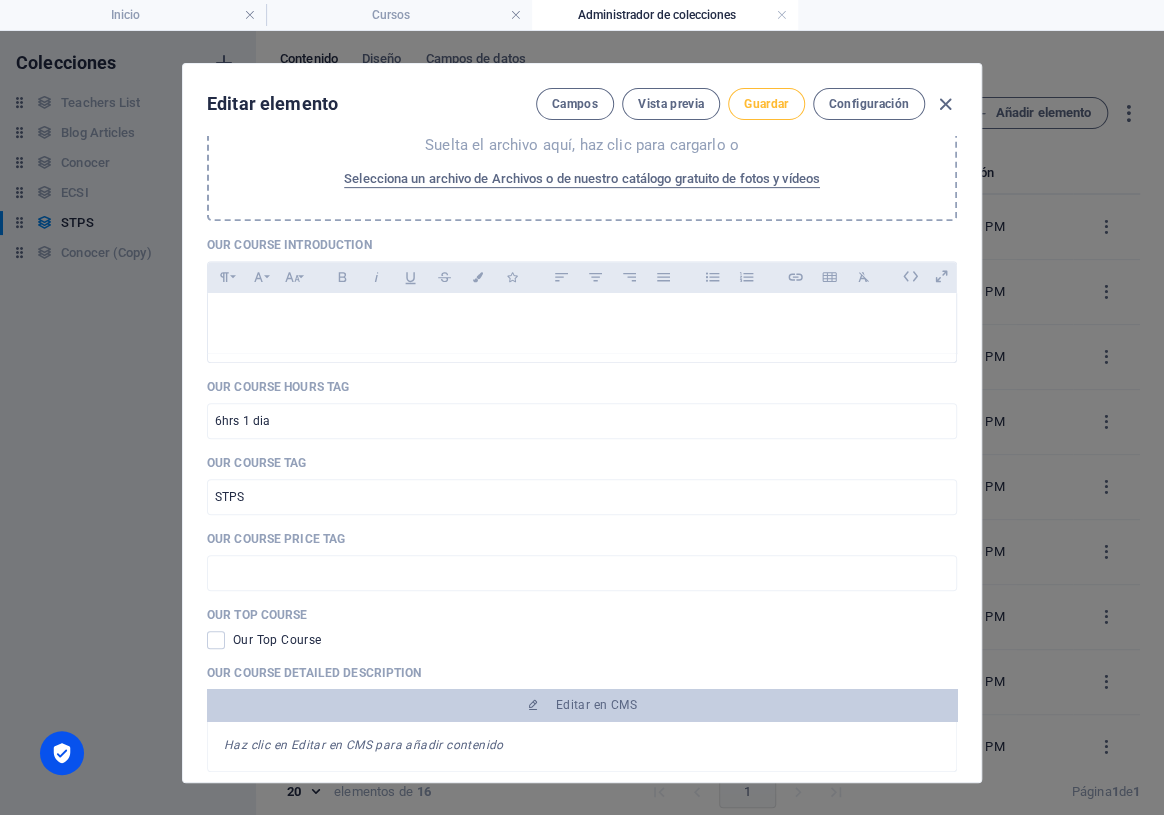 click on "Guardar" at bounding box center [766, 104] 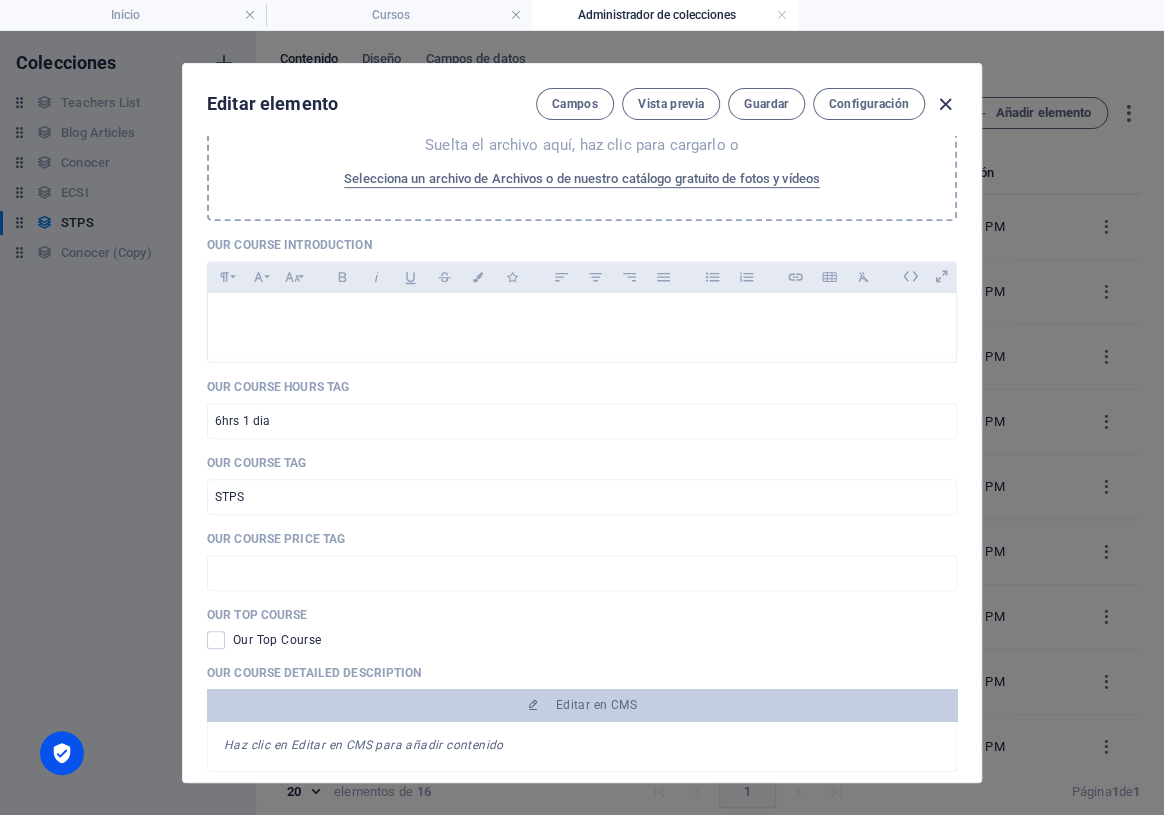 click at bounding box center [945, 104] 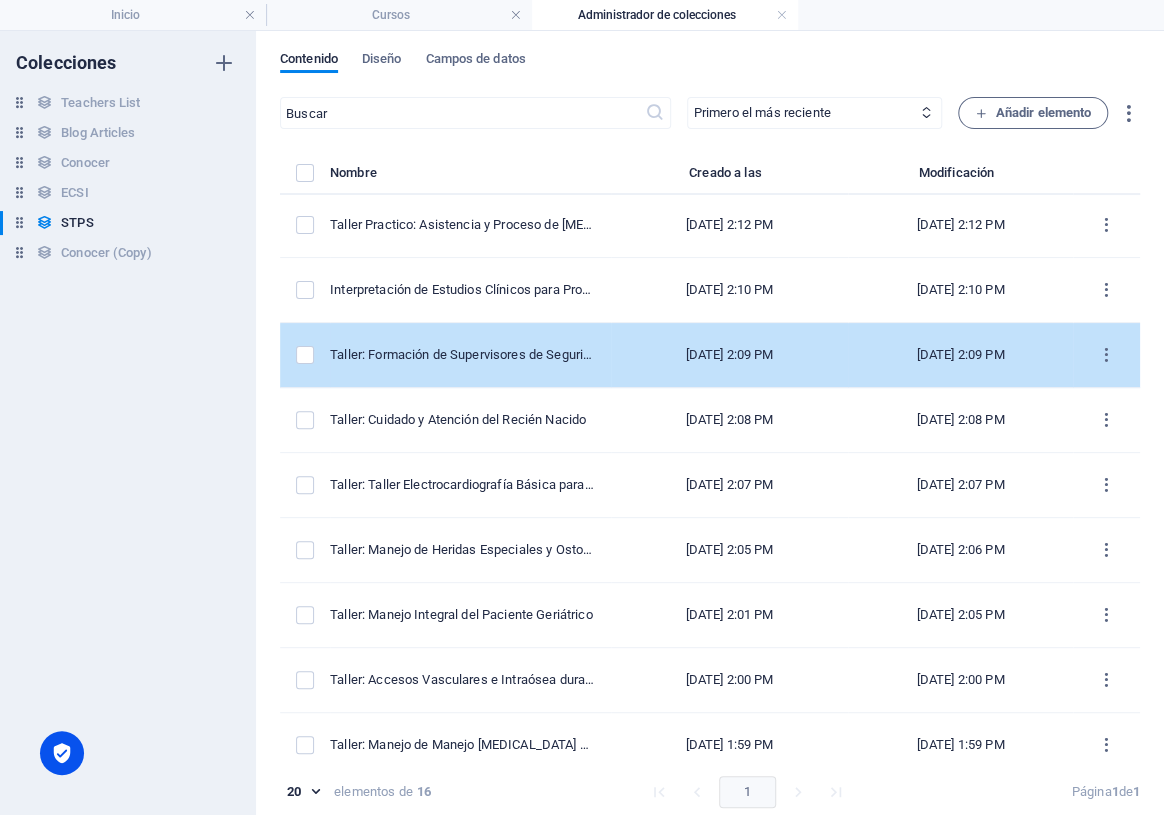 scroll, scrollTop: 0, scrollLeft: 0, axis: both 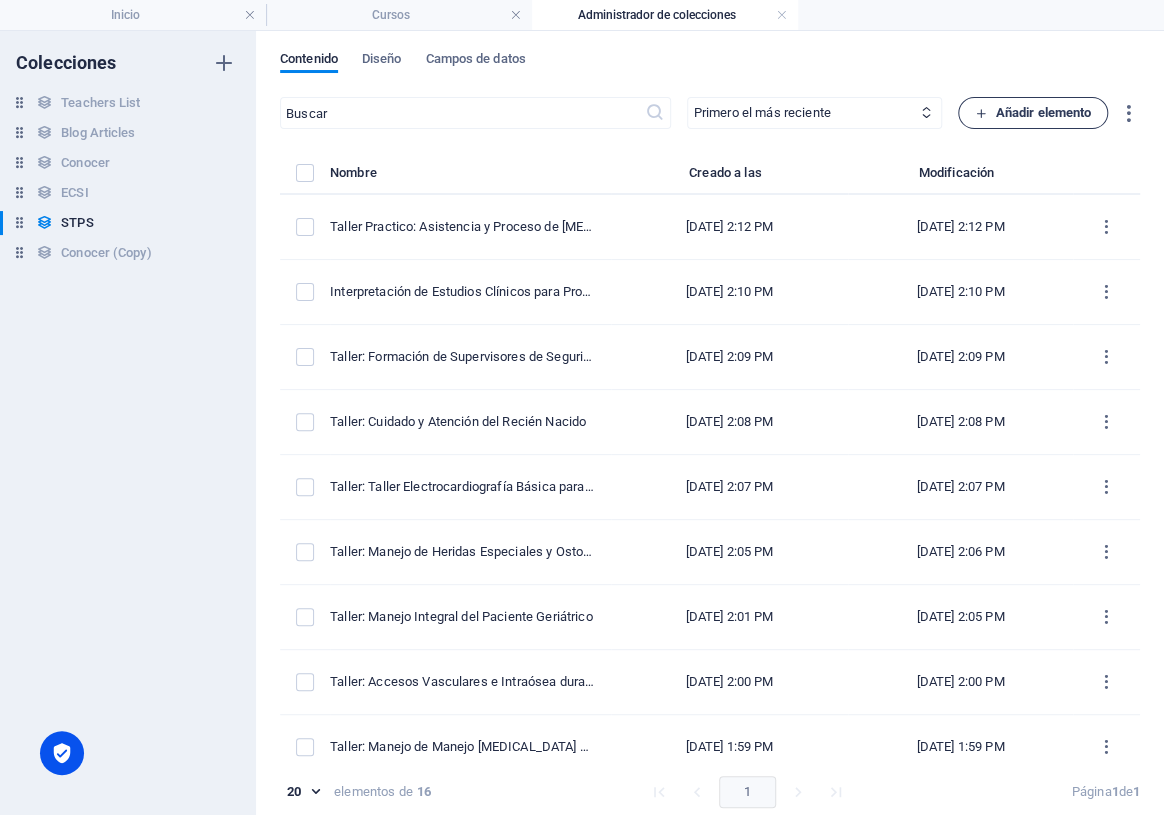 click at bounding box center (981, 113) 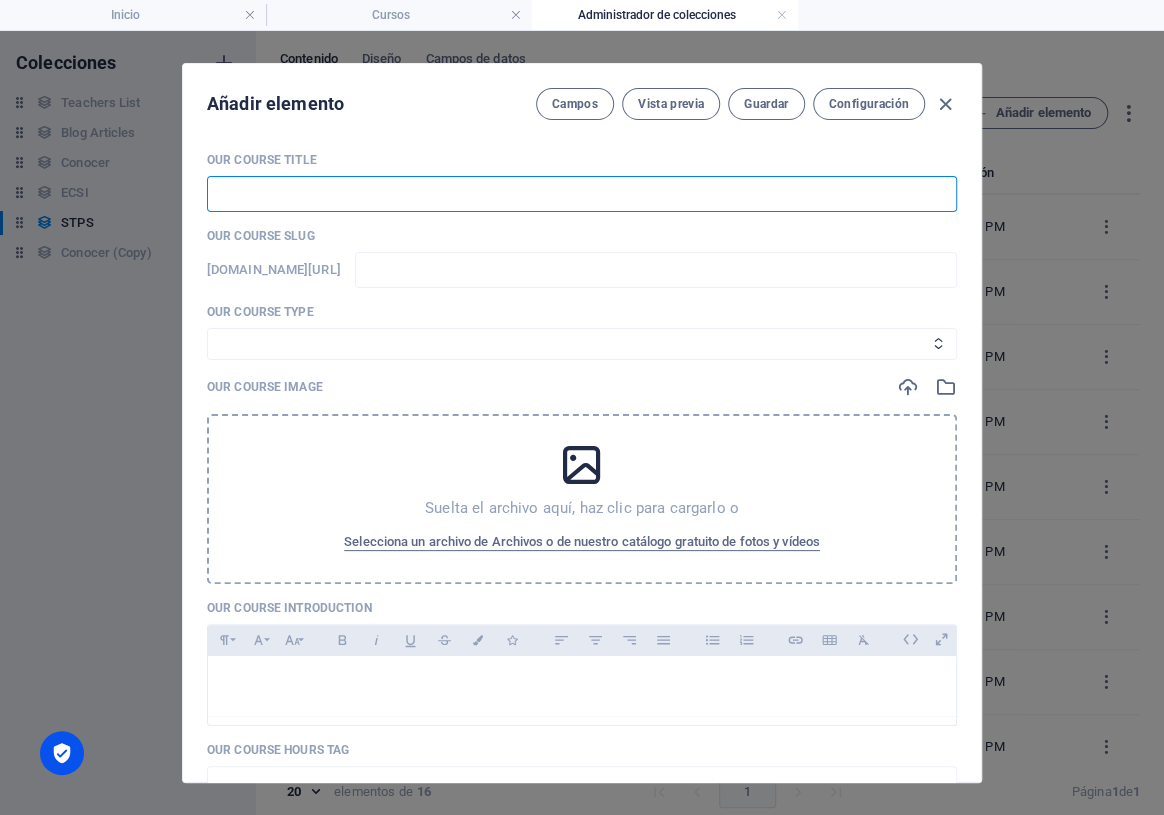 click at bounding box center (582, 194) 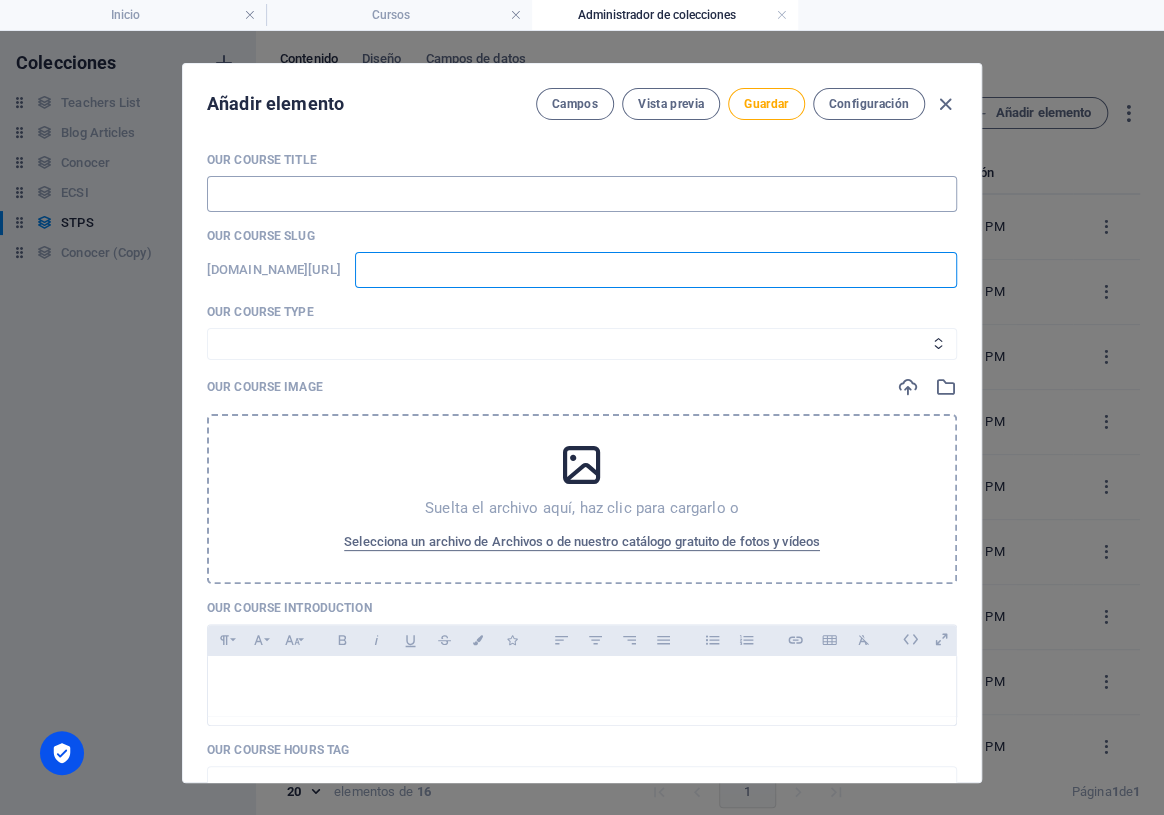 click at bounding box center (582, 194) 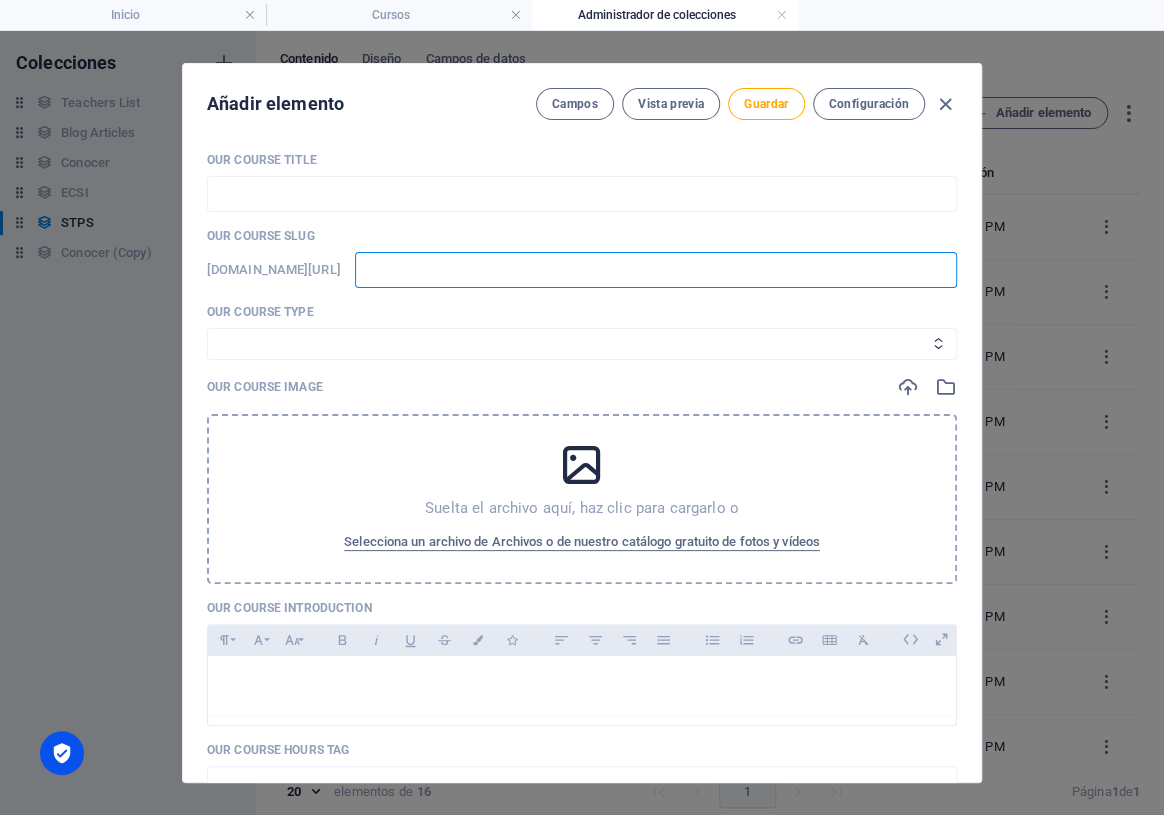 click at bounding box center [656, 270] 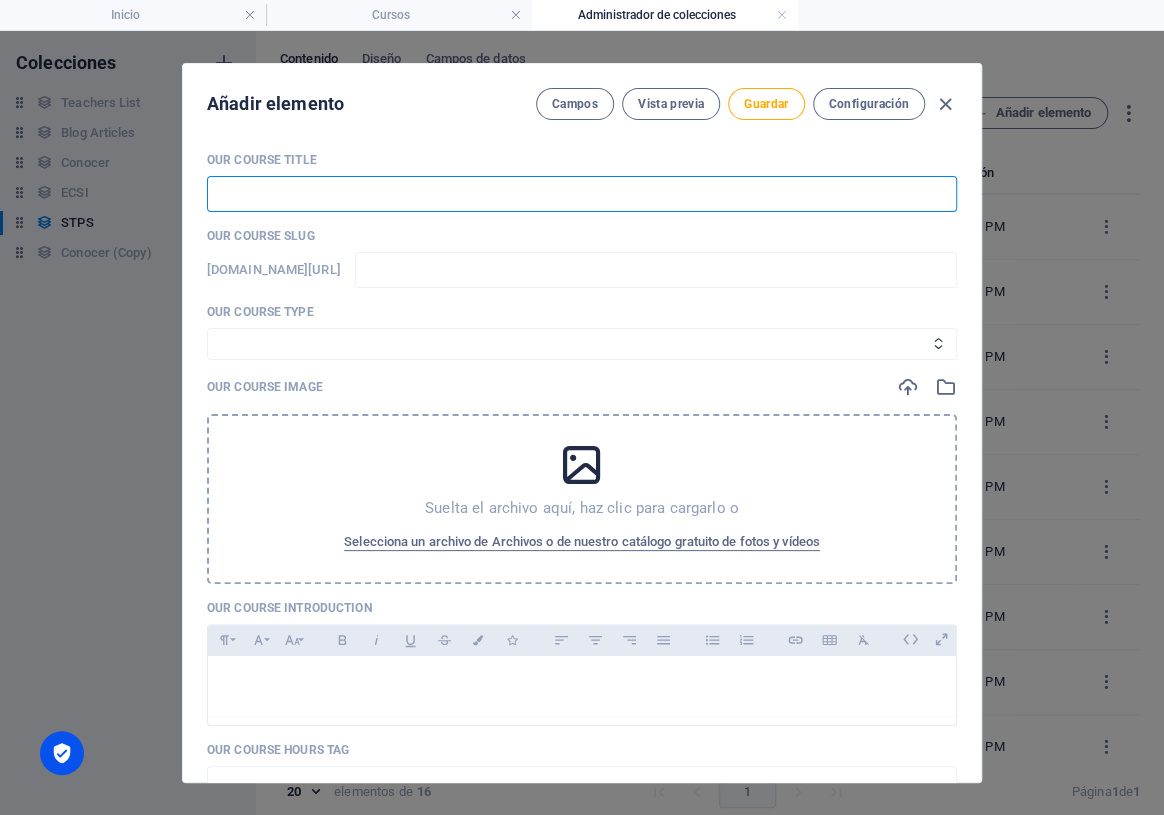 click at bounding box center [582, 194] 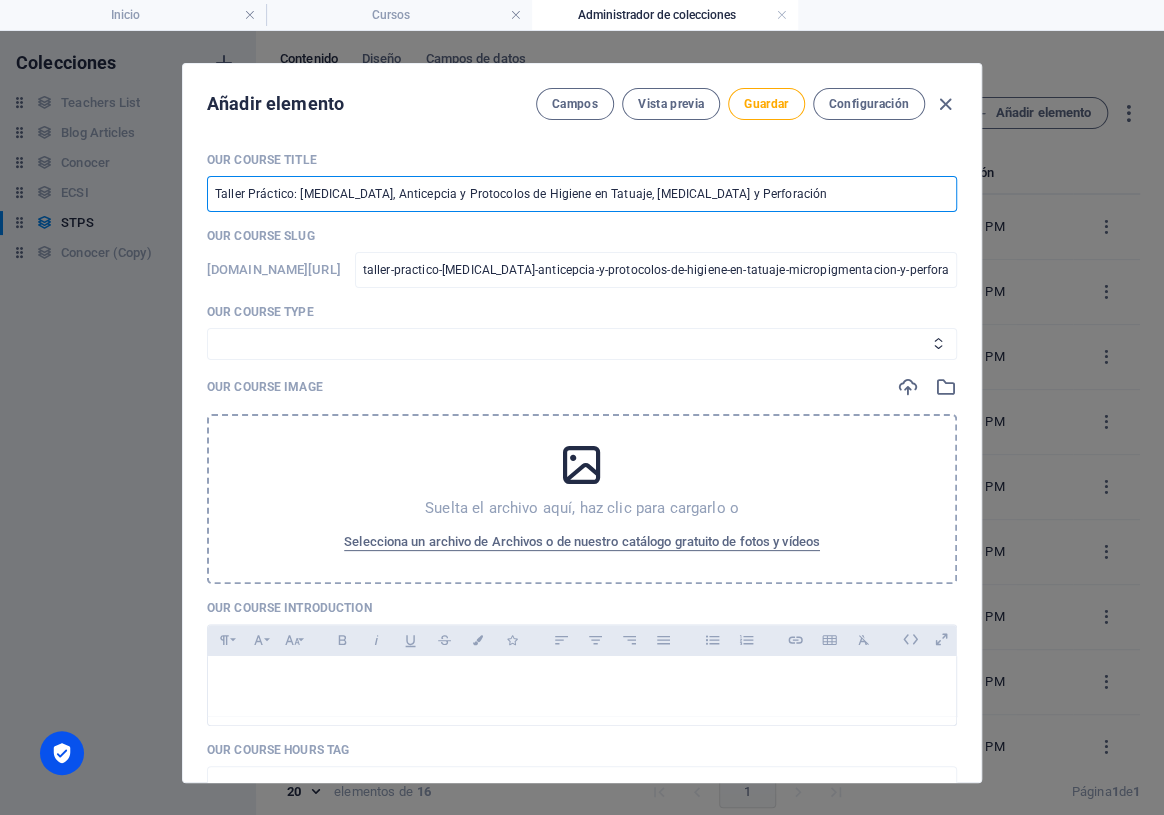 click on "Taller Práctico: [MEDICAL_DATA], Anticepcia y Protocolos de Higiene en Tatuaje, [MEDICAL_DATA] y Perforación" at bounding box center (582, 194) 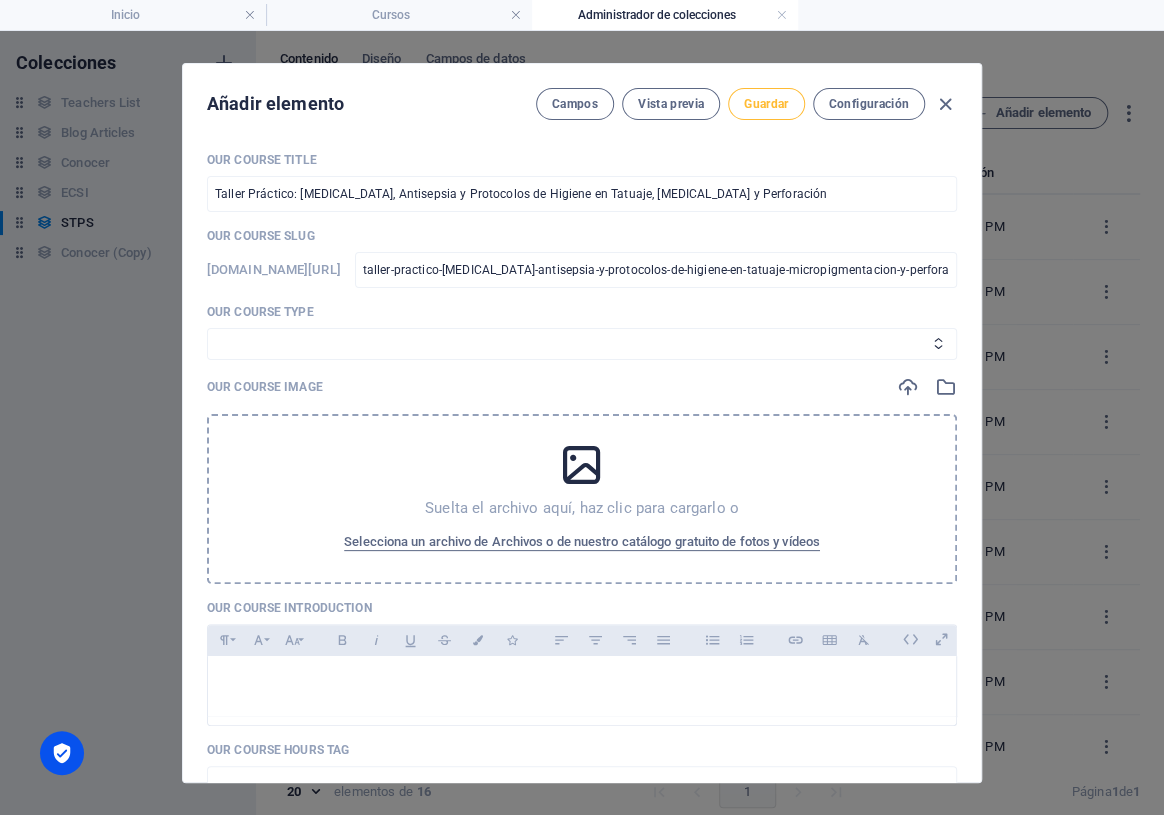 click on "Guardar" at bounding box center (766, 104) 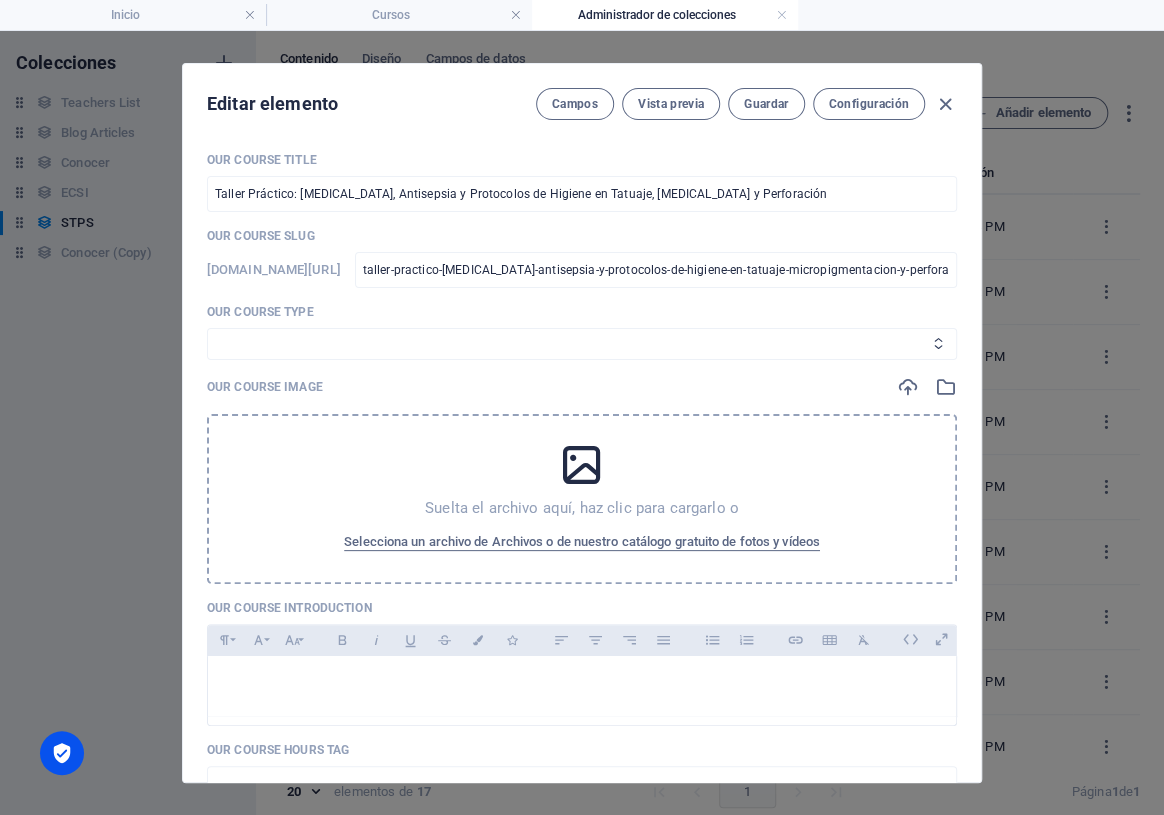 click on "Curso Basico Curso Intermedio Curso" at bounding box center (582, 344) 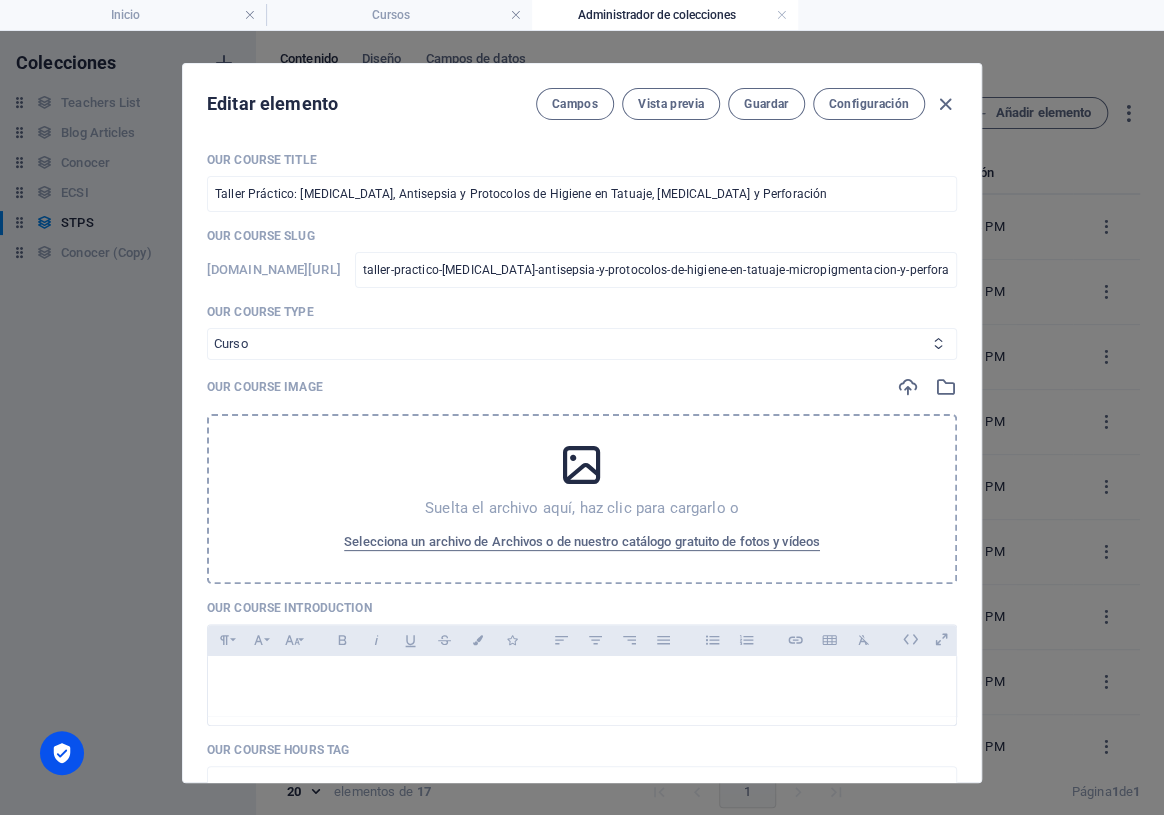 click on "Curso Basico Curso Intermedio Curso" at bounding box center [582, 344] 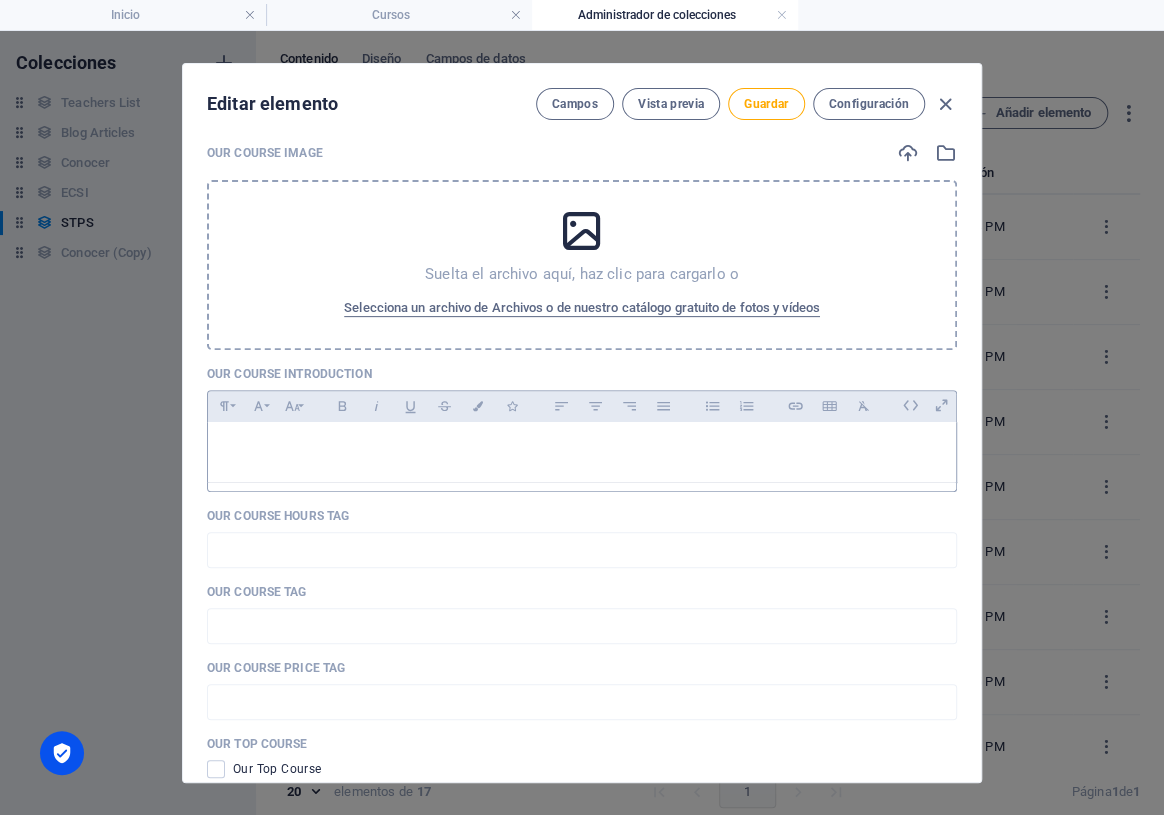 scroll, scrollTop: 272, scrollLeft: 0, axis: vertical 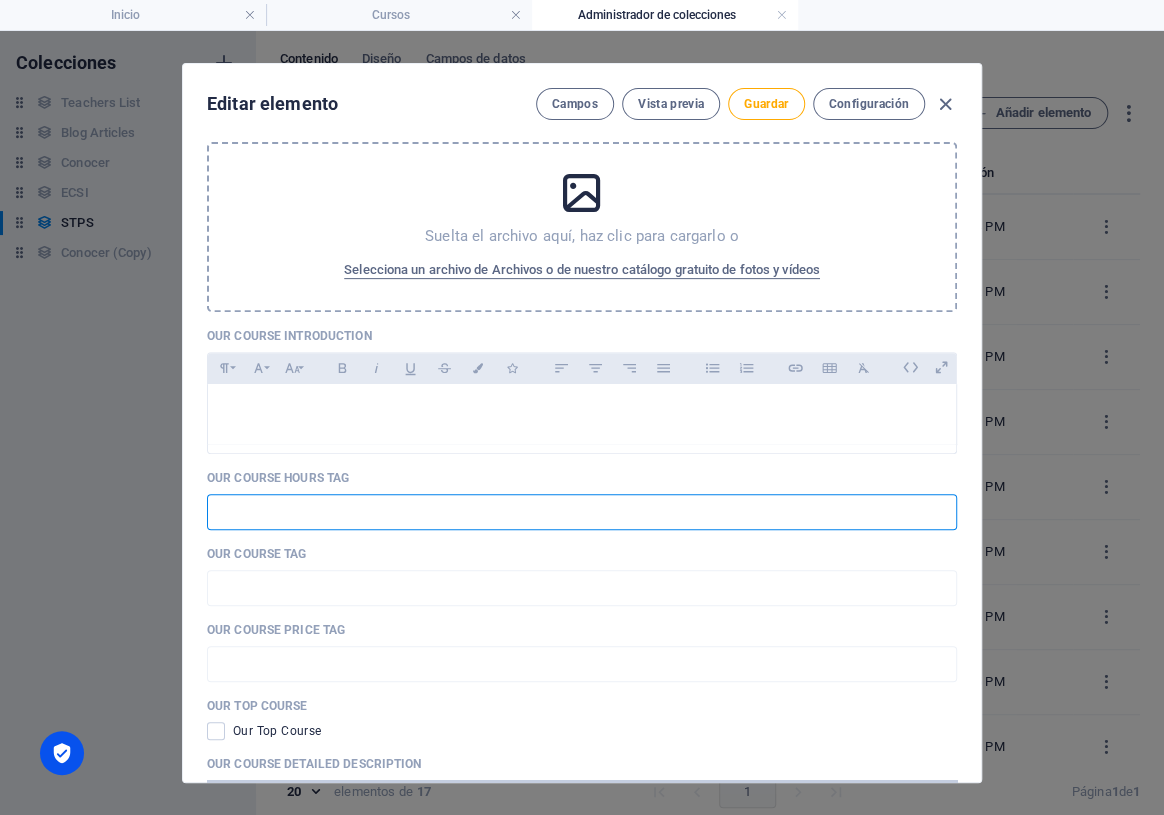 click at bounding box center [582, 512] 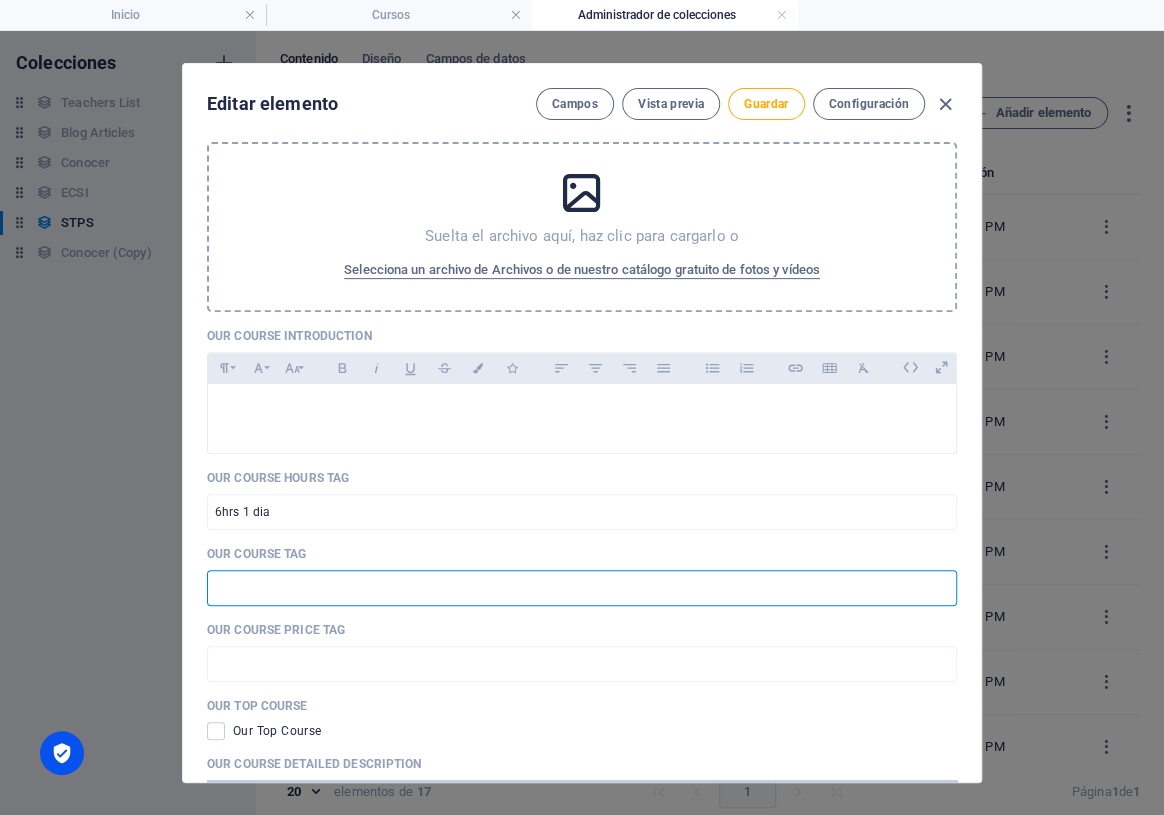 click at bounding box center (582, 588) 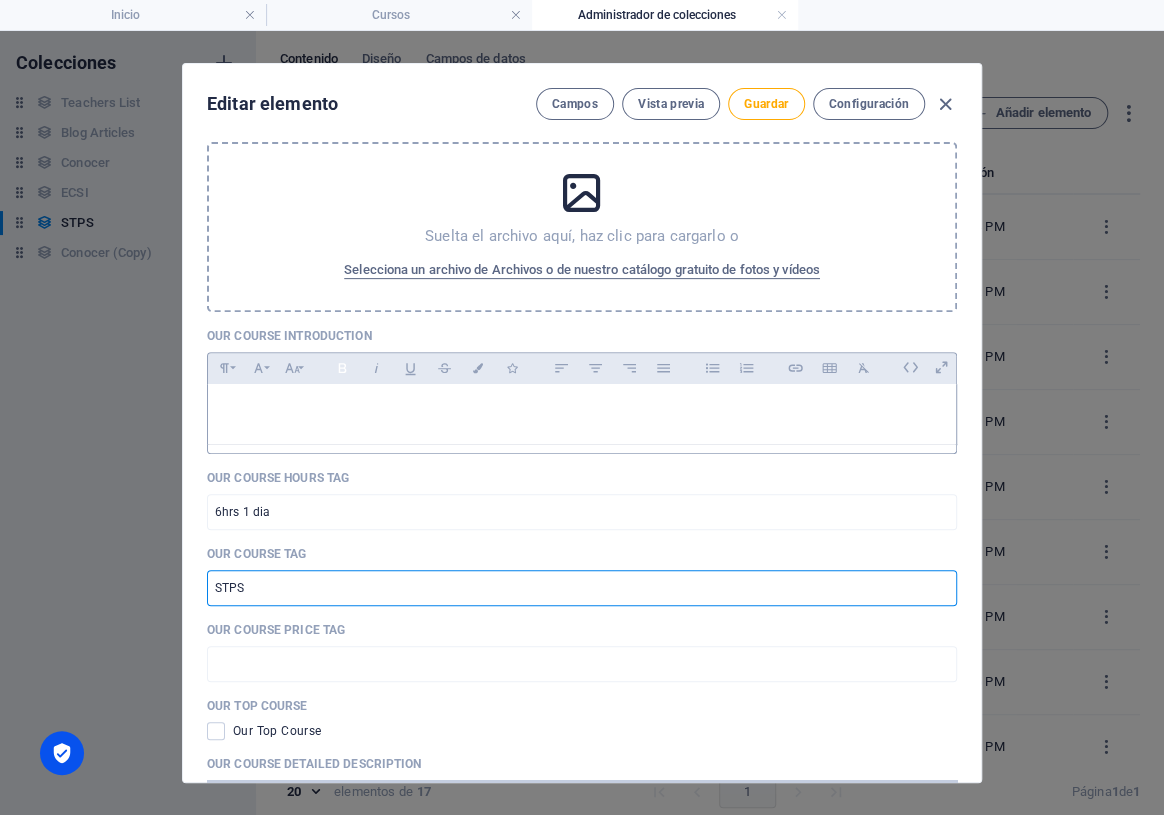 click on "Bold" at bounding box center [342, 368] 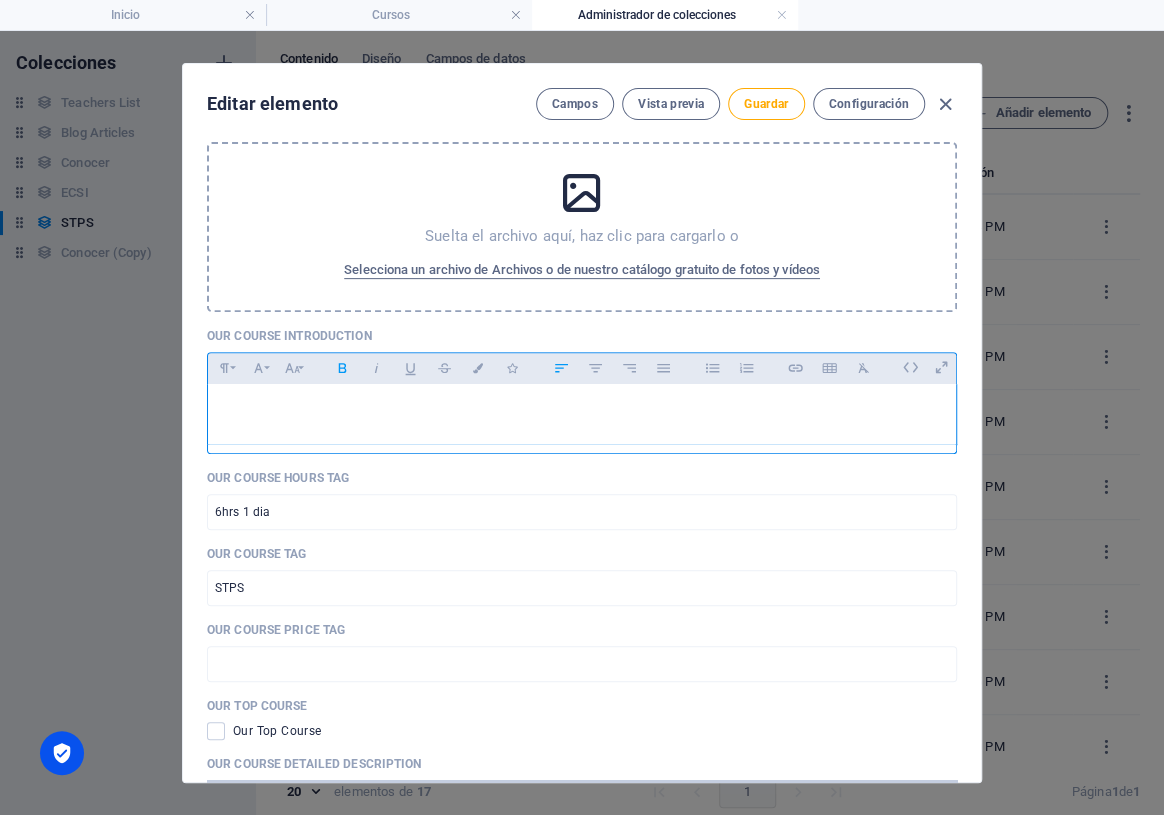 click 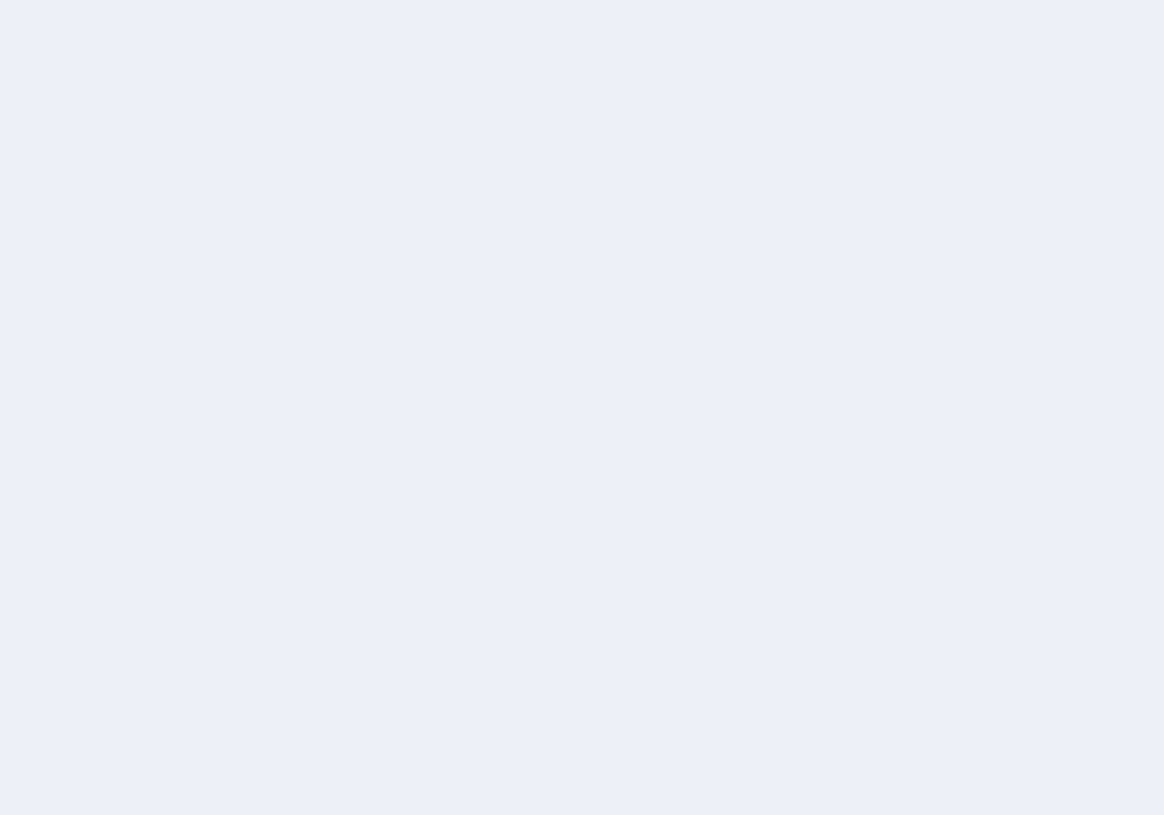 scroll, scrollTop: 0, scrollLeft: 0, axis: both 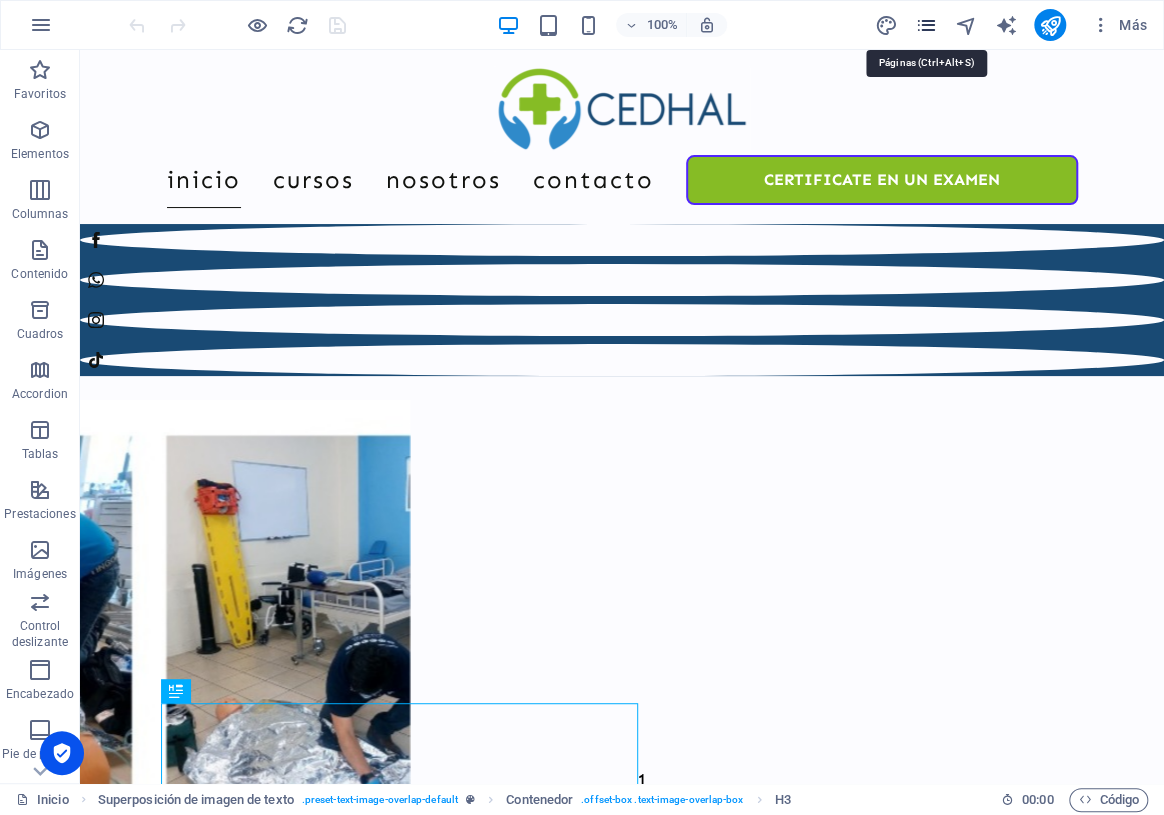 click at bounding box center (926, 25) 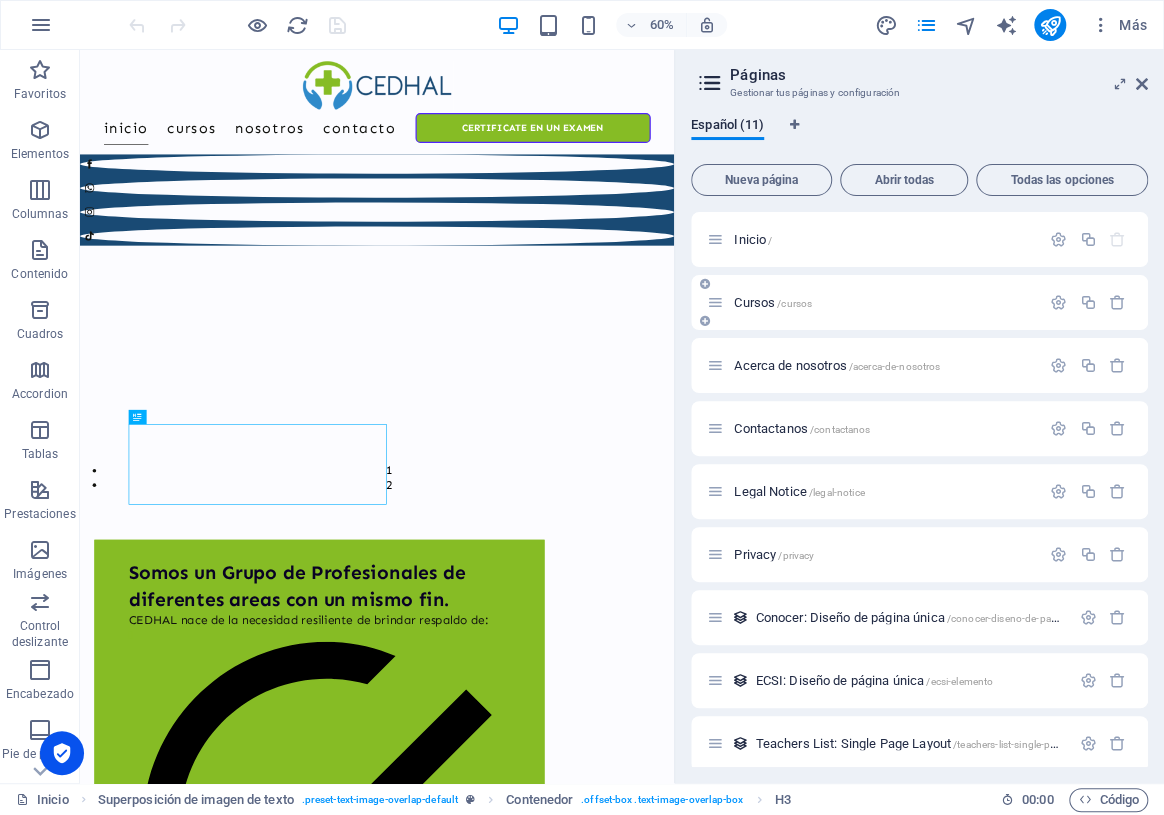 click on "Cursos /cursos" at bounding box center [773, 302] 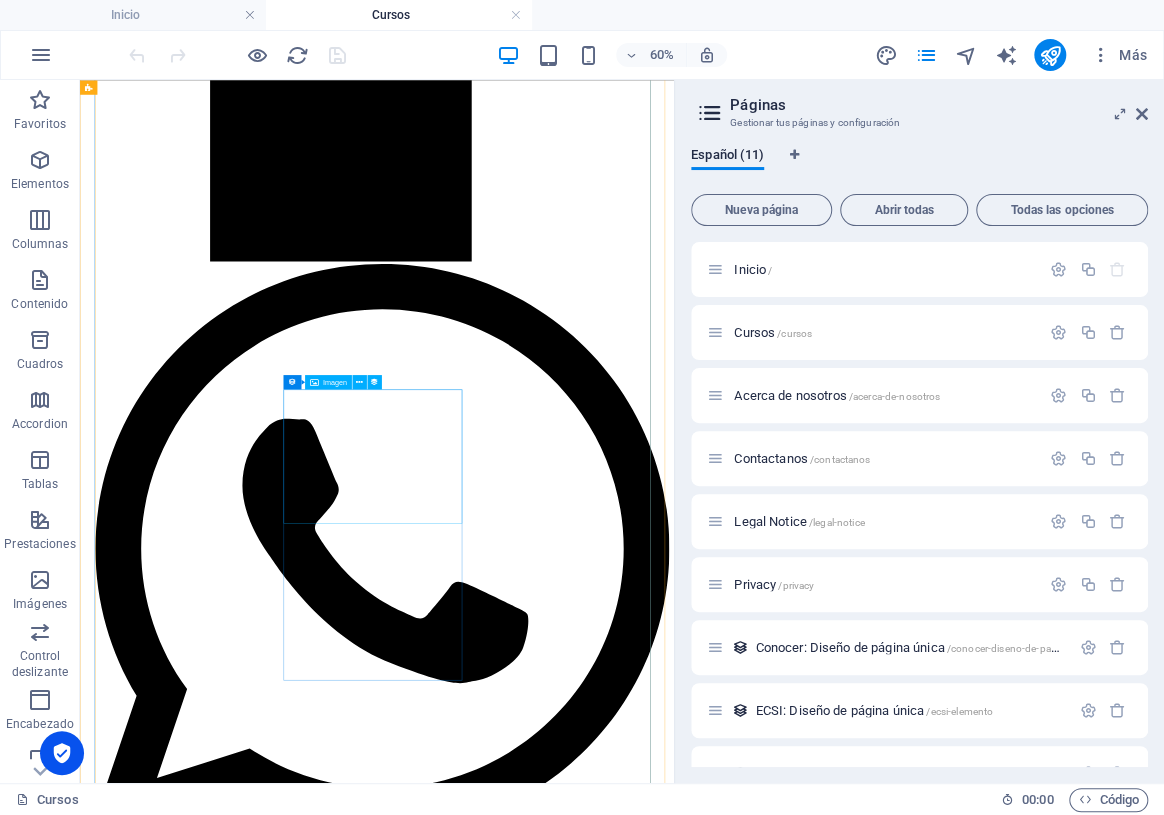 scroll, scrollTop: 3181, scrollLeft: 0, axis: vertical 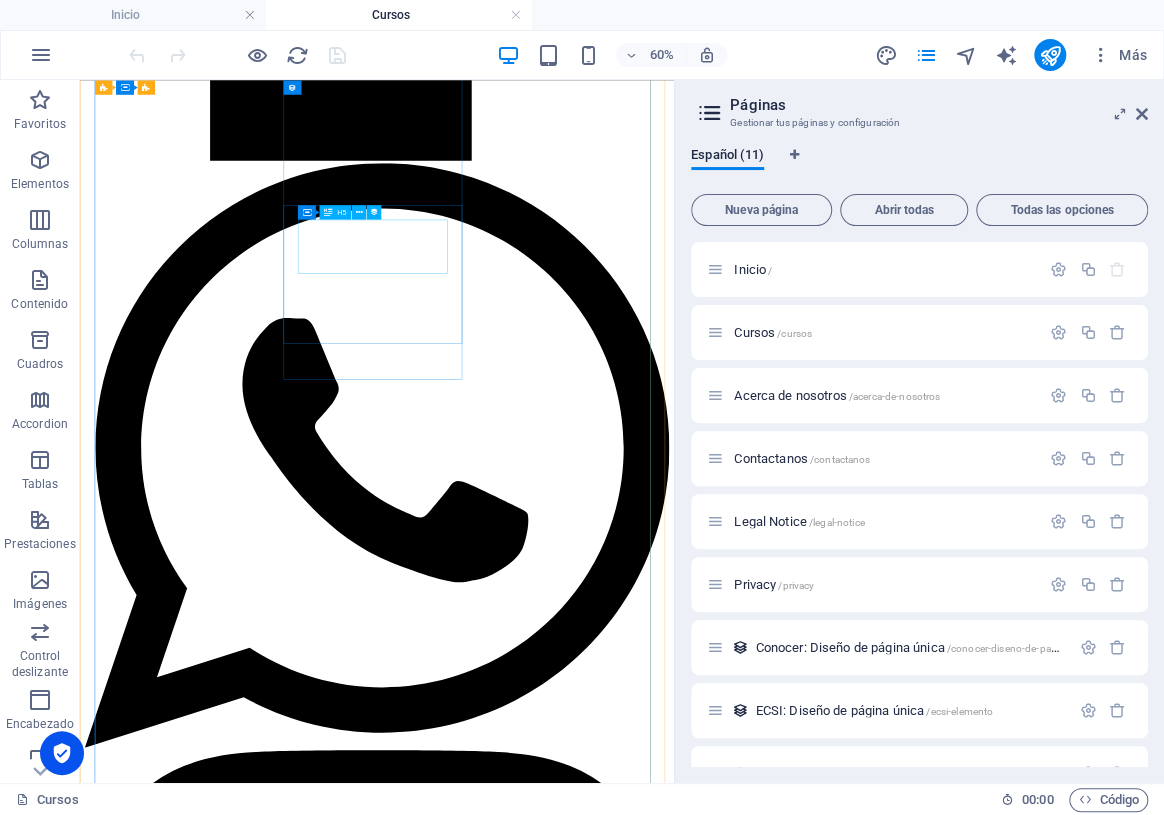 click on "Taller Practico: Asistencia y Proceso de [MEDICAL_DATA] y [MEDICAL_DATA]" at bounding box center (575, 15574) 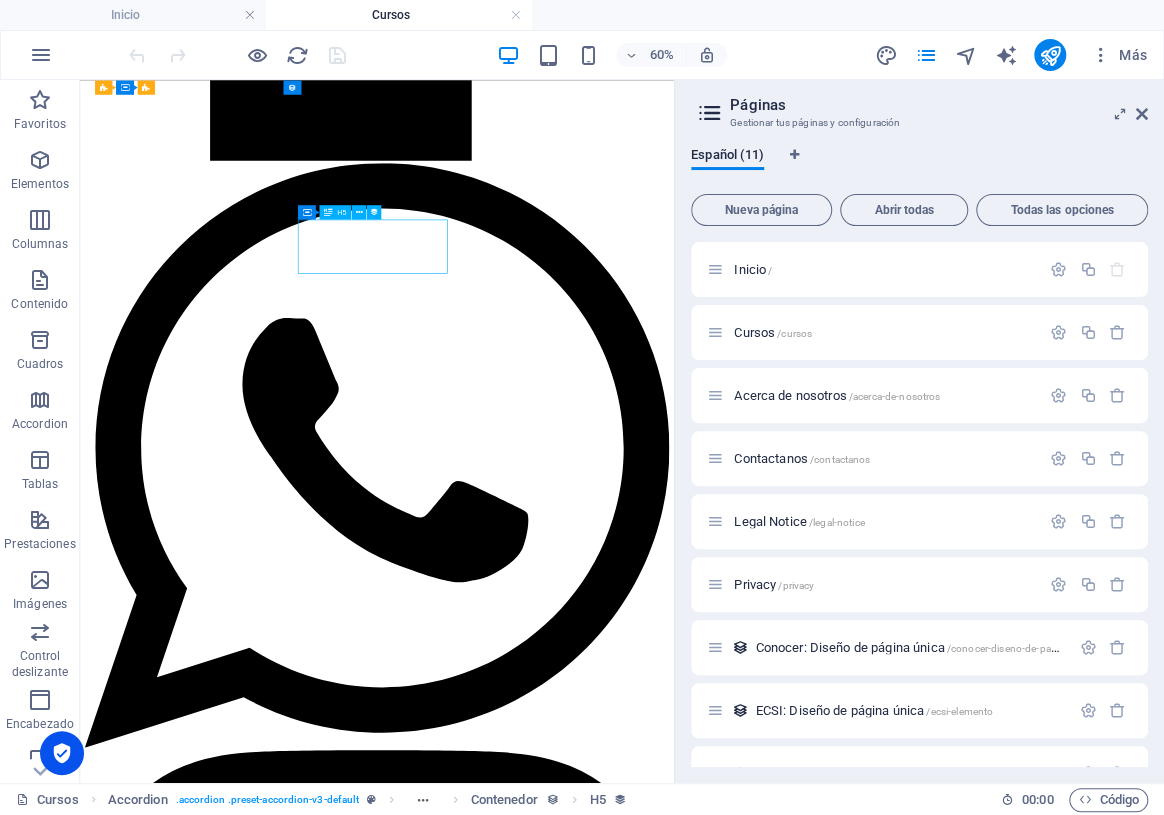 click on "Taller Practico: Asistencia y Proceso de [MEDICAL_DATA] y [MEDICAL_DATA]" at bounding box center [575, 15574] 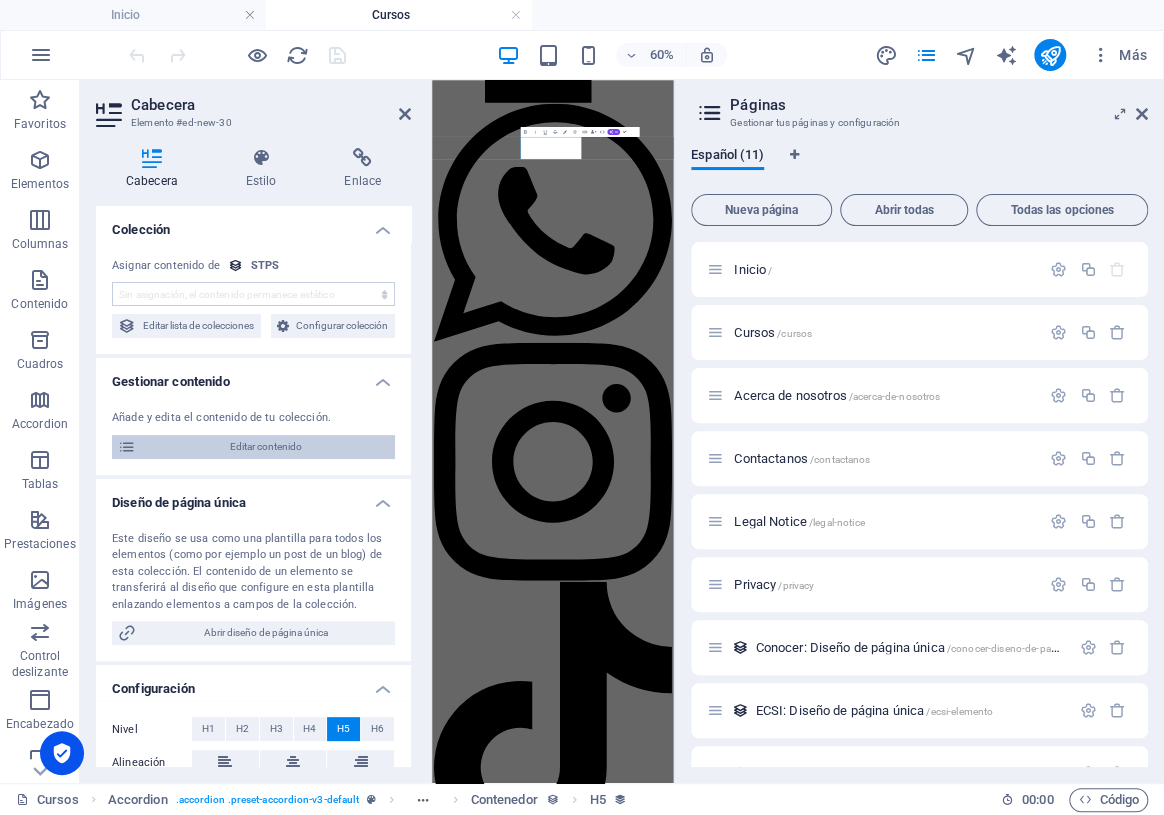 scroll, scrollTop: 3192, scrollLeft: 0, axis: vertical 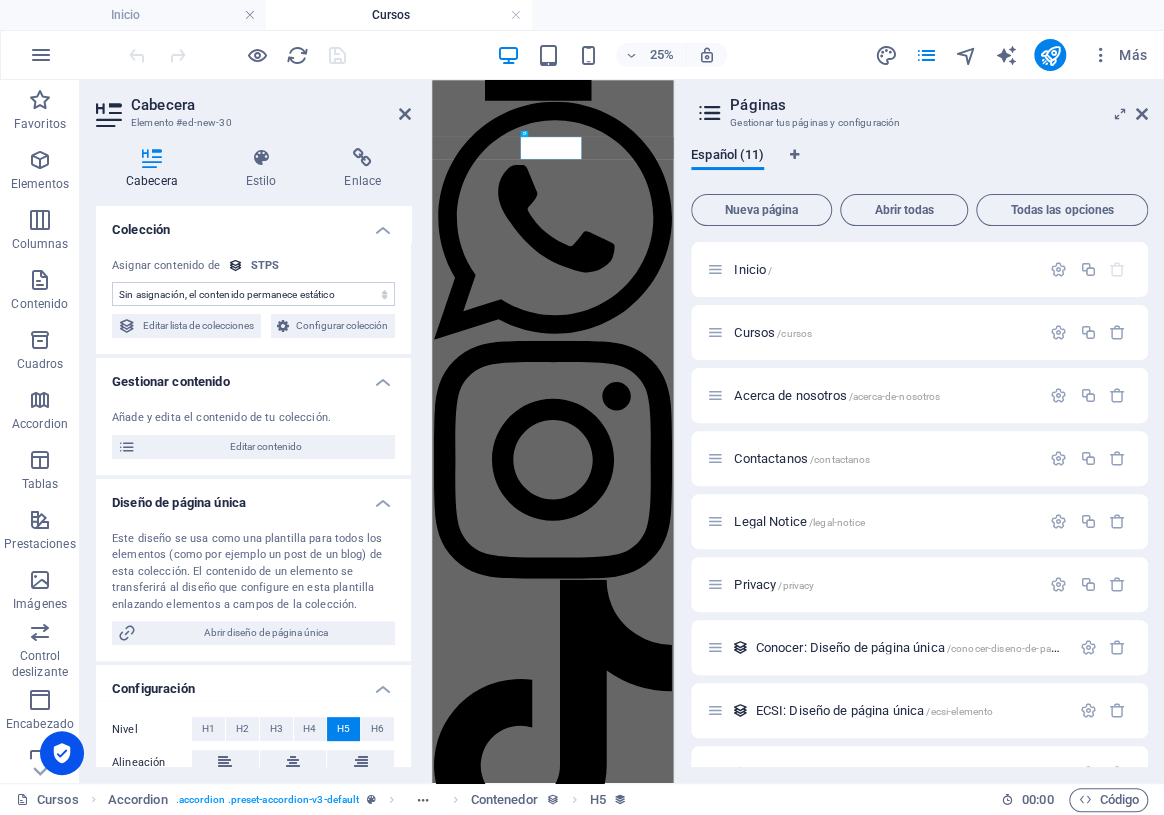 select on "name" 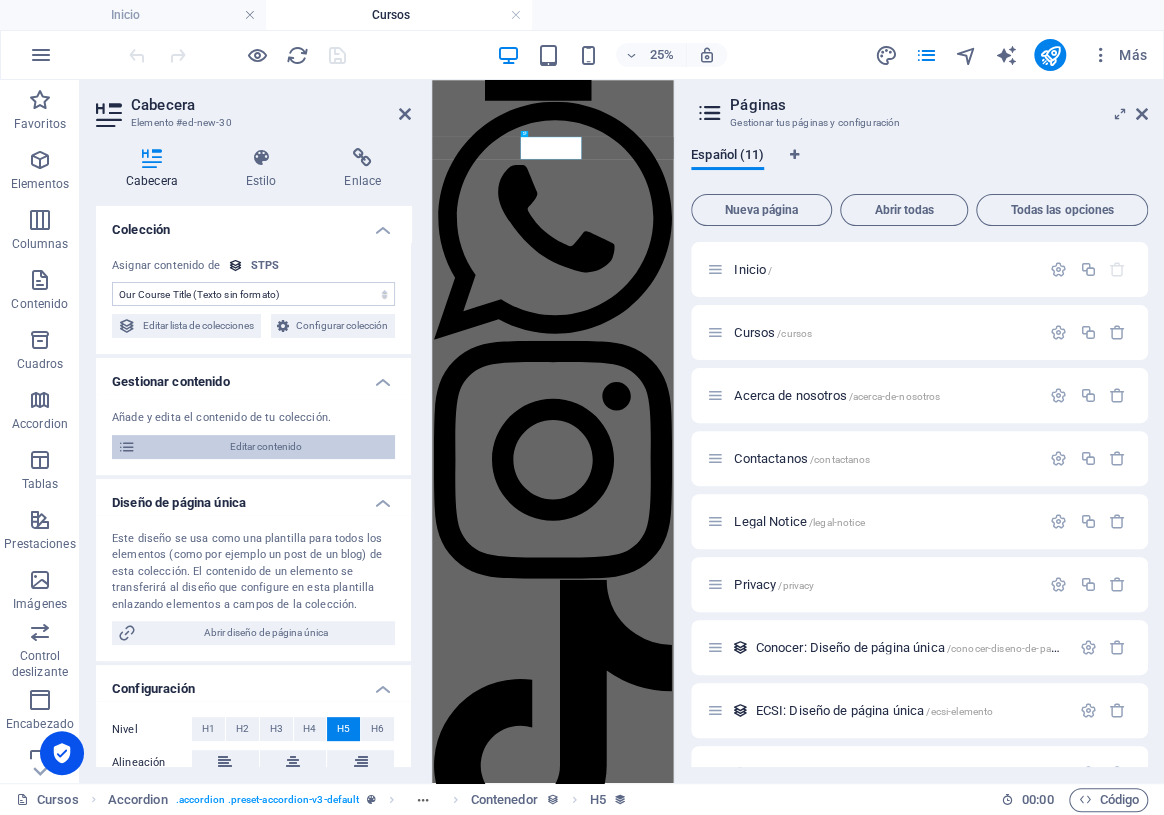 click on "Editar contenido" at bounding box center [265, 447] 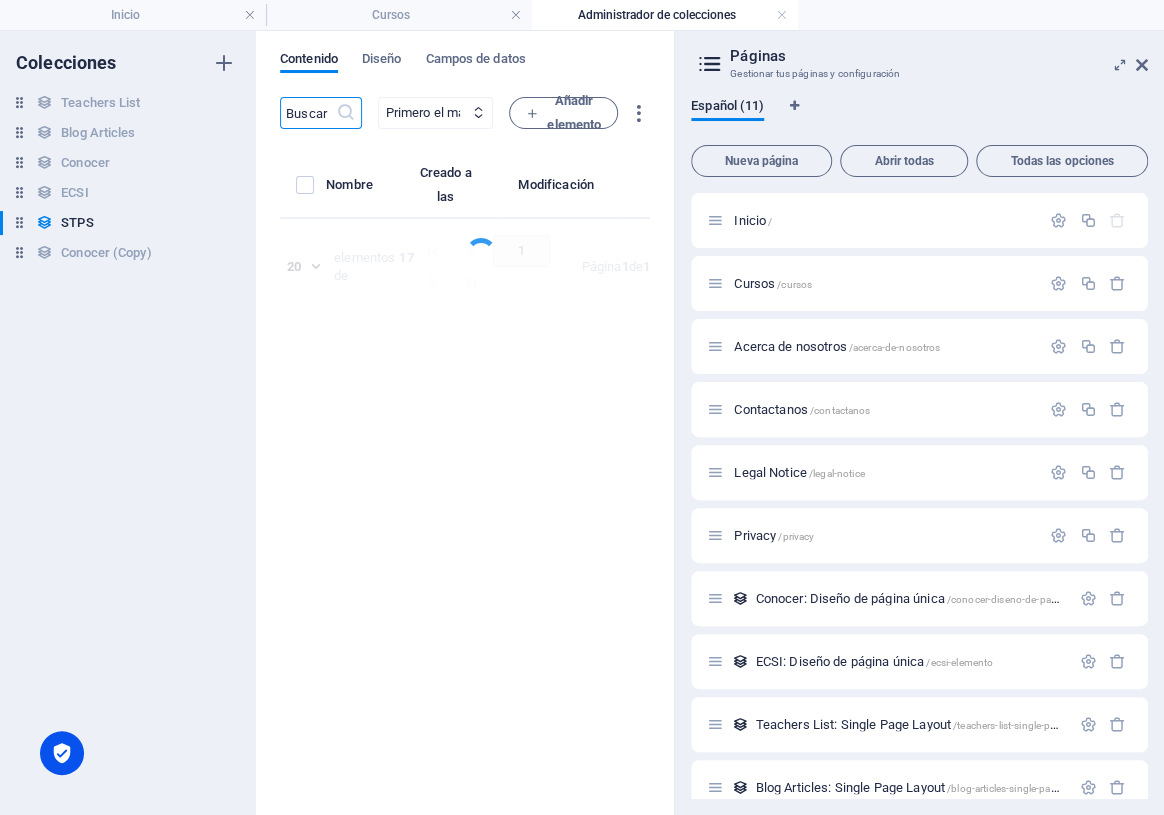 select on "Curso" 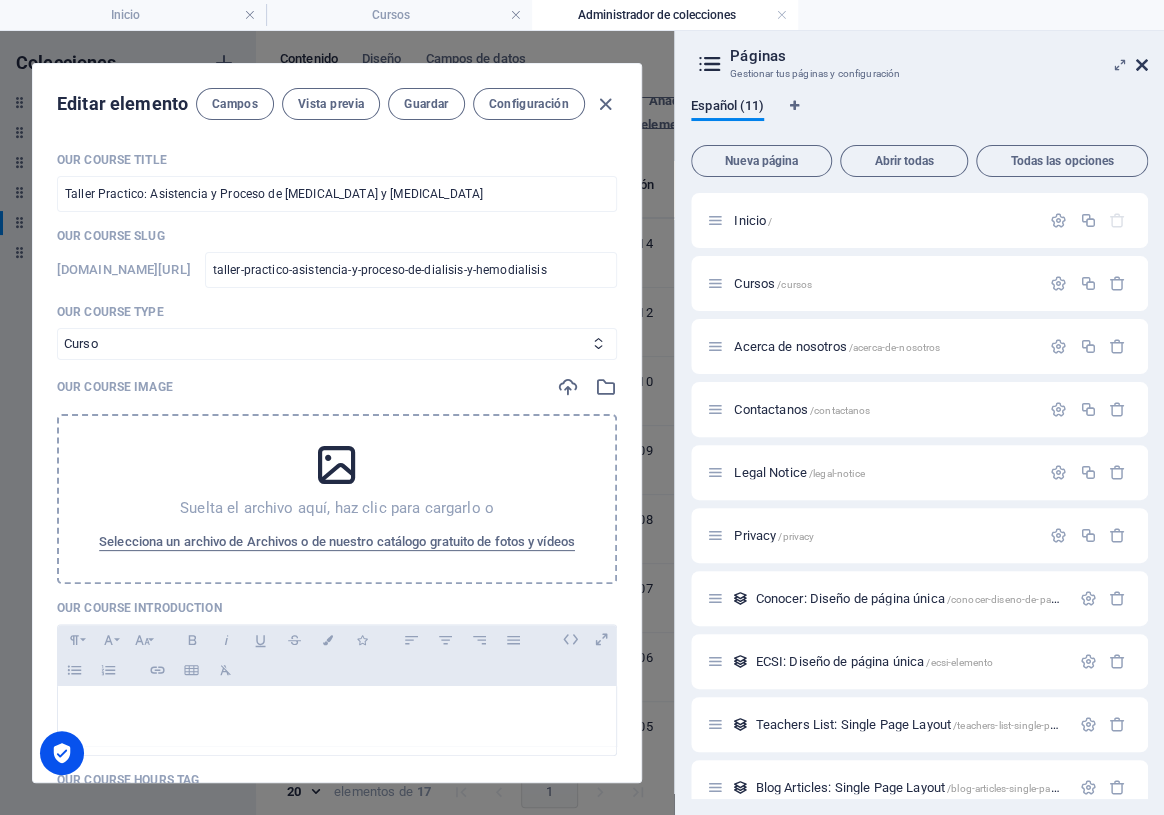 click at bounding box center [1142, 65] 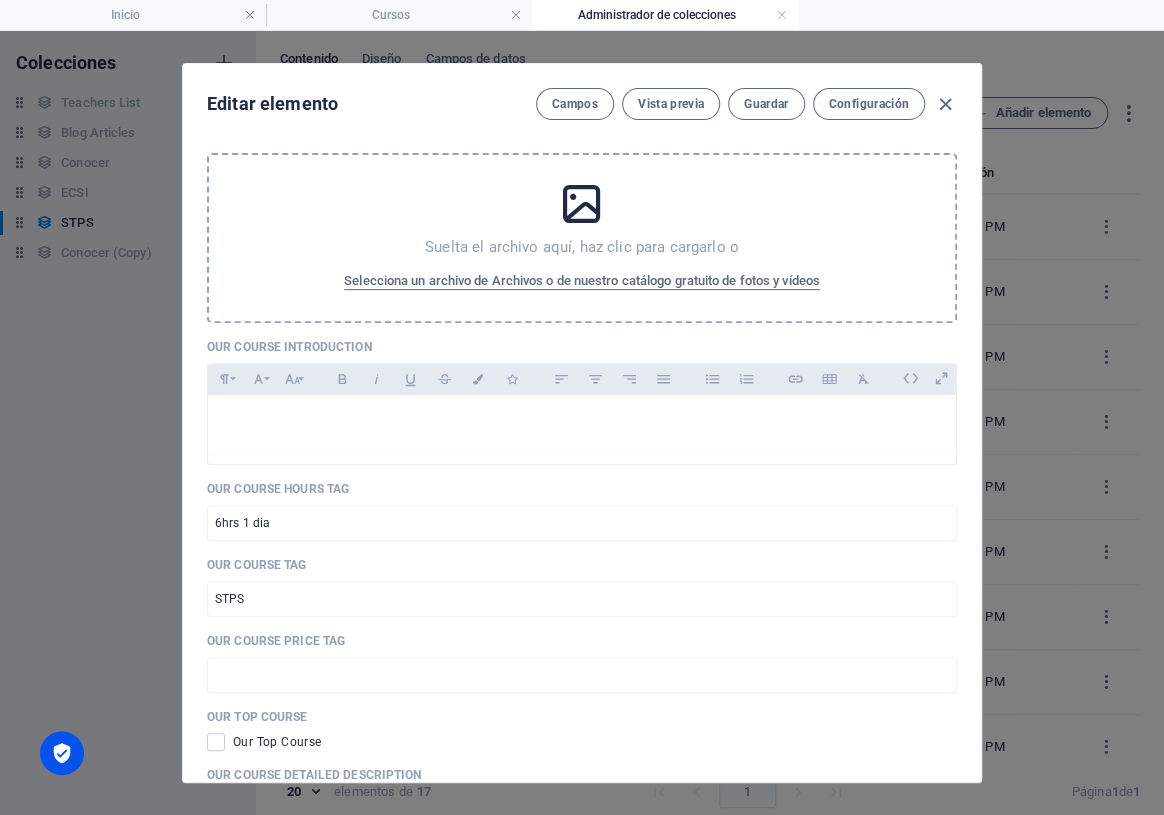 scroll, scrollTop: 272, scrollLeft: 0, axis: vertical 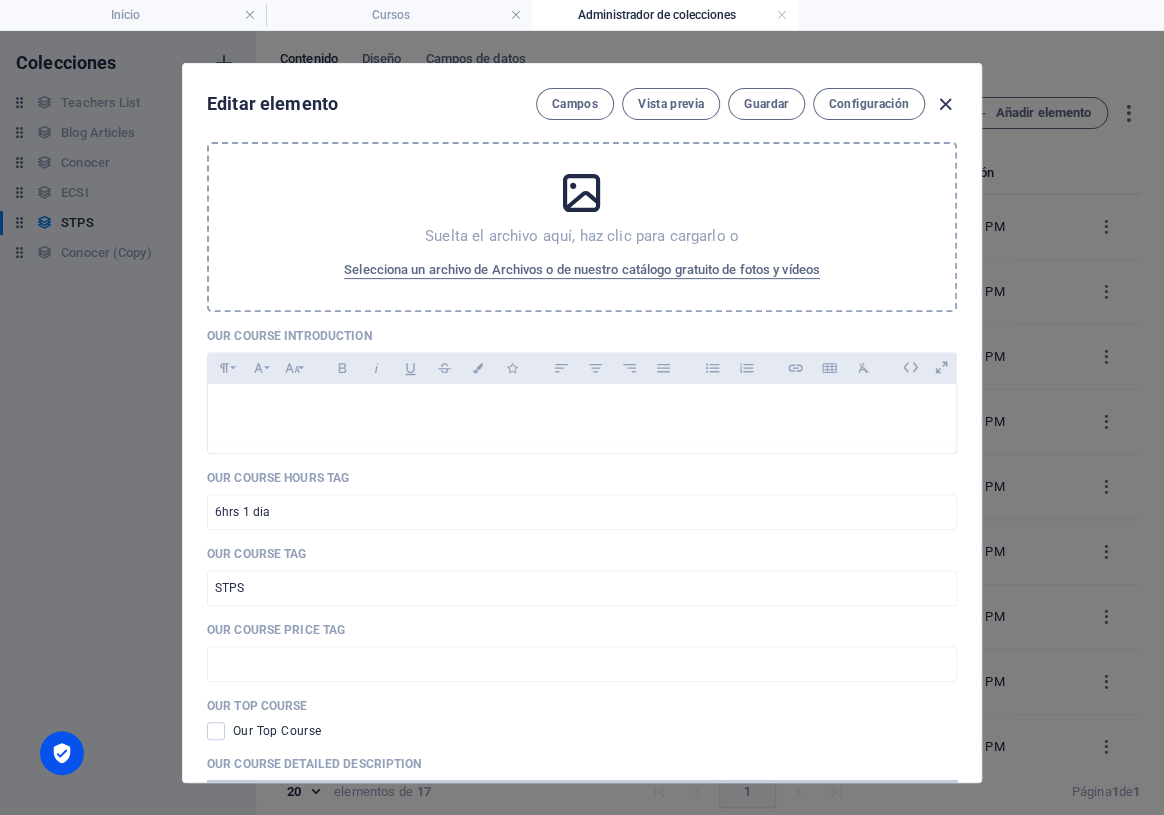 click at bounding box center (945, 104) 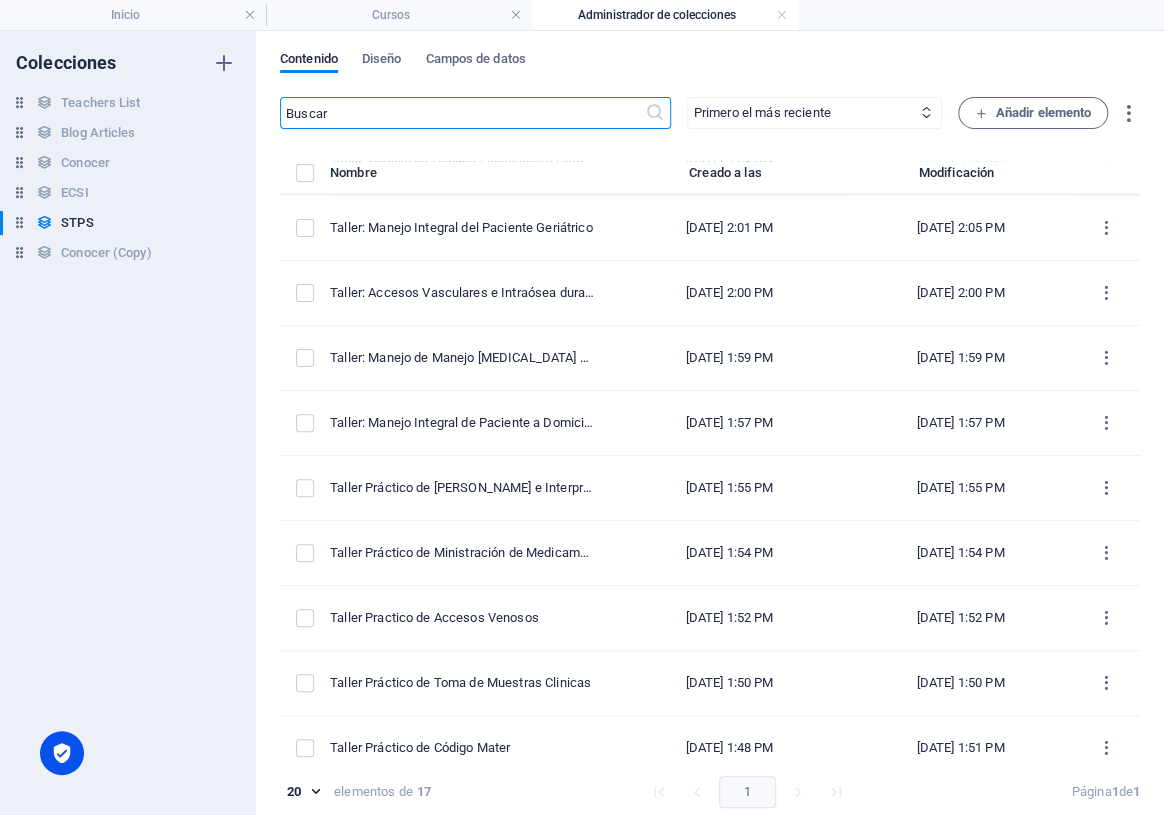scroll, scrollTop: 538, scrollLeft: 0, axis: vertical 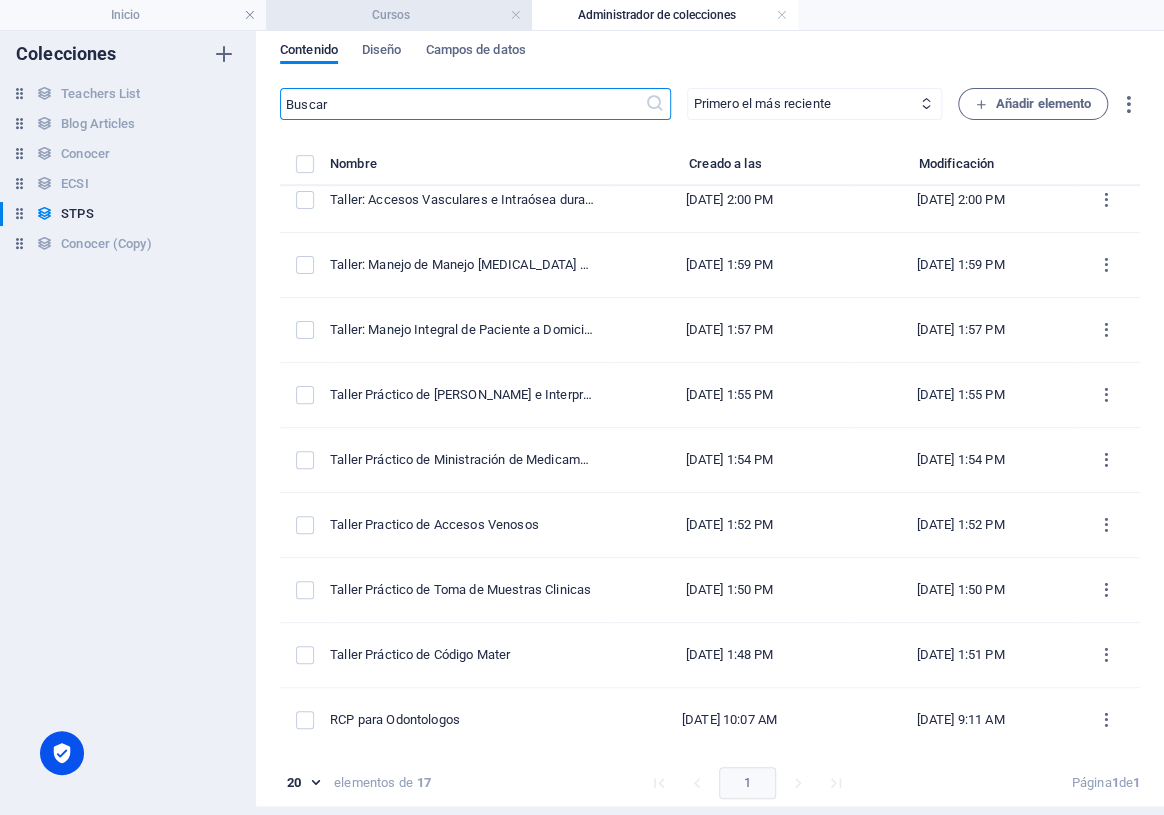click on "Cursos" at bounding box center [399, 15] 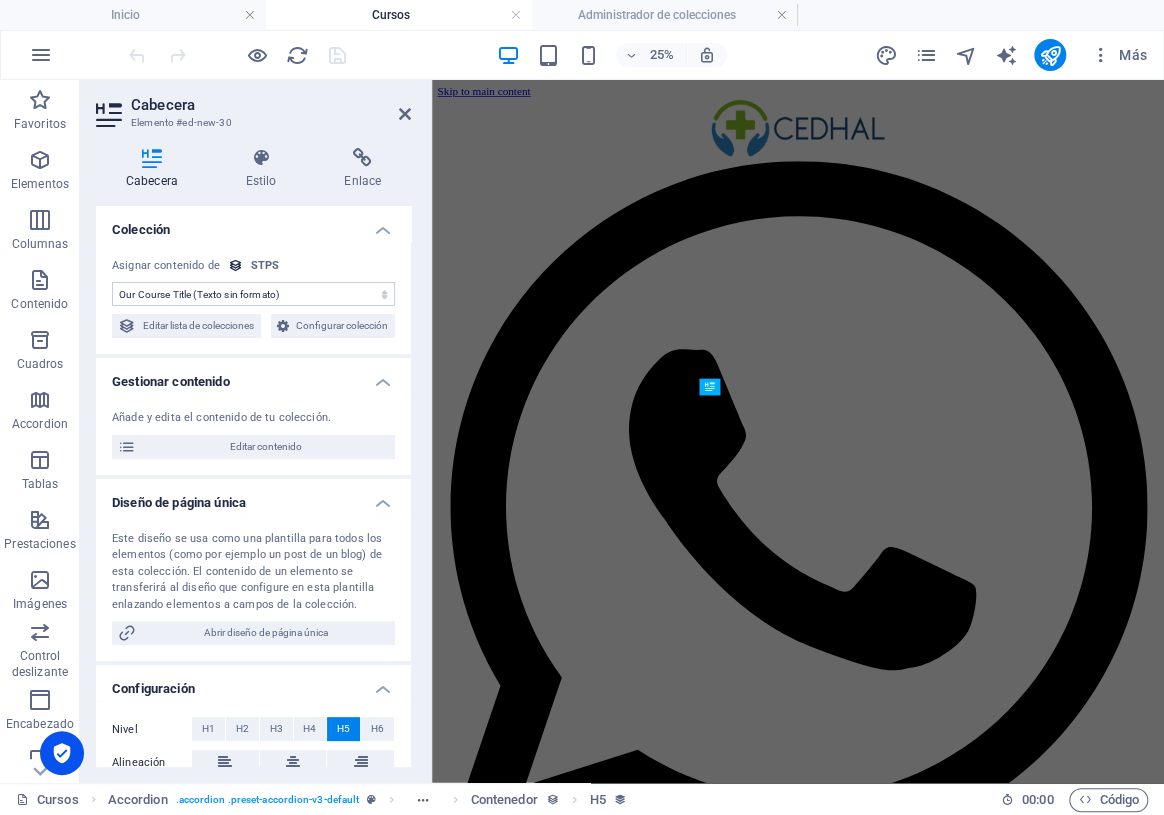 scroll, scrollTop: 3192, scrollLeft: 0, axis: vertical 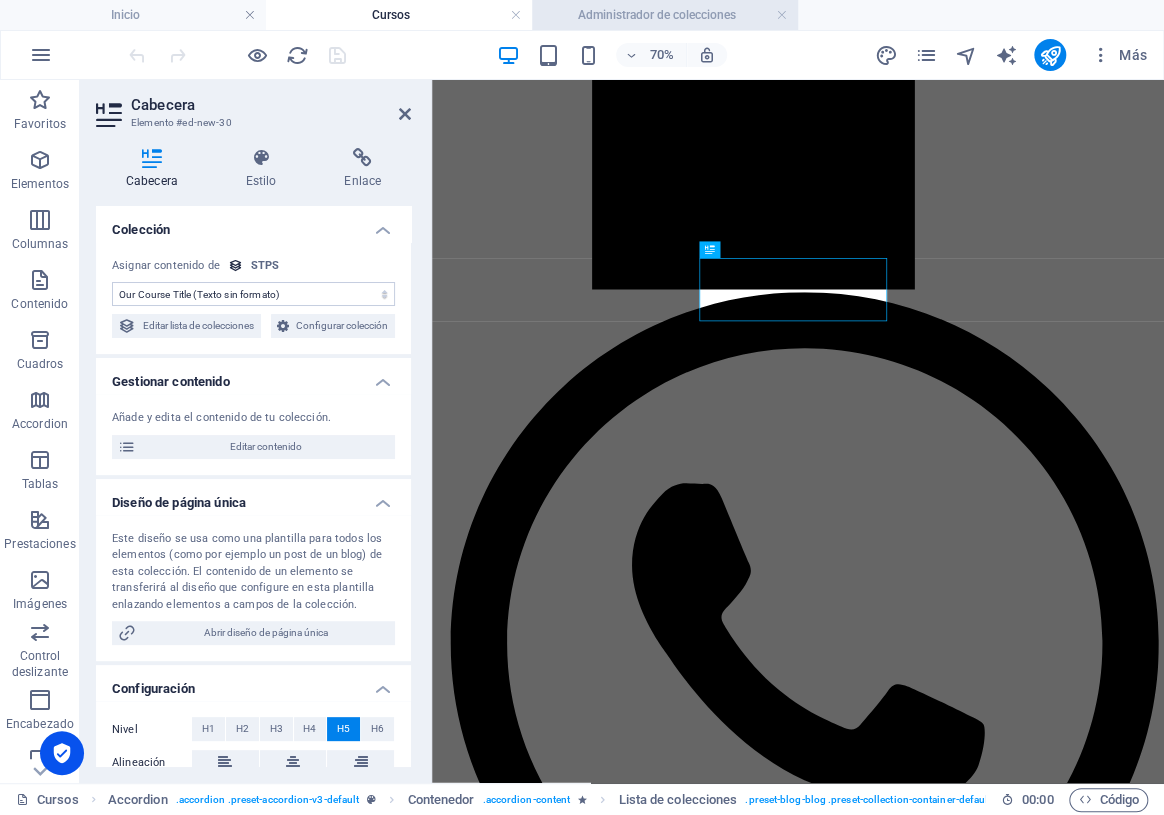 click on "Administrador de colecciones" at bounding box center [665, 15] 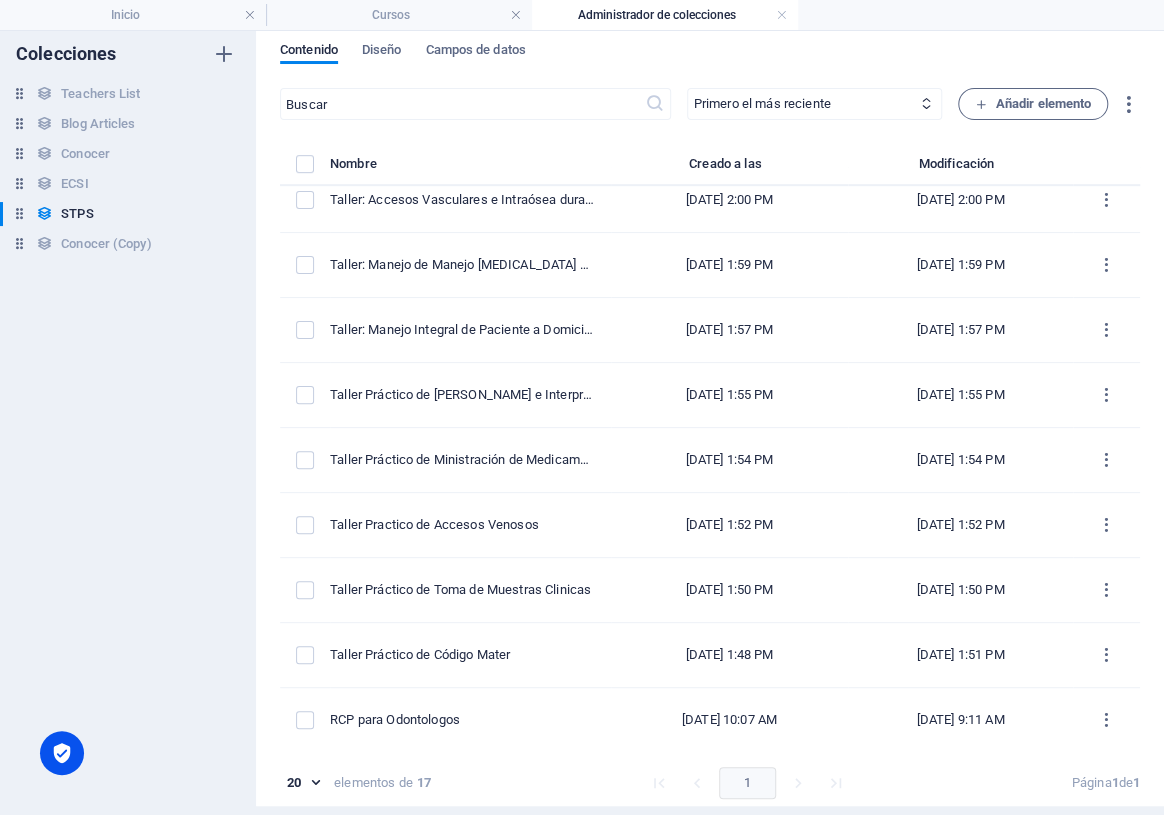 scroll, scrollTop: 0, scrollLeft: 0, axis: both 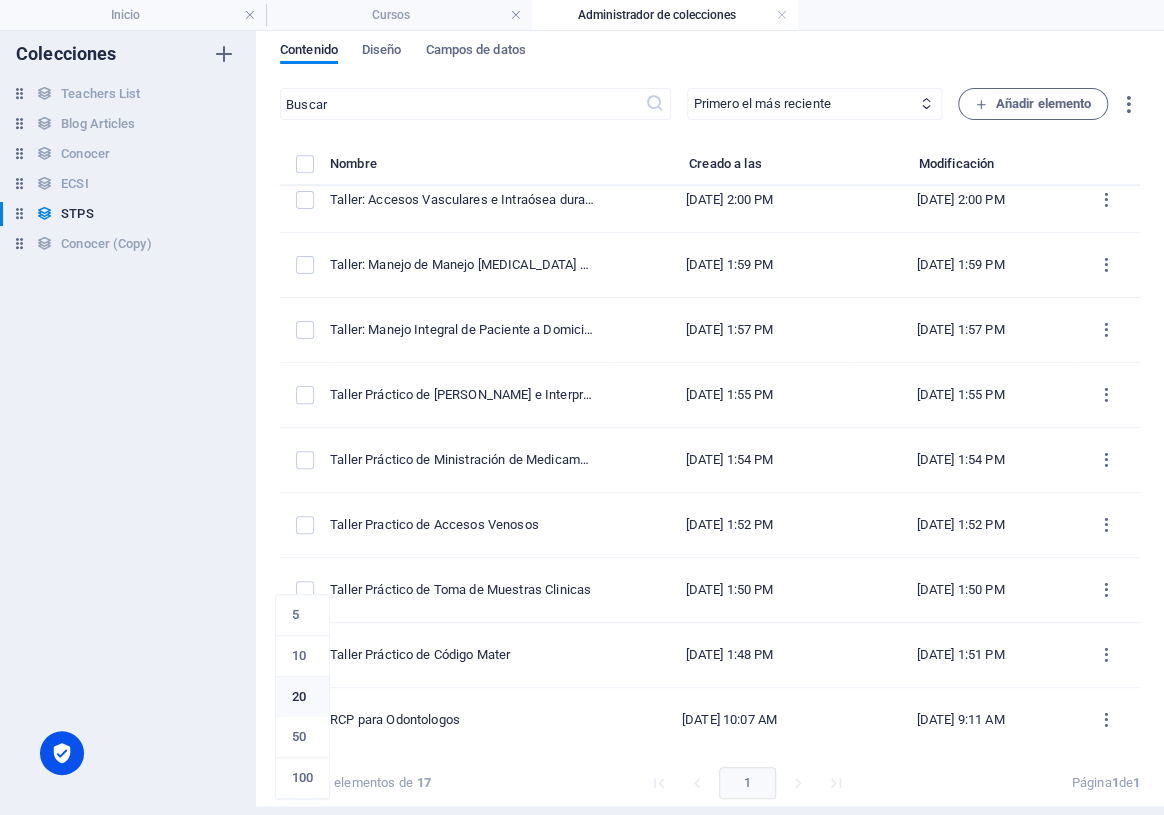 click on "50" at bounding box center (302, 737) 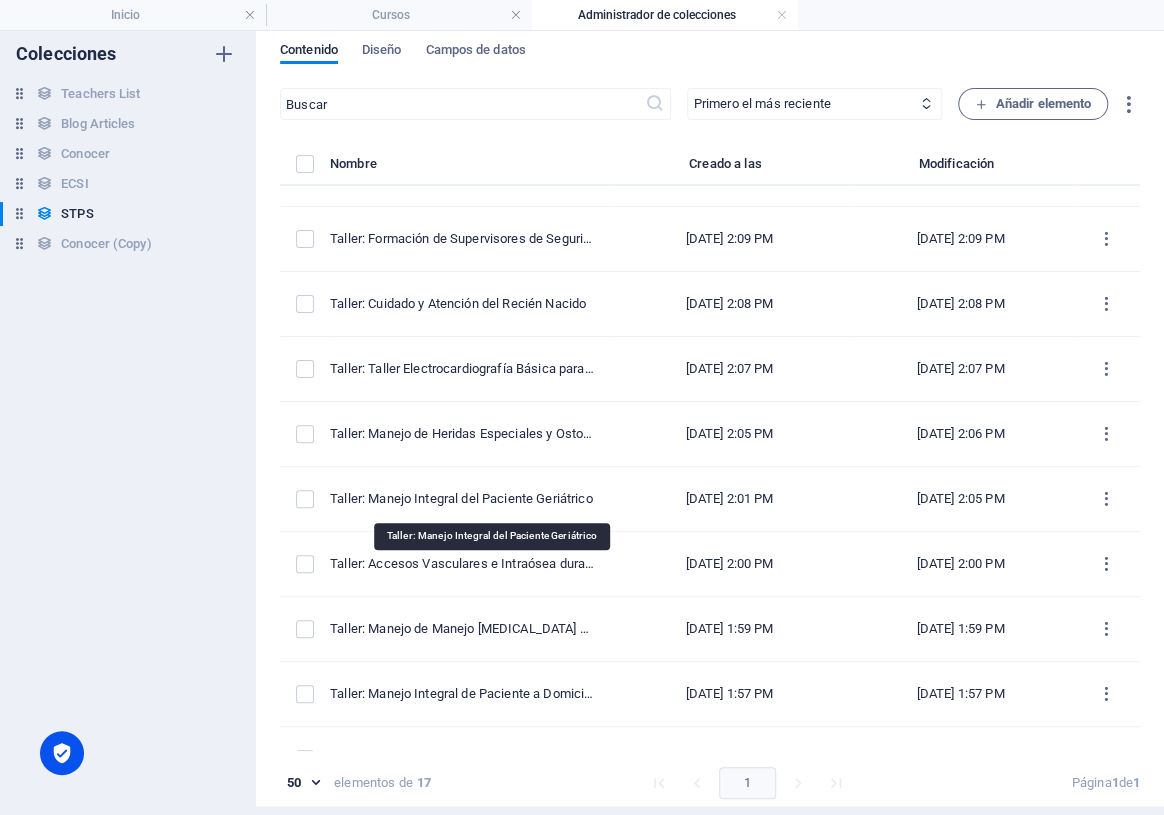 scroll, scrollTop: 0, scrollLeft: 0, axis: both 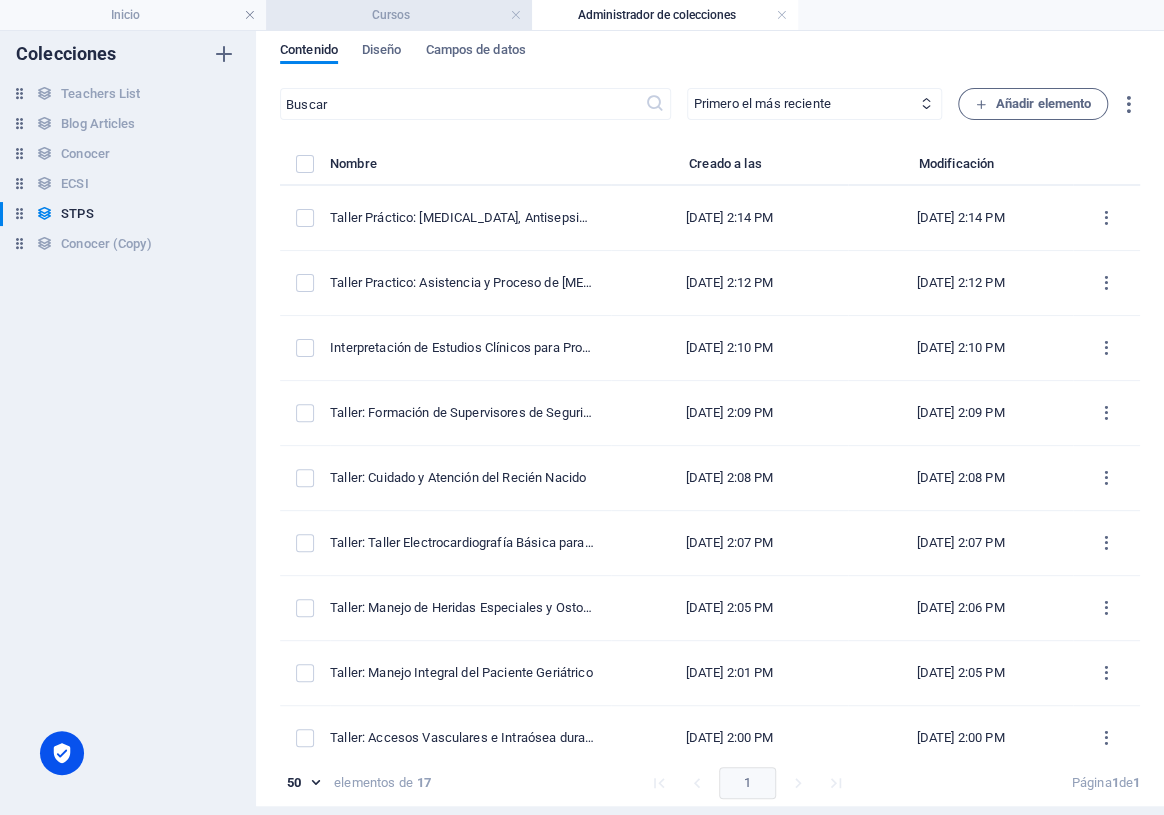 click on "Cursos" at bounding box center (399, 15) 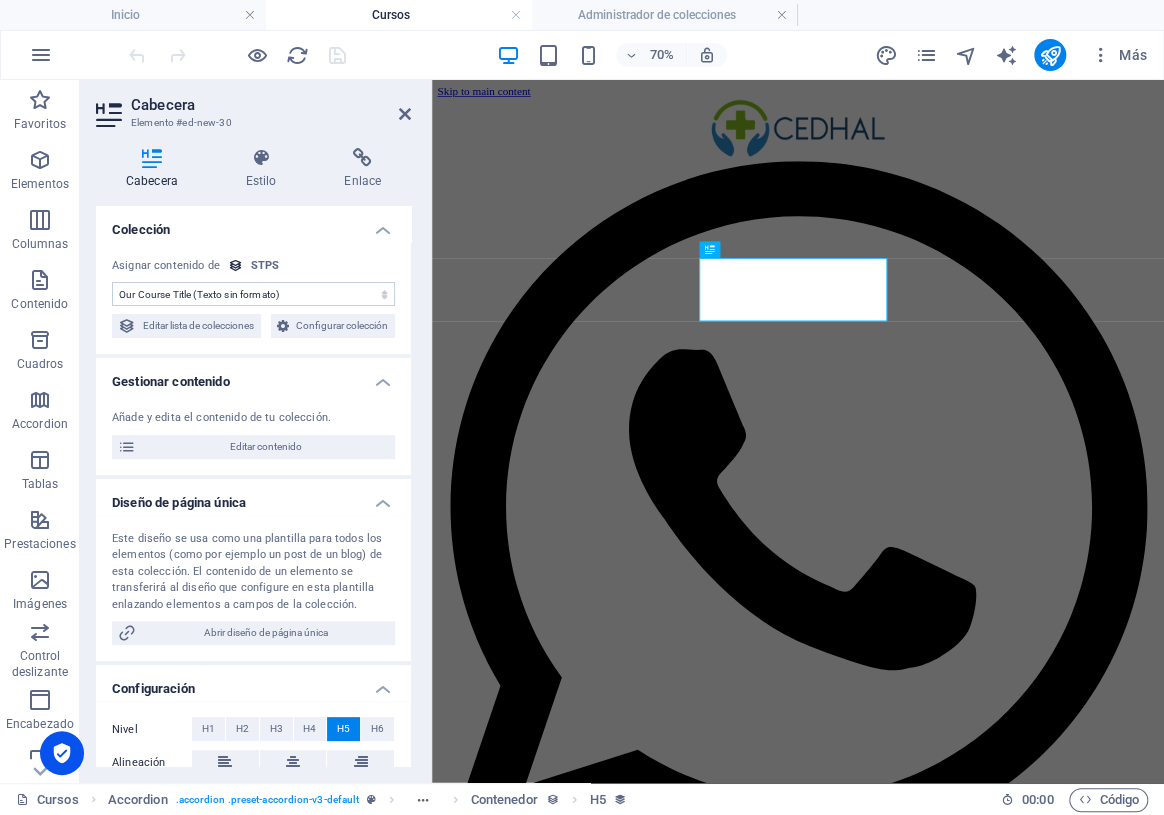 scroll, scrollTop: 3192, scrollLeft: 0, axis: vertical 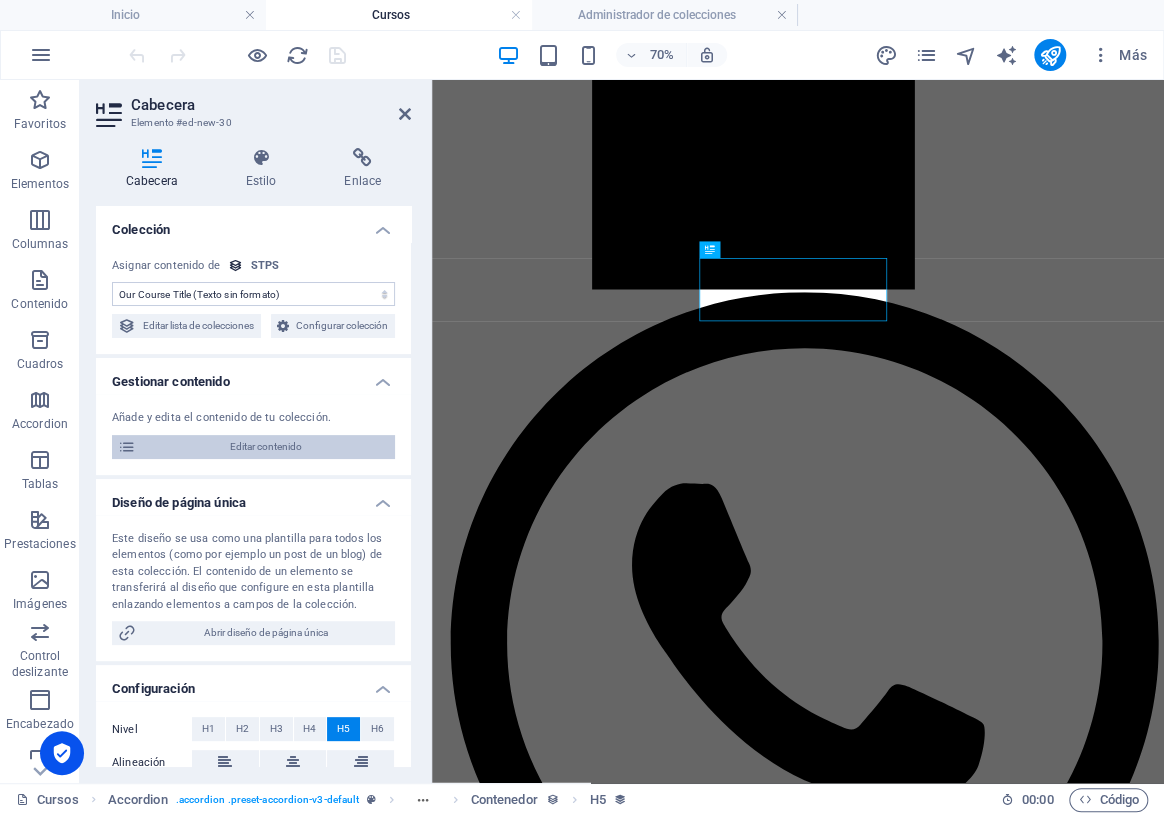 click on "Editar contenido" at bounding box center [265, 447] 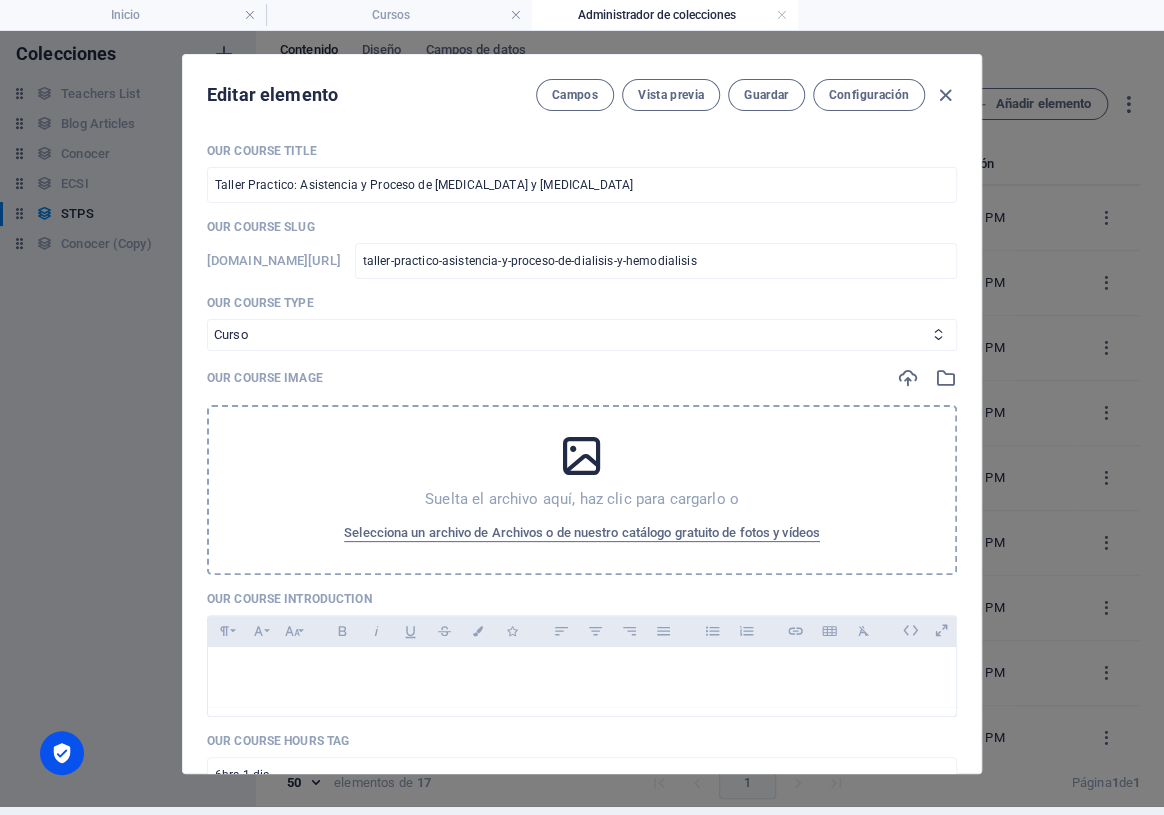 scroll, scrollTop: 0, scrollLeft: 0, axis: both 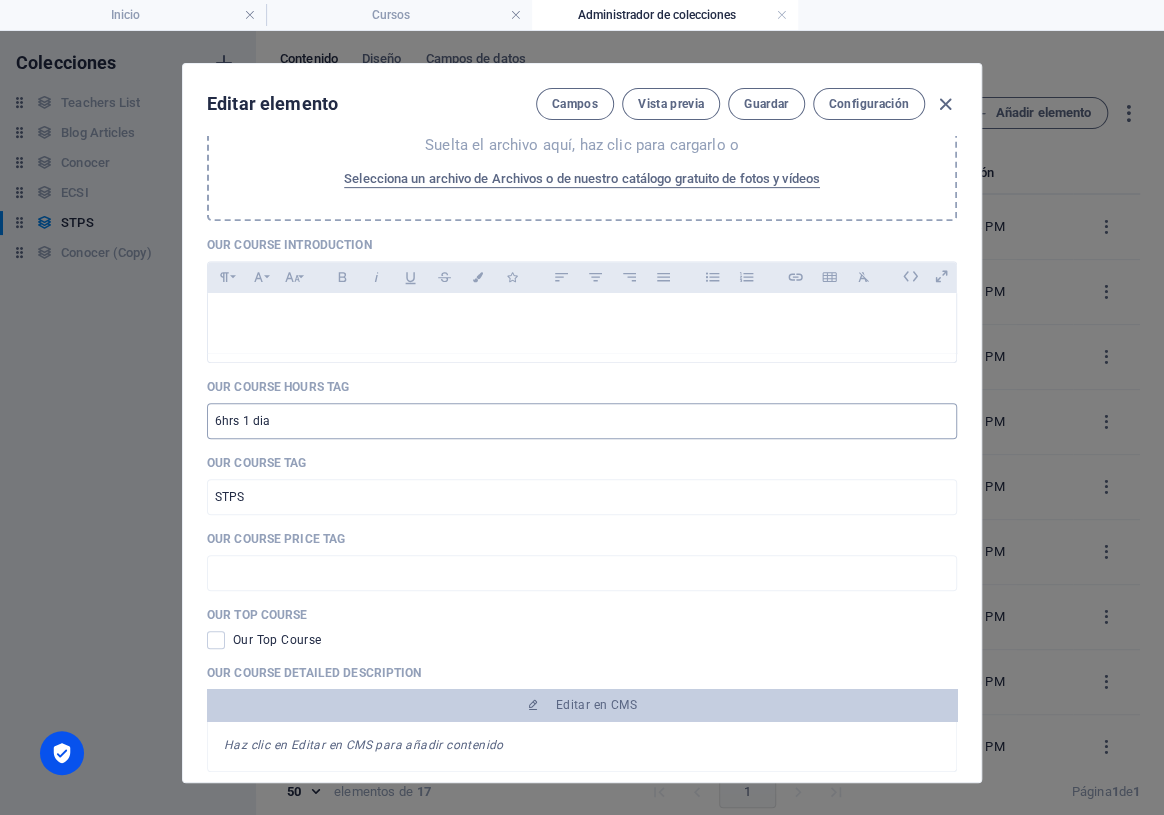 click on "6hrs 1 dia" at bounding box center [582, 421] 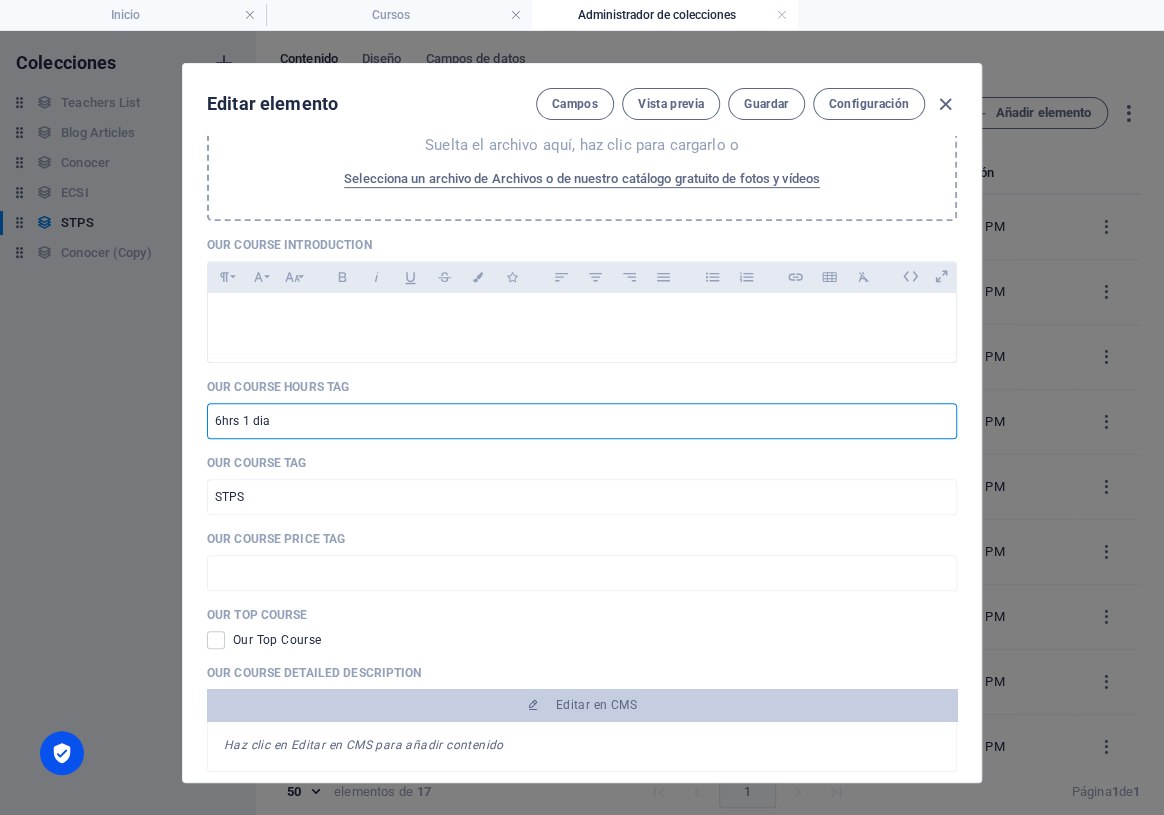 click on "6hrs 1 dia" at bounding box center [582, 421] 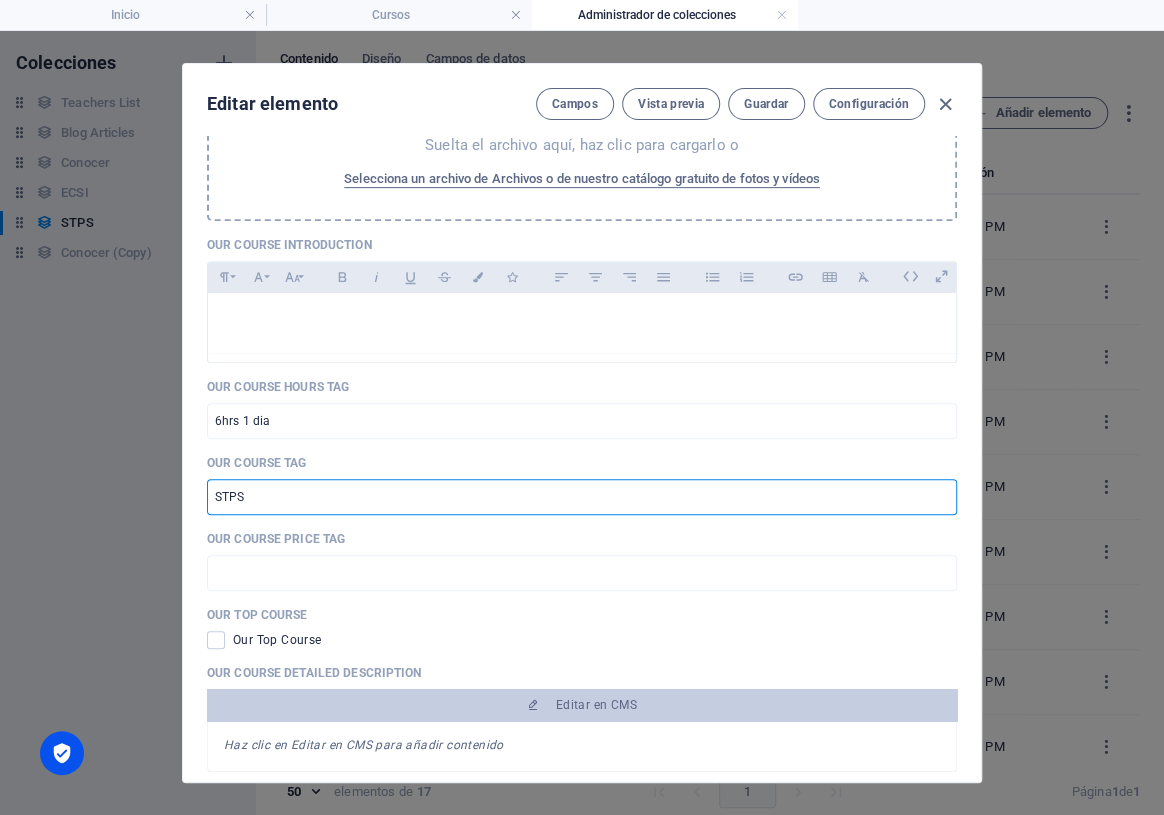 click on "STPS" at bounding box center (582, 497) 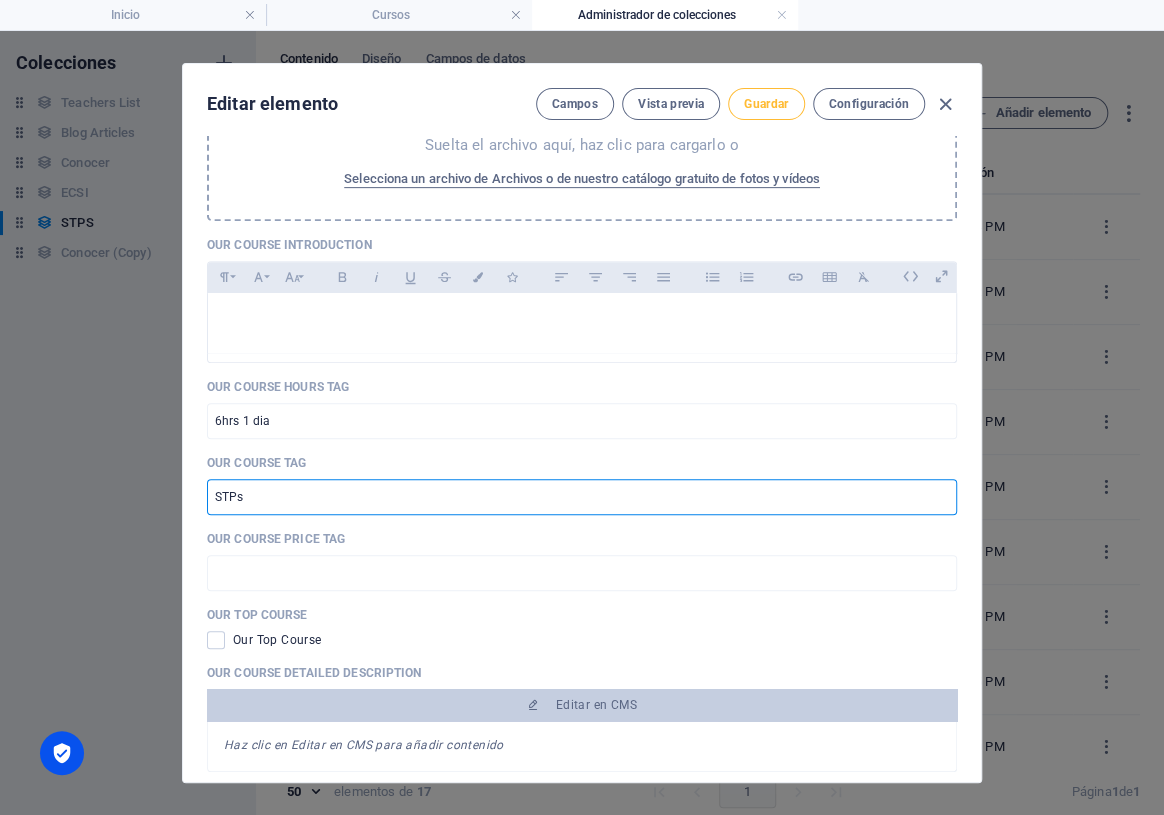click on "Guardar" at bounding box center [766, 104] 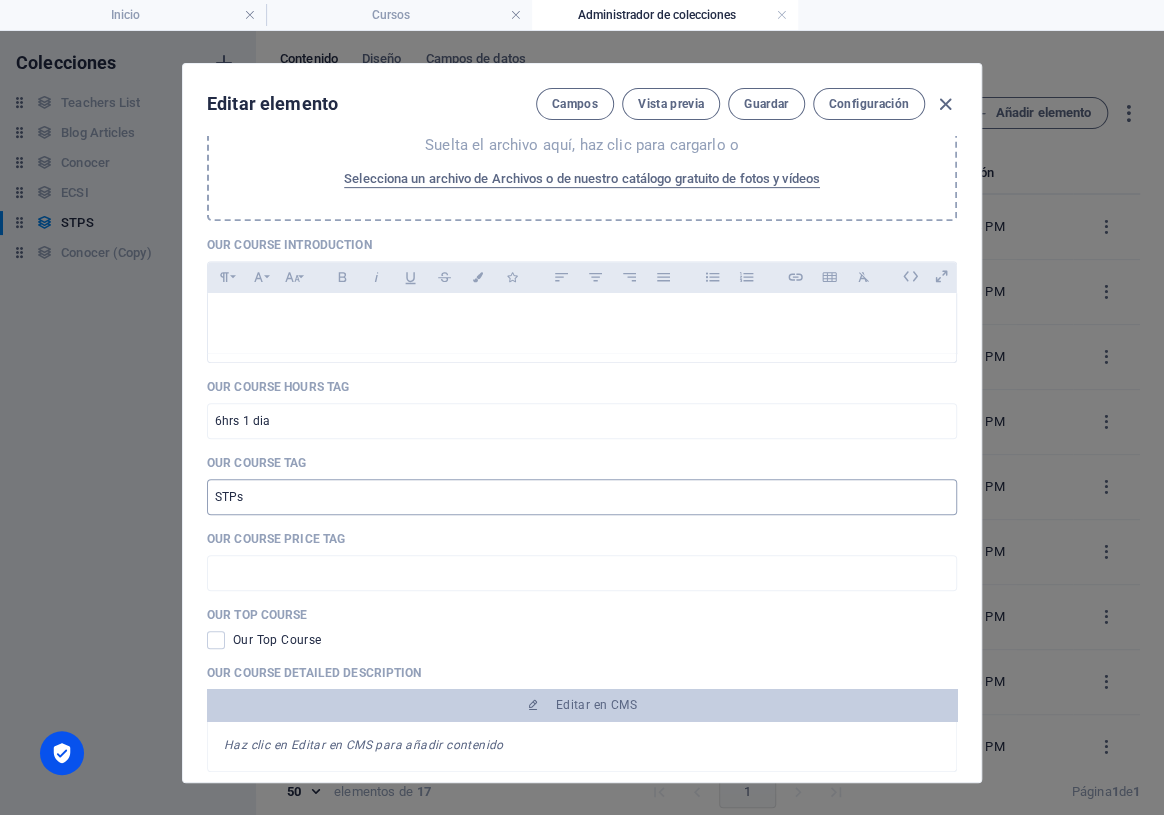 click on "STPs" at bounding box center [582, 497] 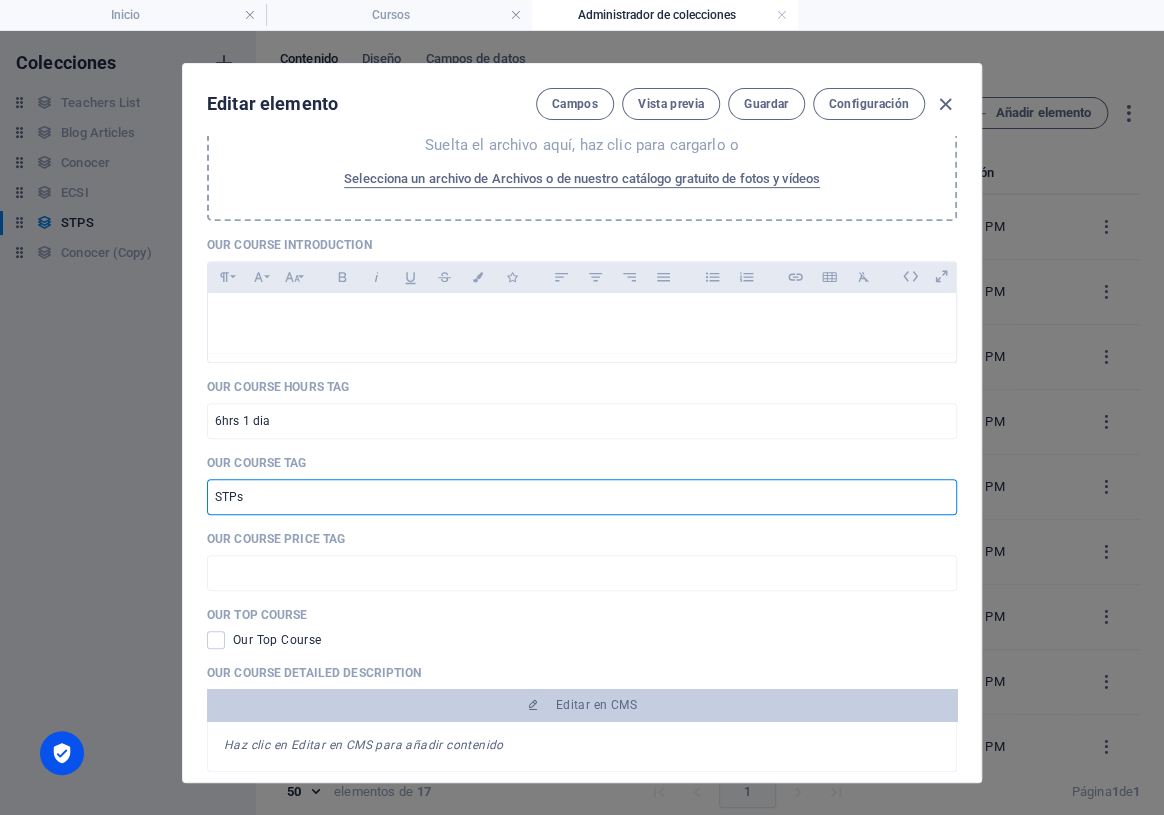type on "STPS" 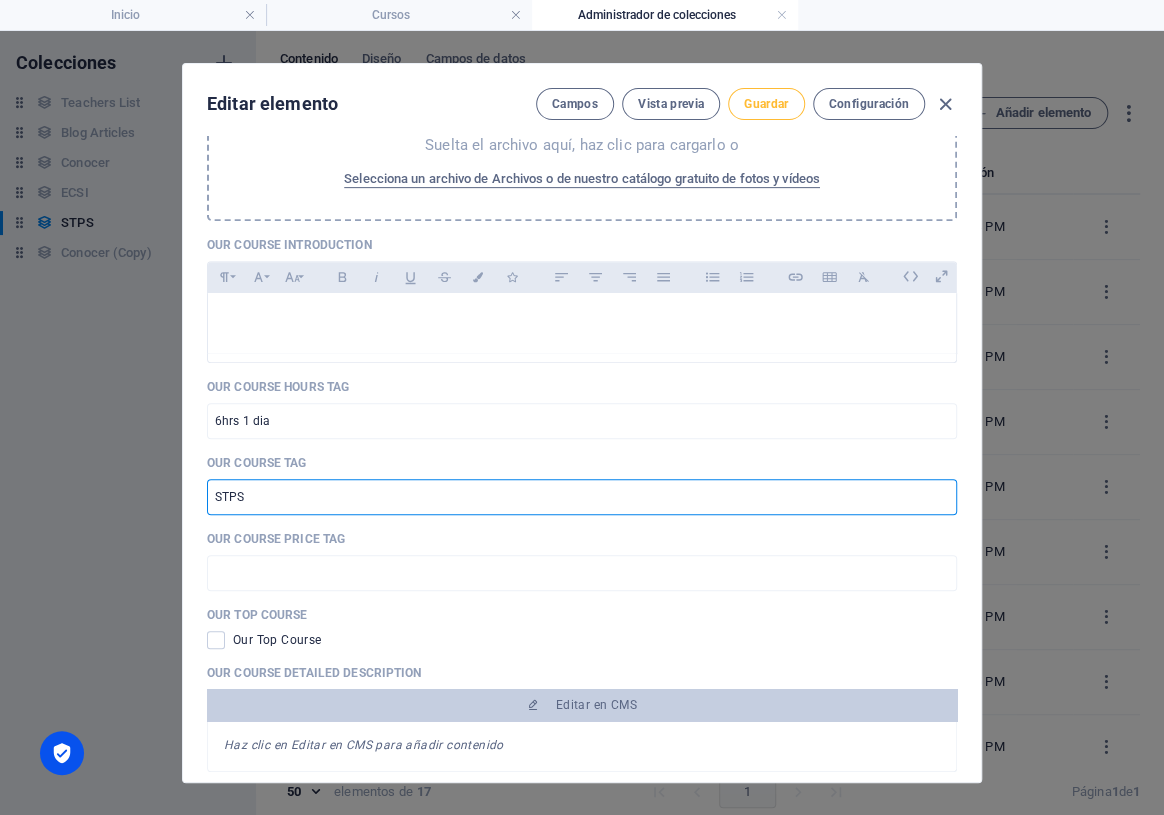 click on "Guardar" at bounding box center (766, 104) 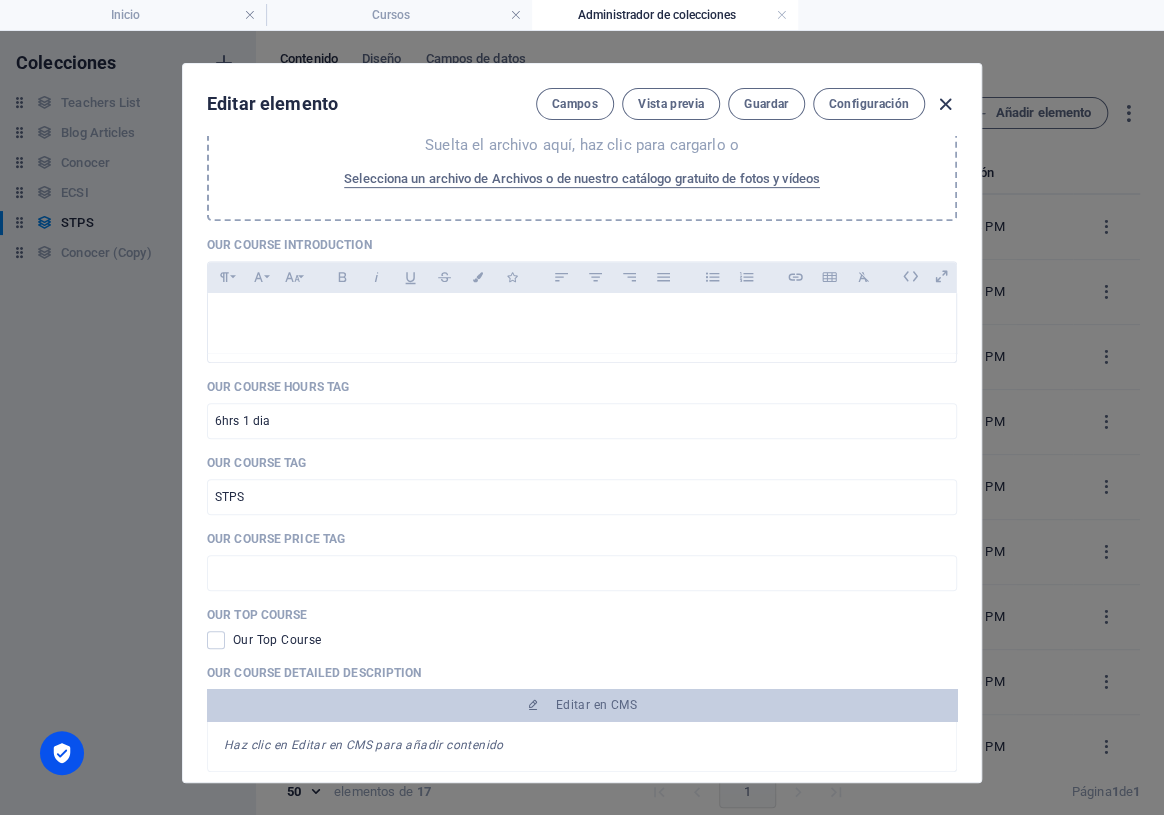 click at bounding box center (945, 104) 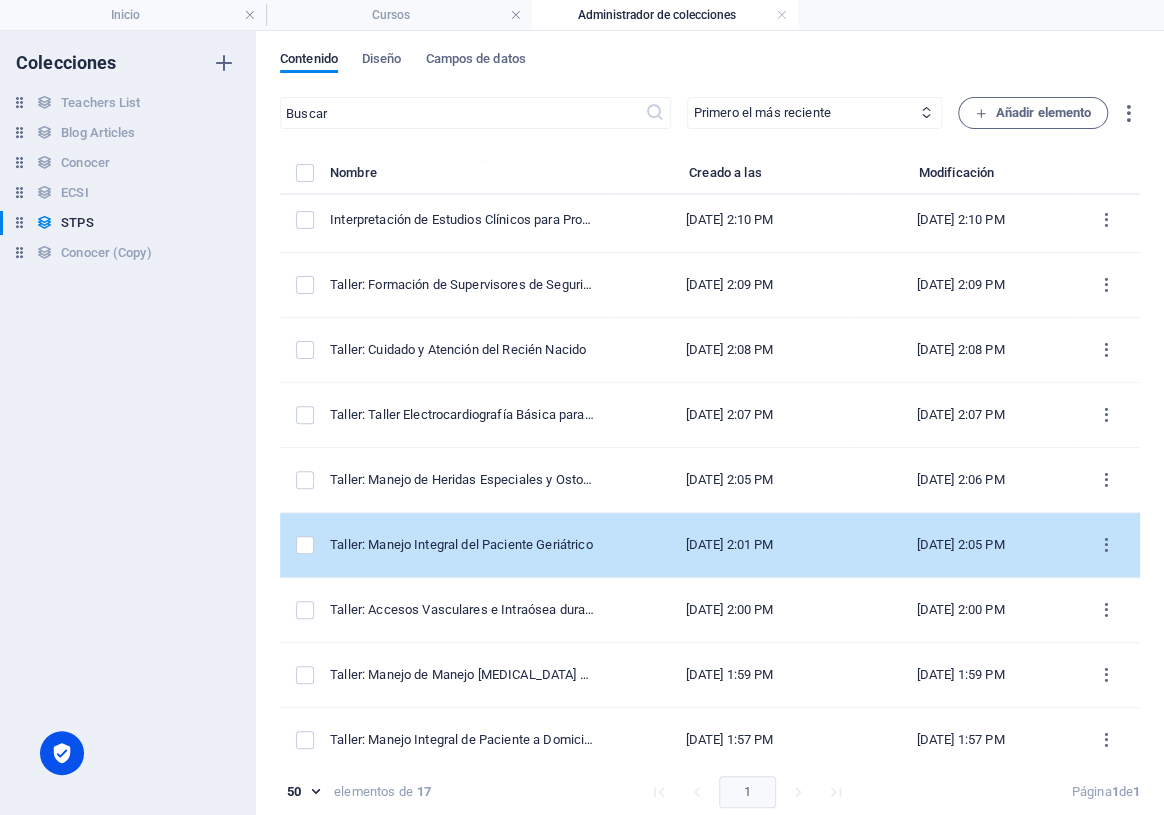 scroll, scrollTop: 0, scrollLeft: 0, axis: both 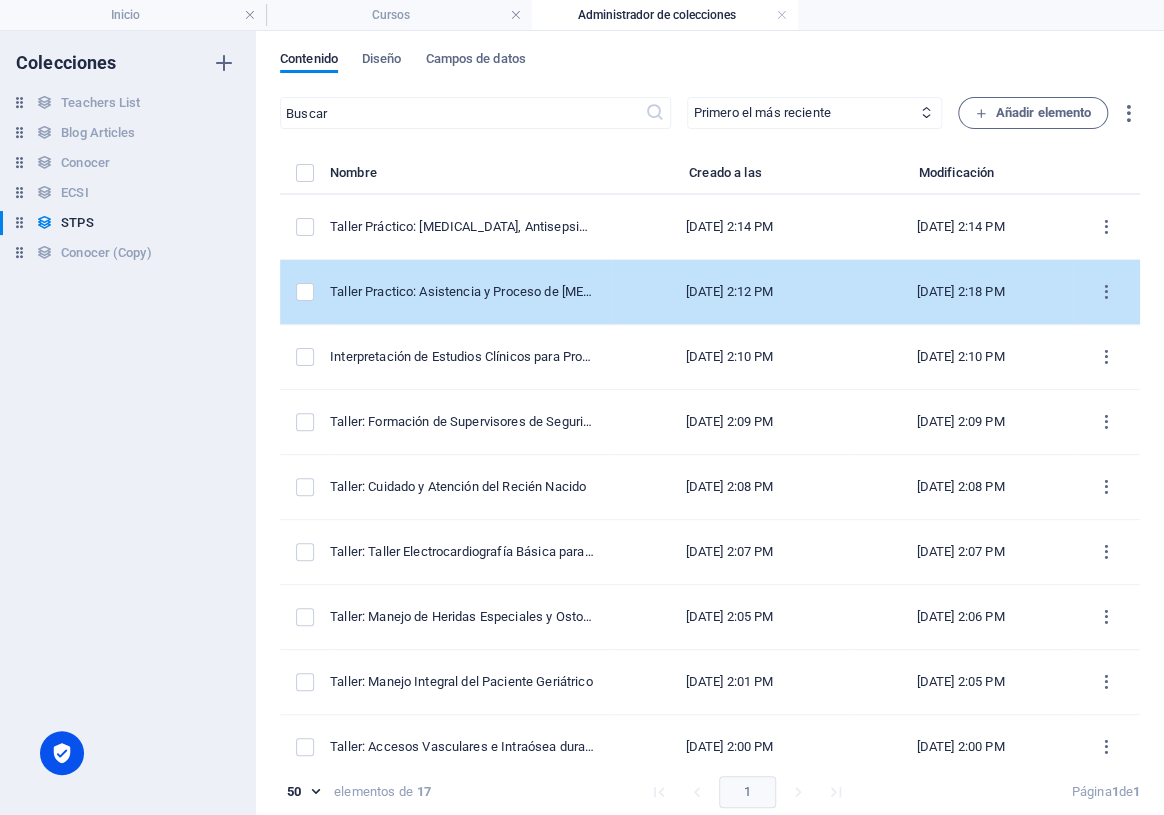 click on "Taller Practico: Asistencia y Proceso de [MEDICAL_DATA] y [MEDICAL_DATA]" at bounding box center (470, 292) 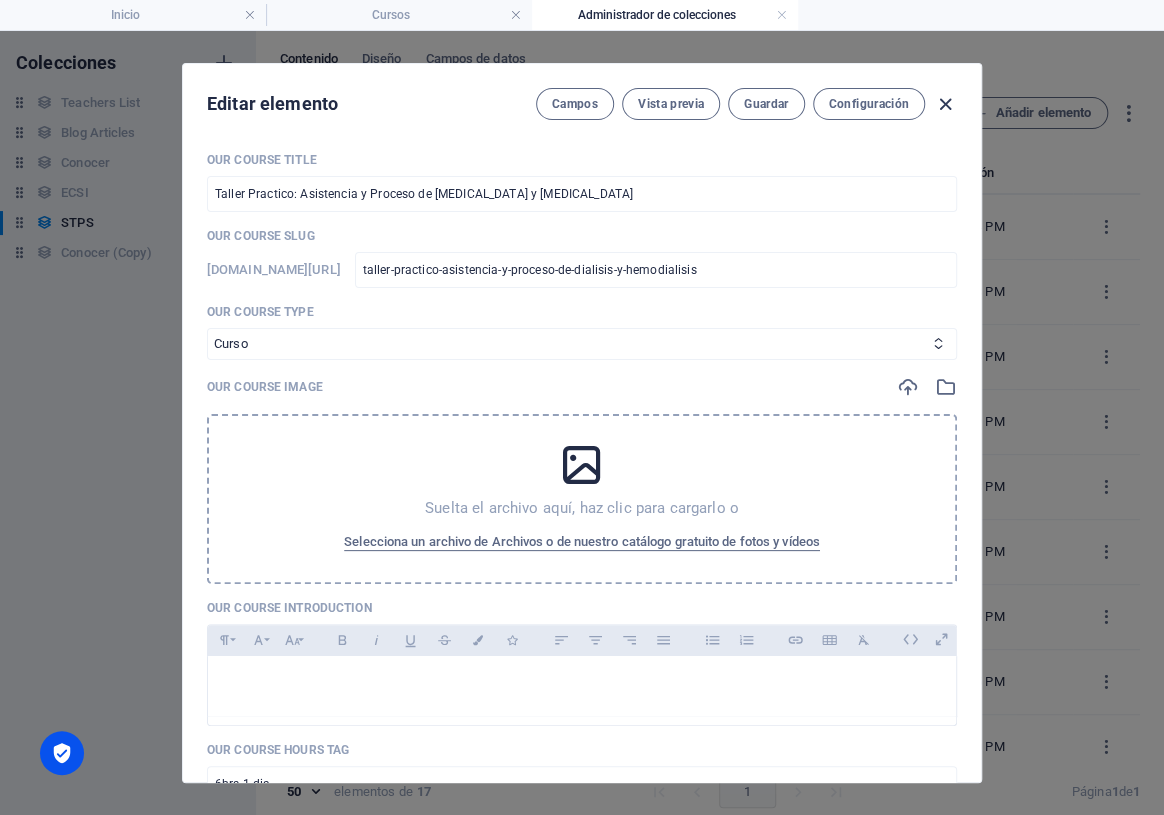 click at bounding box center (945, 104) 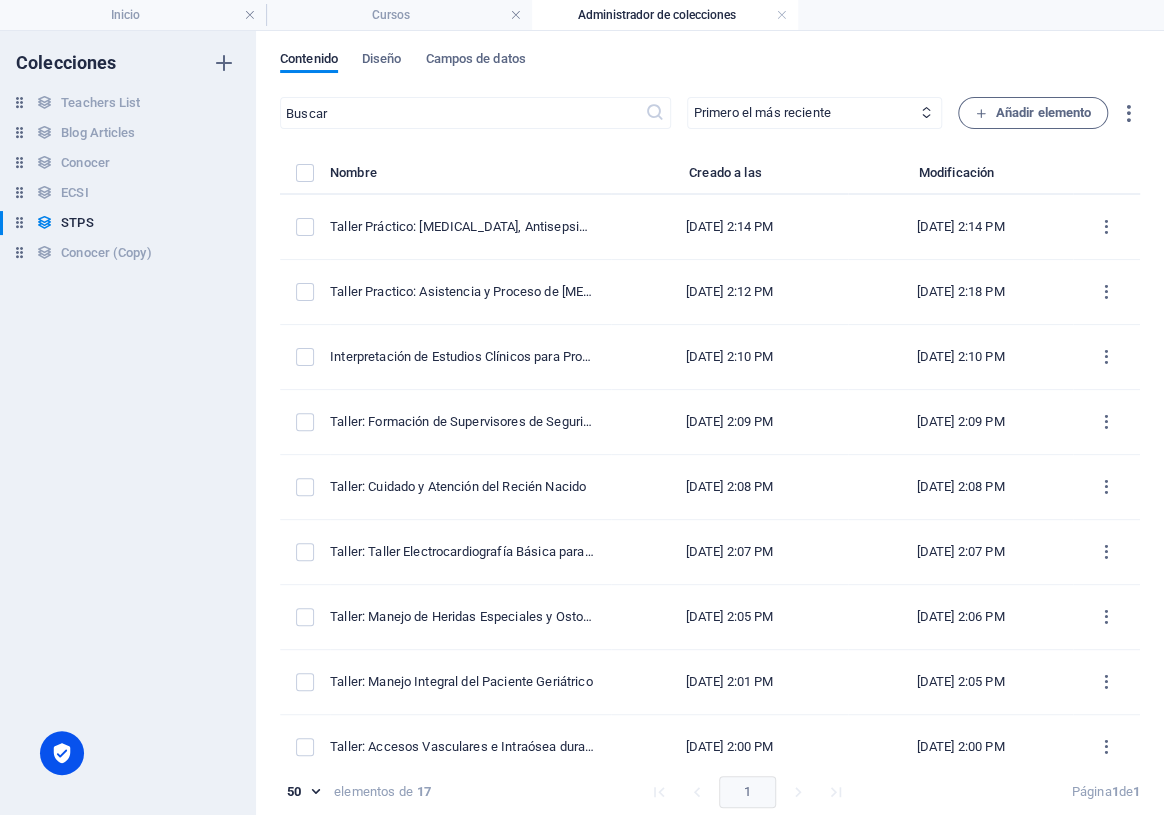 type on "taller-practico-asistencia-y-proceso-de-dialisis-y-hemodialisis" 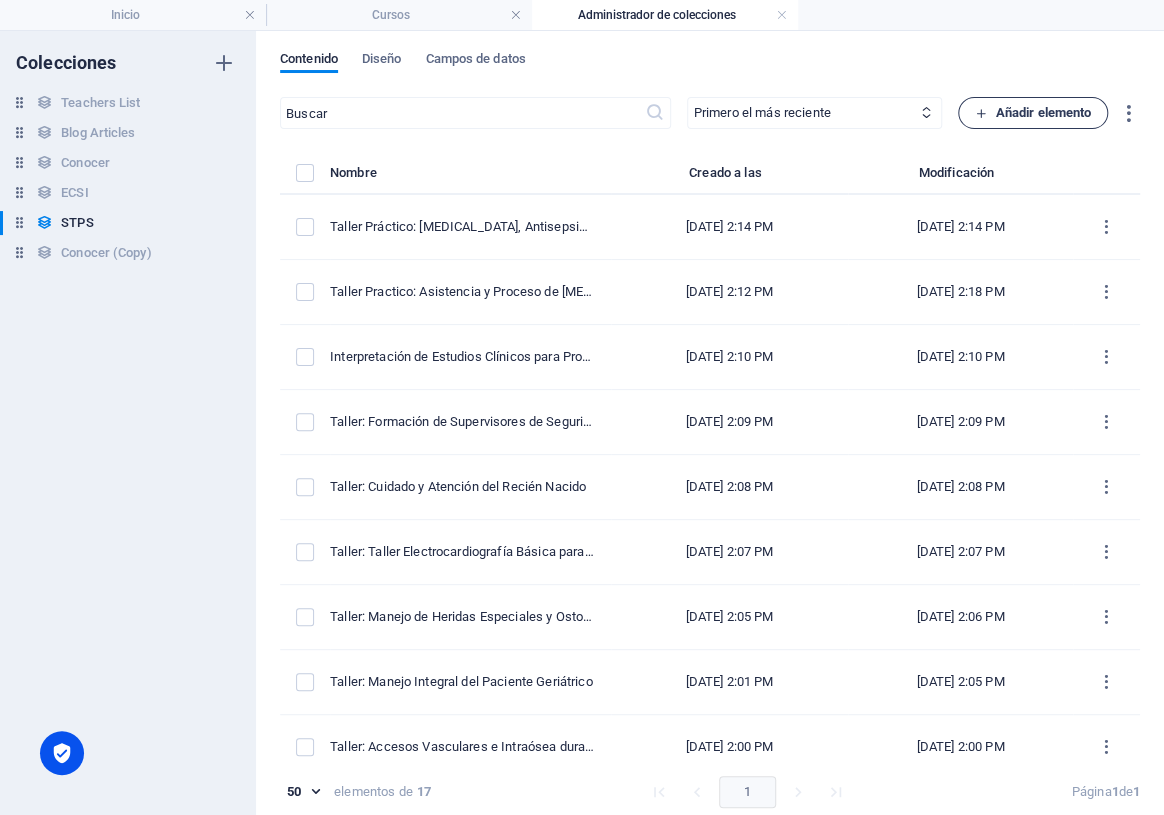 click on "Añadir elemento" at bounding box center [1033, 113] 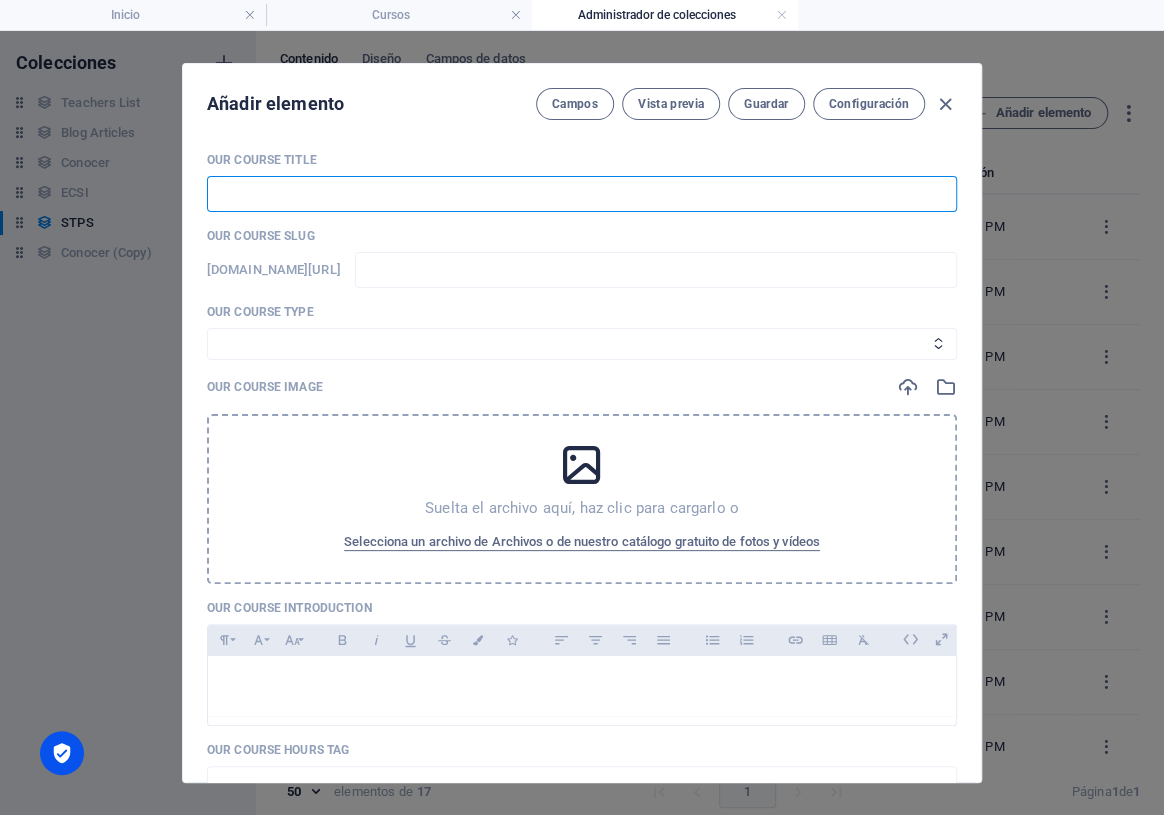 click at bounding box center (582, 194) 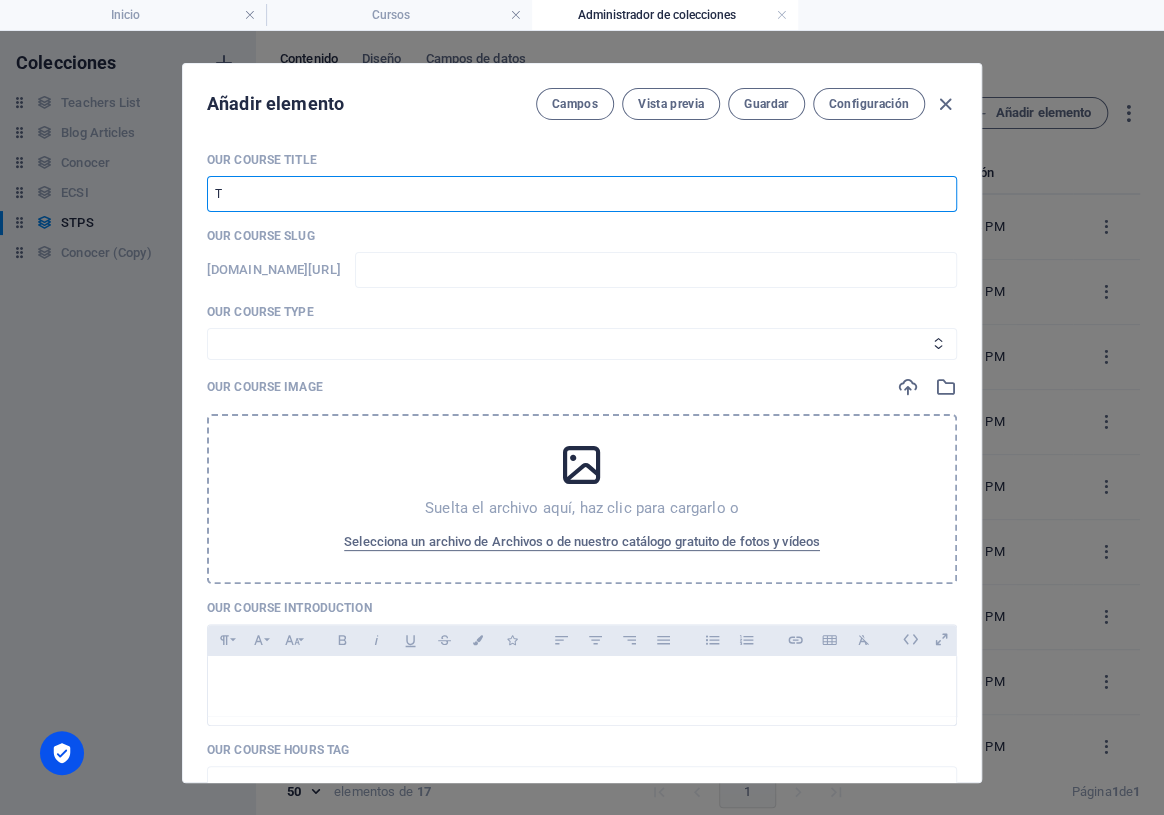 type on "t" 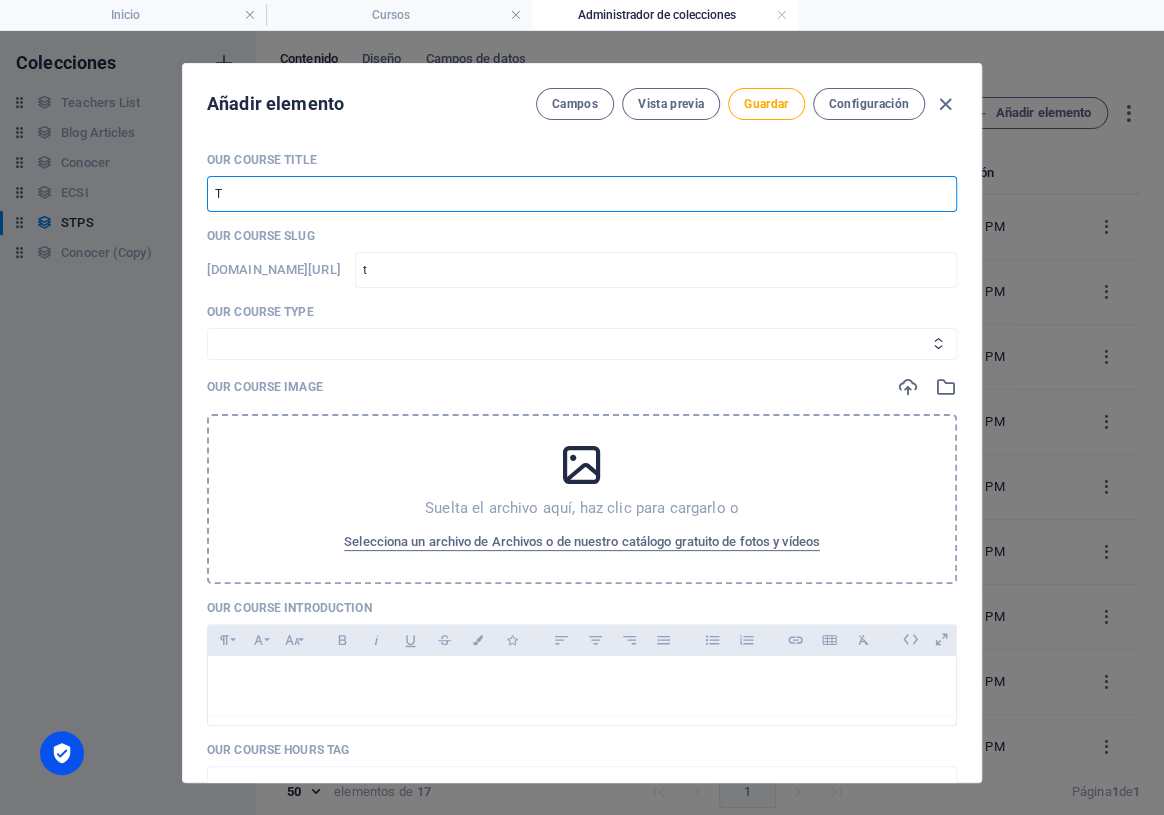 type on "Ta" 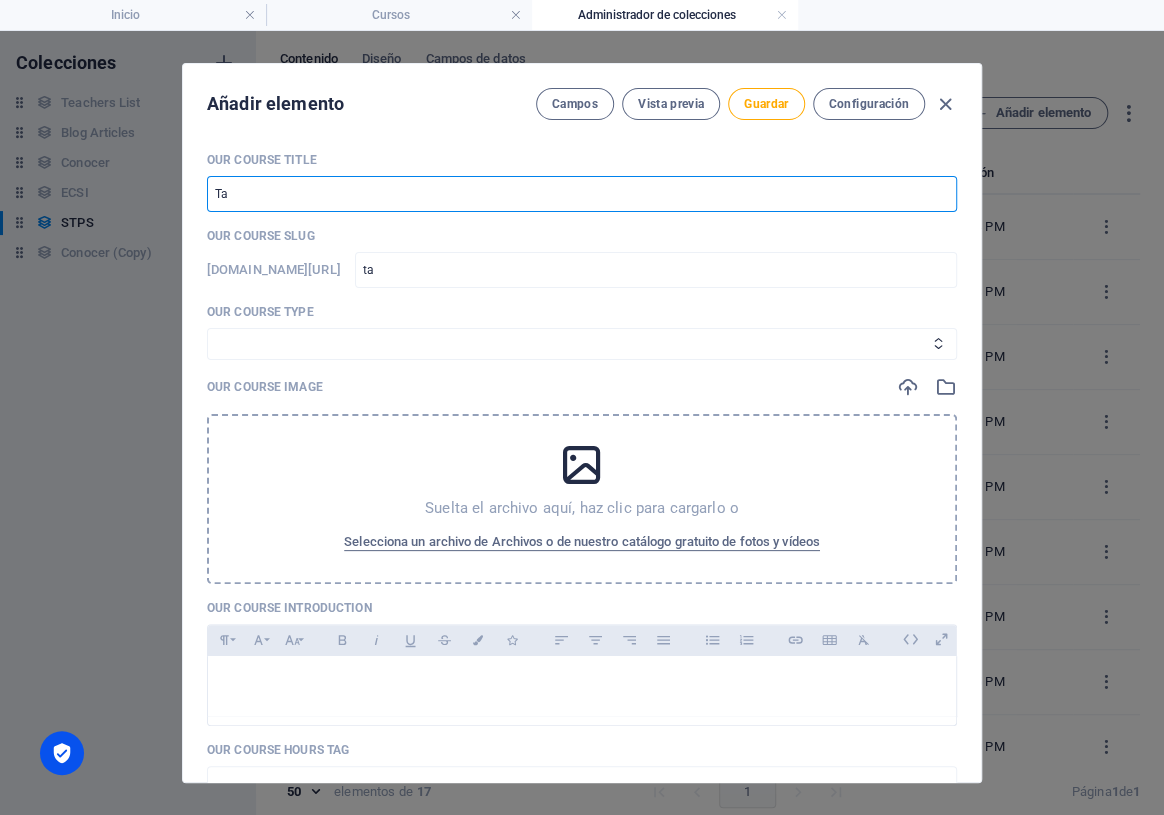type on "Tal" 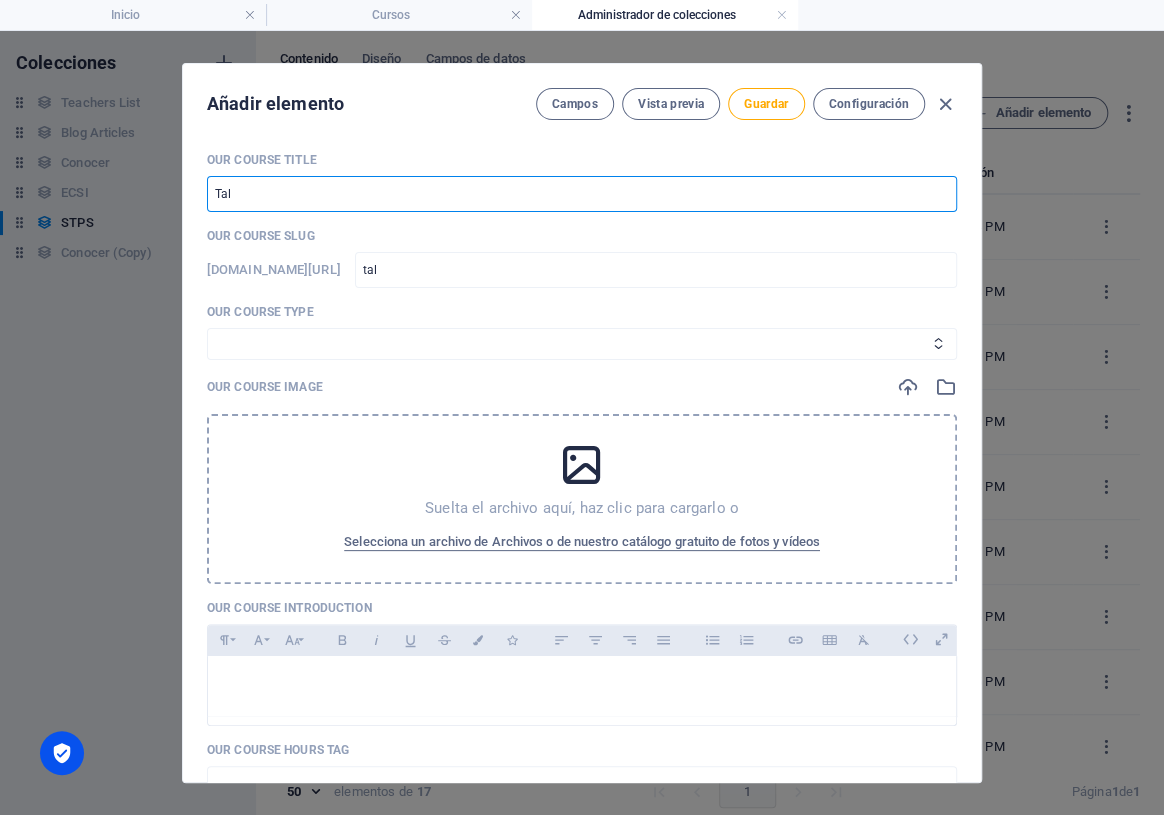 type on "Tall" 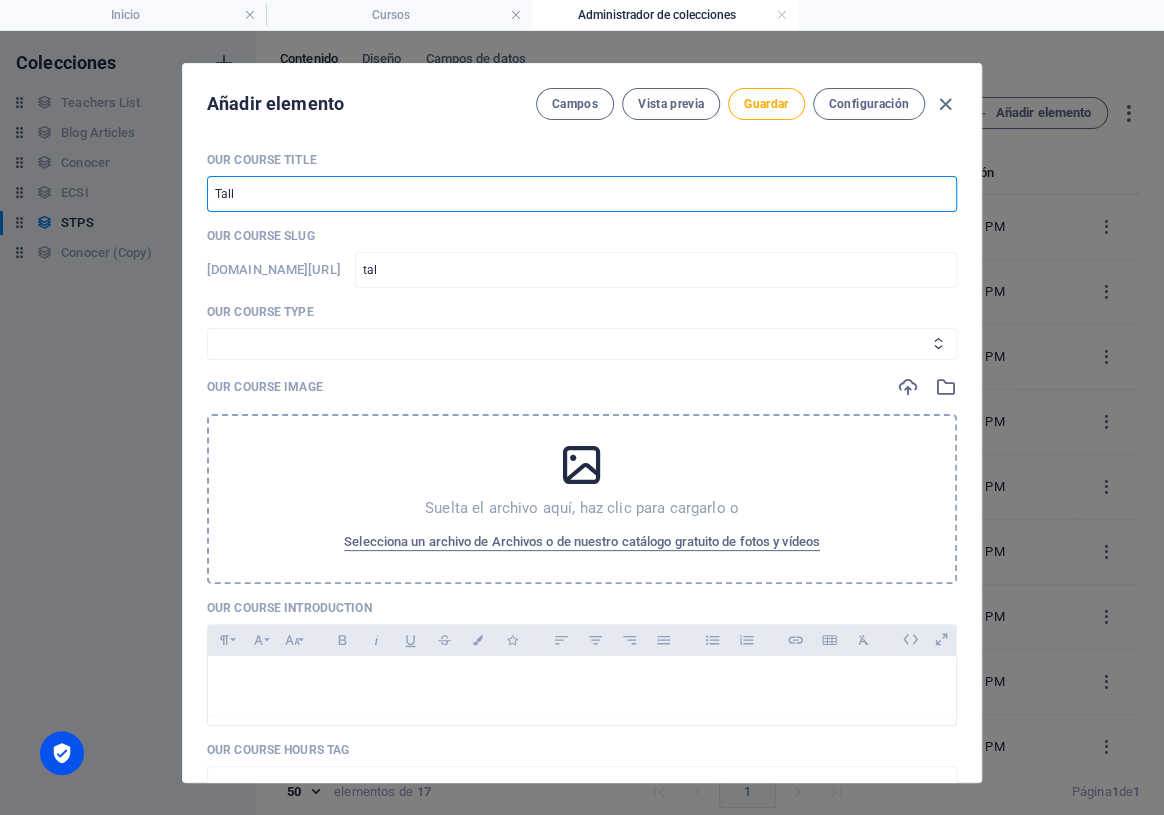 type on "tall" 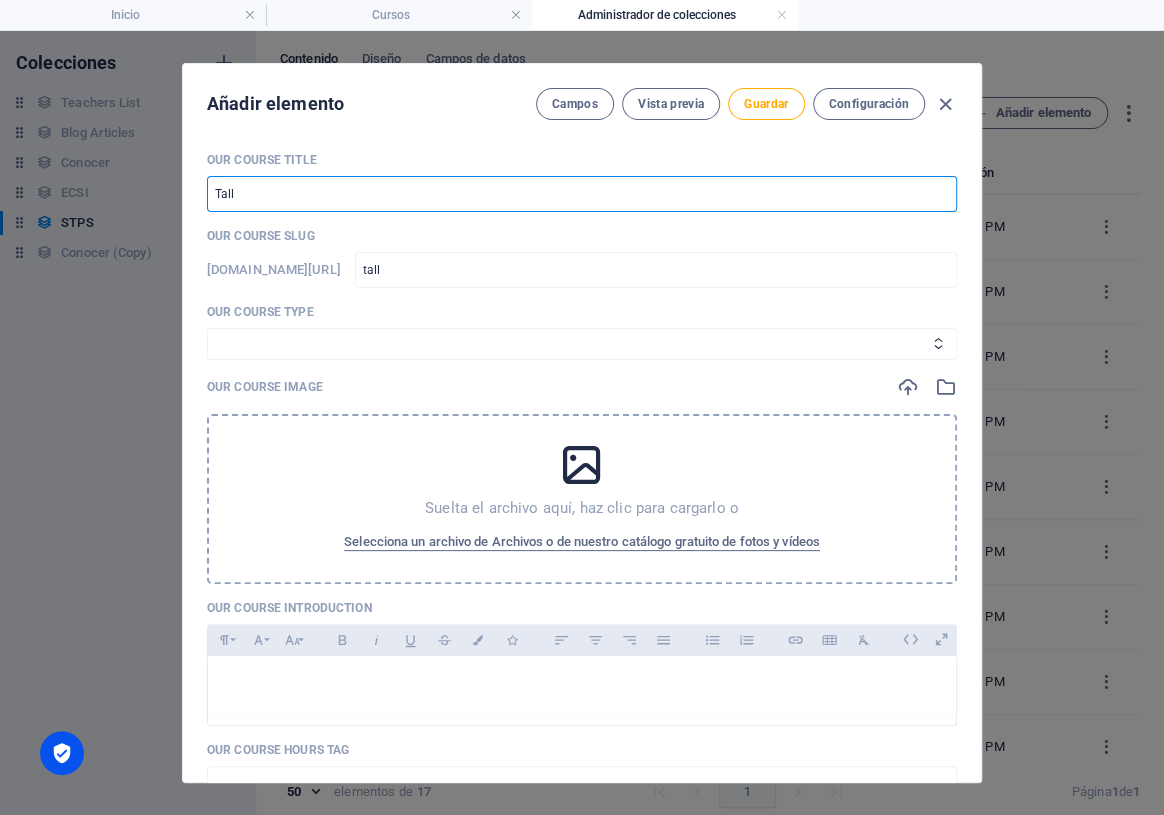 type on "Talle" 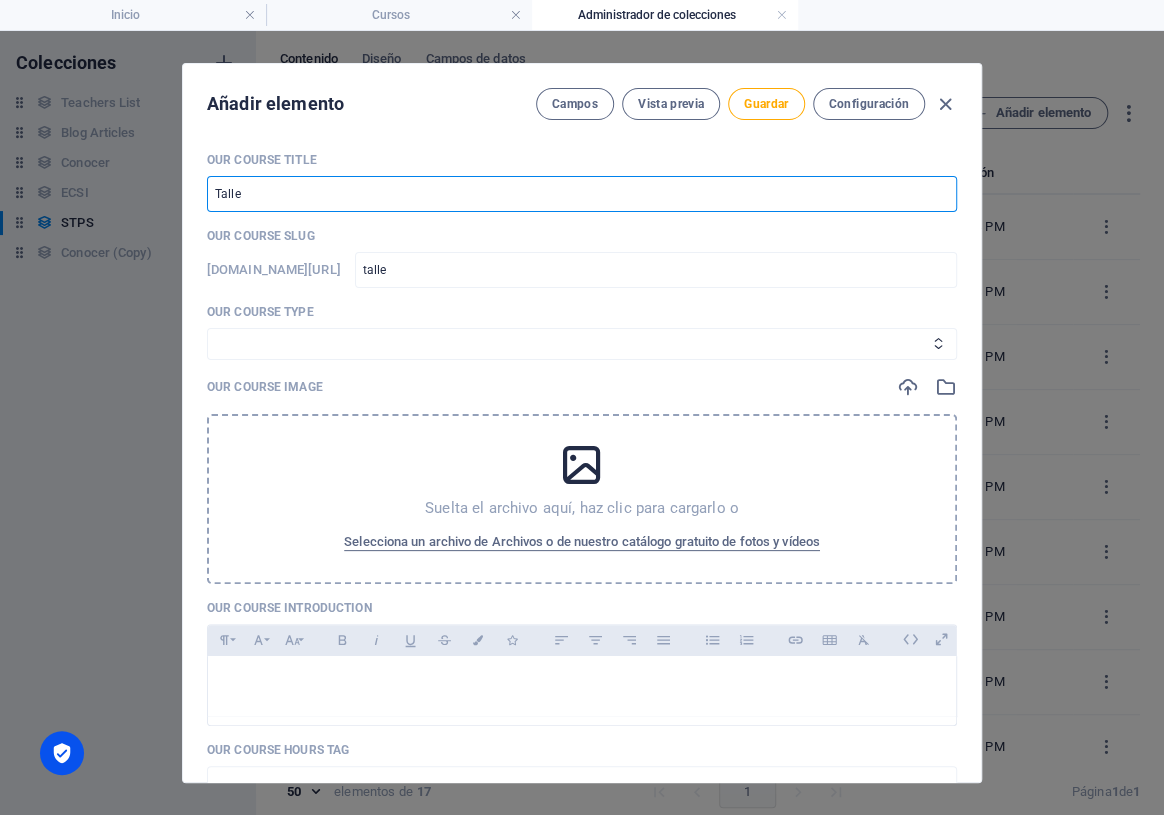 type on "Taller" 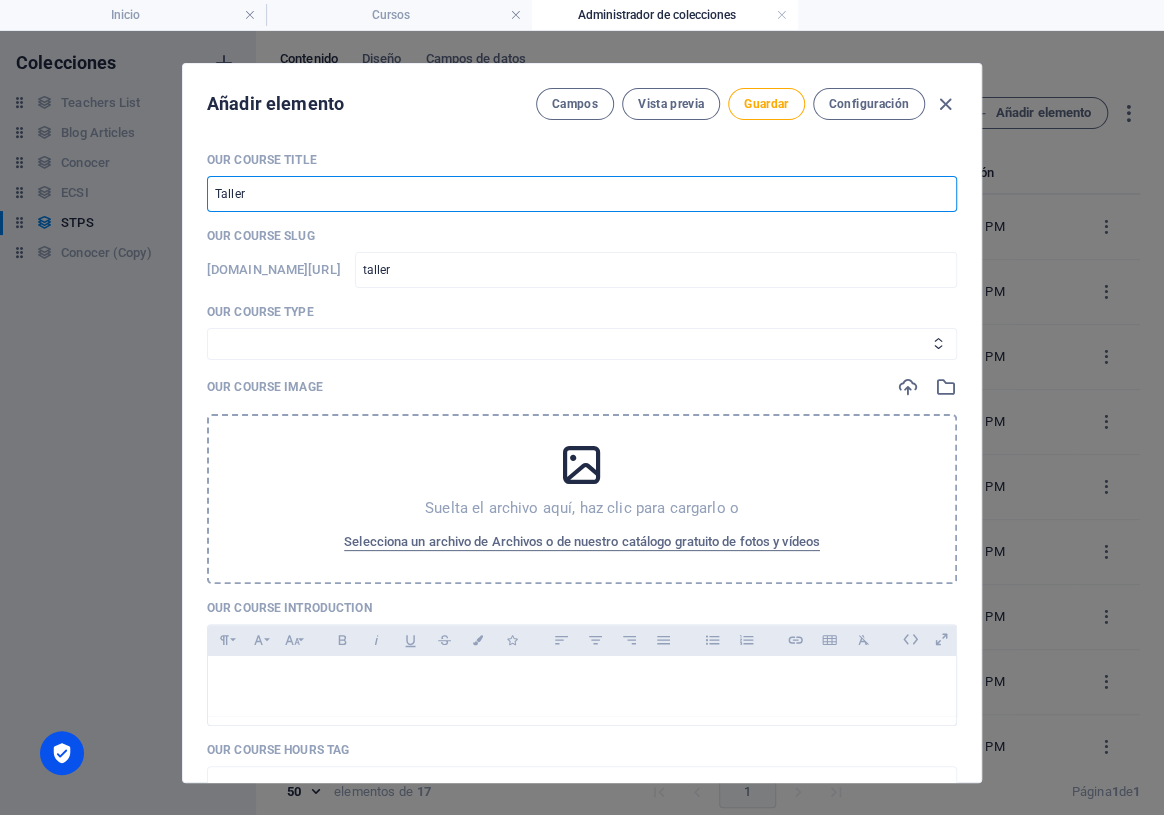 type on "Taller P" 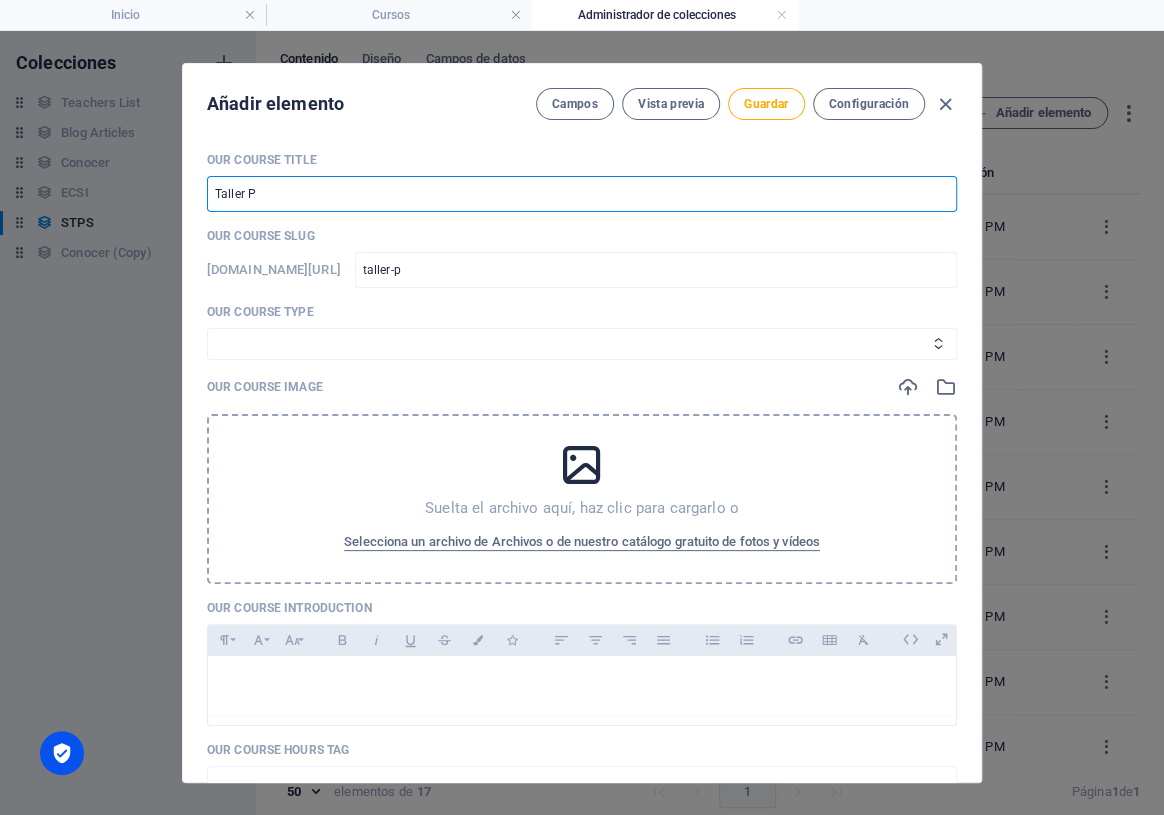 type on "Taller Pr" 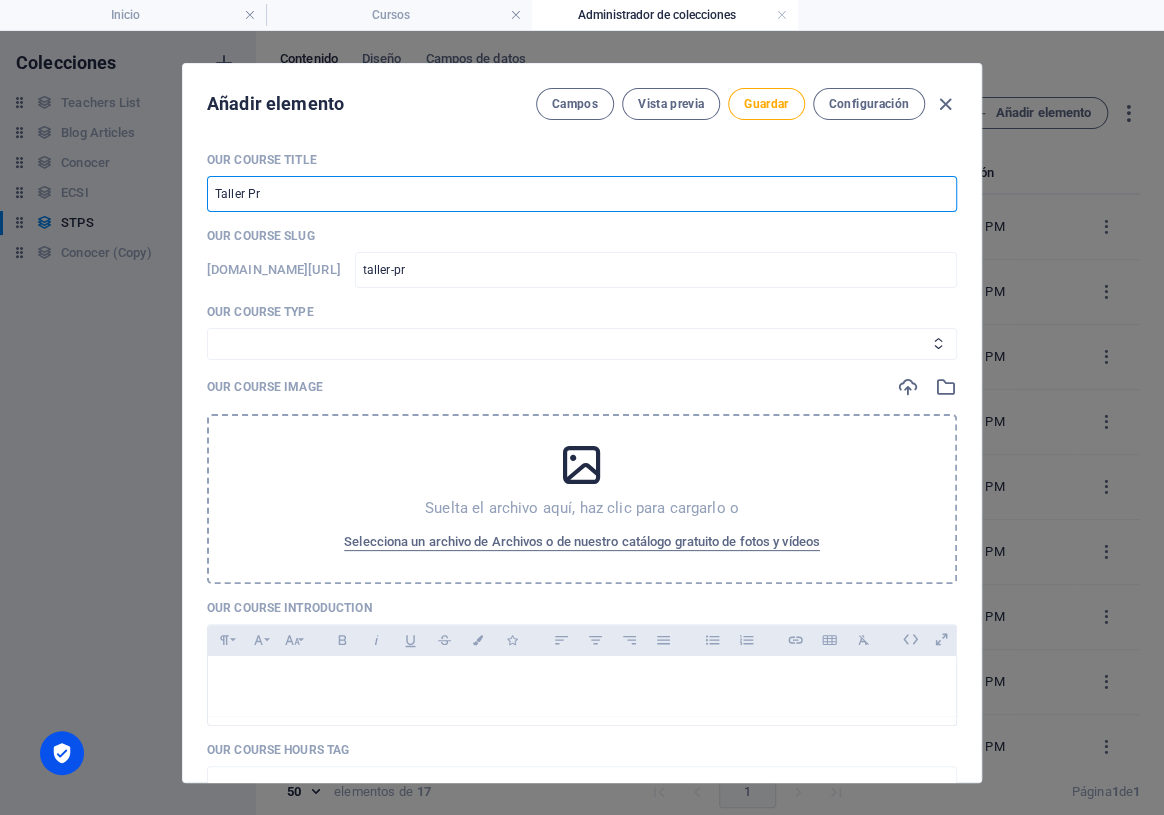 type on "Taller Prá" 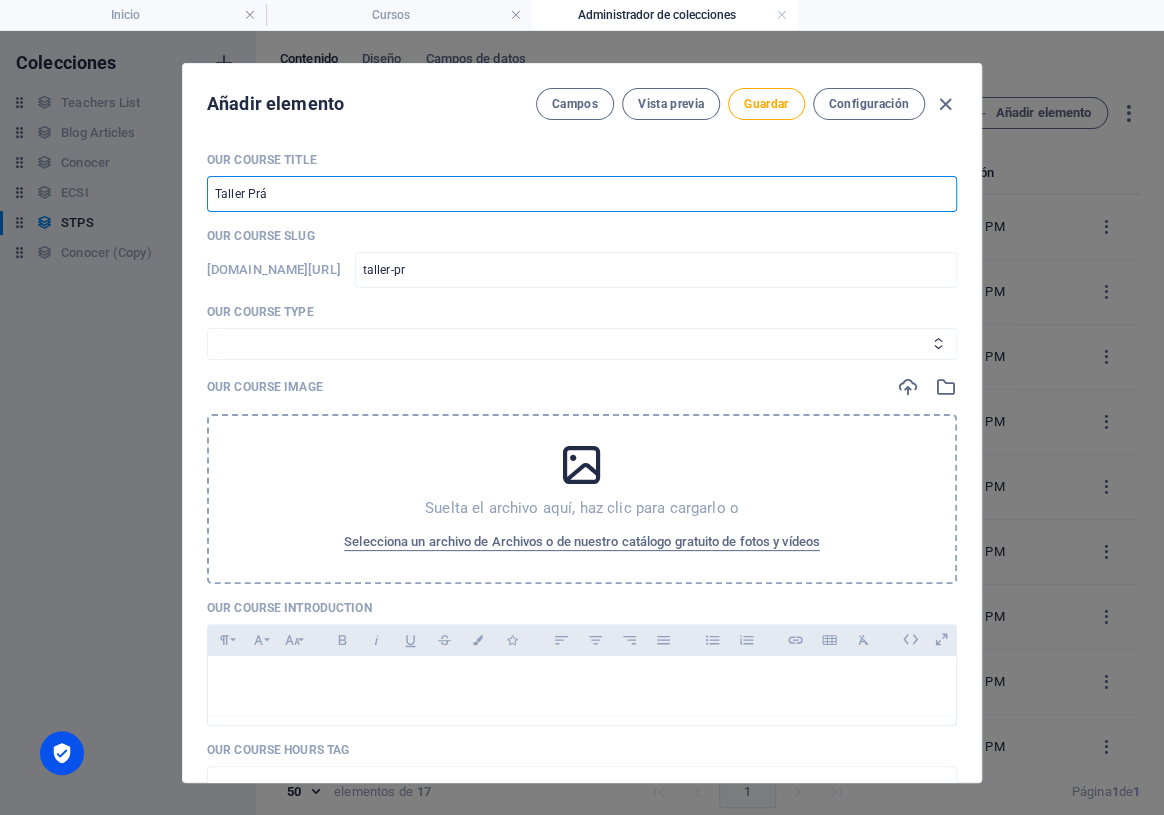 type on "taller-pra" 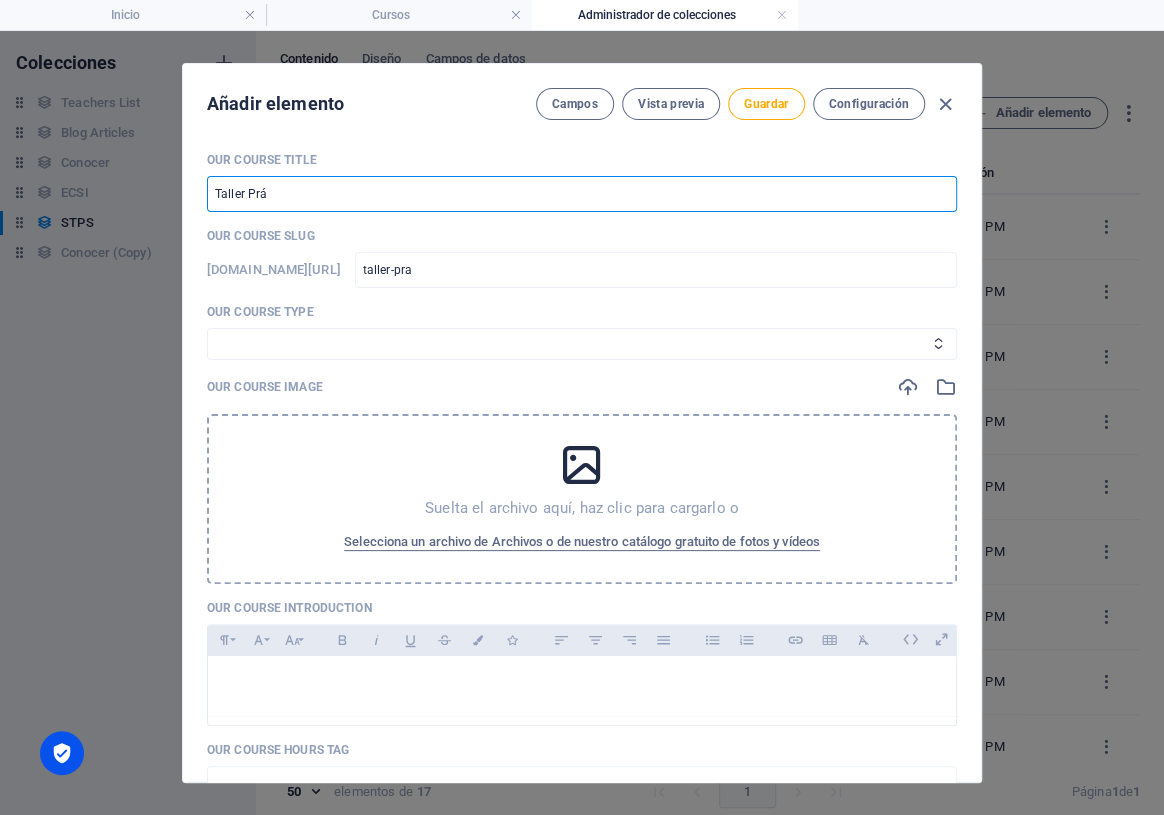 type on "Taller Prác" 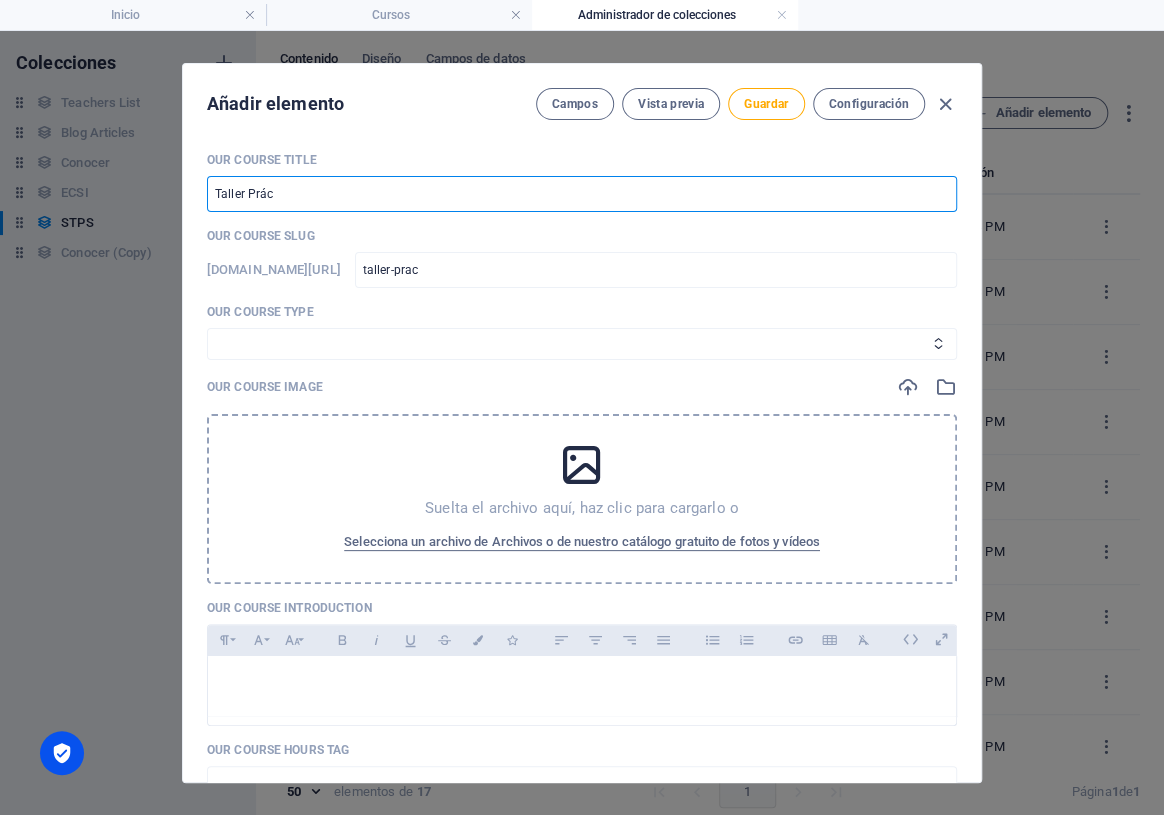 type on "Taller Práct" 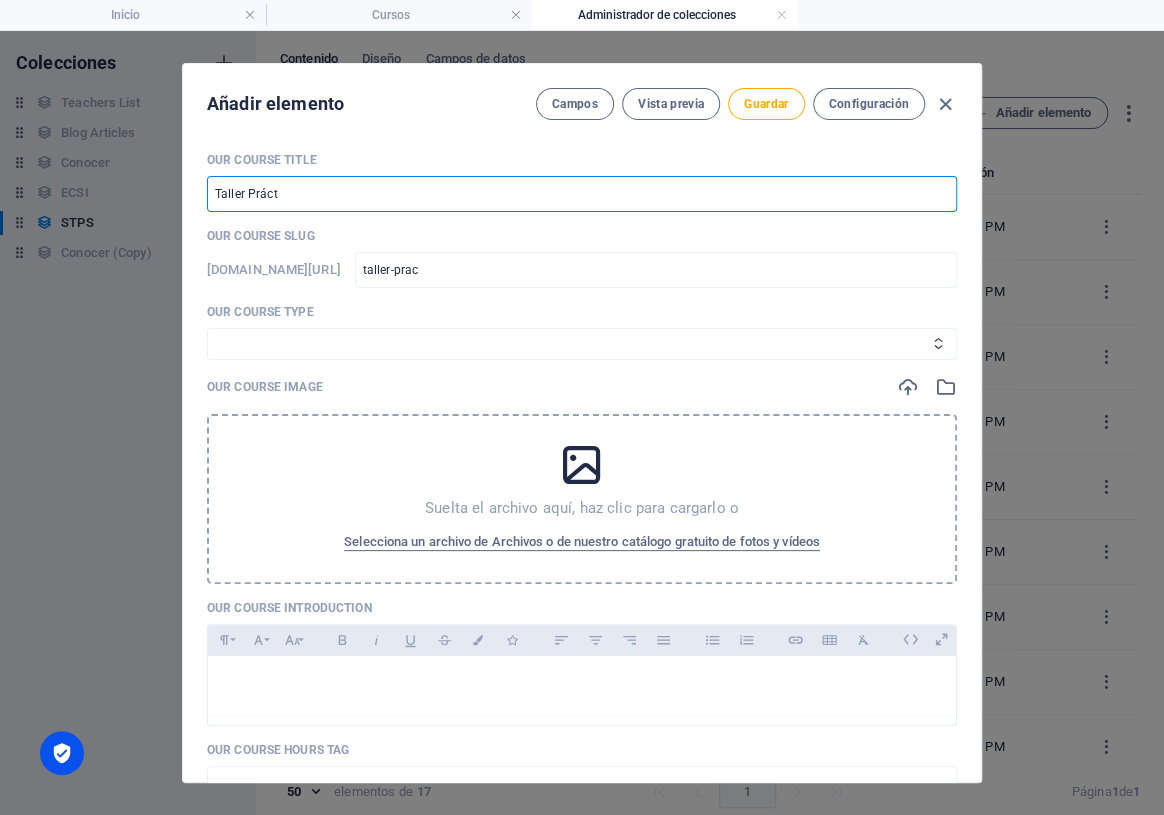 type on "taller-pract" 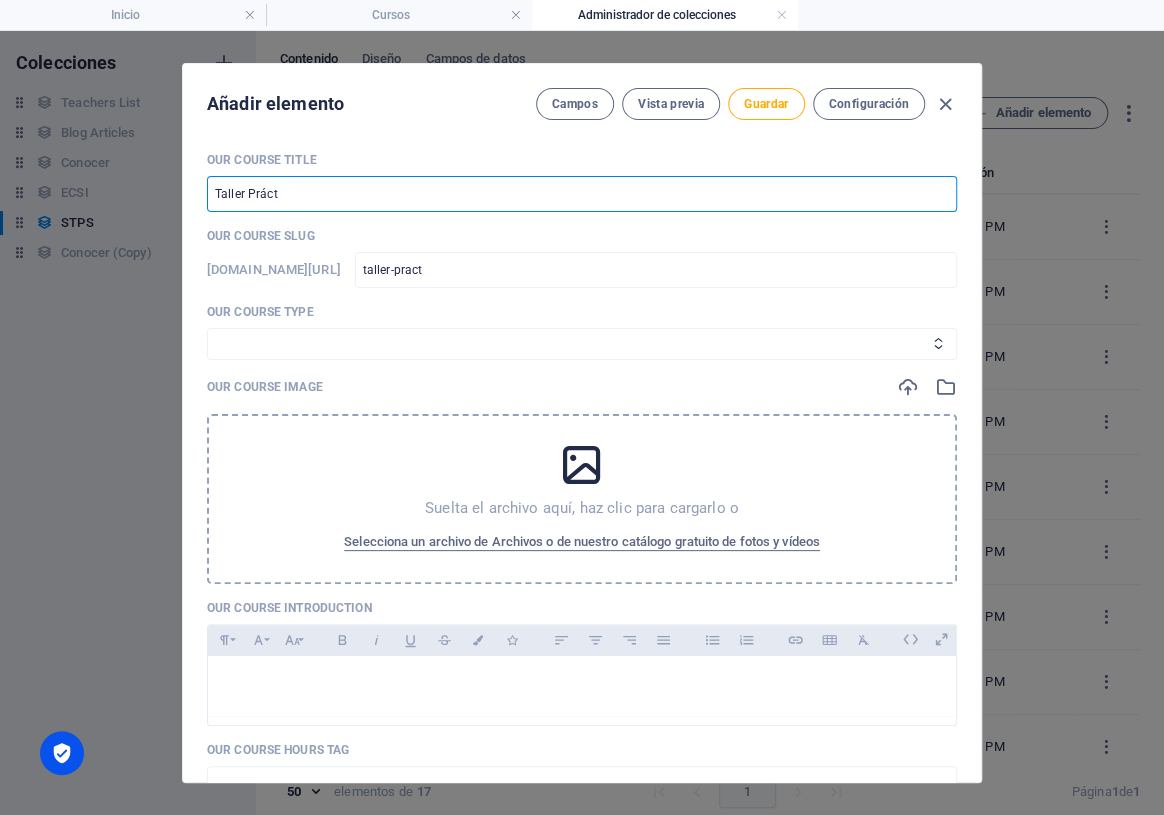 type on "Taller Prácti" 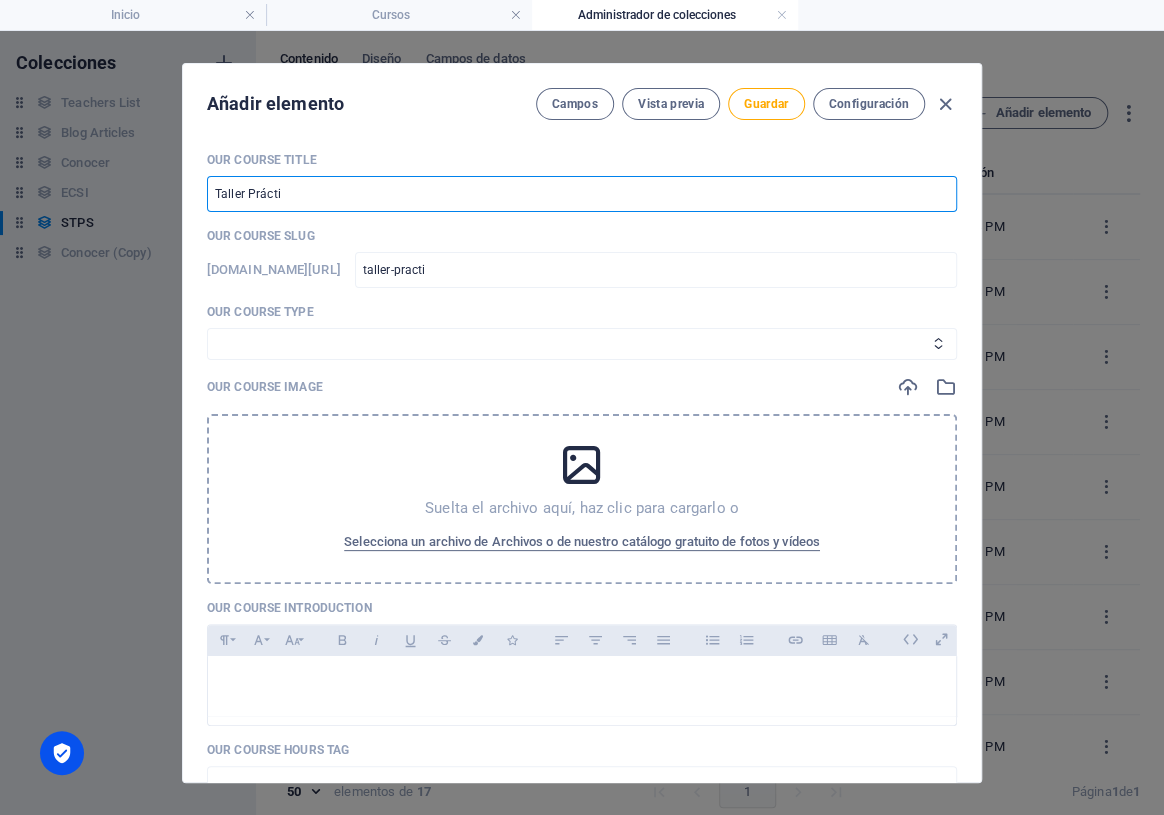 type on "Taller Práctic" 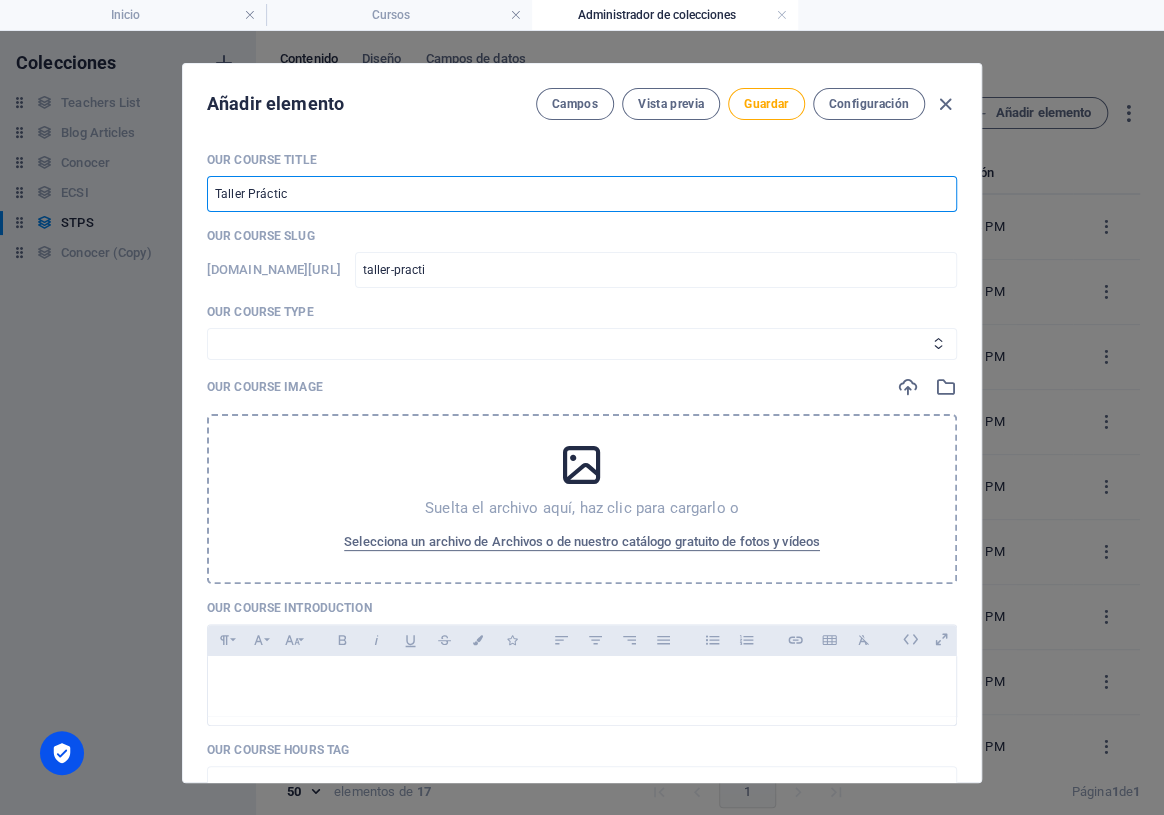 type on "taller-practic" 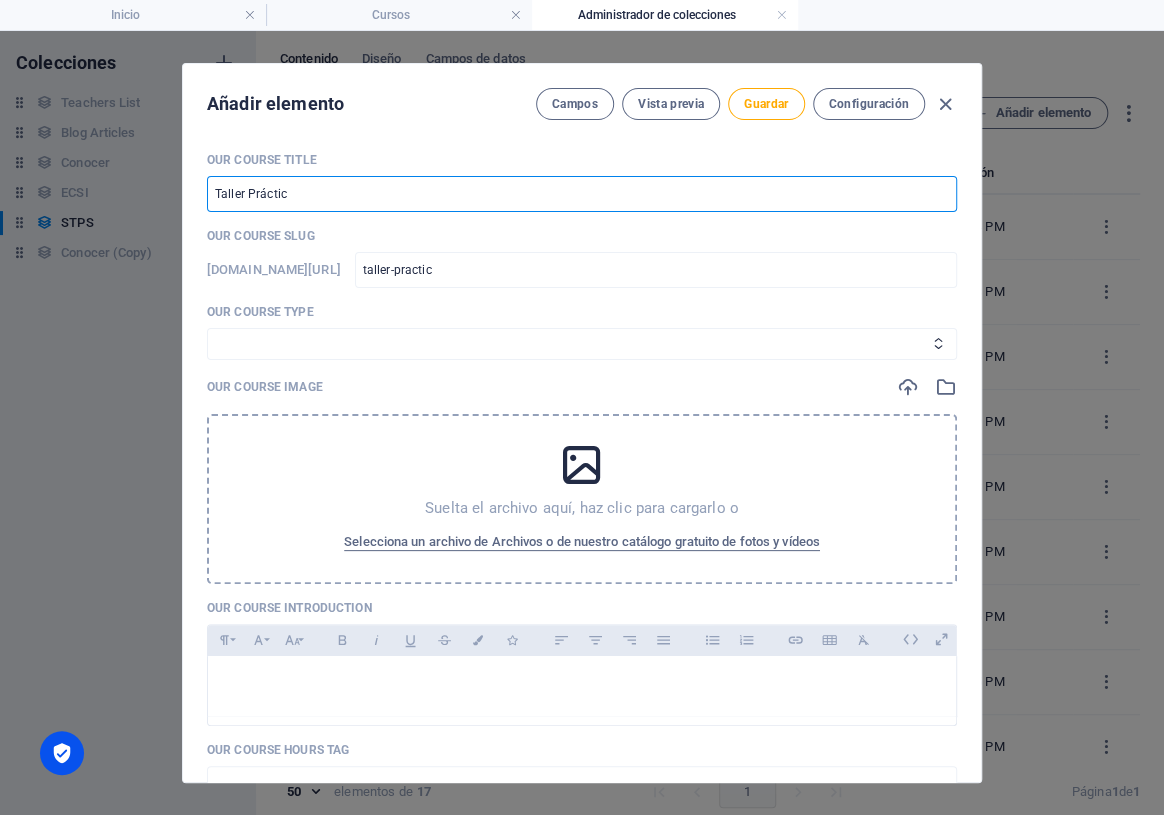 type on "Taller Práctico" 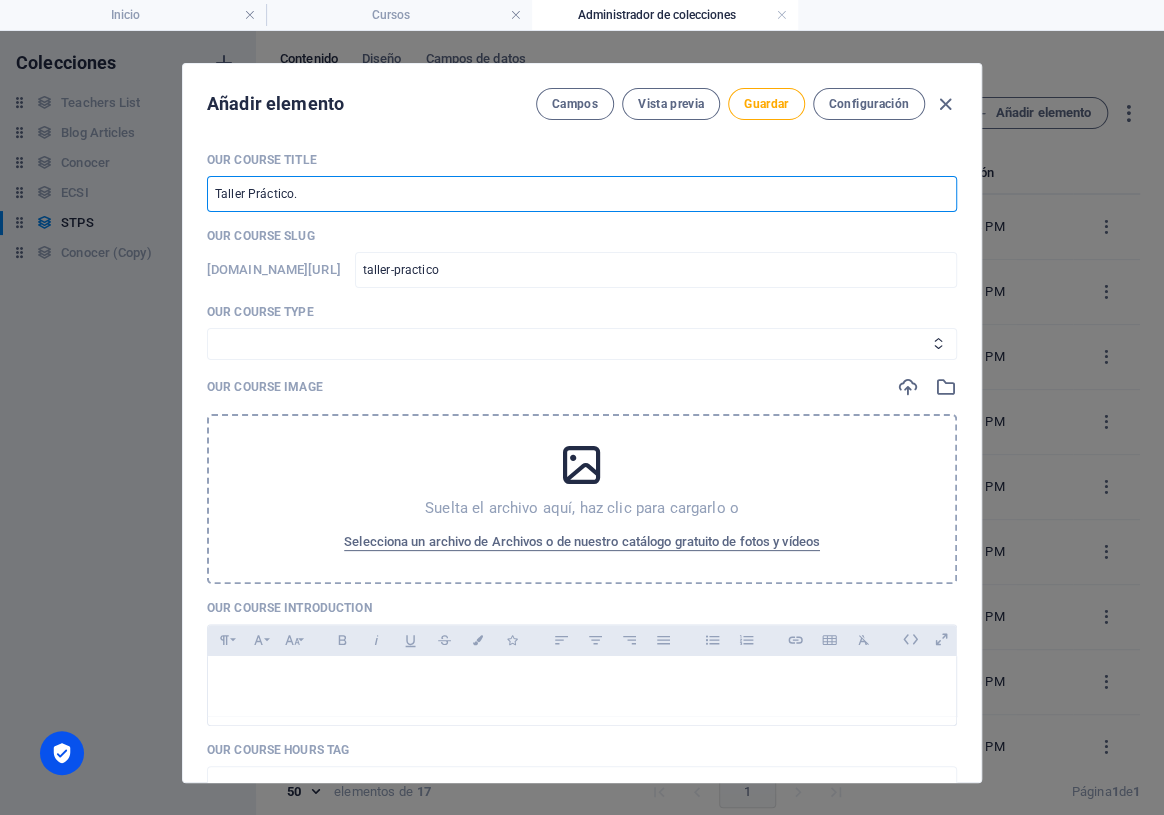 type on "Taller Práctico. e" 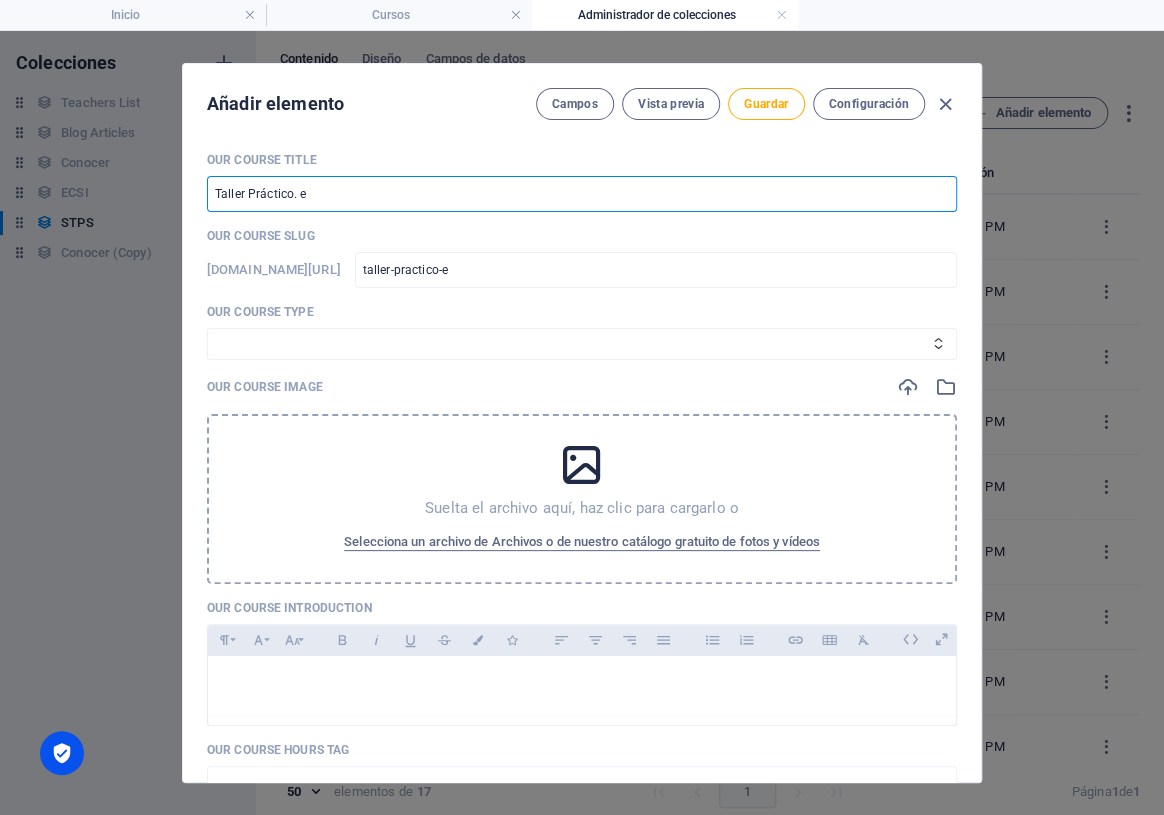 type on "Taller Práctico. el" 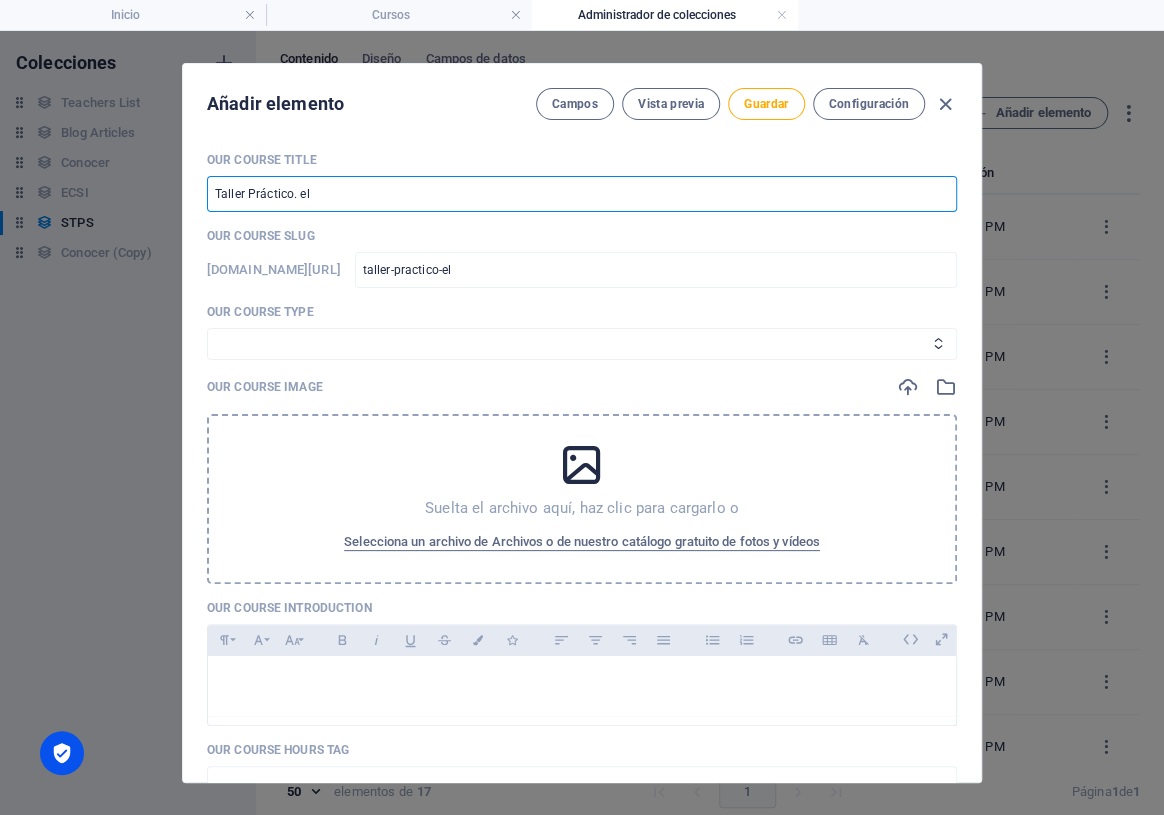 type on "Taller Práctico. ela" 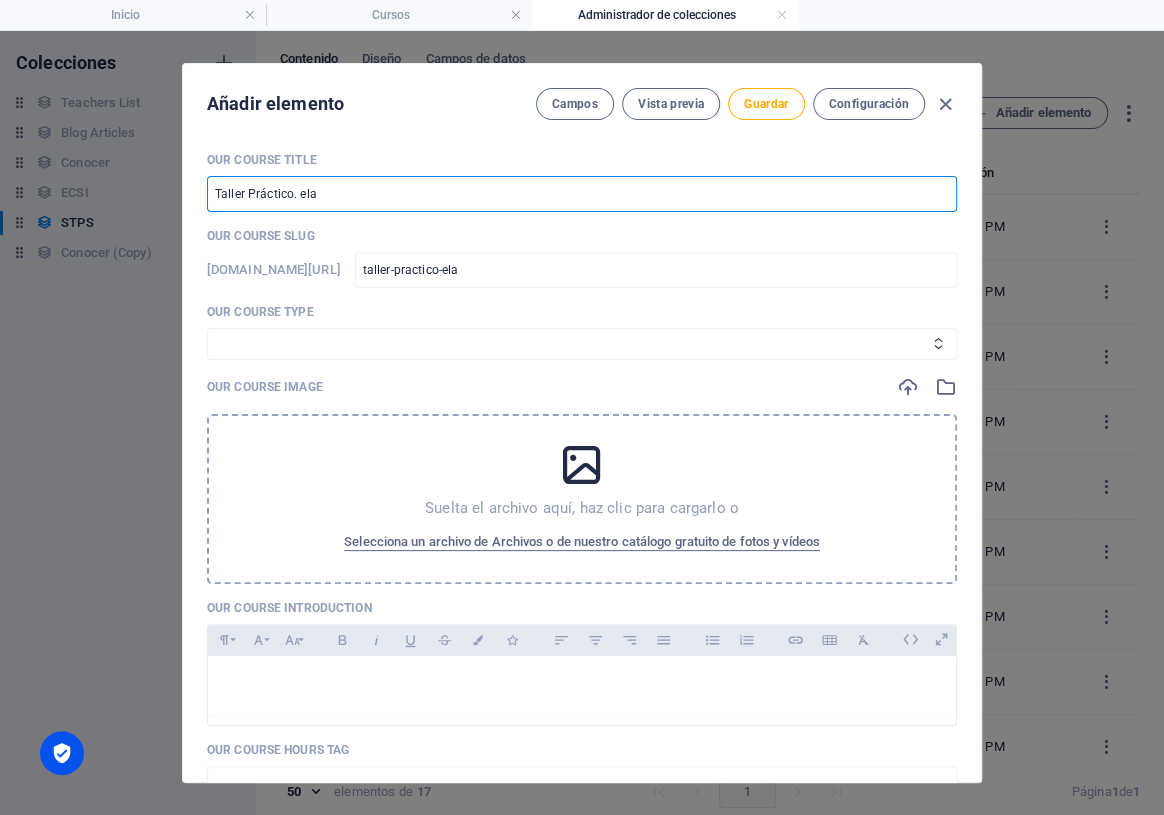 type on "Taller Práctico. elab" 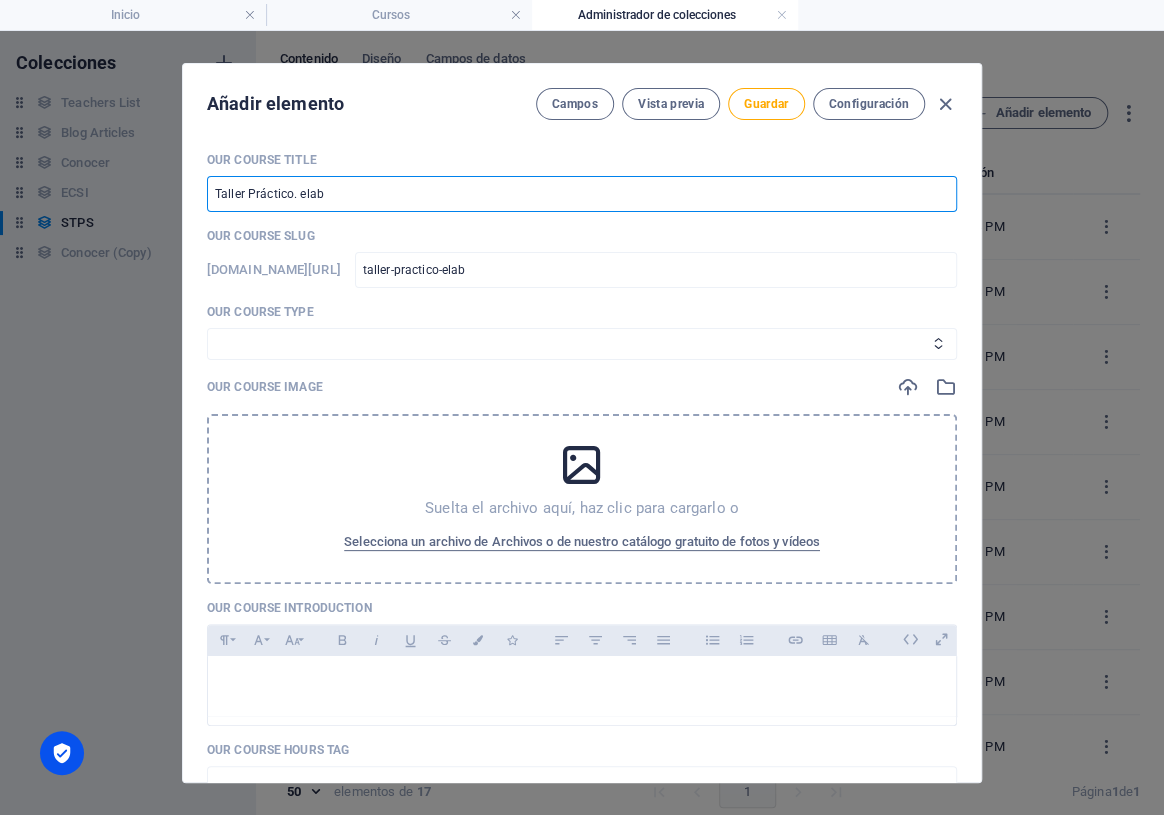 type on "Taller Práctico. elabo" 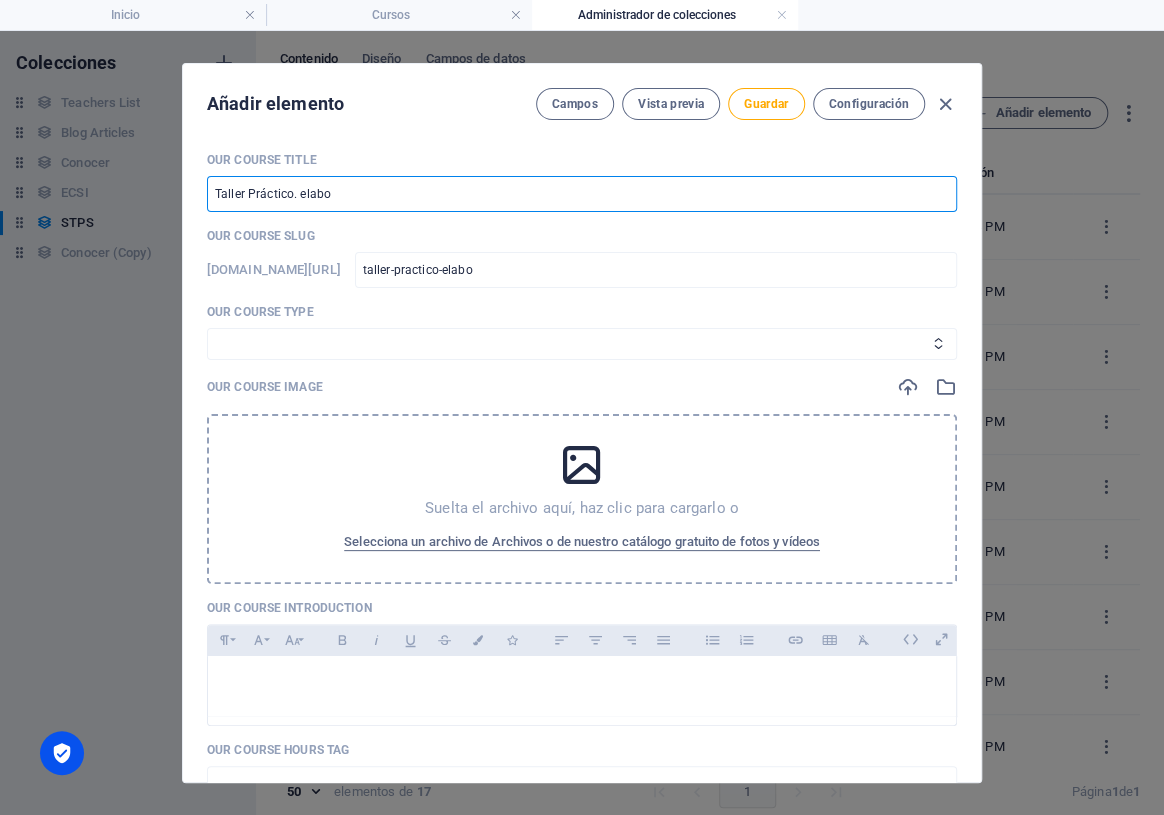 type on "Taller Práctico. elabor" 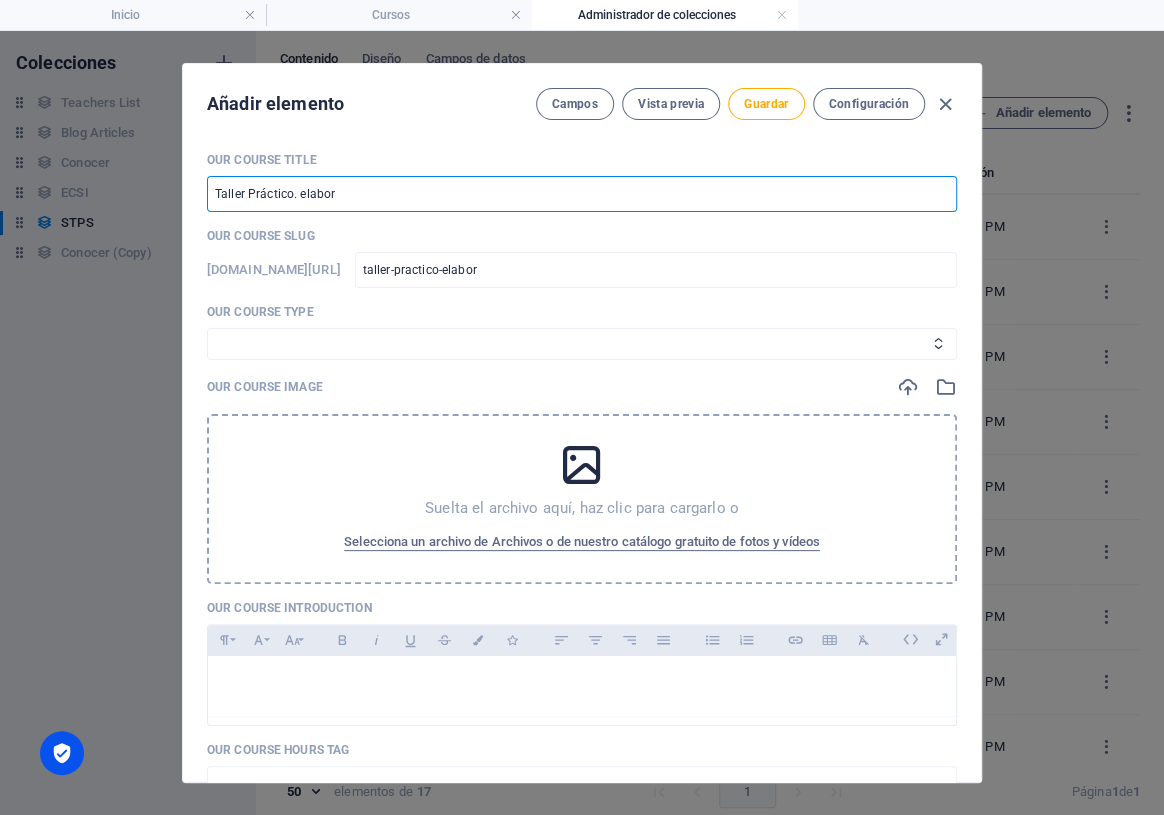 type on "Taller Práctico. elabora" 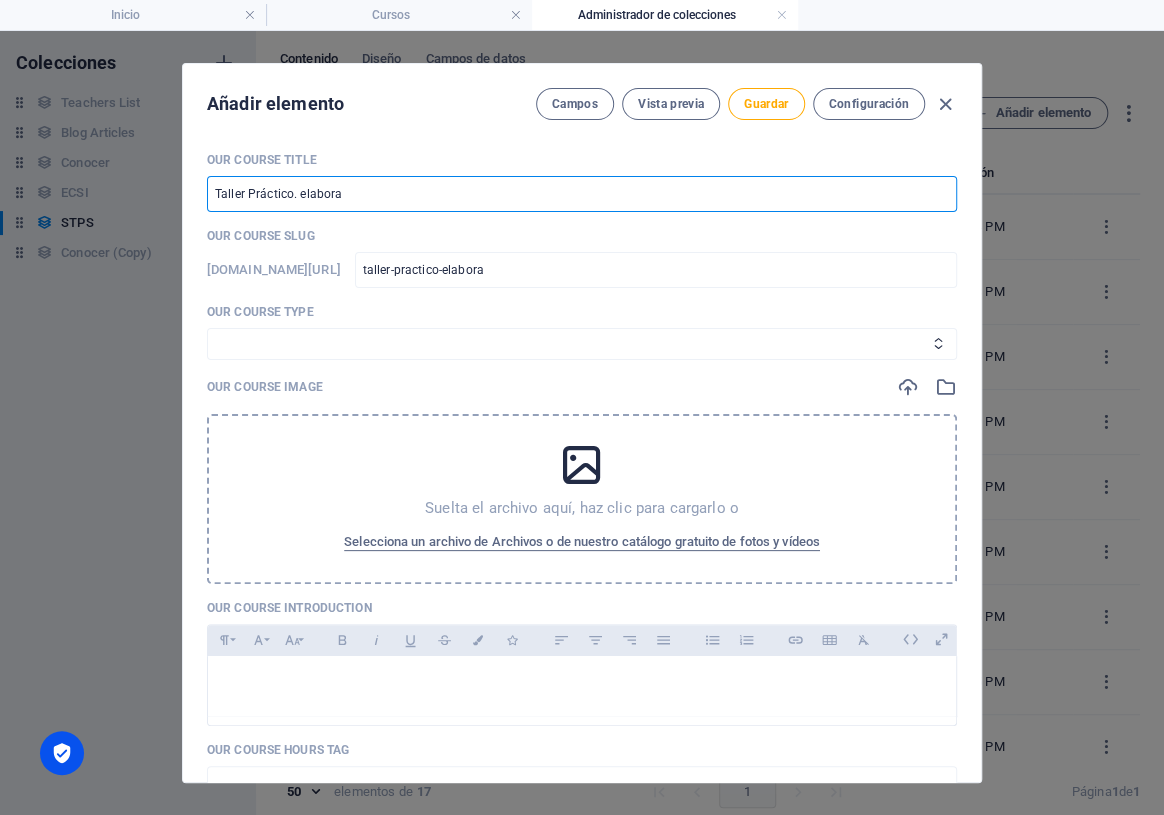 type on "Taller Práctico. elaborac" 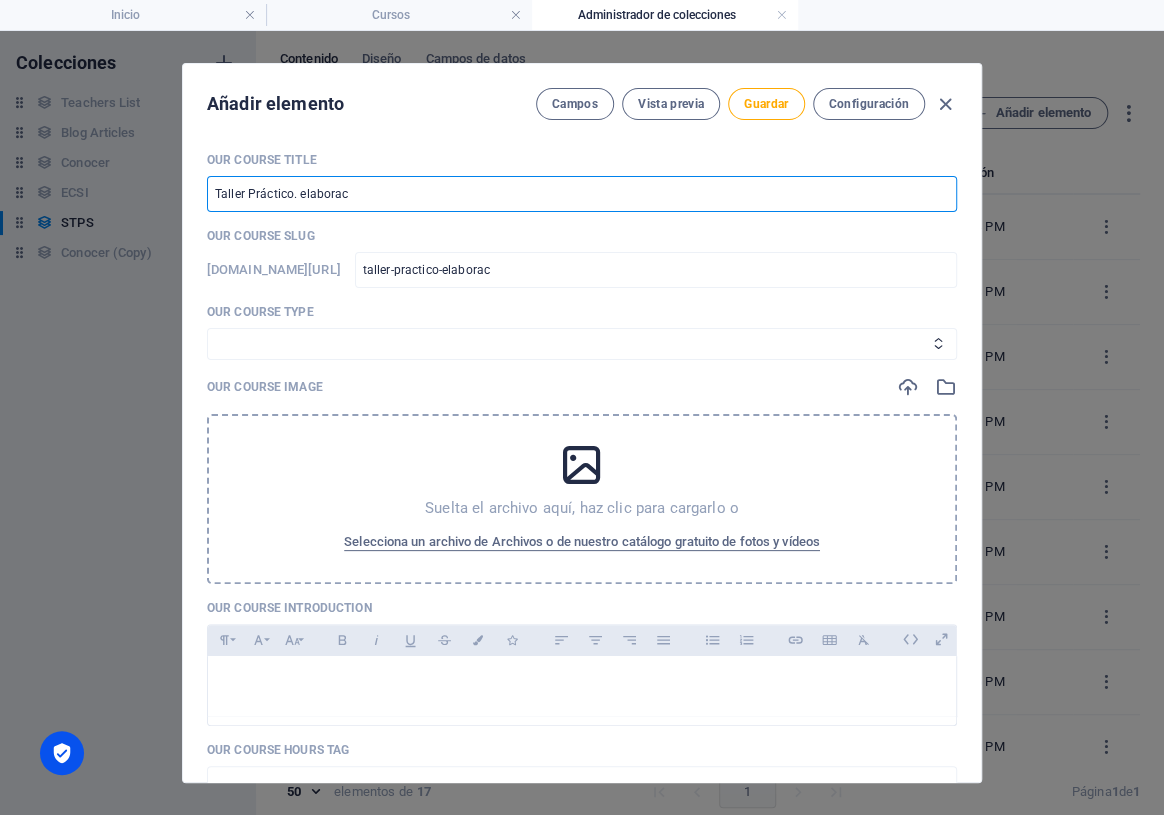 type on "Taller Práctico. elaboraci" 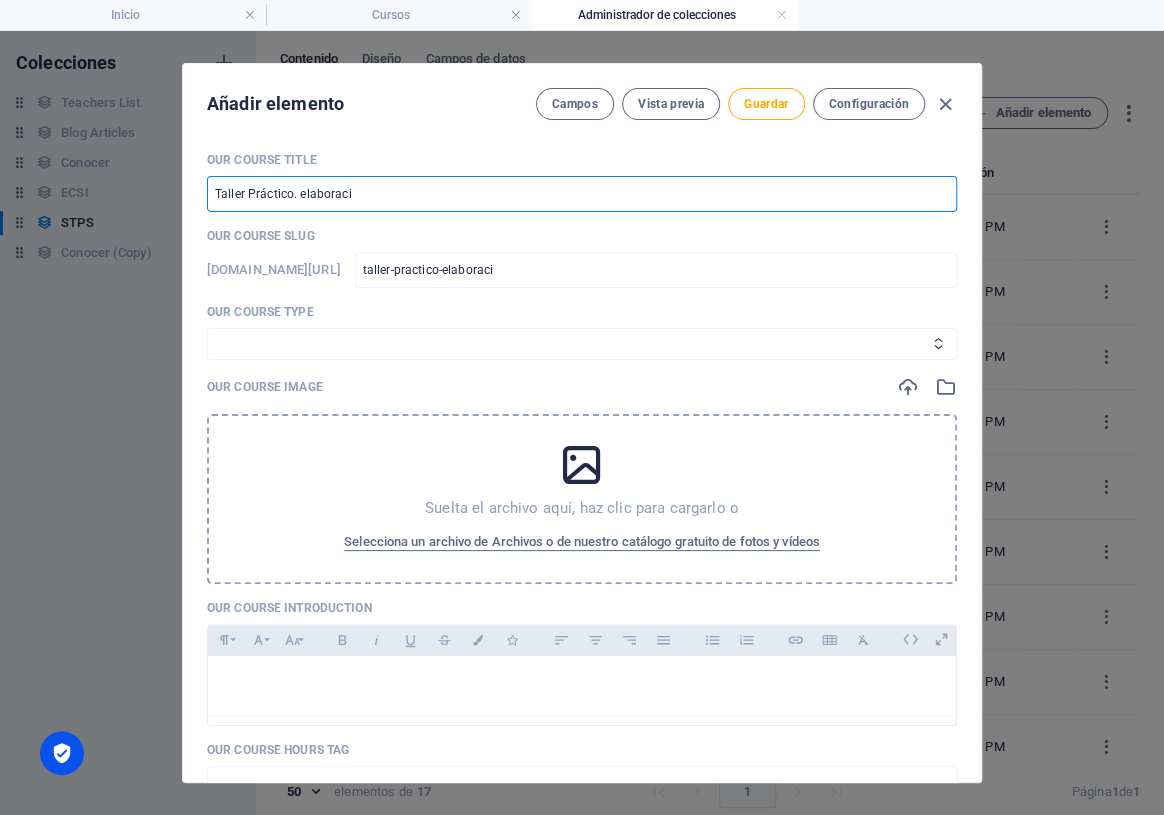 type on "Taller Práctico. elaboració" 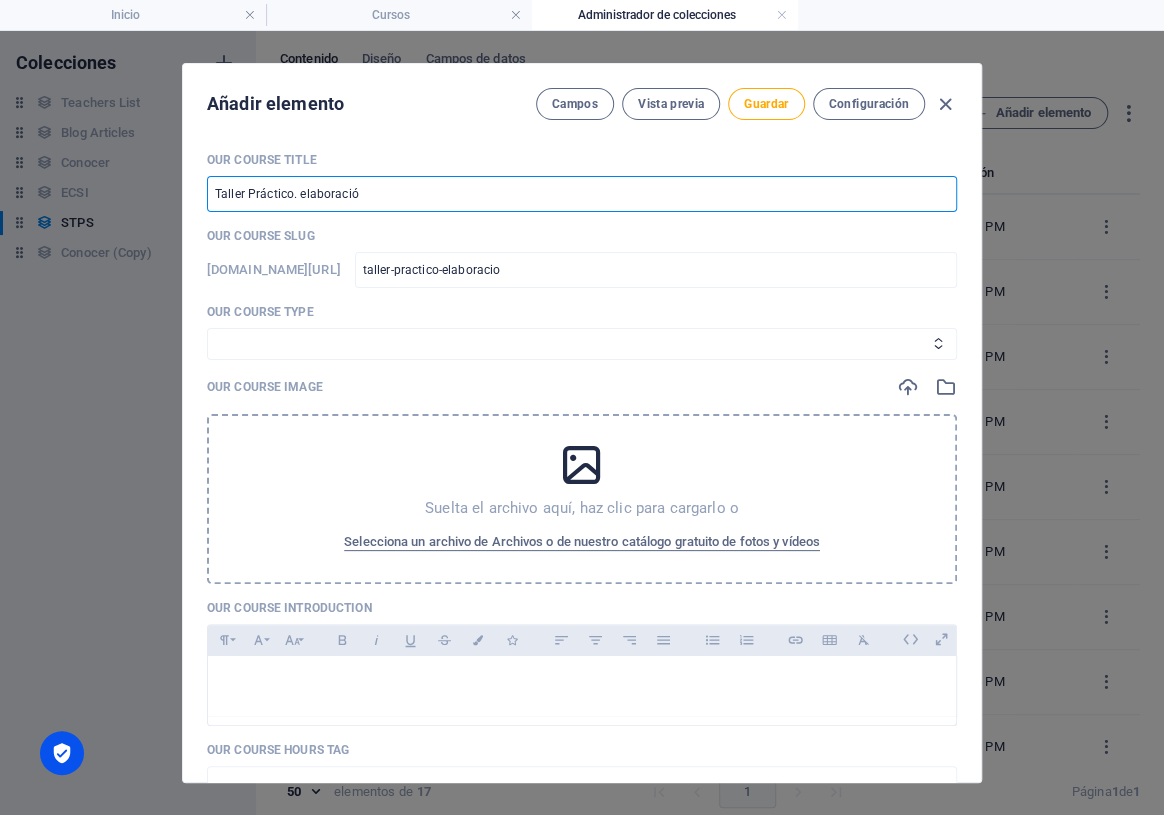 type on "Taller Práctico. elaboración" 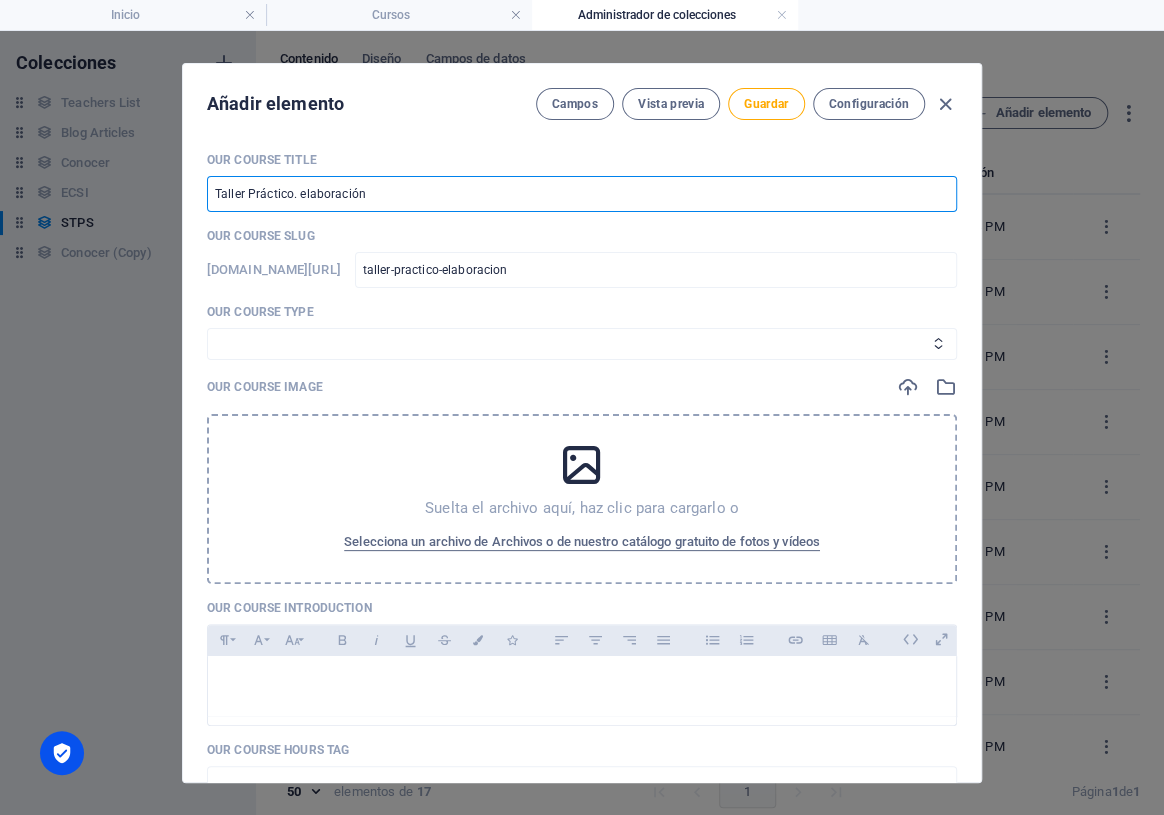 type on "Taller Práctico. elaboración d" 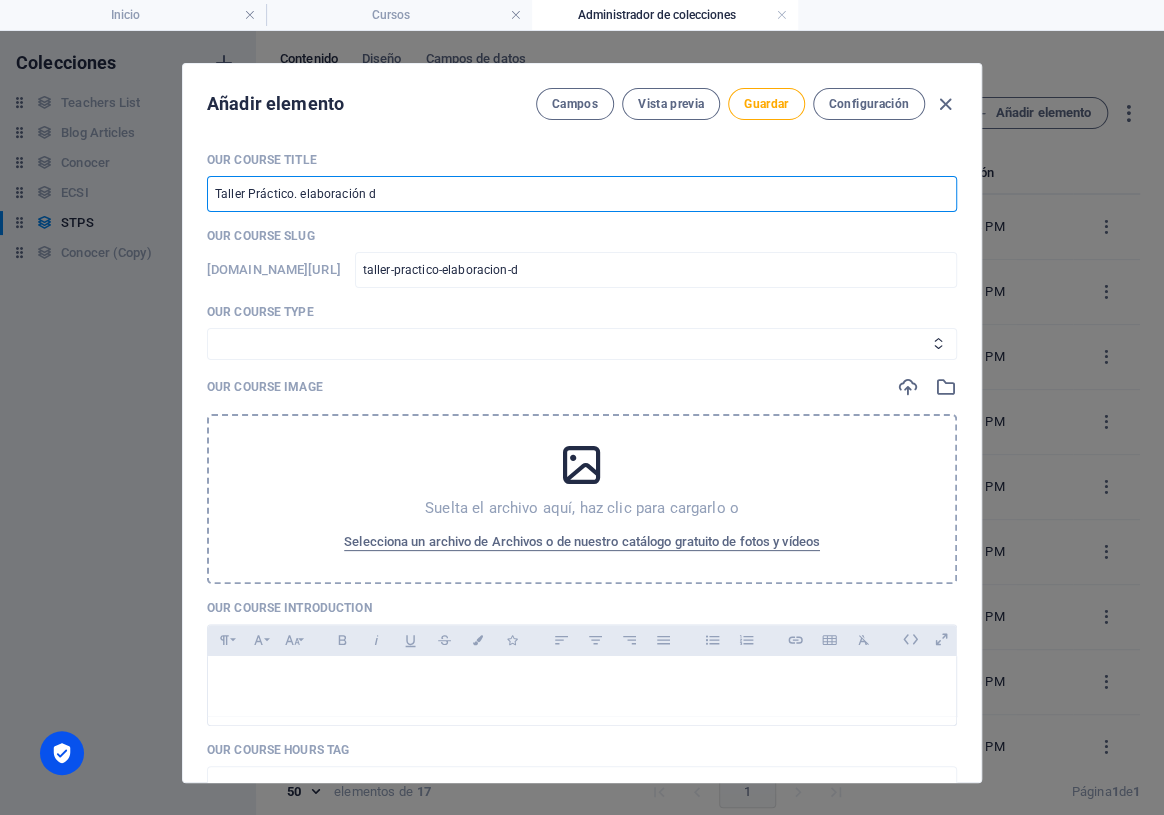 type on "Taller Práctico. elaboración de" 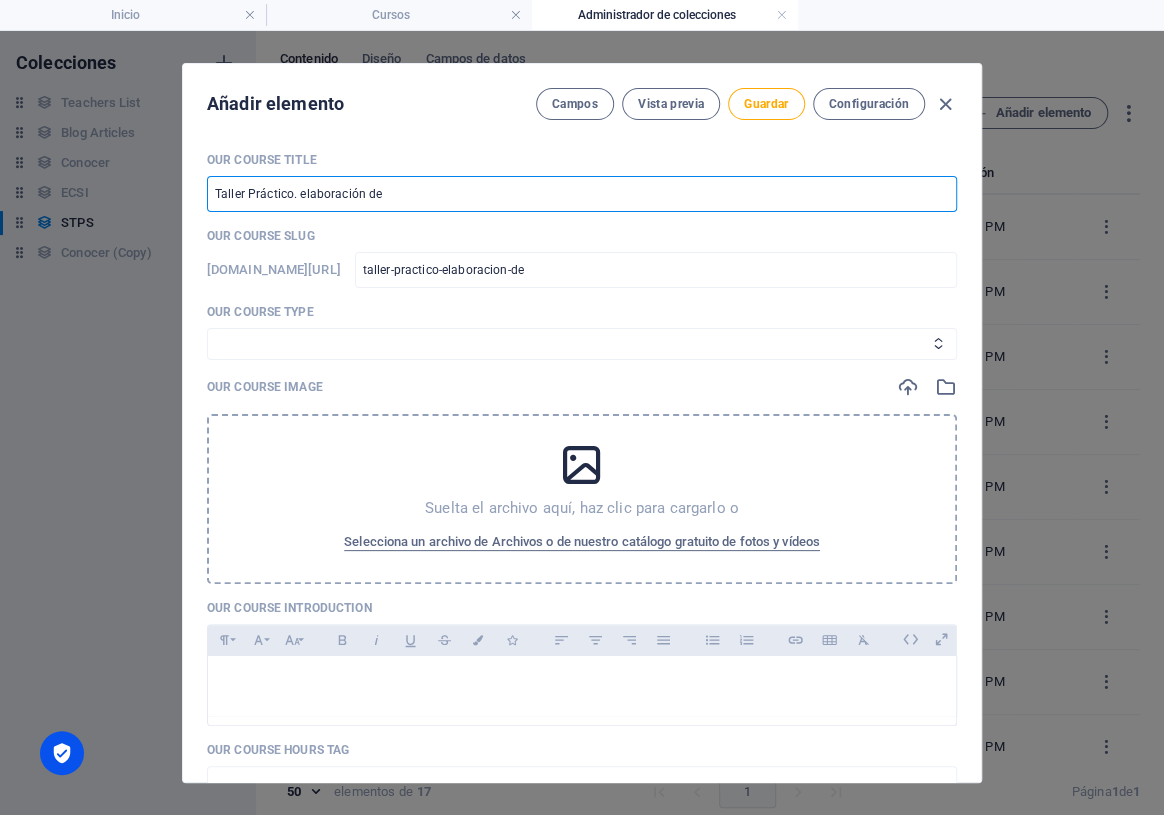 type on "Taller Práctico. elaboración del" 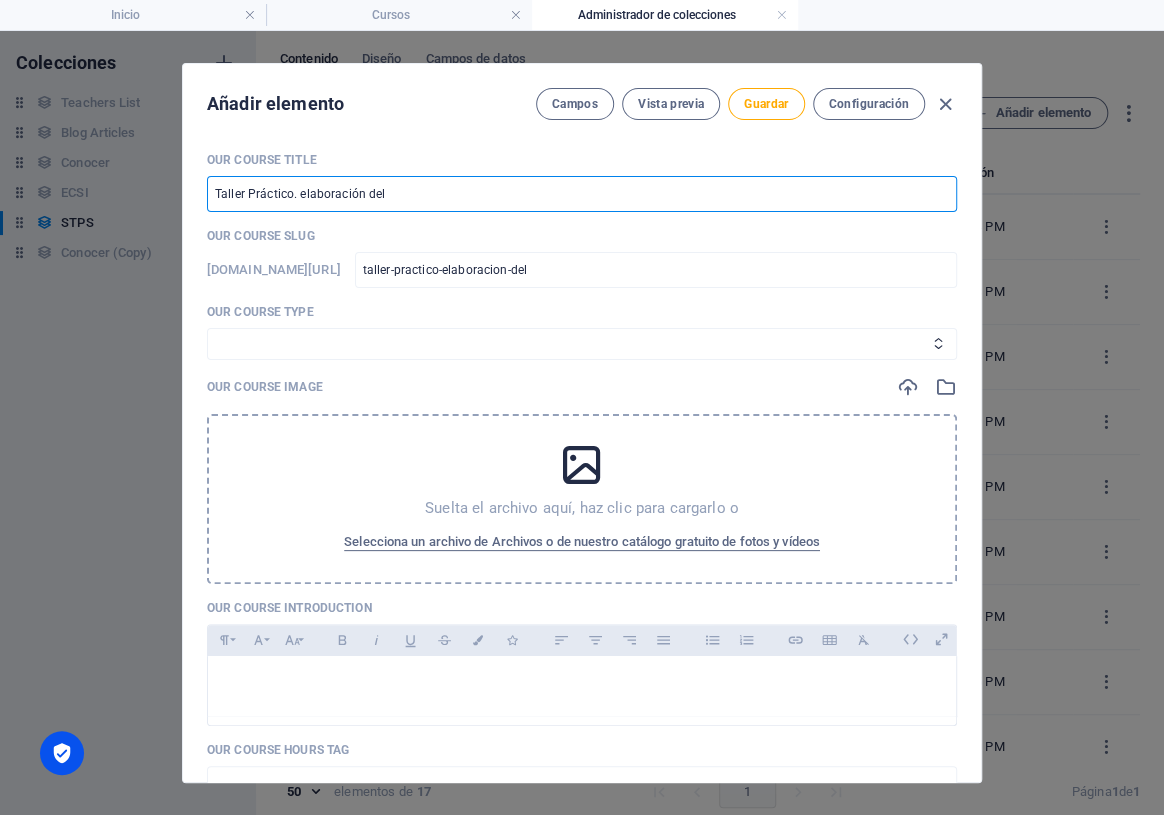 type on "Taller Práctico. elaboración del P" 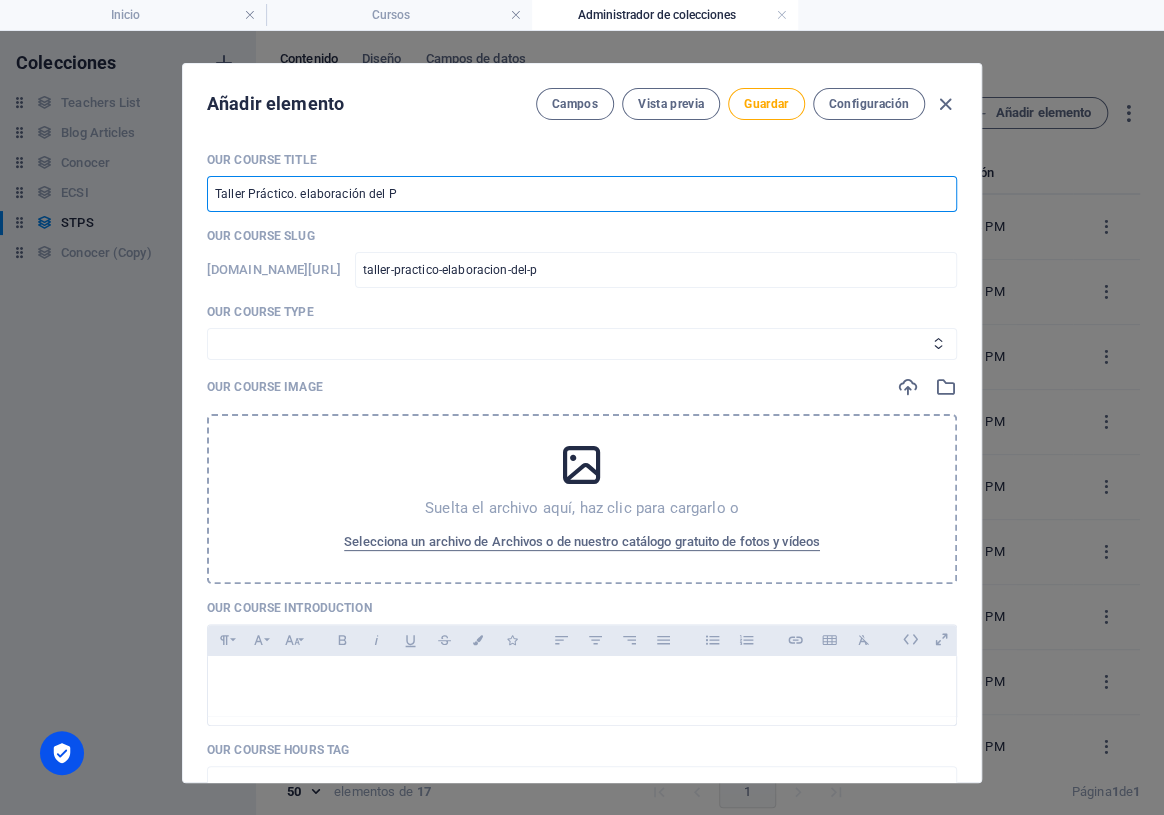 type on "Taller Práctico. elaboración del Pl" 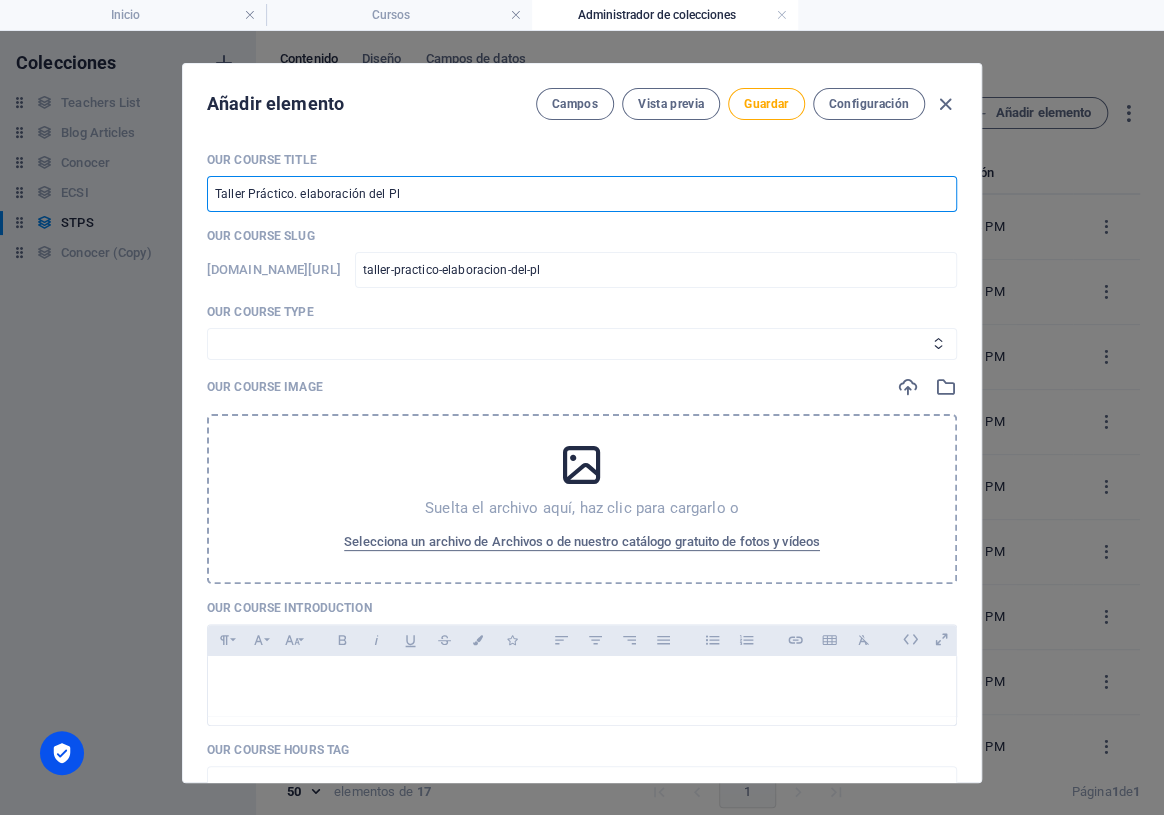 type on "Taller Práctico. elaboración del Pla" 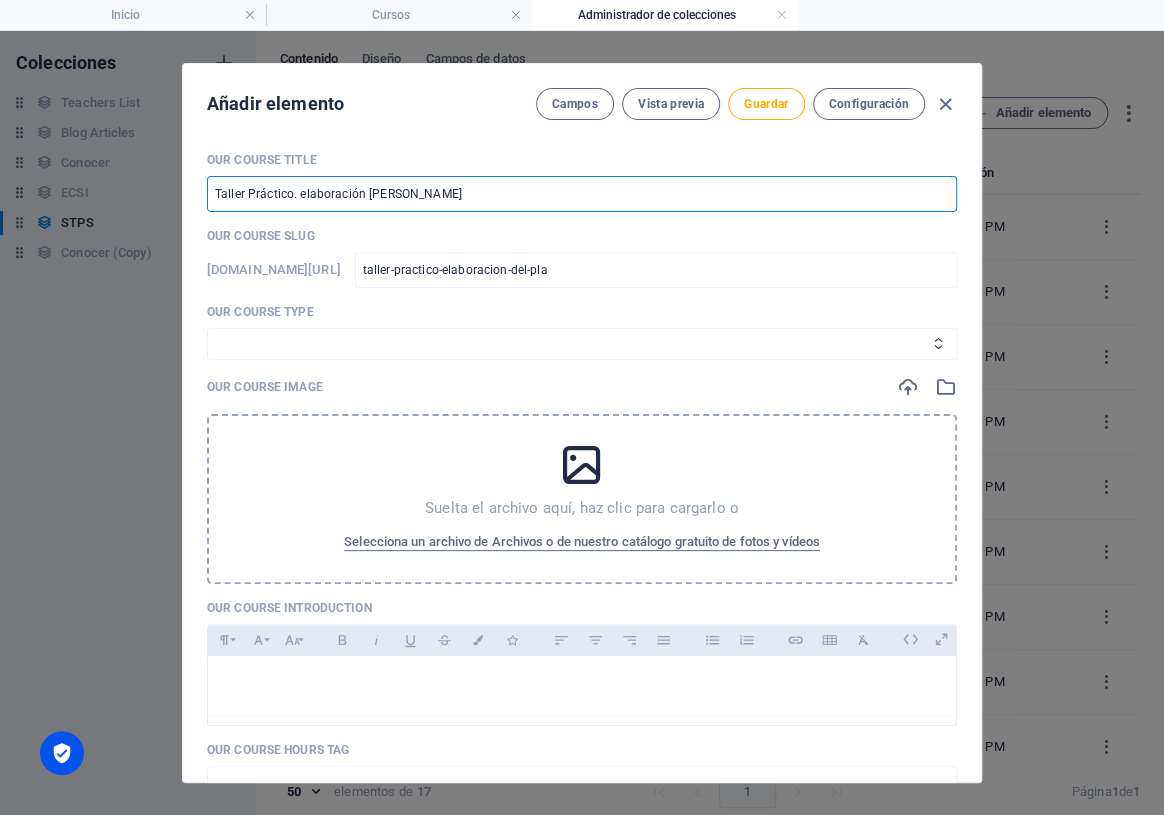 type on "Taller Práctico. elaboración del Plan" 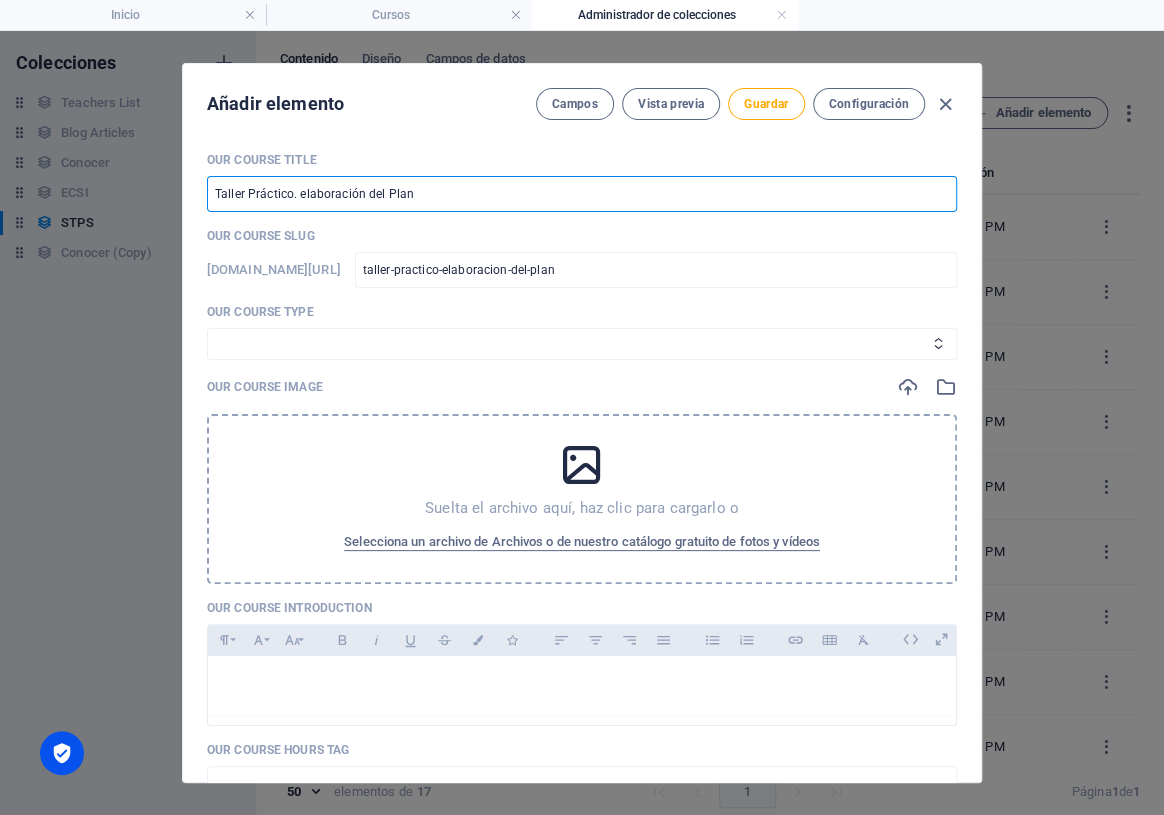 type on "Taller Práctico. elaboración del Plan I" 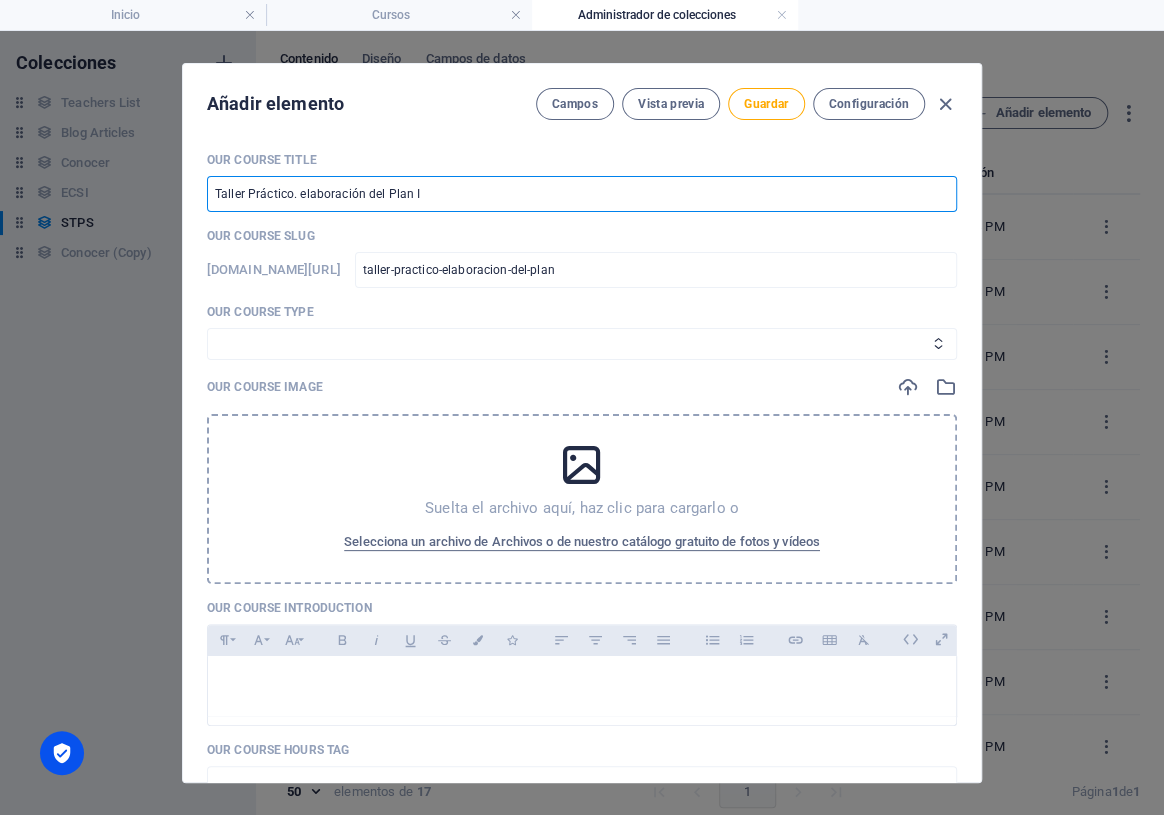 type on "taller-practico-elaboracion-del-plan-i" 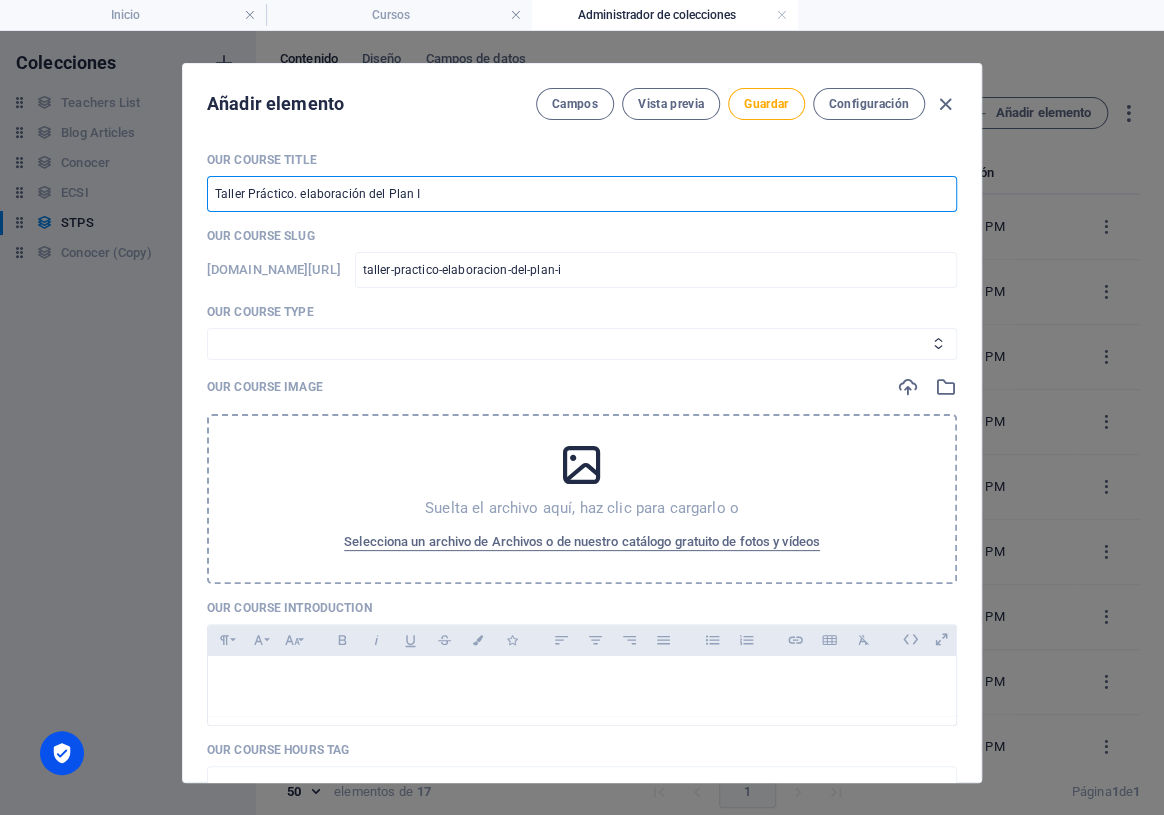 type on "Taller Práctico. elaboración del Plan In" 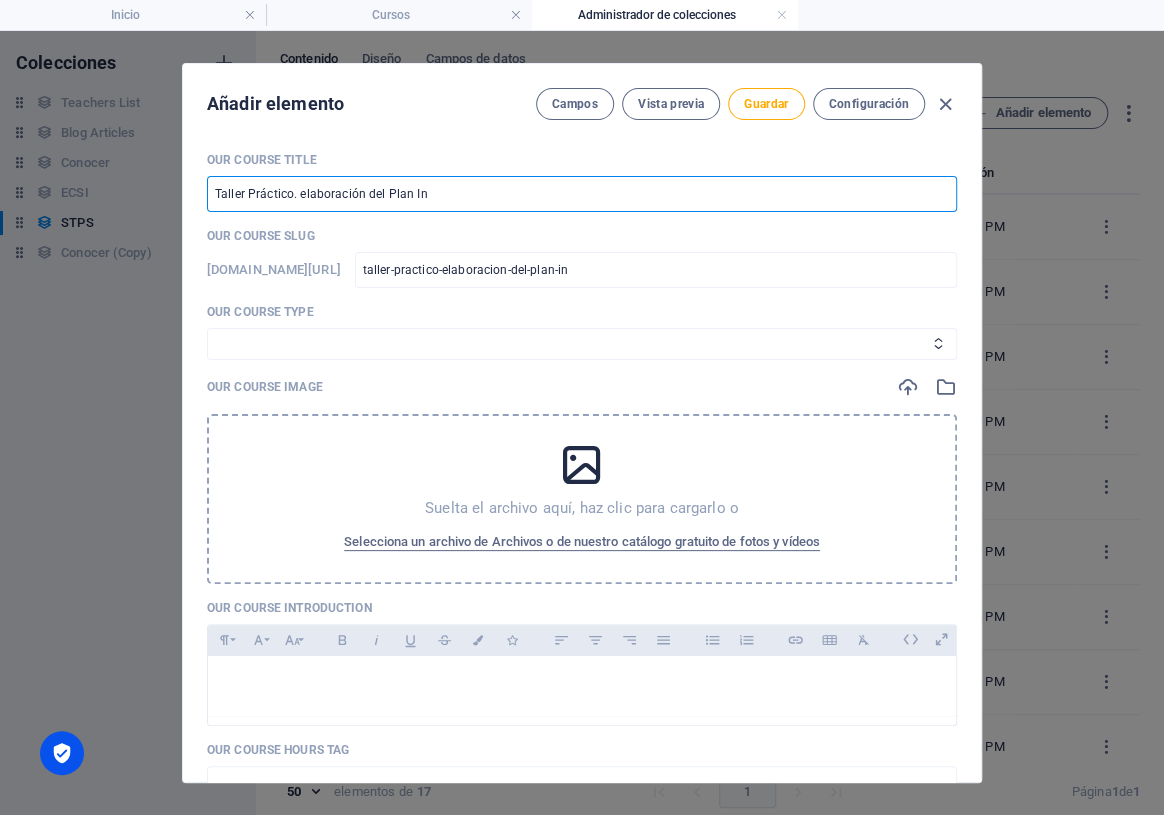 type on "Taller Práctico. elaboración del Plan Iny" 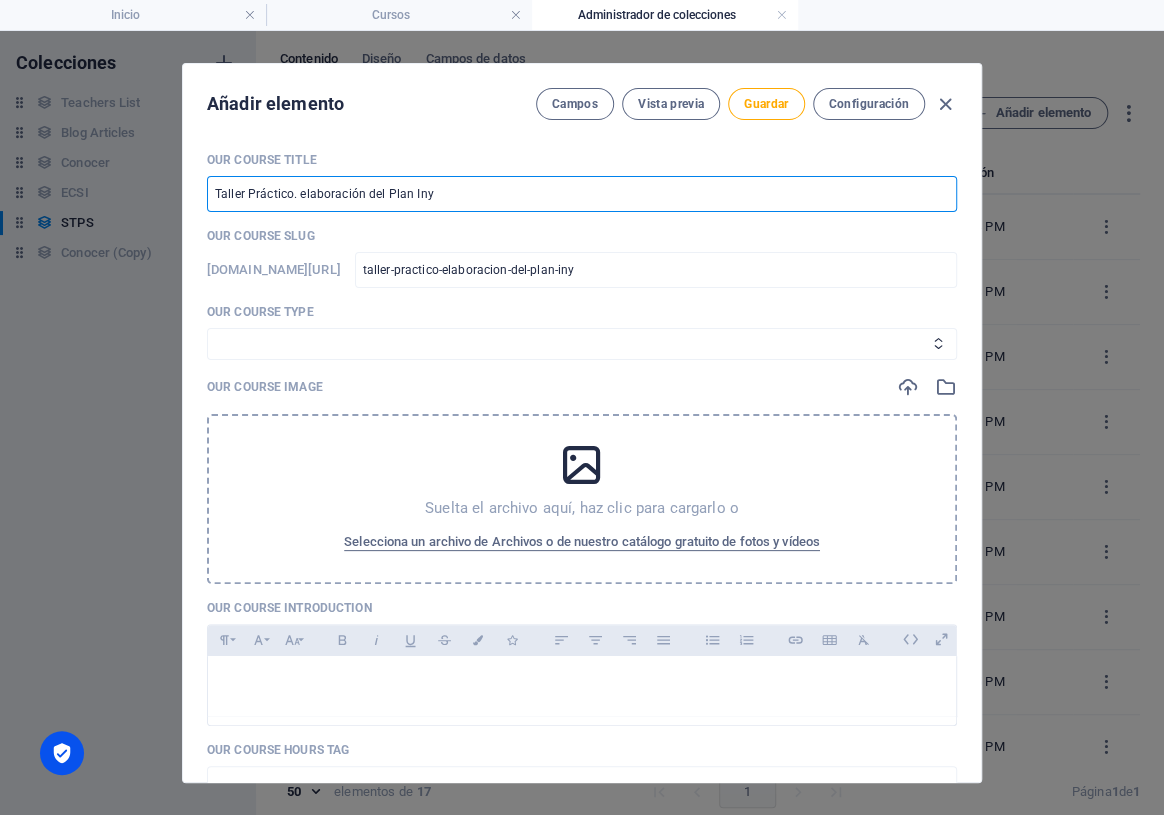 type on "Taller Práctico. elaboración del Plan In" 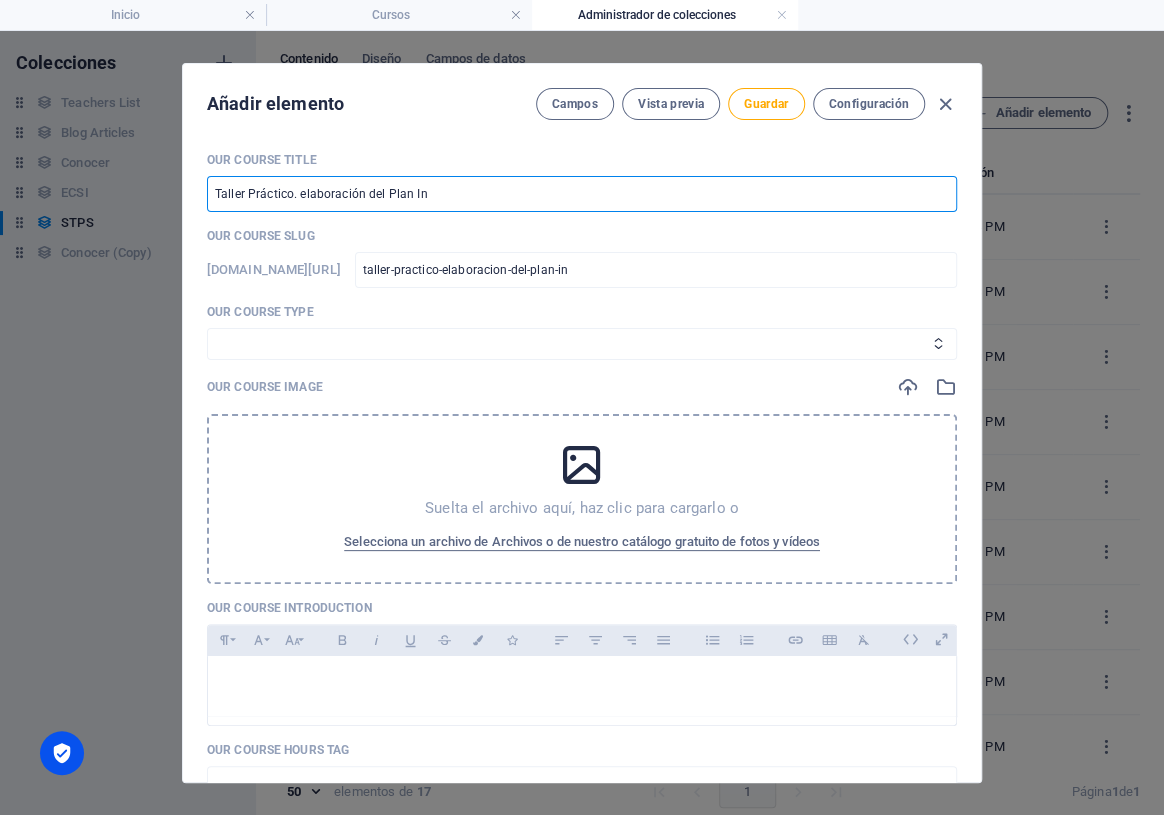 type on "Taller Práctico. elaboración del Plan Int" 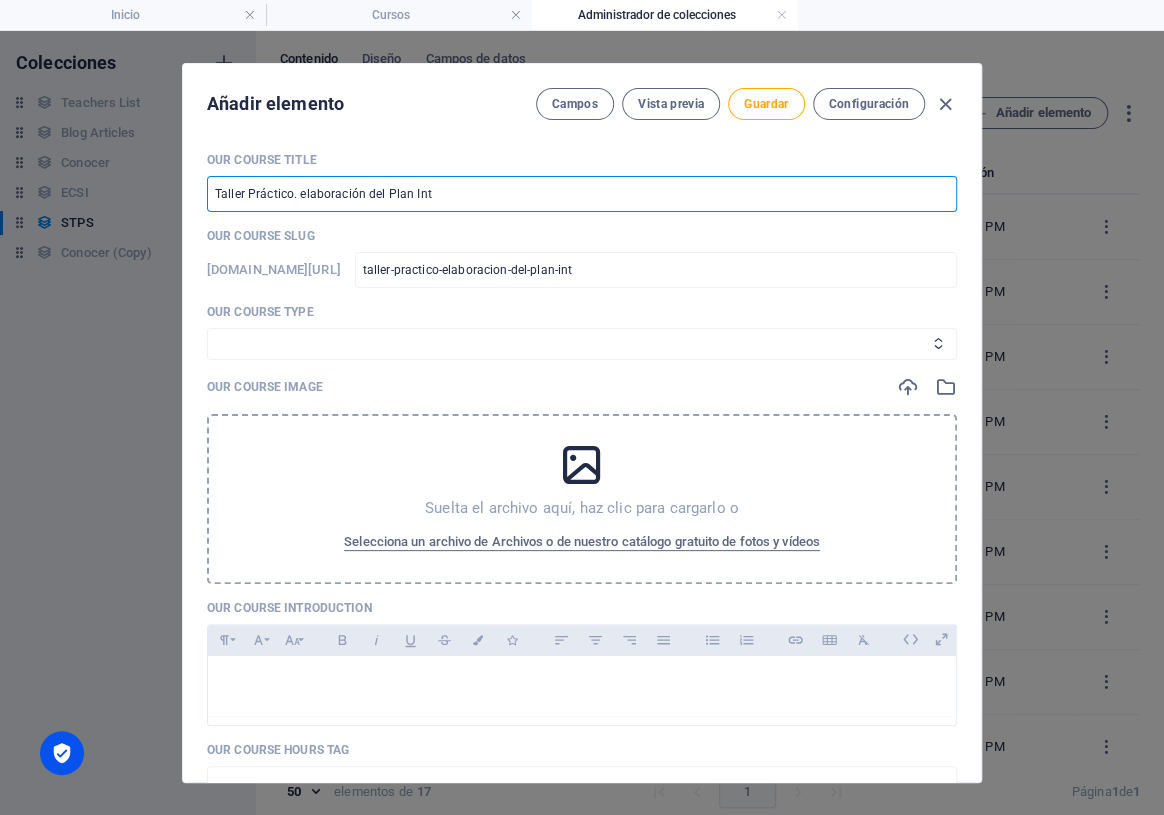 type on "Taller Práctico. elaboración del Plan Inte" 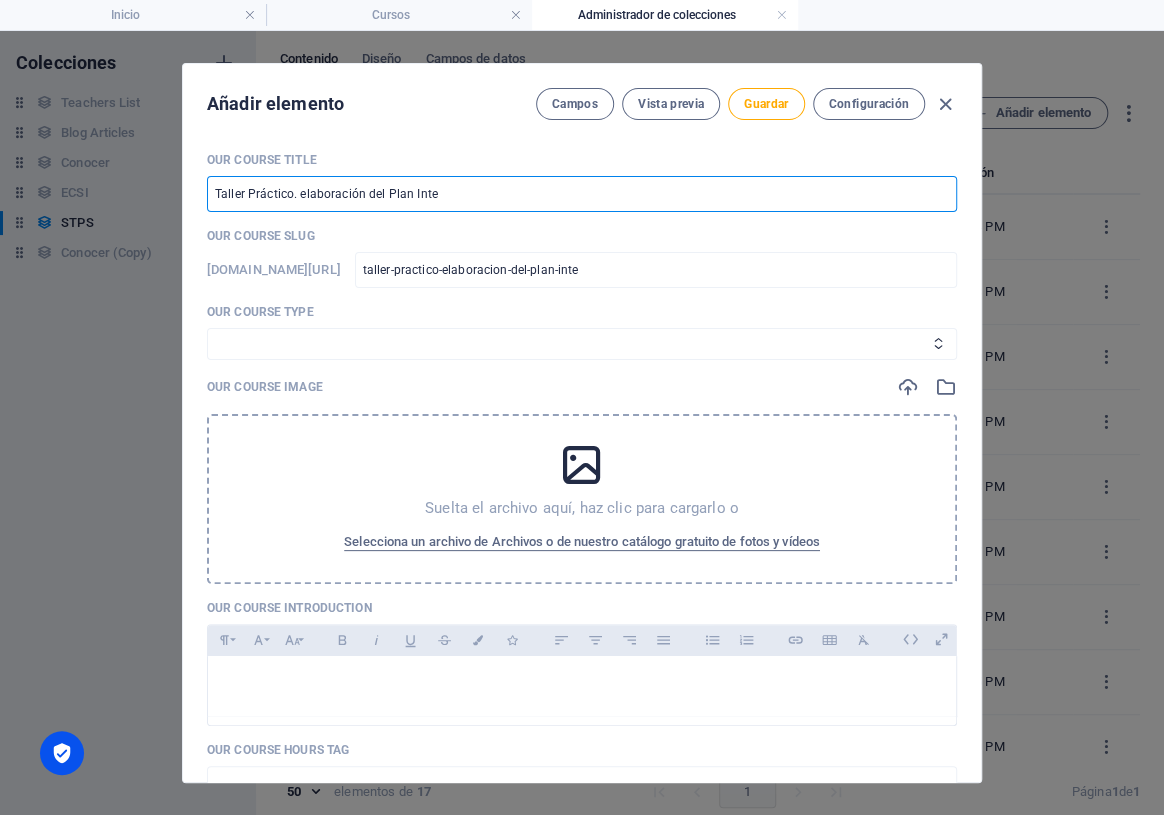 type on "Taller Práctico. elaboración del Plan Inter" 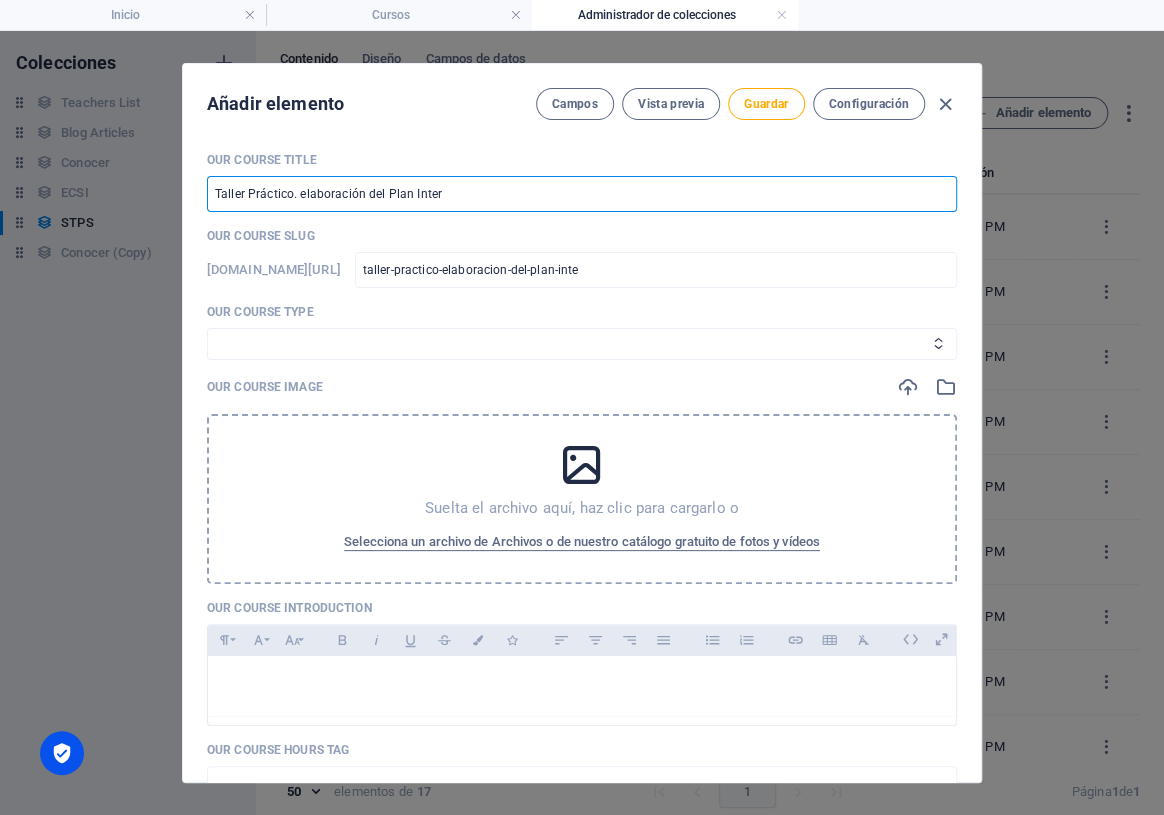 type on "taller-practico-elaboracion-del-plan-inter" 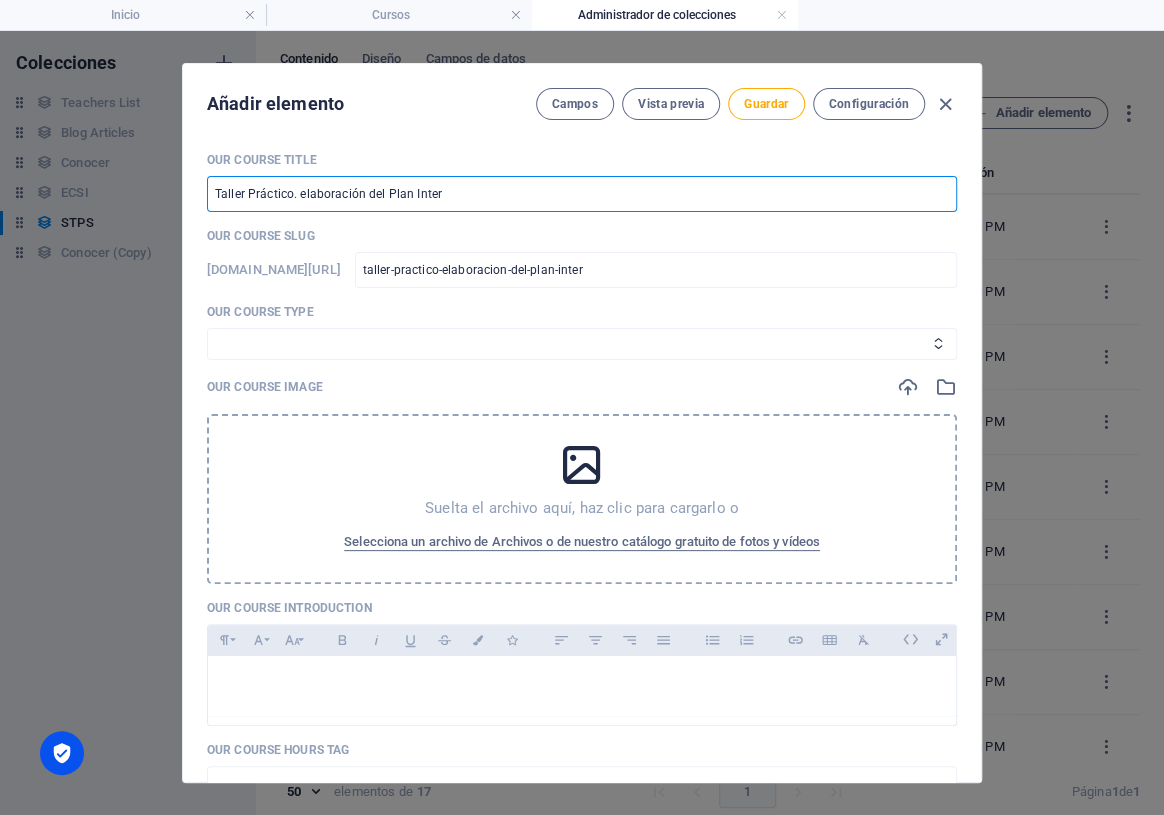 type on "Taller Práctico. elaboración del Plan Intern" 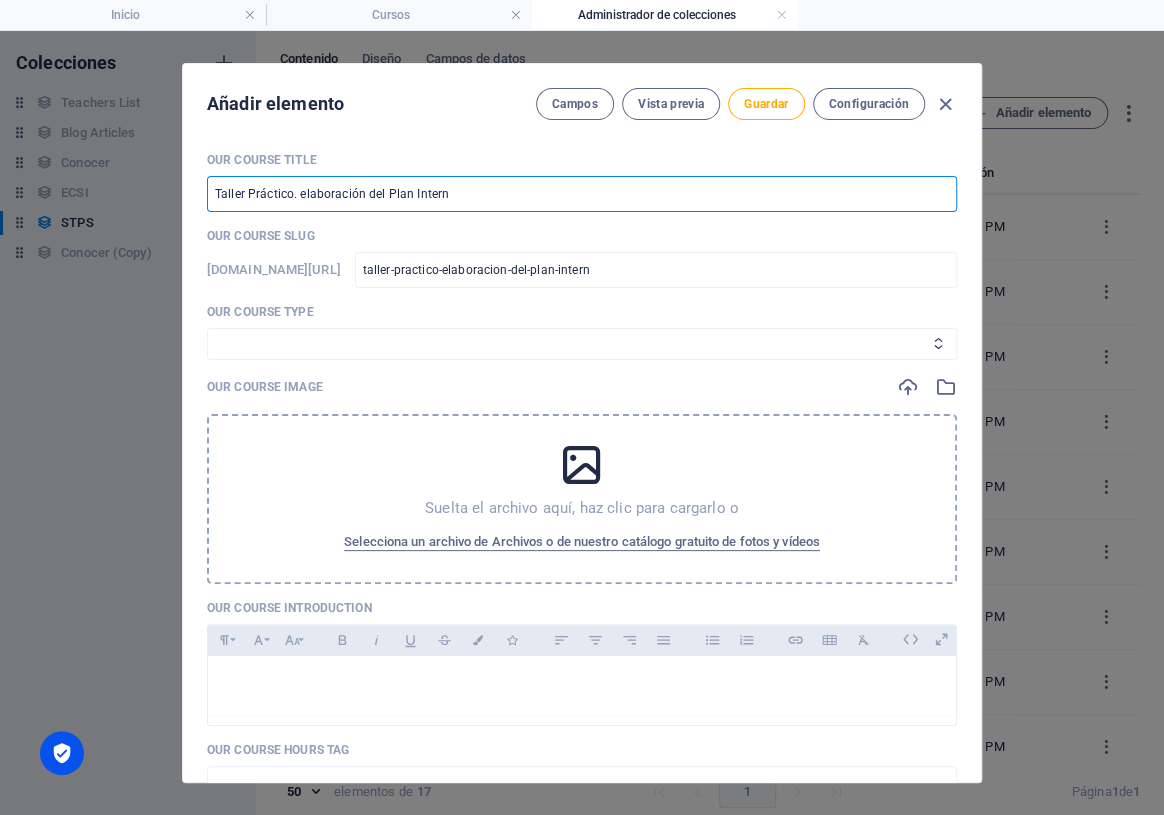 type on "Taller Práctico. elaboración del Plan Interno" 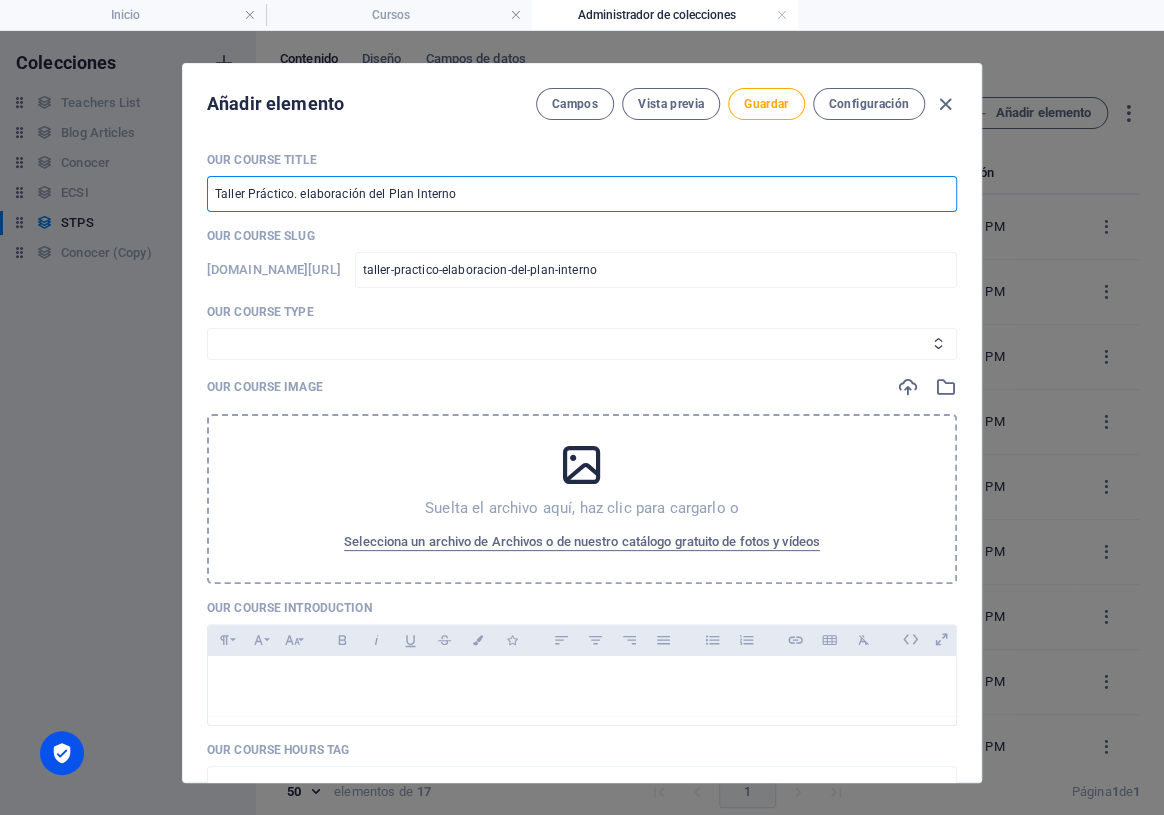 type on "Taller Práctico. elaboración del Plan Interno d" 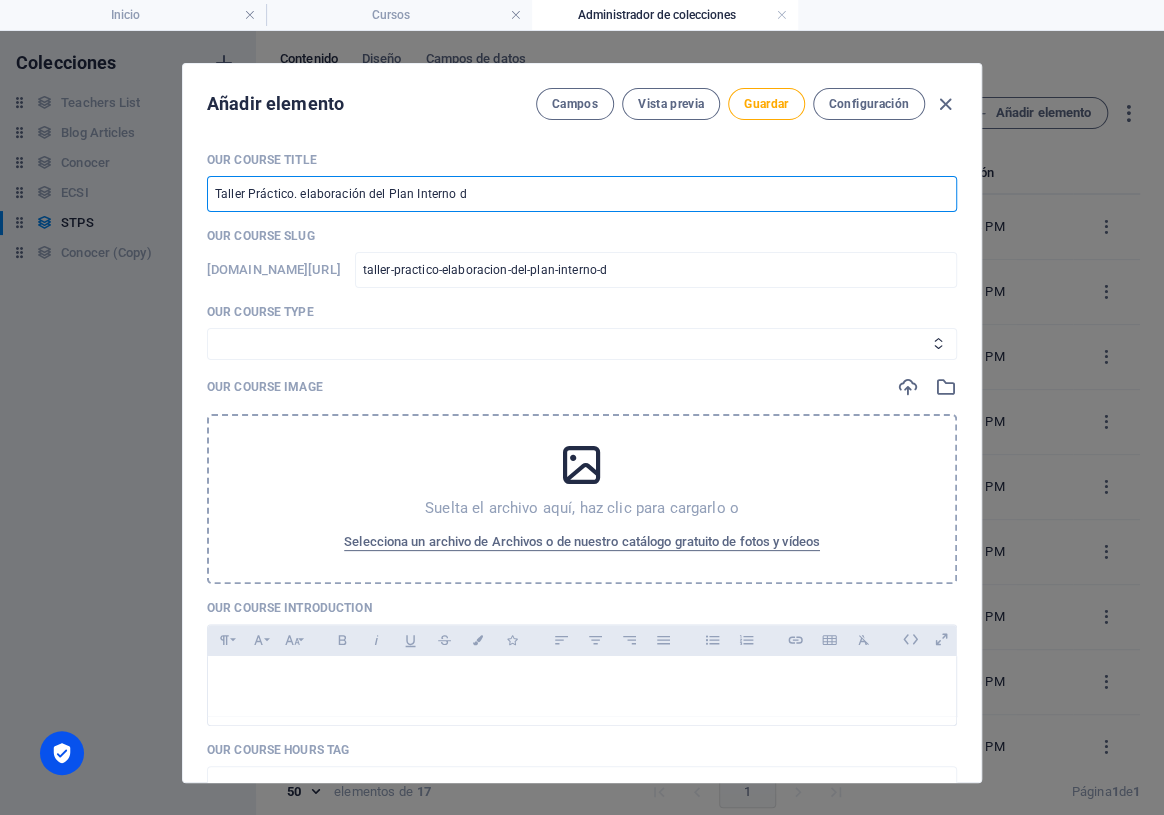type on "Taller Práctico. elaboración del Plan Interno de" 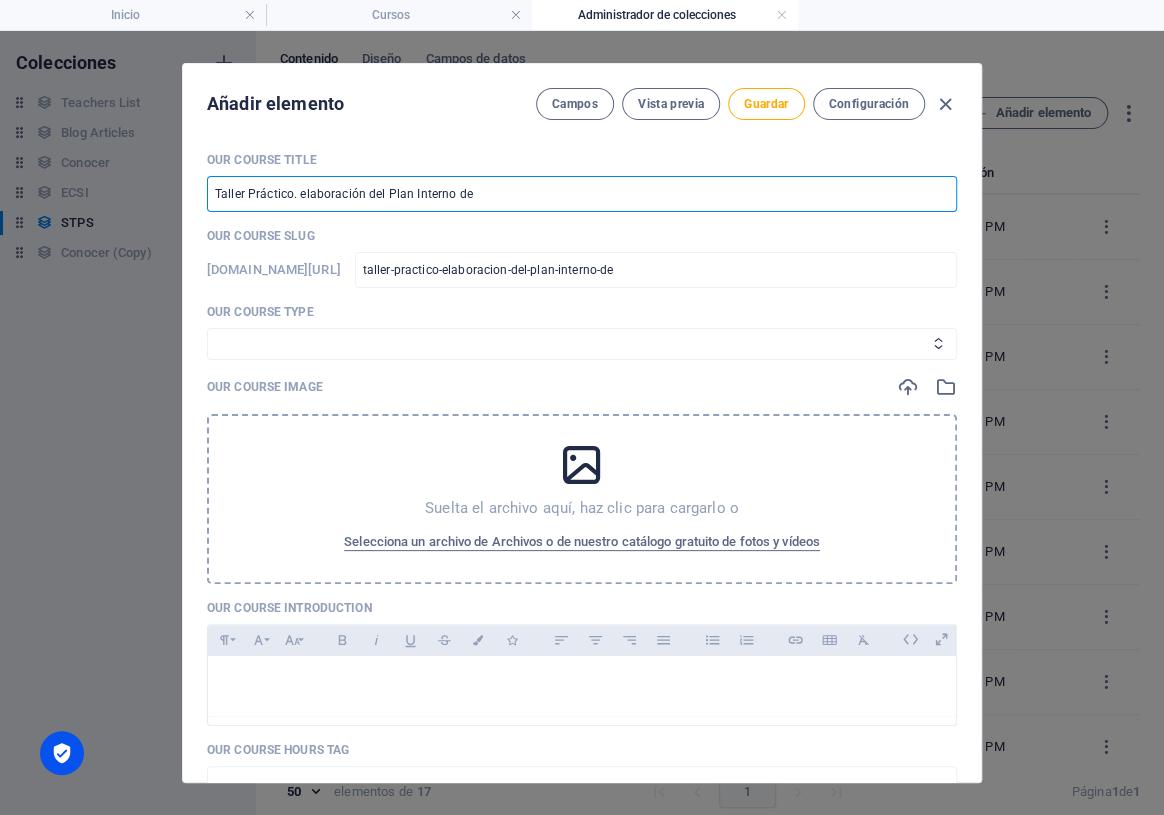 type on "Taller Práctico. elaboración del Plan Interno de P" 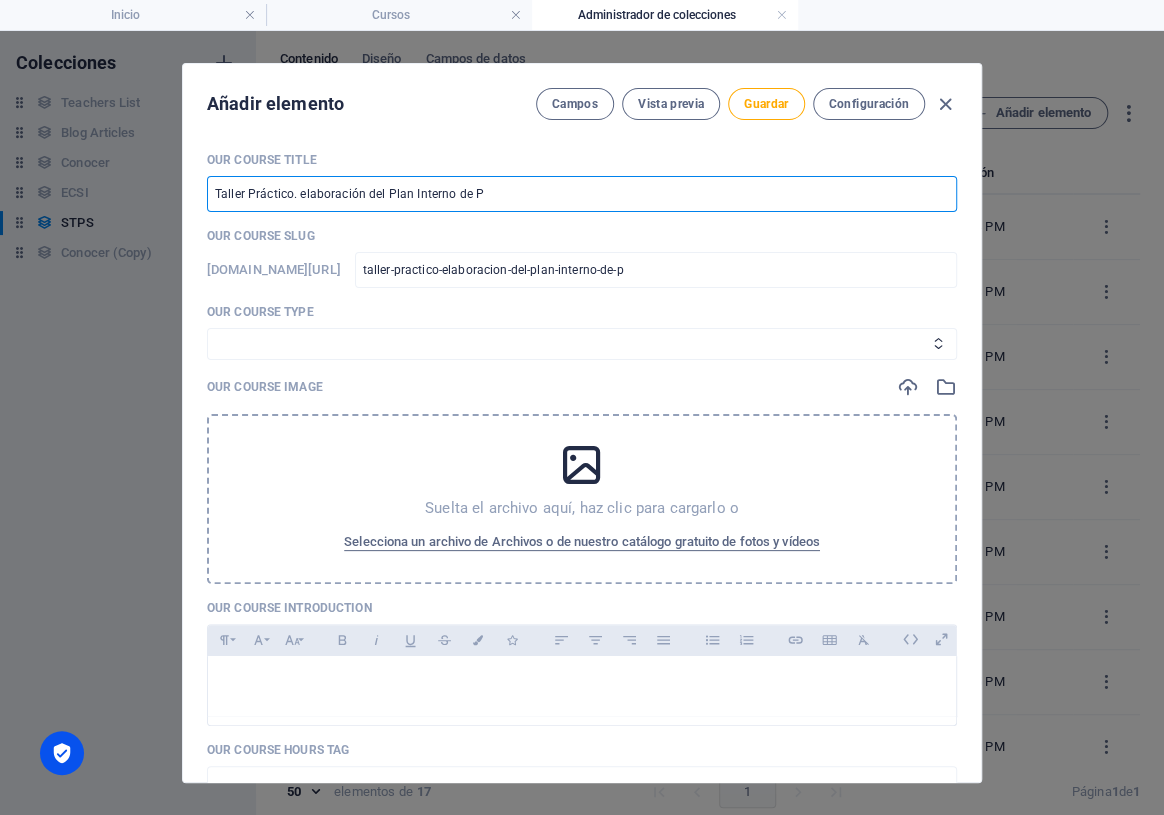 type on "Taller Práctico. elaboración del Plan Interno de Pr" 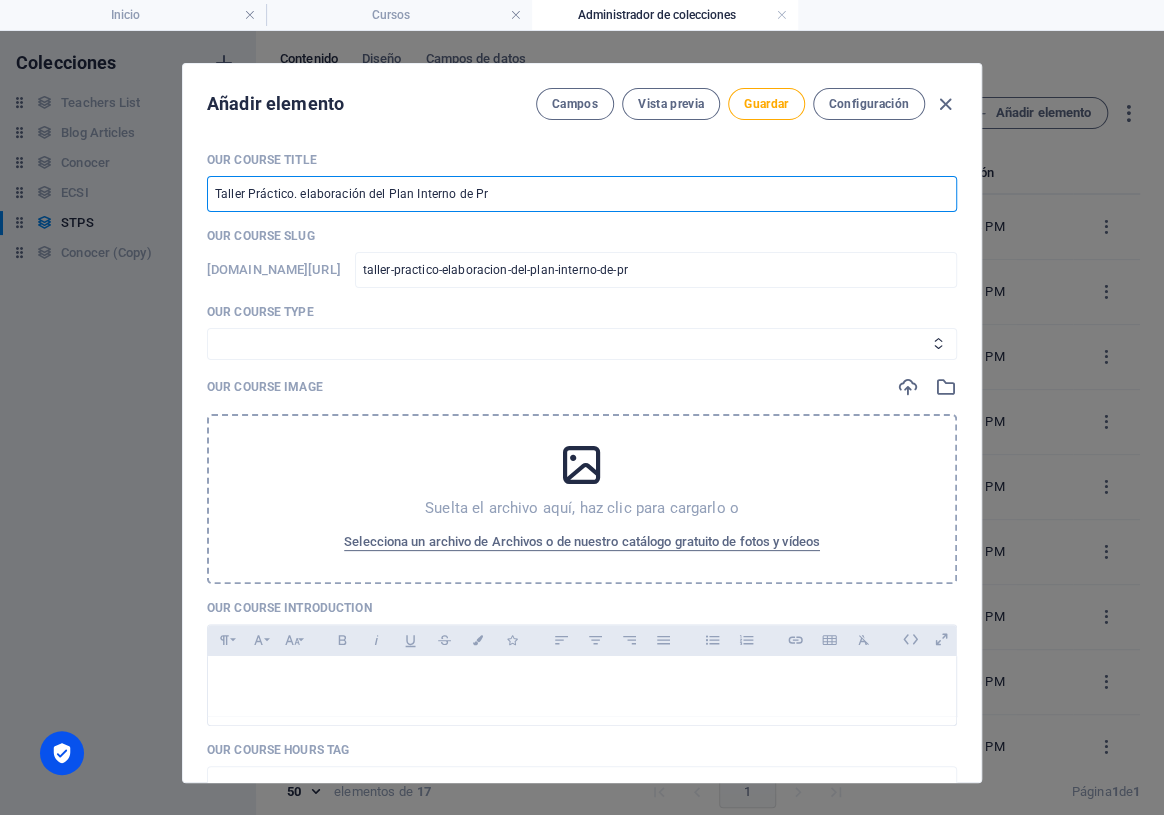 type on "Taller Práctico. elaboración del Plan Interno de Pro" 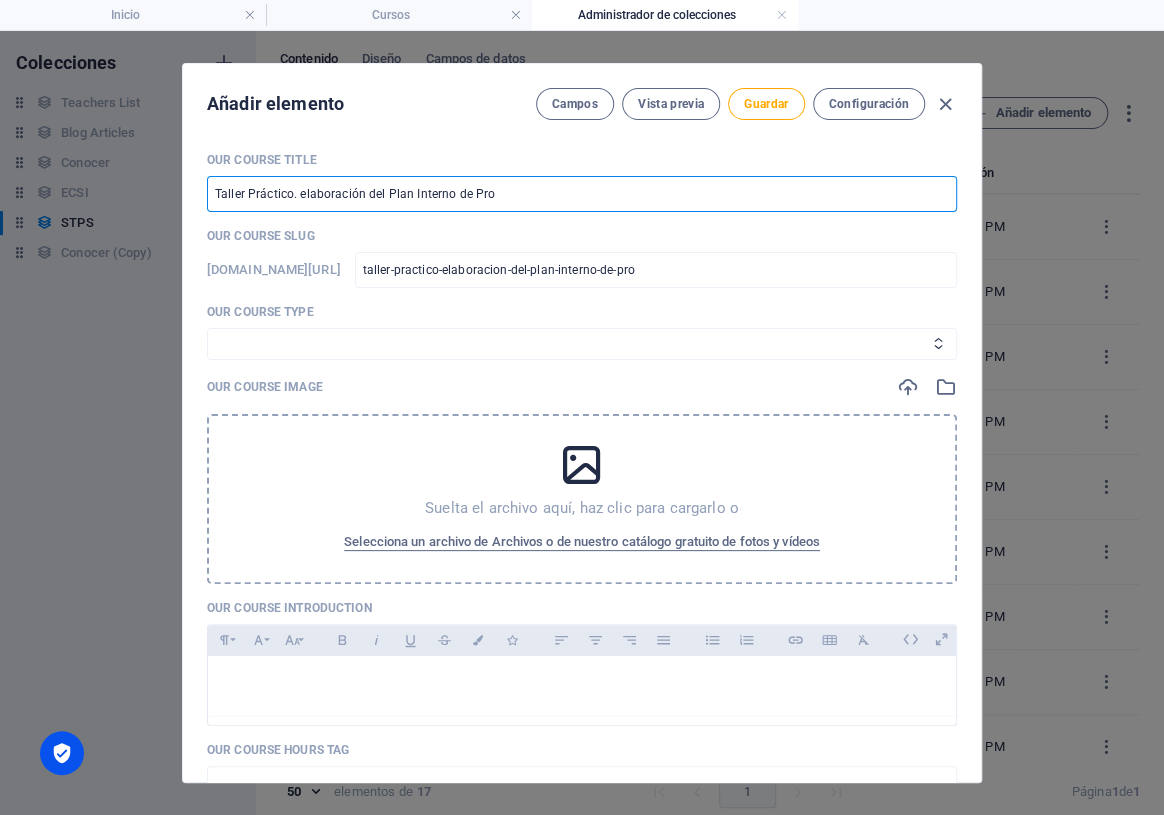 type on "Taller Práctico. elaboración del Plan Interno de Prot" 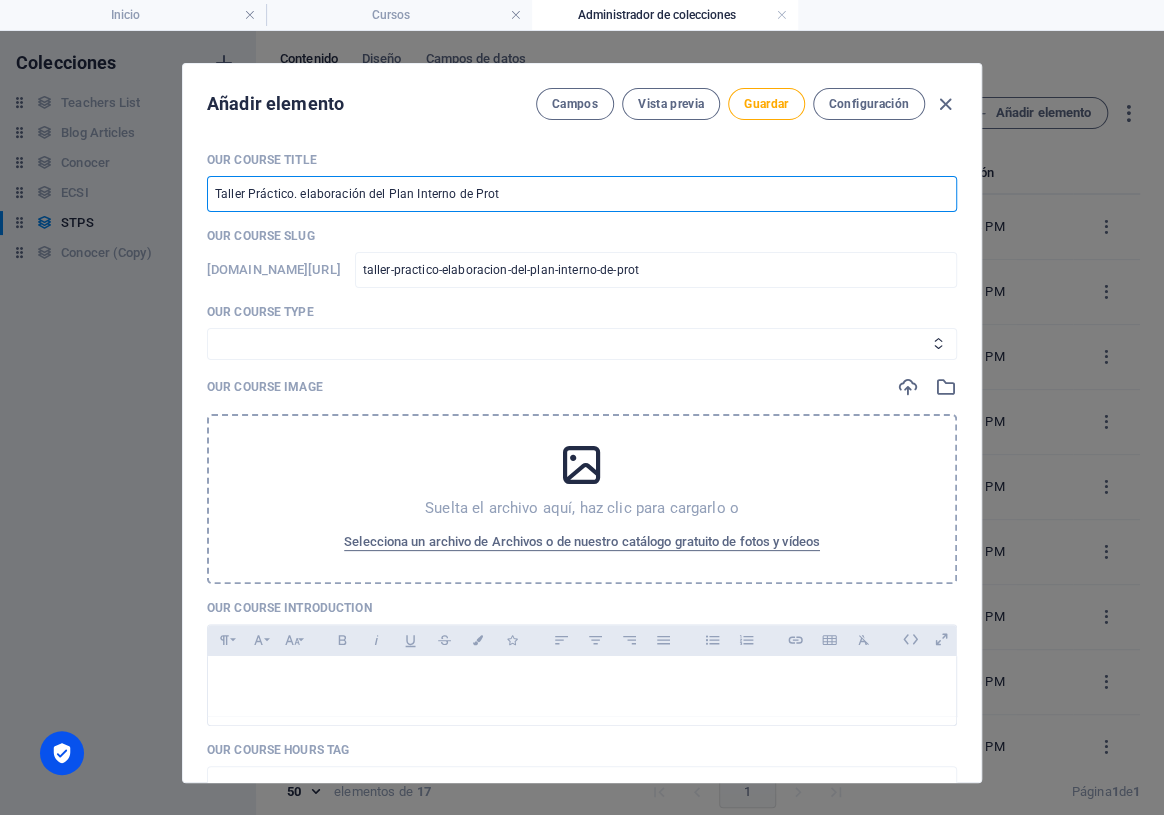 type on "Taller Práctico. elaboración del Plan Interno de Prote" 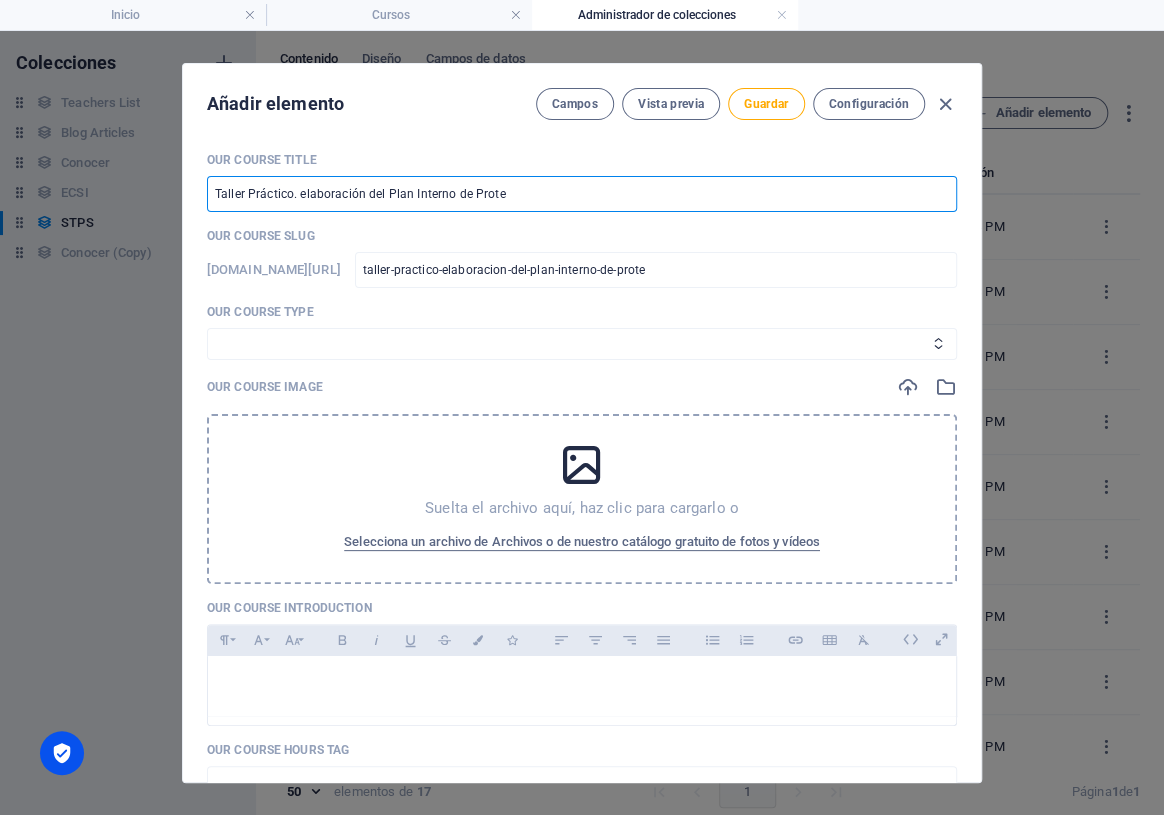 type on "Taller Práctico. elaboración del Plan Interno de Protec" 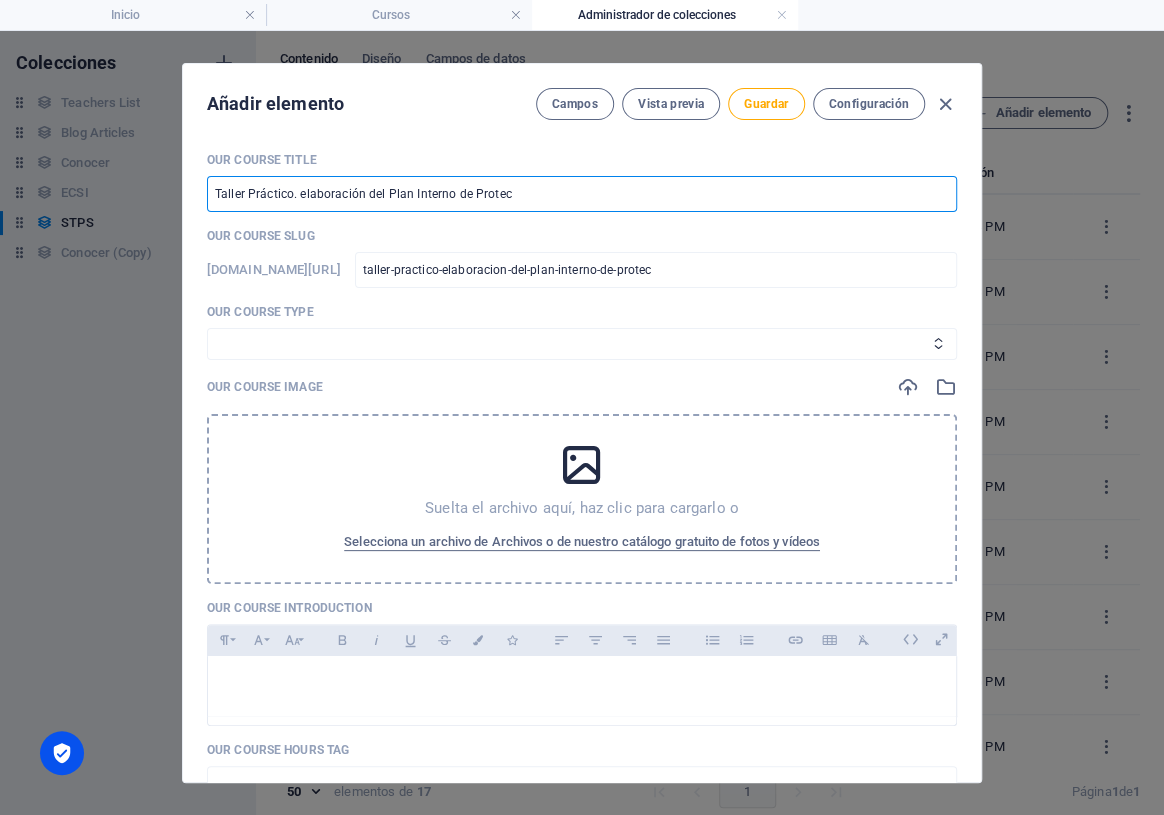 type on "Taller Práctico. elaboración del Plan Interno de Protecc" 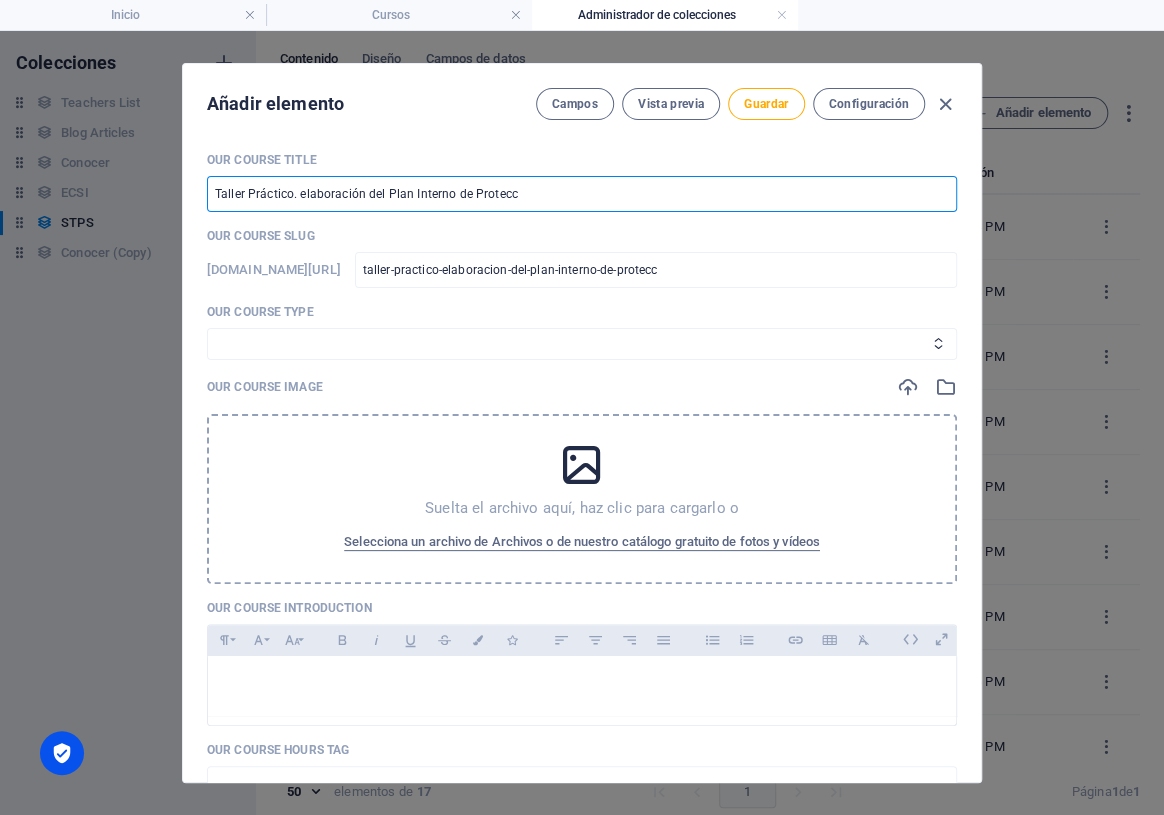 type on "Taller Práctico. elaboración del Plan Interno de Protecci" 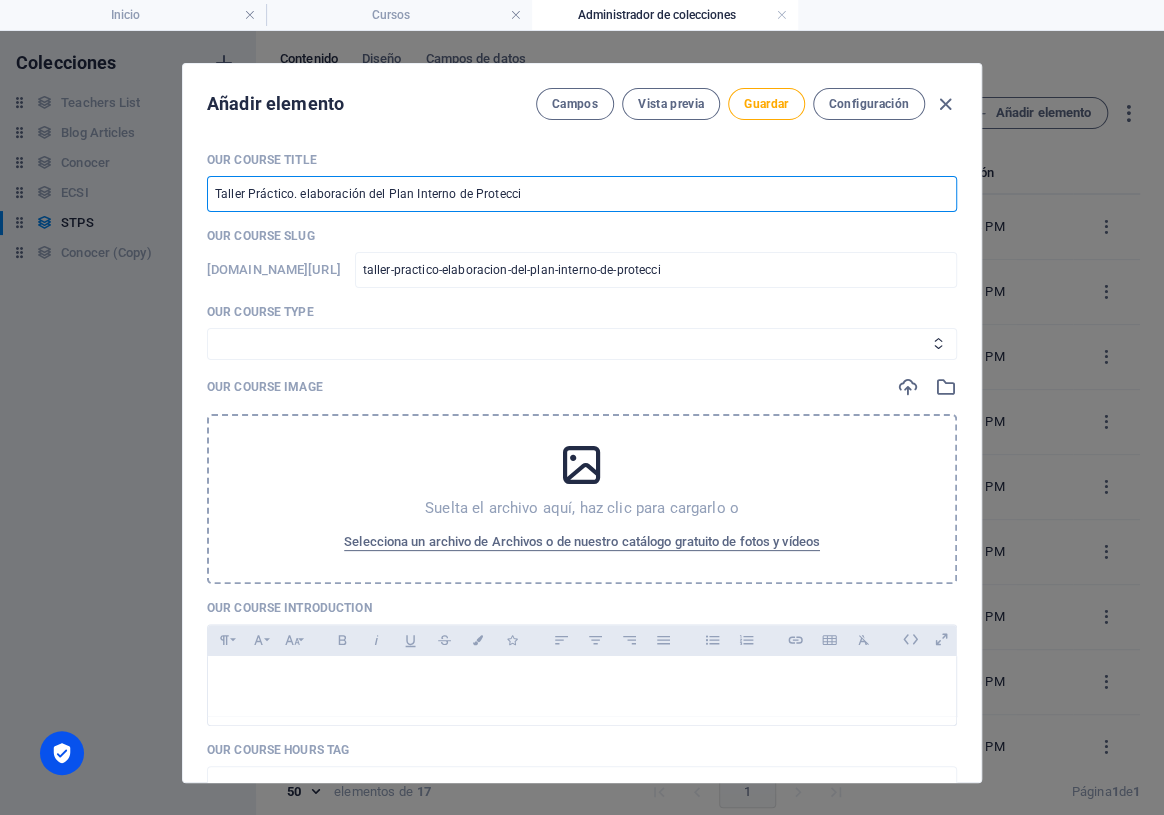 type on "Taller Práctico. elaboración del Plan Interno de Protecció" 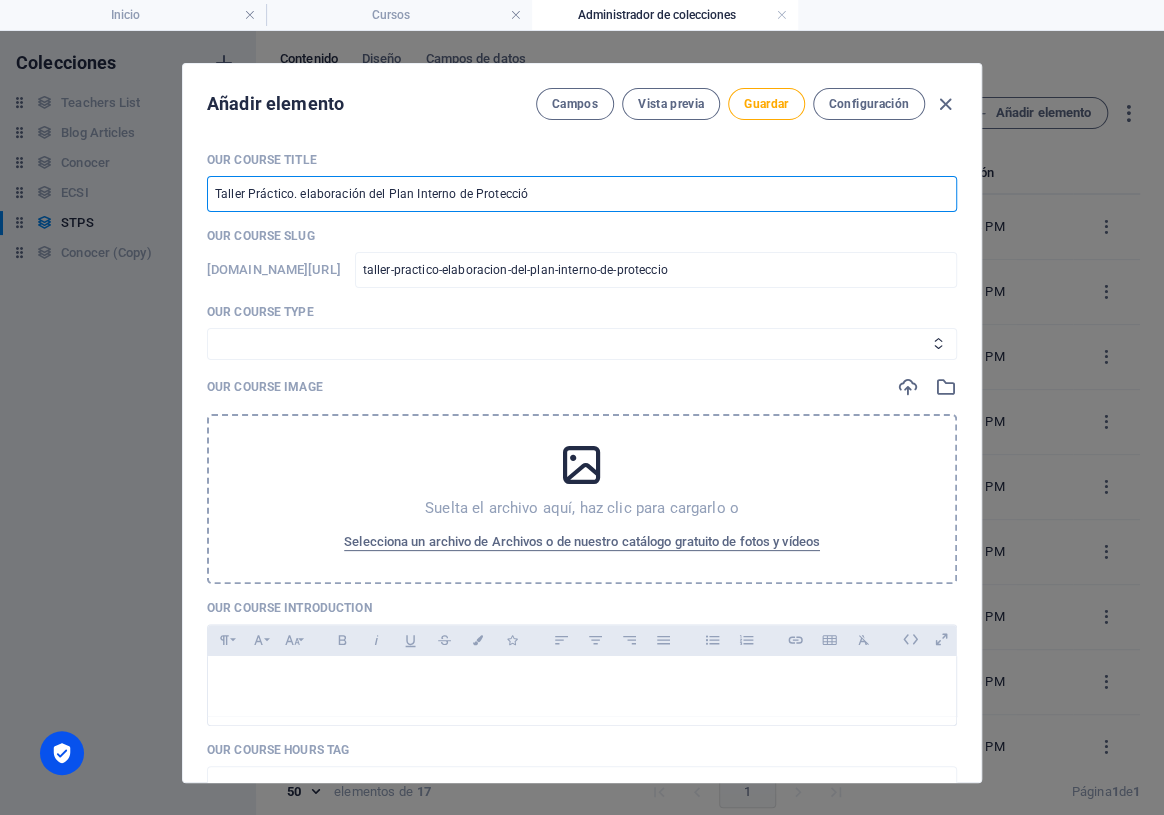 type on "Taller Práctico. elaboración del Plan Interno de Protección" 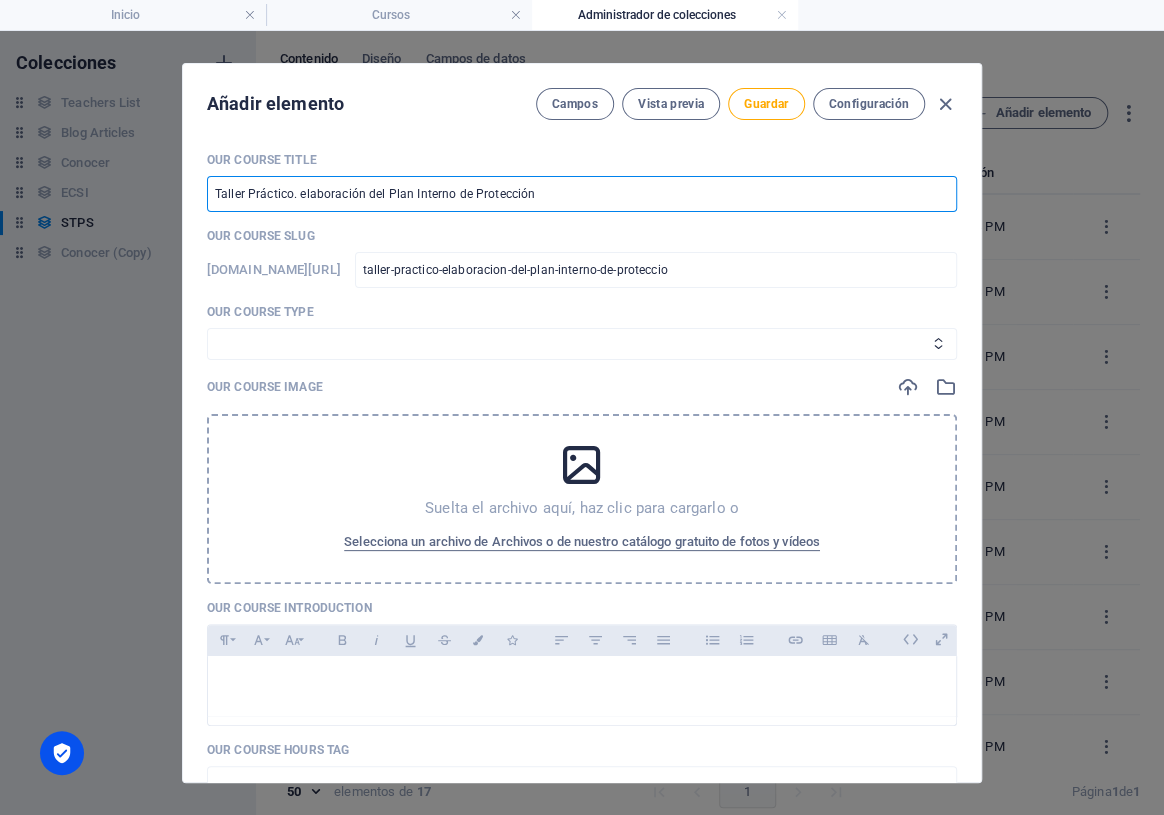 type on "taller-practico-elaboracion-del-plan-interno-de-proteccion" 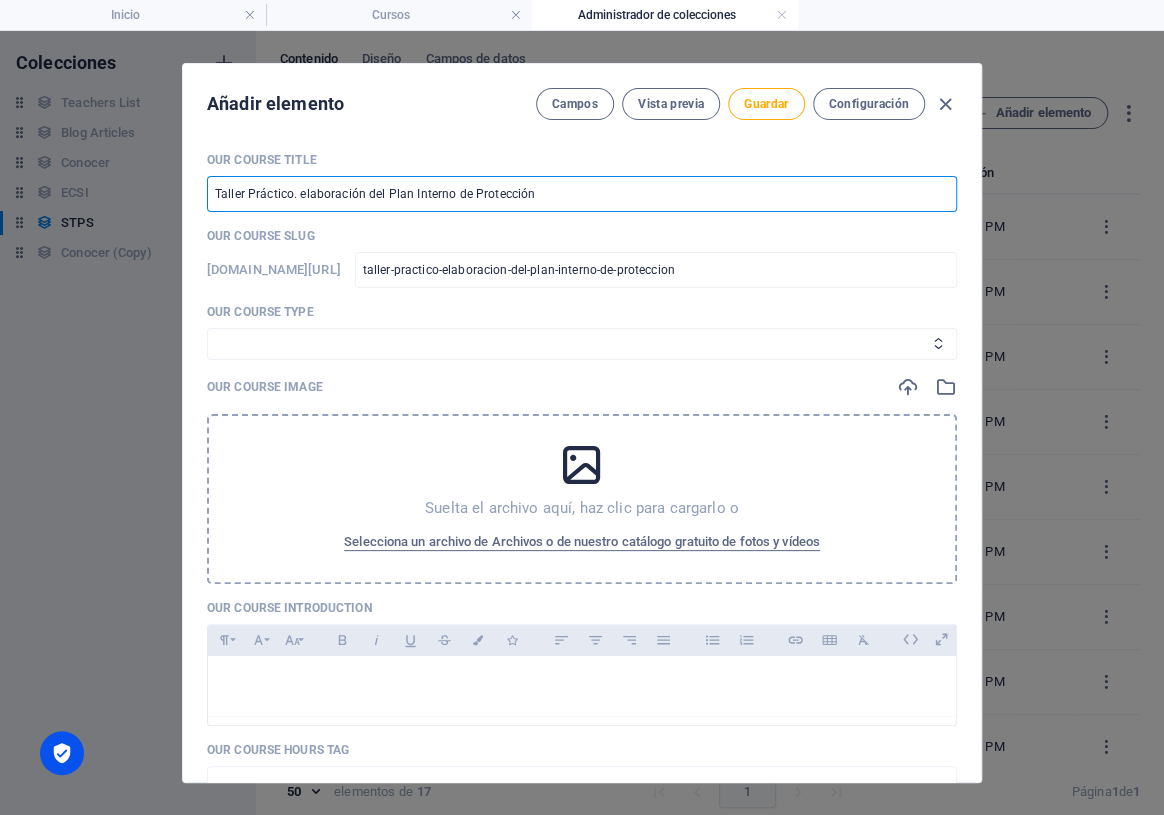 type on "Taller Práctico. elaboración del Plan Interno de Protección C" 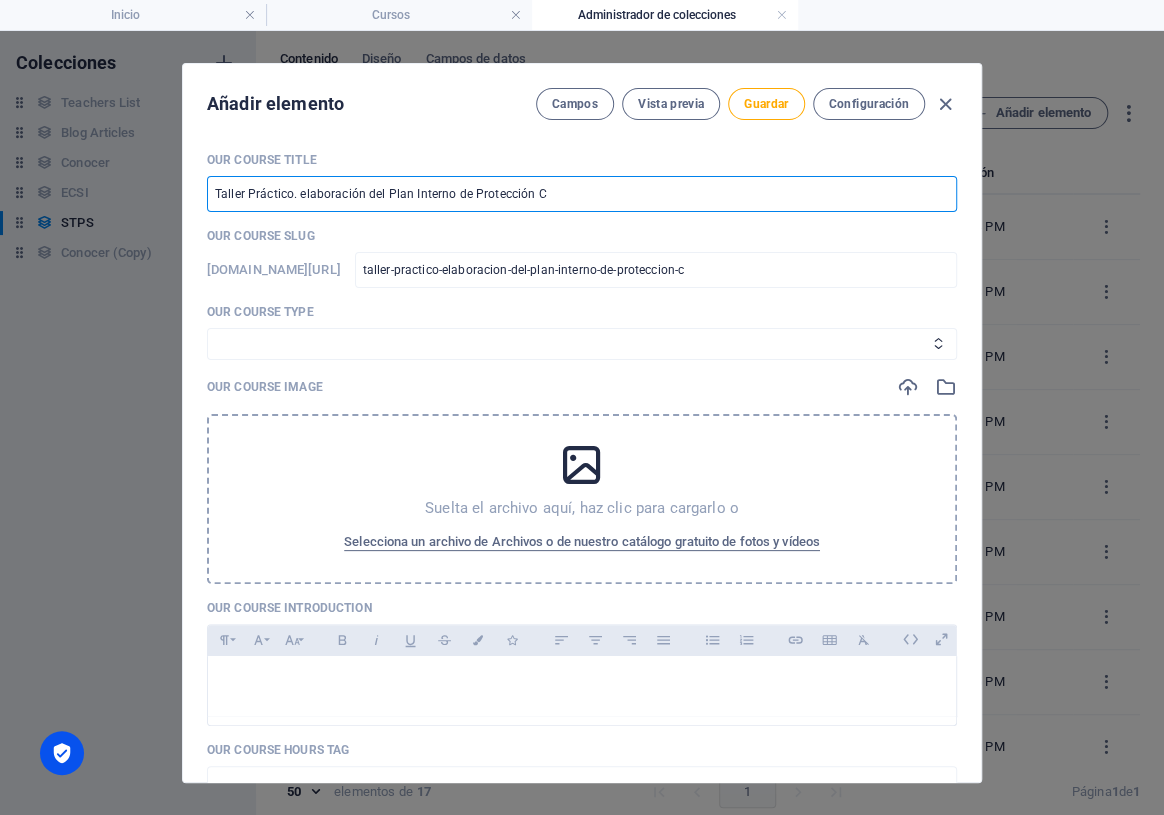 type on "Taller Práctico. elaboración del Plan Interno de Protección Ci" 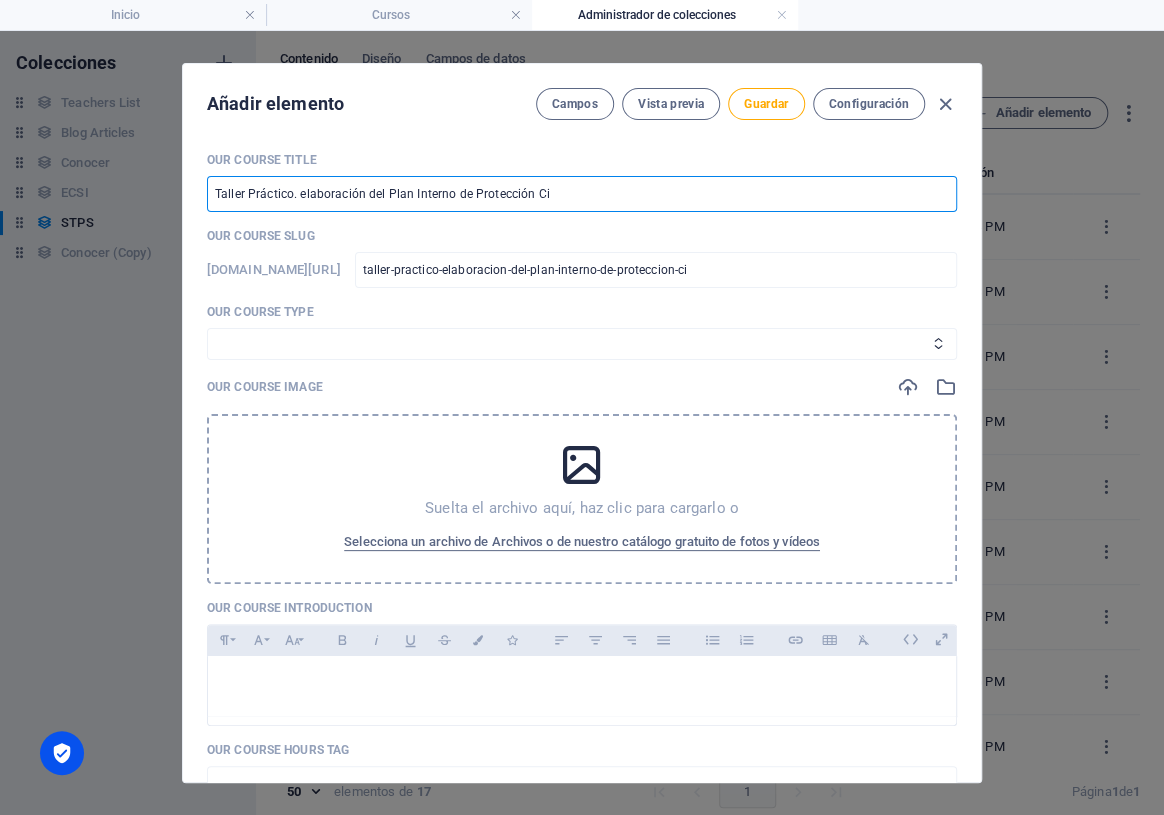 type on "Taller Práctico. elaboración del Plan Interno de Protección Civ" 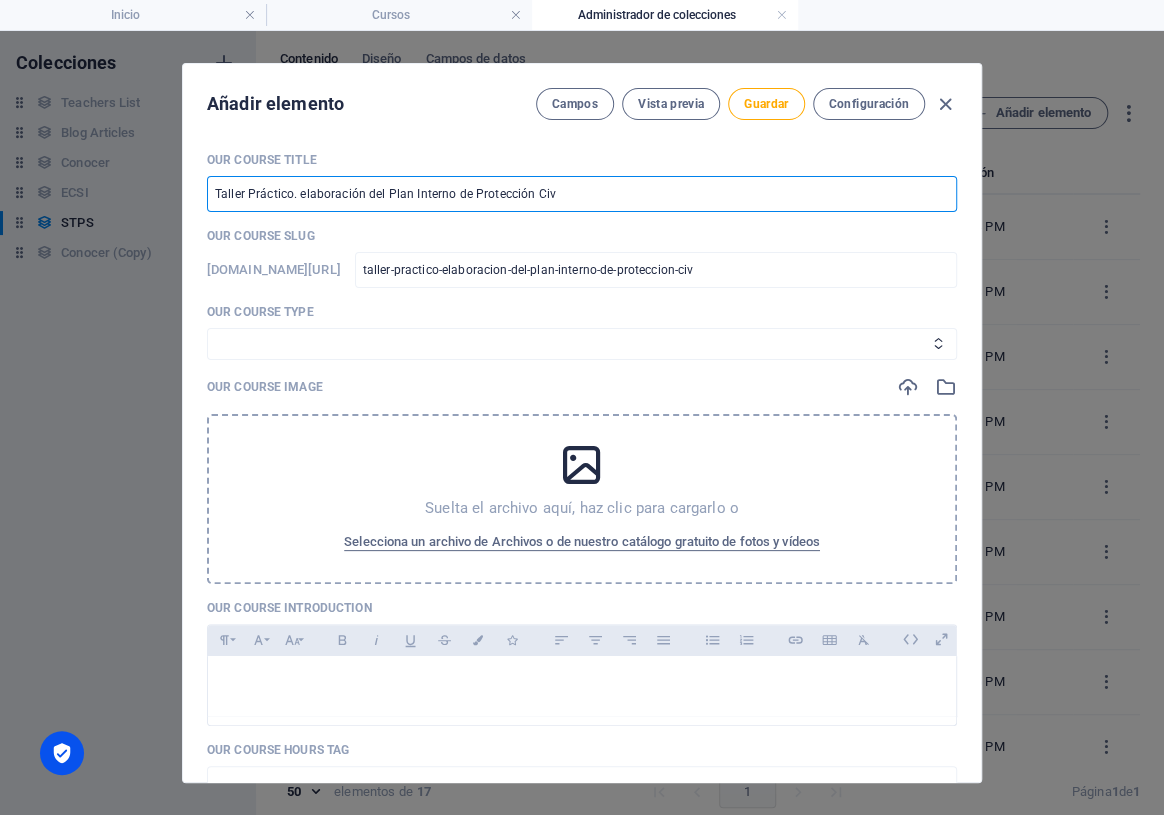type on "Taller Práctico. elaboración del Plan Interno de Protección Civi" 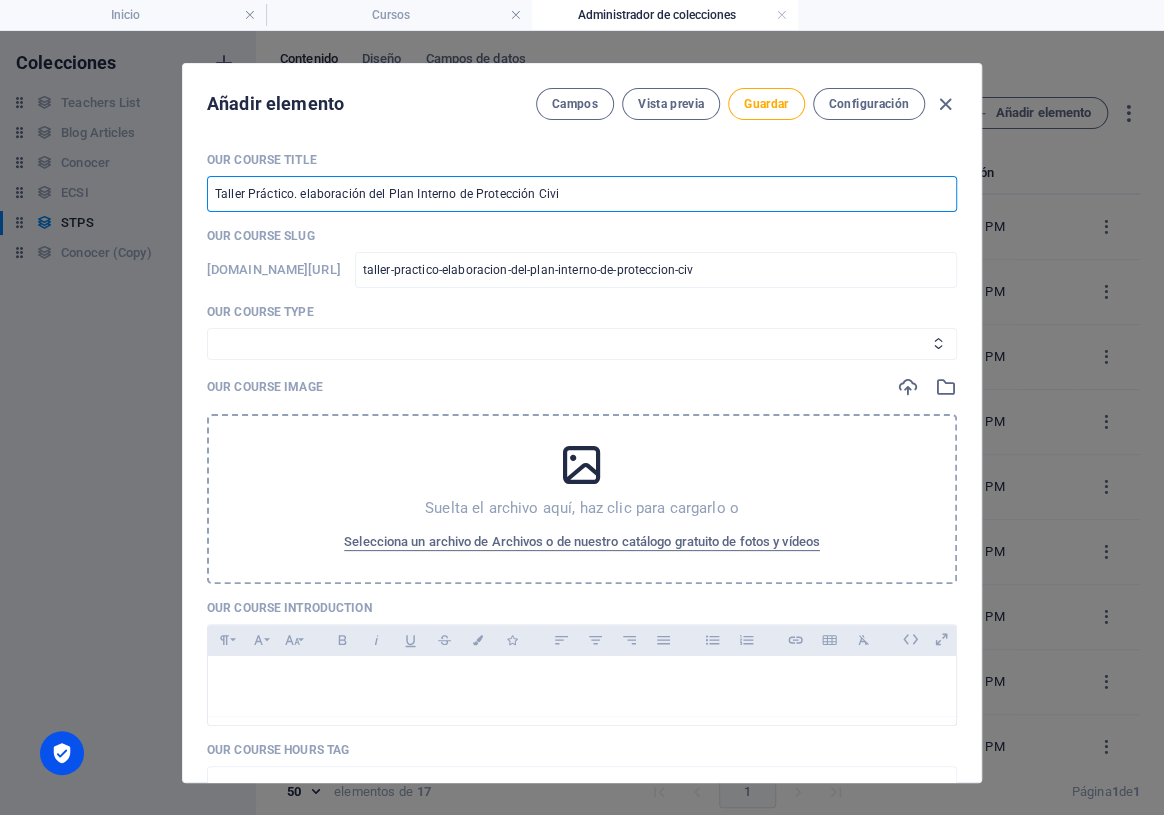 type on "taller-practico-elaboracion-del-plan-interno-de-proteccion-civi" 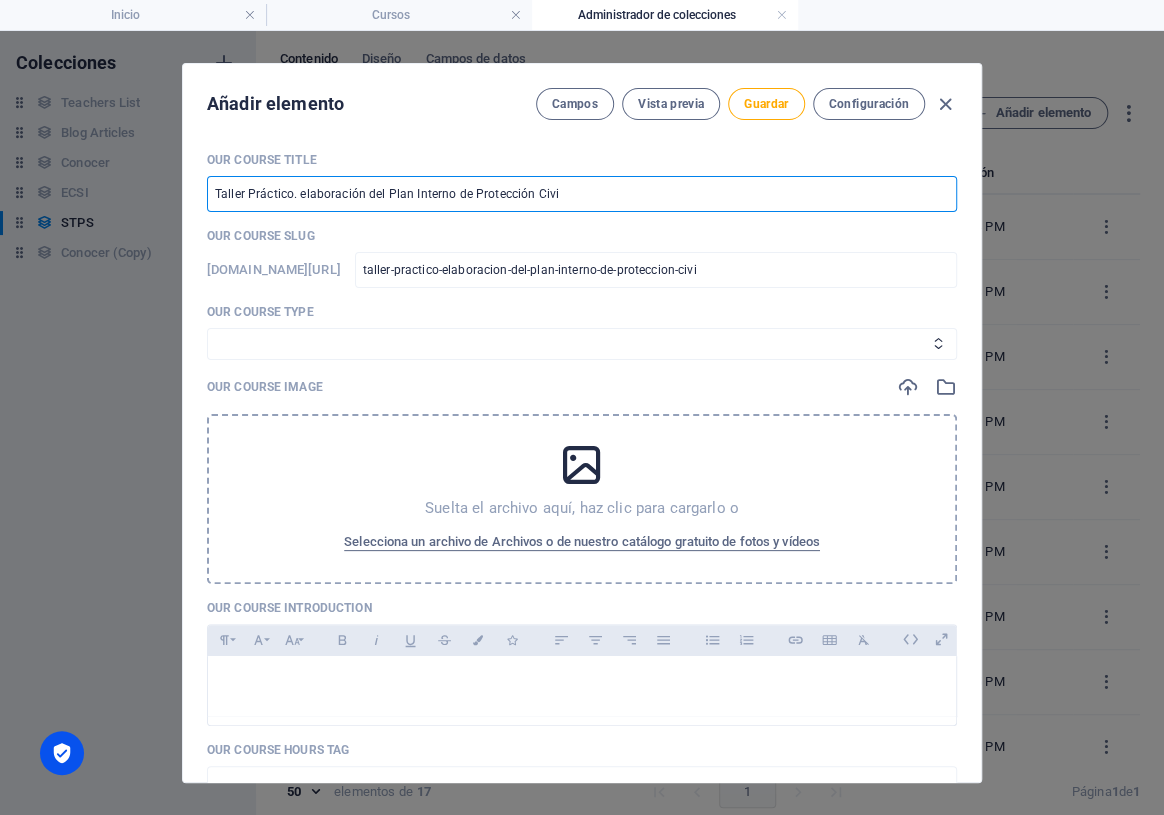 type on "Taller Práctico. elaboración del Plan Interno de Protección Civil" 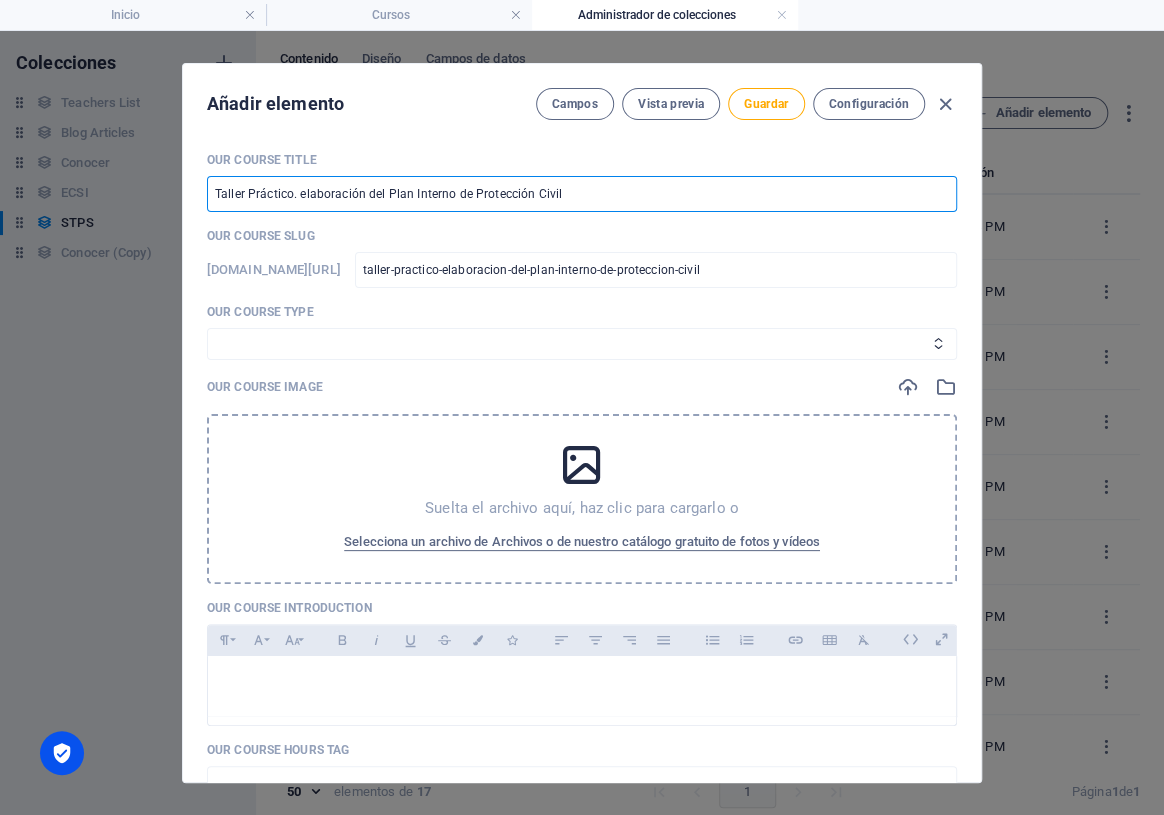 click on "Taller Práctico. elaboración del Plan Interno de Protección Civil" at bounding box center (582, 194) 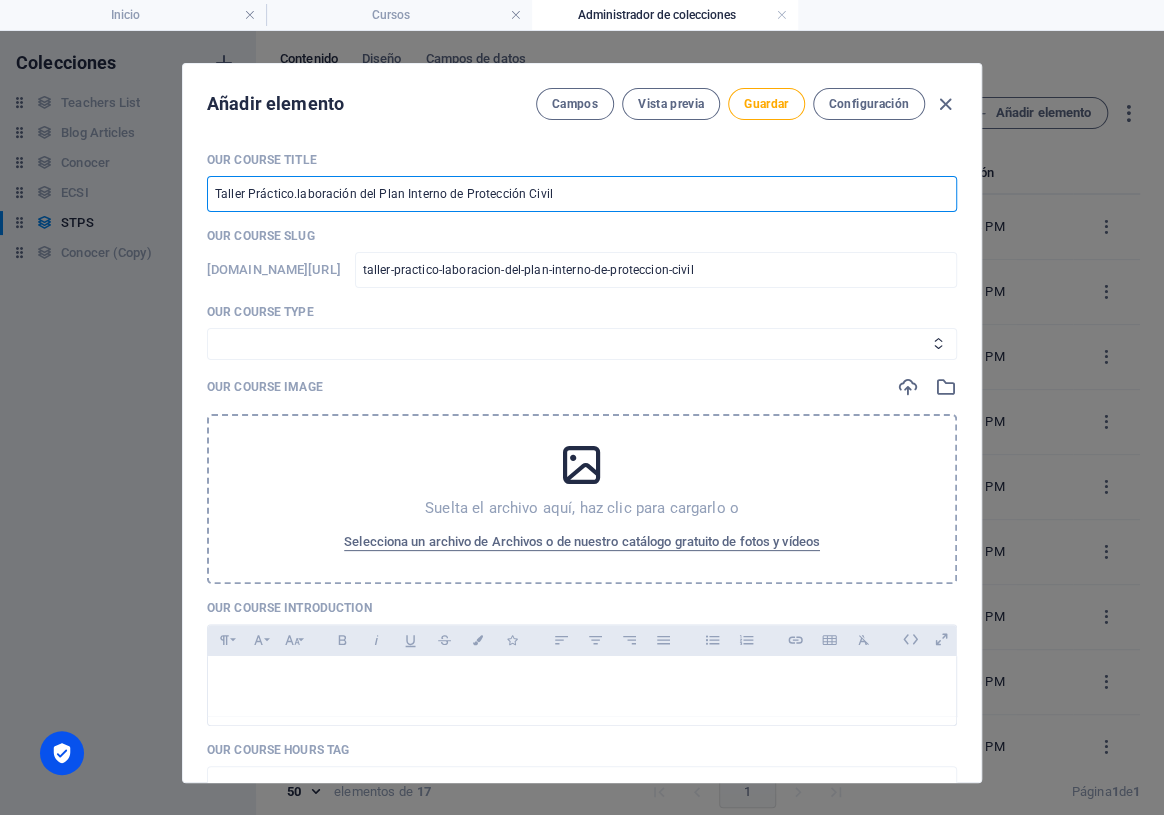 type on "Taller Prácticolaboración del Plan Interno de Protección Civil" 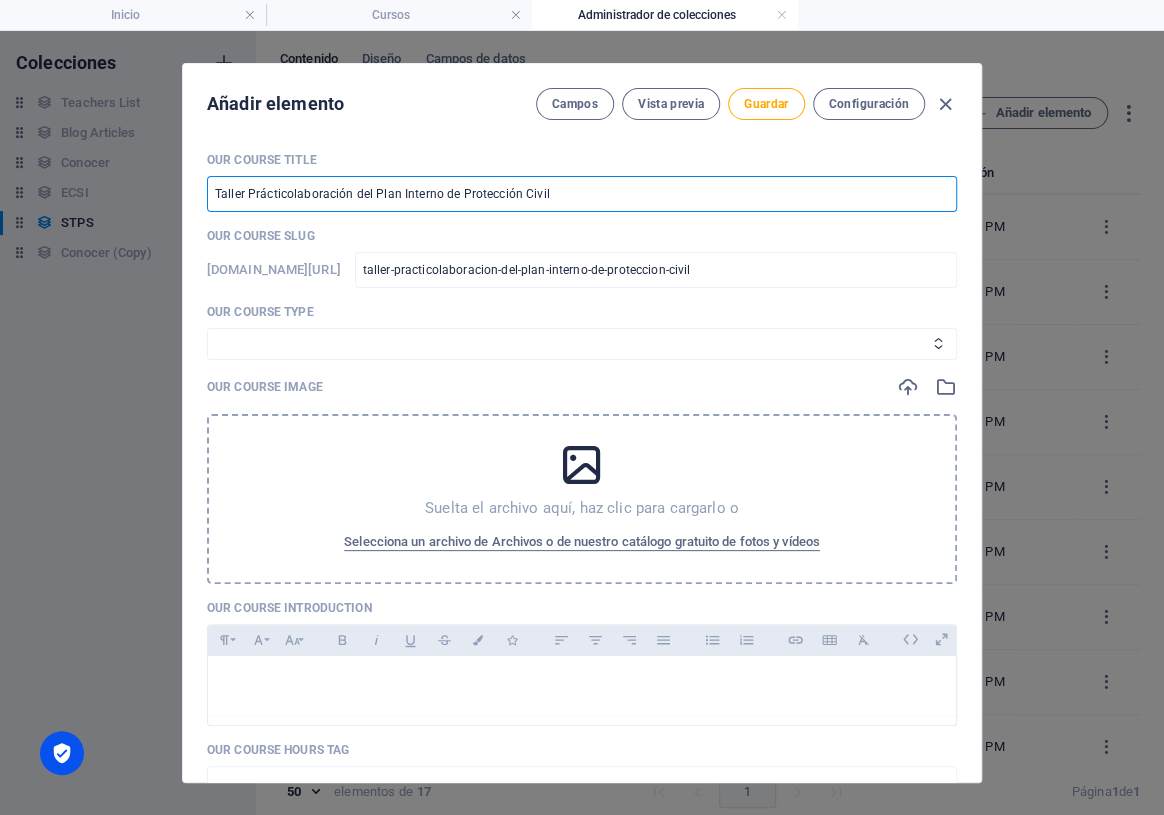 type on "Taller Práctico:laboración del Plan Interno de Protección Civil" 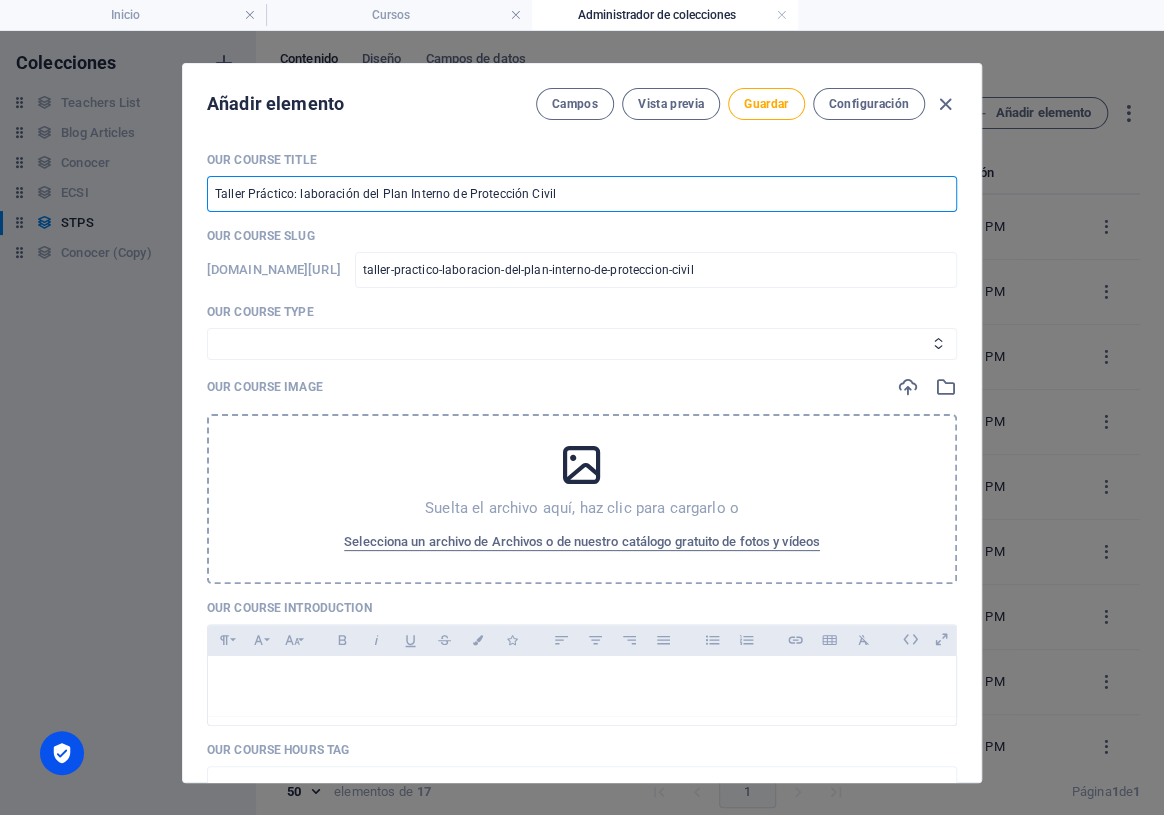 type on "Taller Práctico: Elaboración del Plan Interno de Protección Civil" 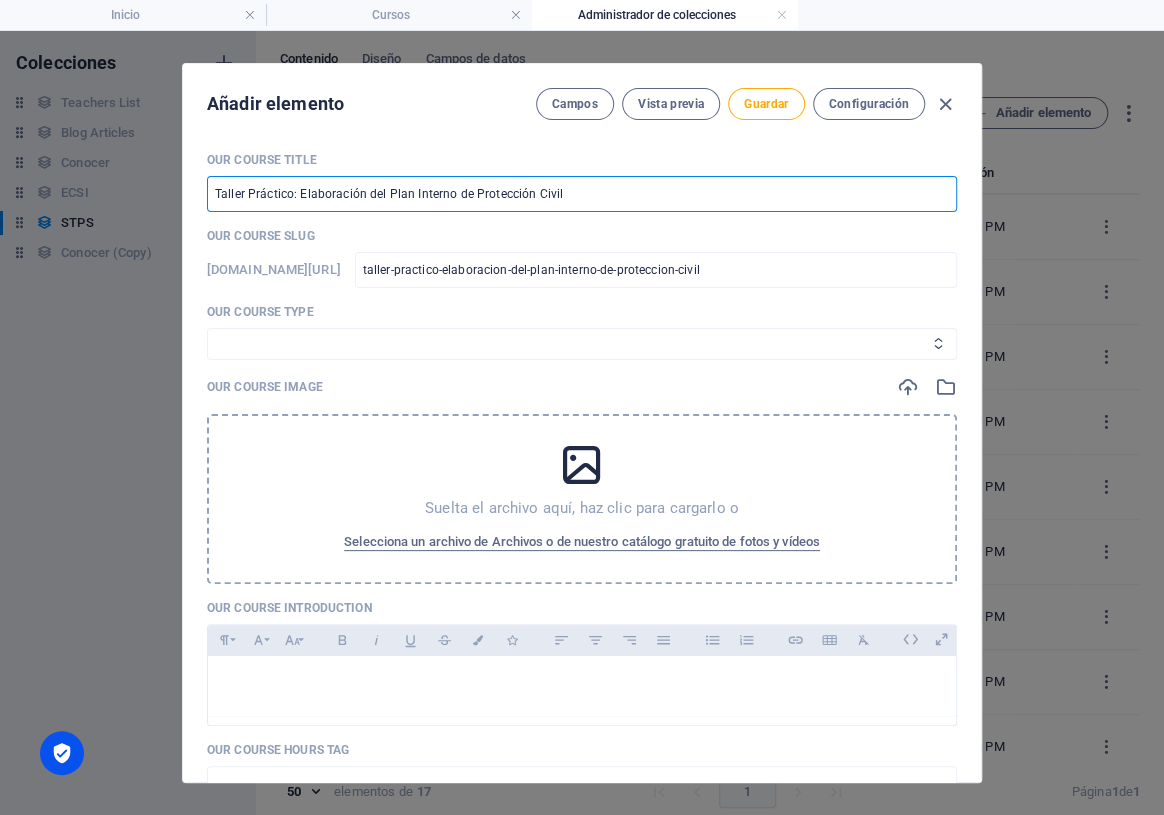 type on "Taller Práctico: Elaboración del Plan Interno de Protección Civil" 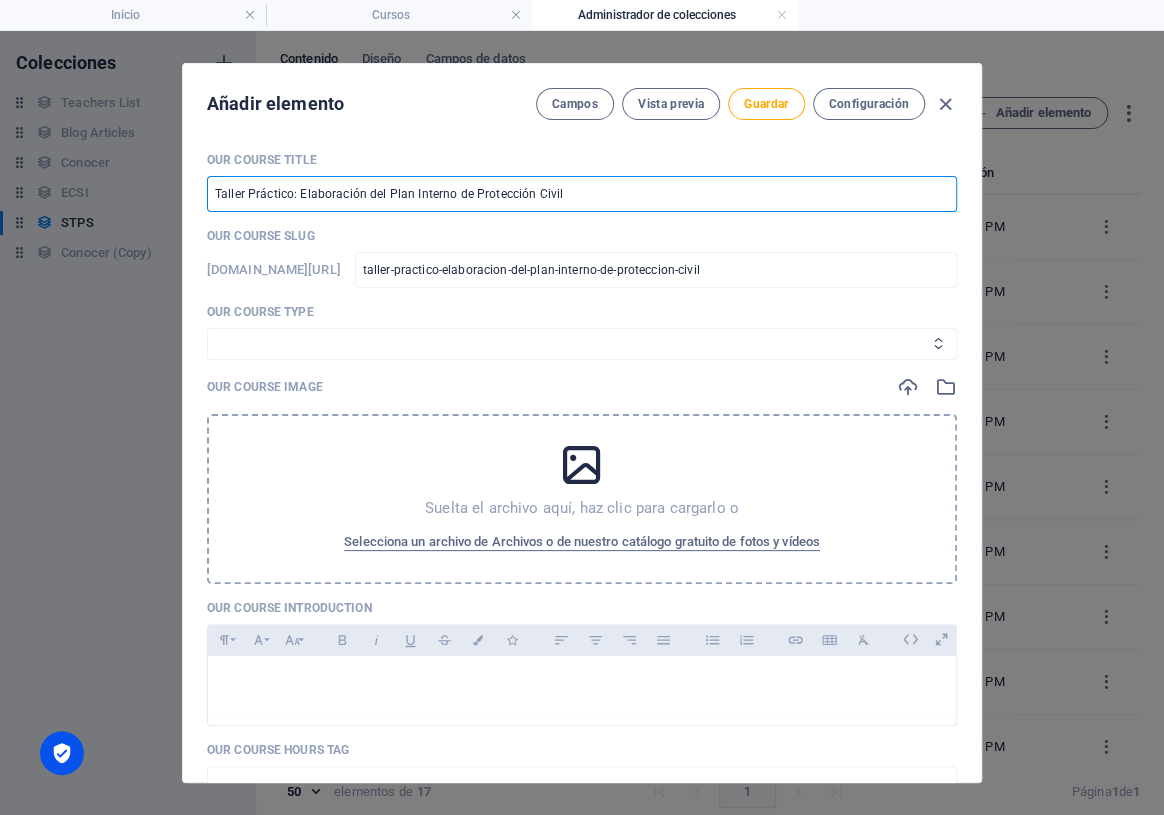 click on "Curso Basico Curso Intermedio Curso" at bounding box center (582, 344) 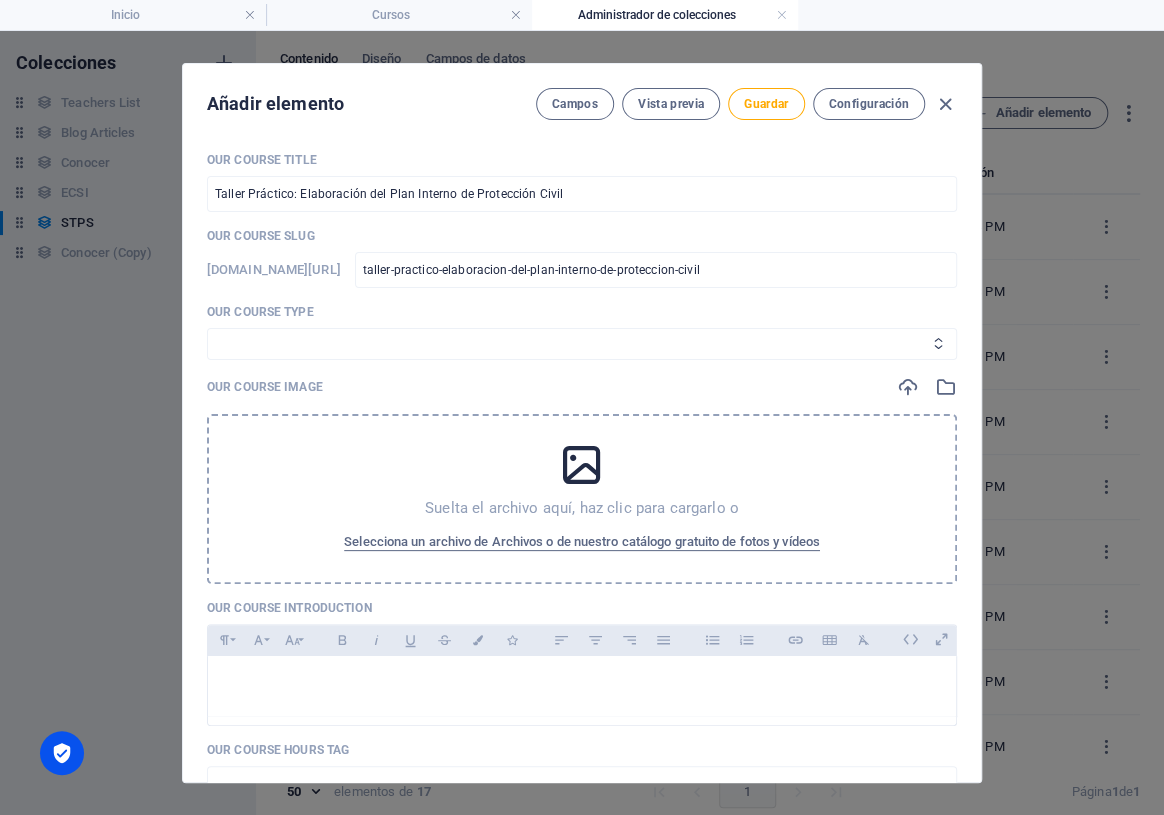 select on "Curso" 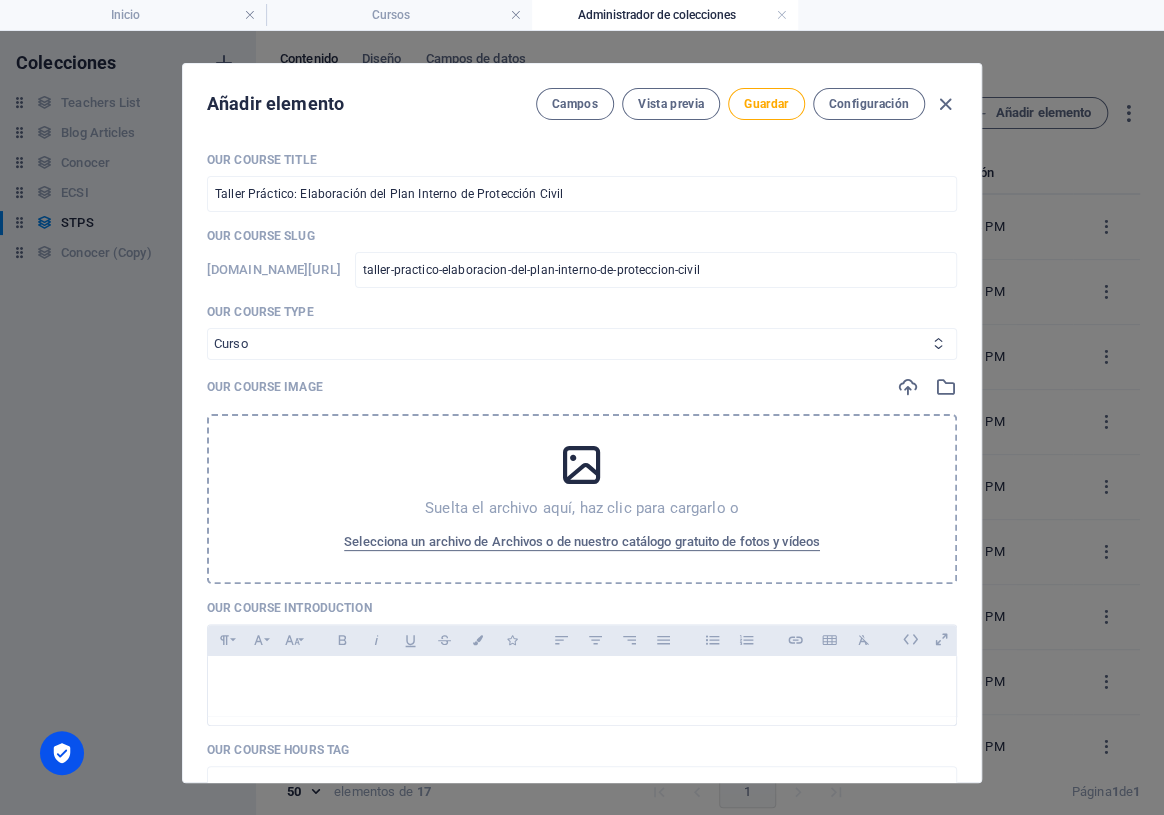 click on "Curso Basico Curso Intermedio Curso" at bounding box center [582, 344] 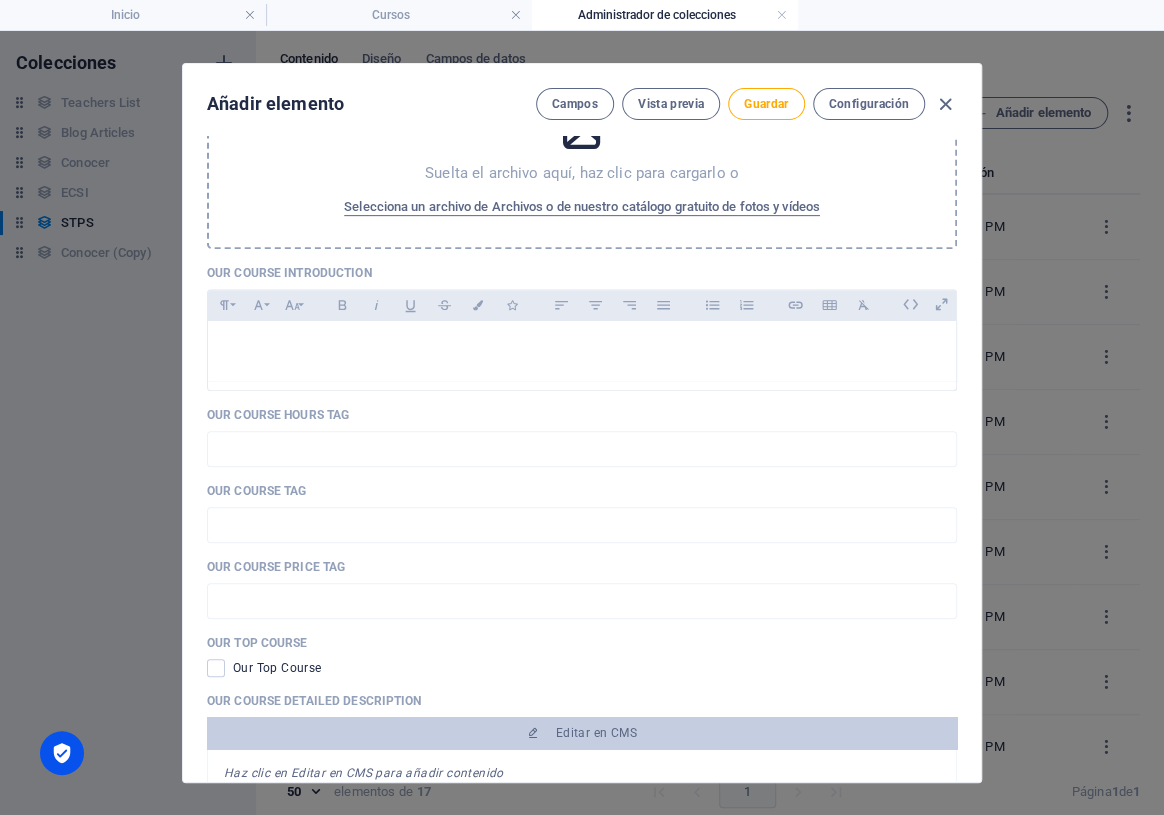 scroll, scrollTop: 363, scrollLeft: 0, axis: vertical 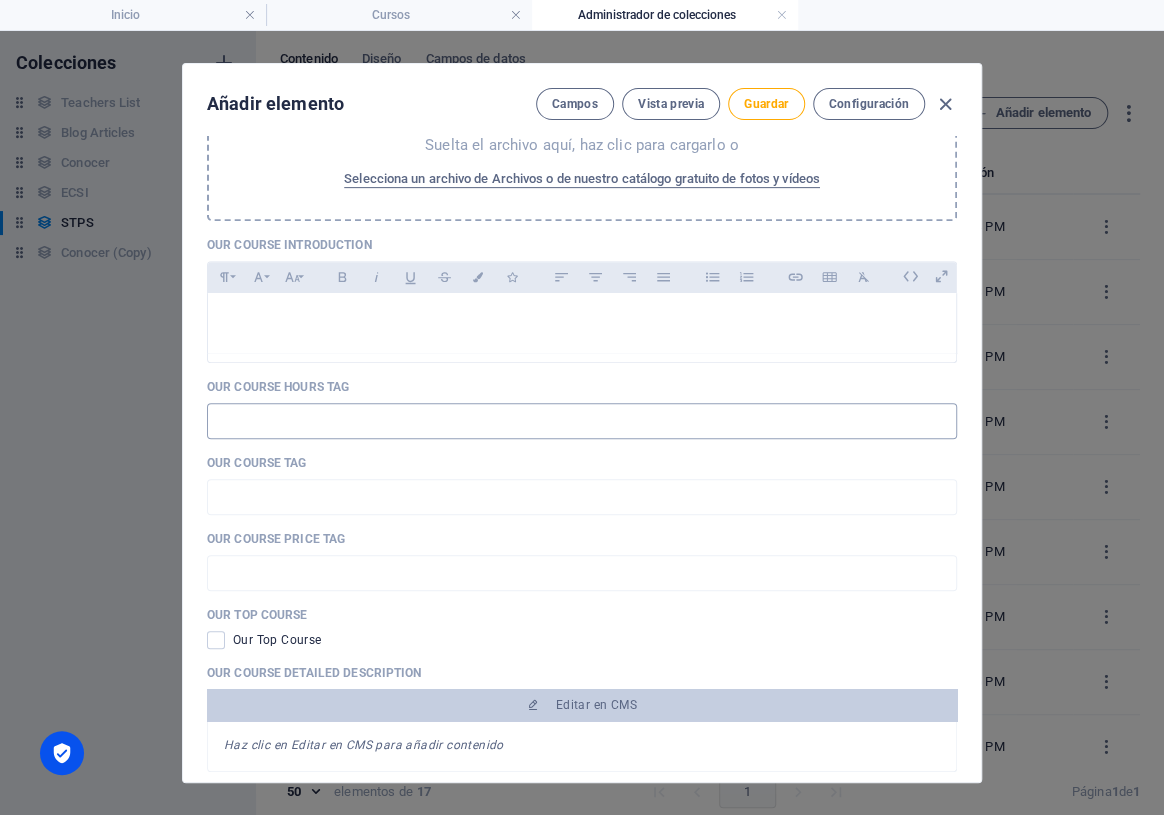 click at bounding box center (582, 421) 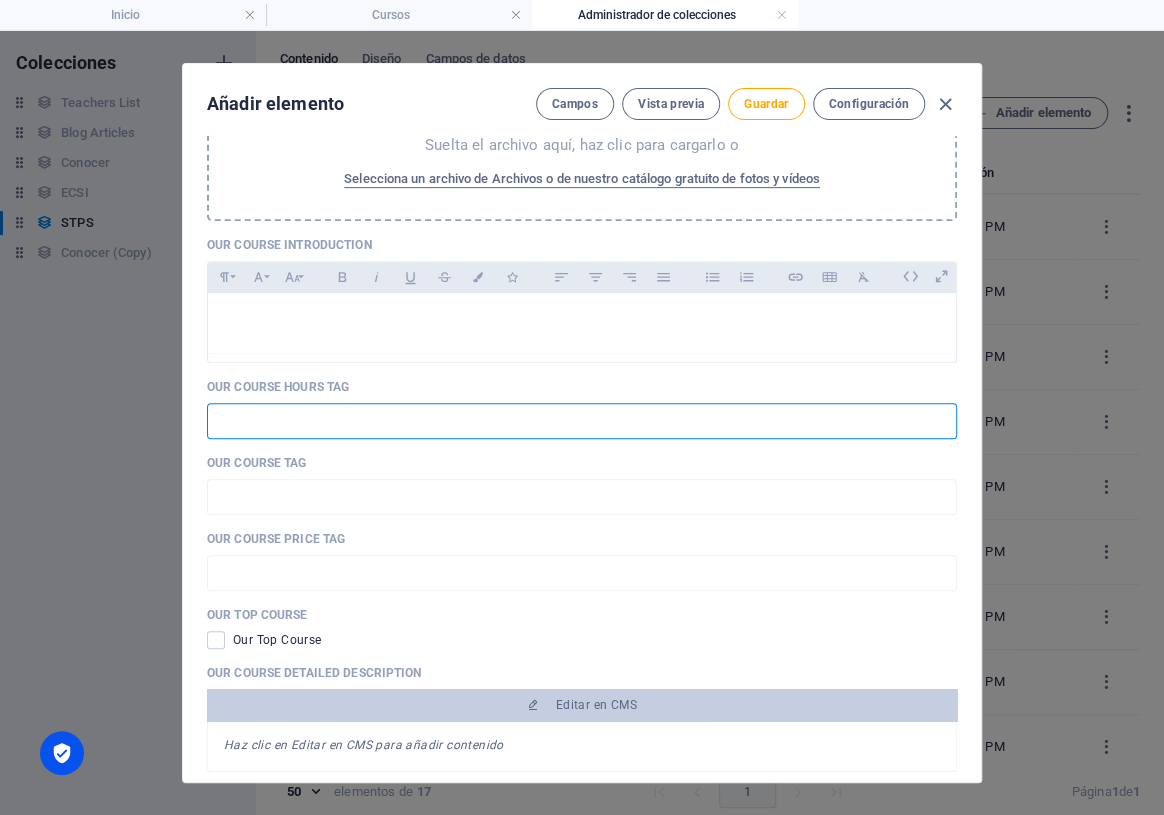 type on "6hrs 1 dia" 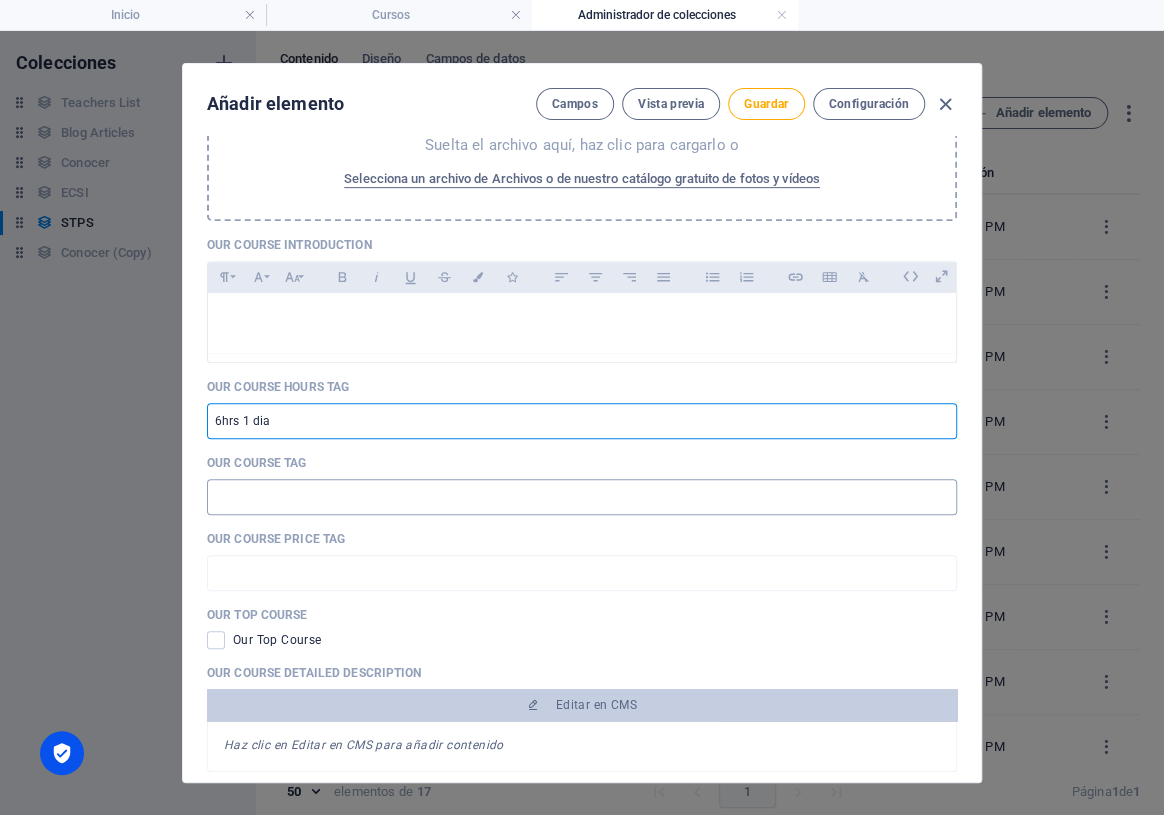 click at bounding box center (582, 497) 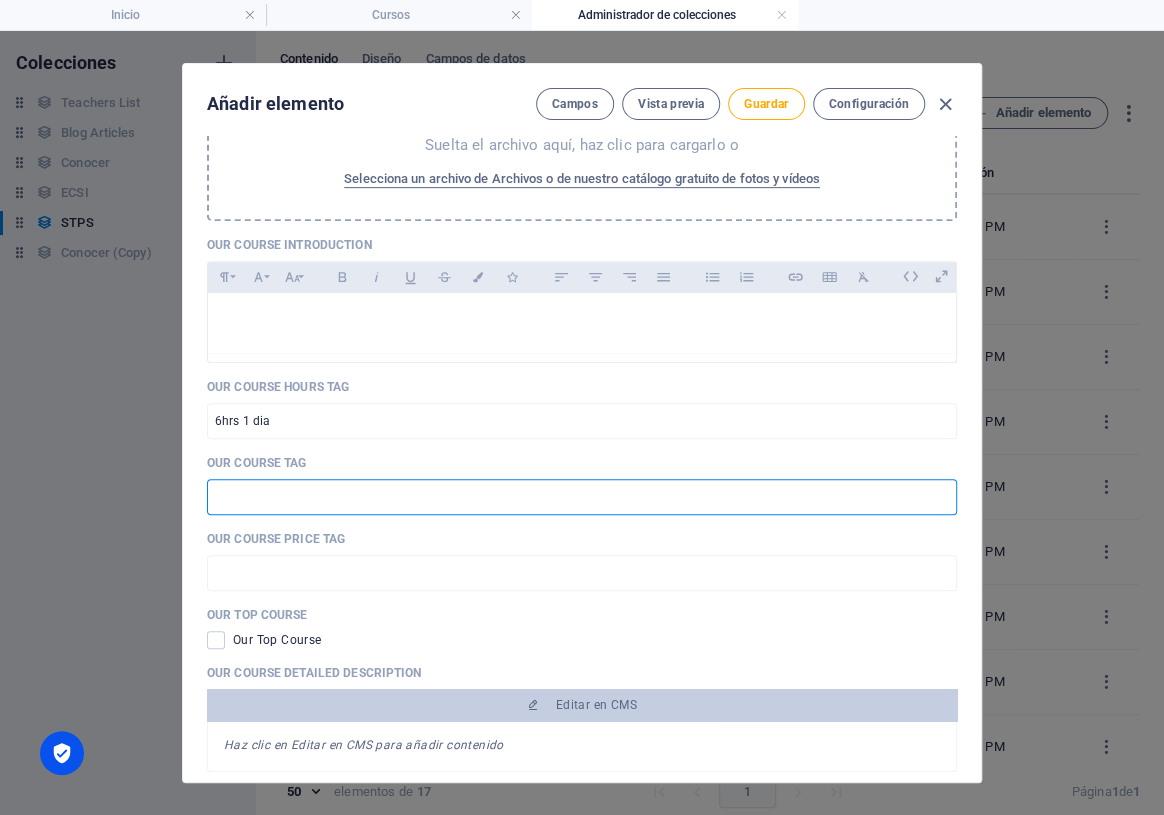 type on "STPS" 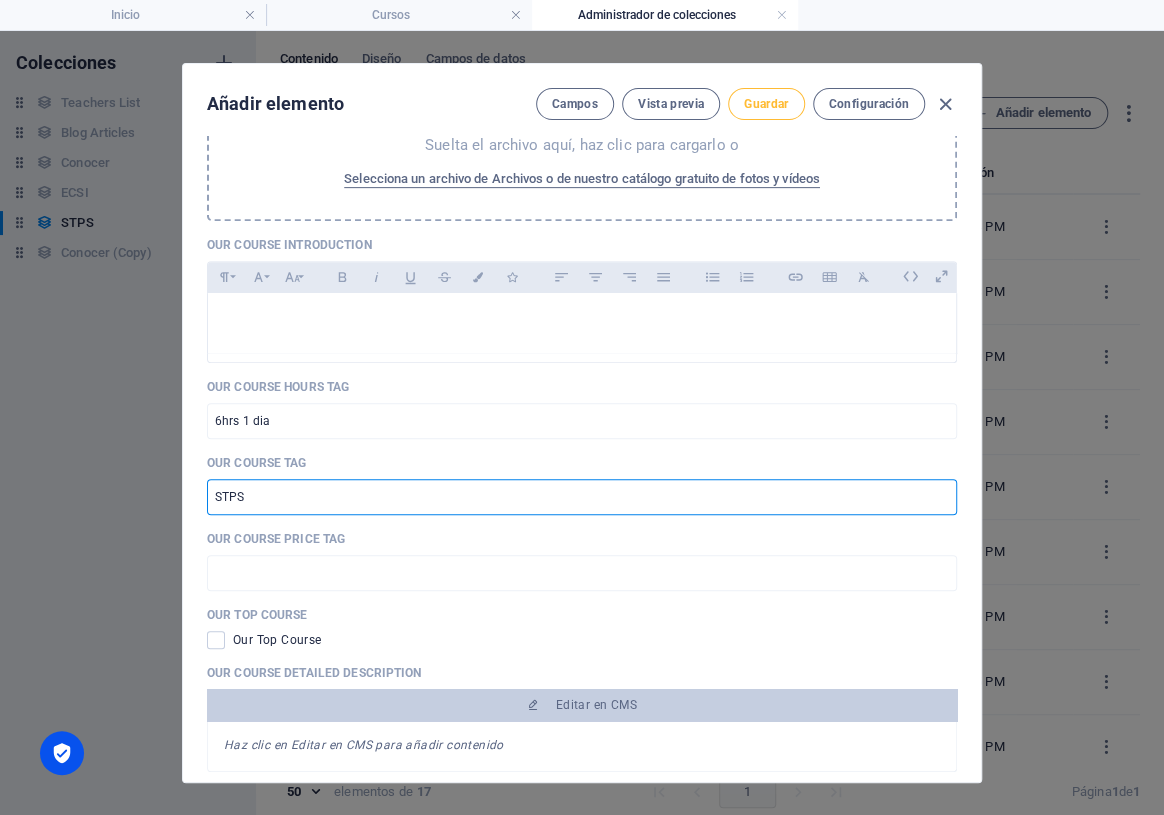click on "Guardar" at bounding box center (766, 104) 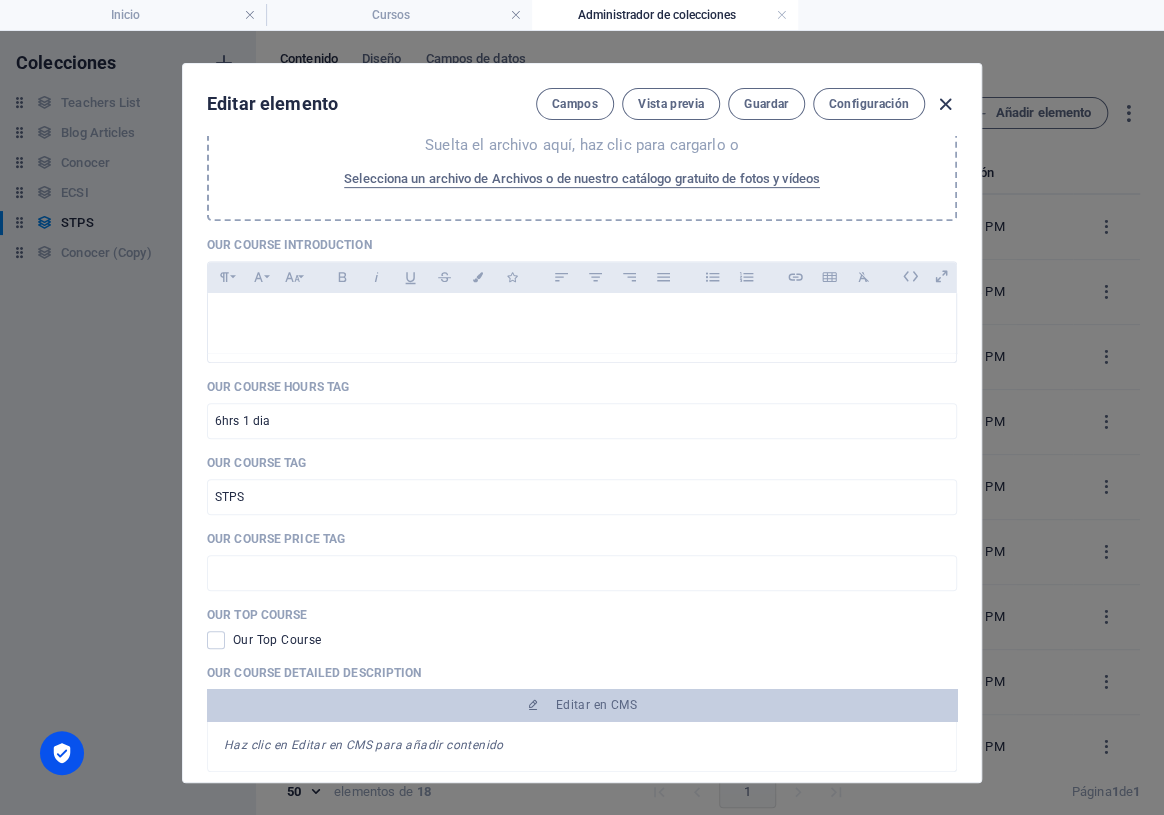 click at bounding box center [945, 104] 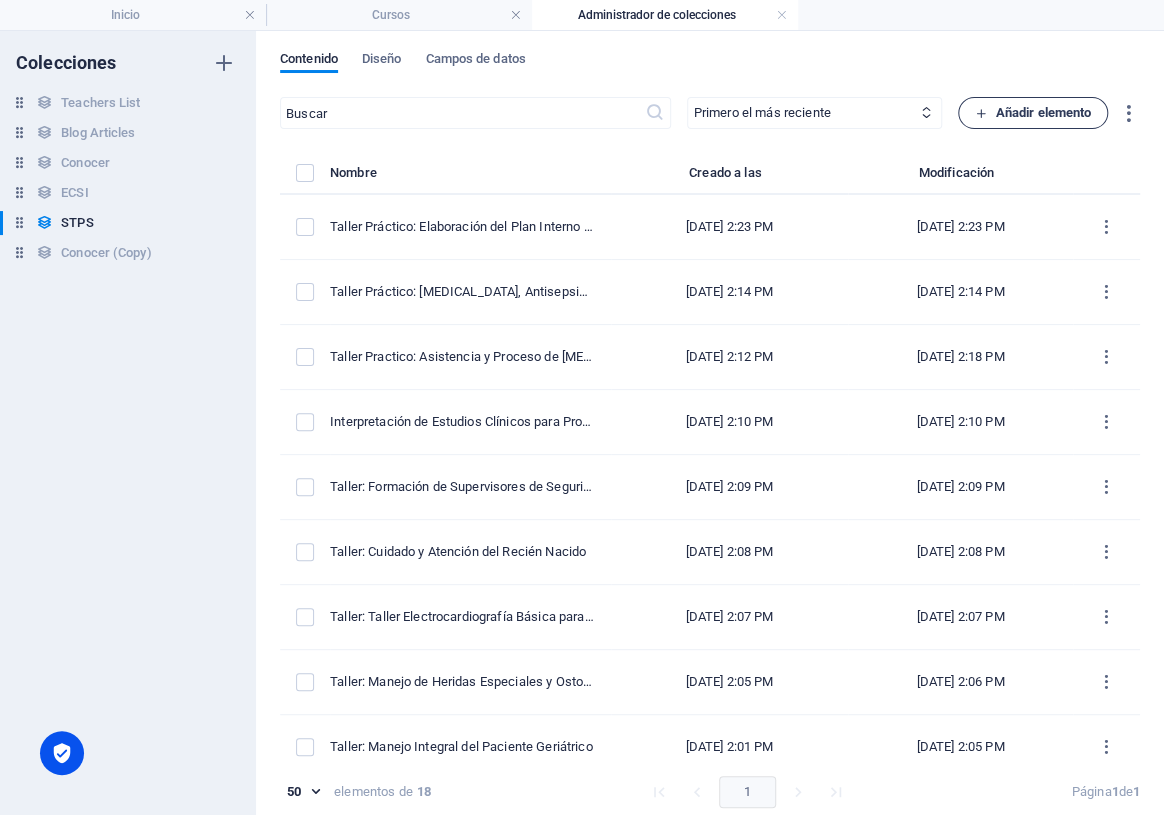 click at bounding box center [981, 113] 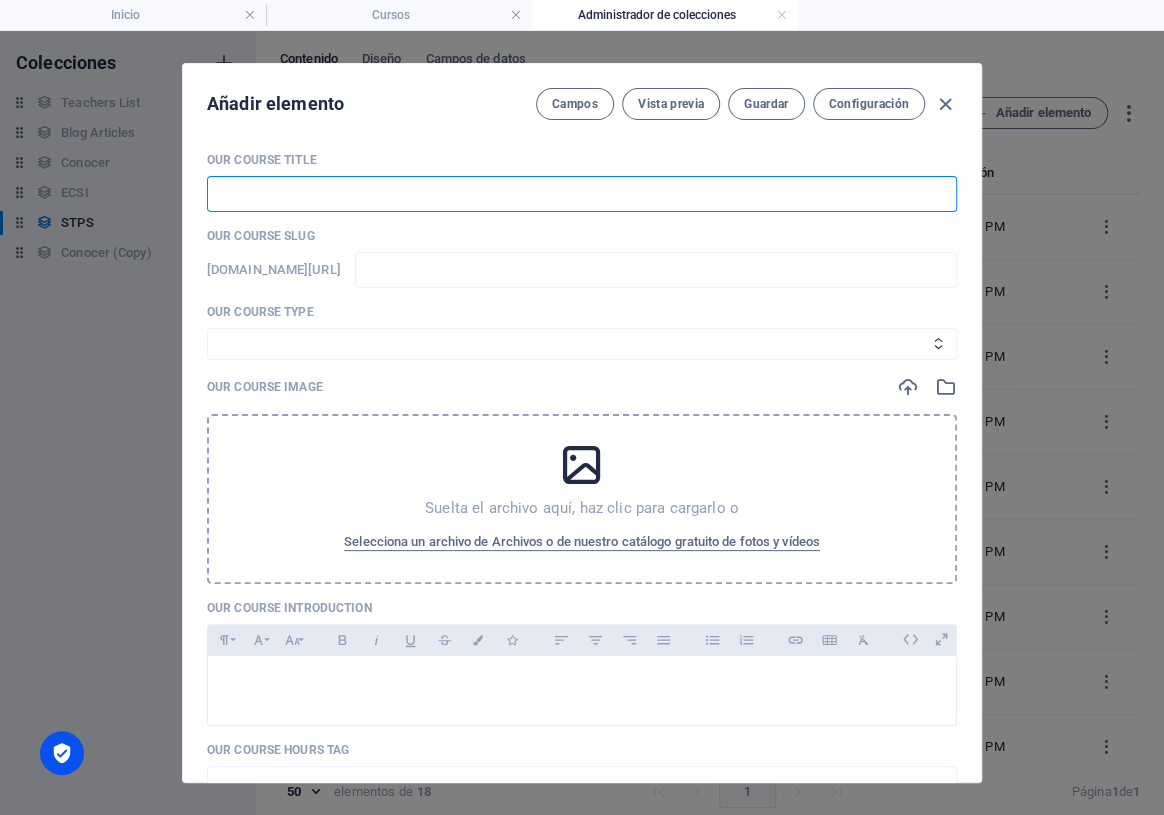 click at bounding box center (582, 194) 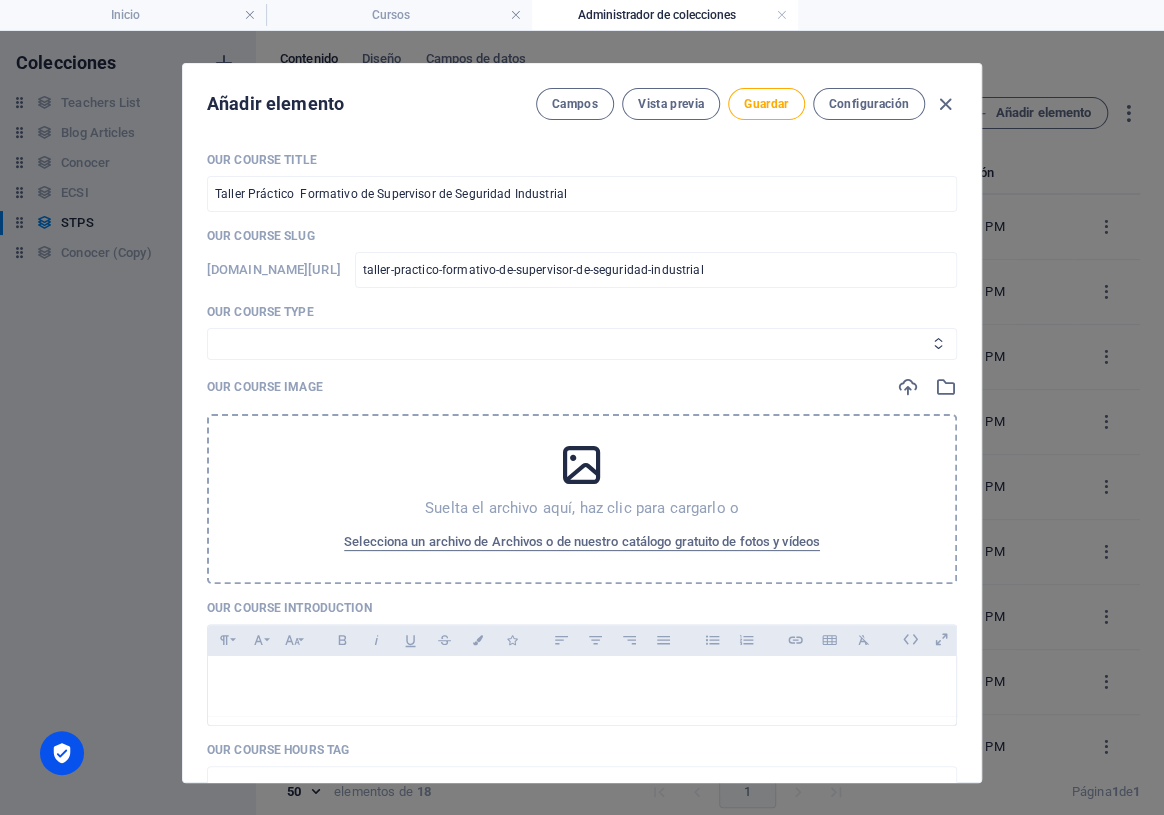 click on "Curso Basico Curso Intermedio Curso" at bounding box center (582, 344) 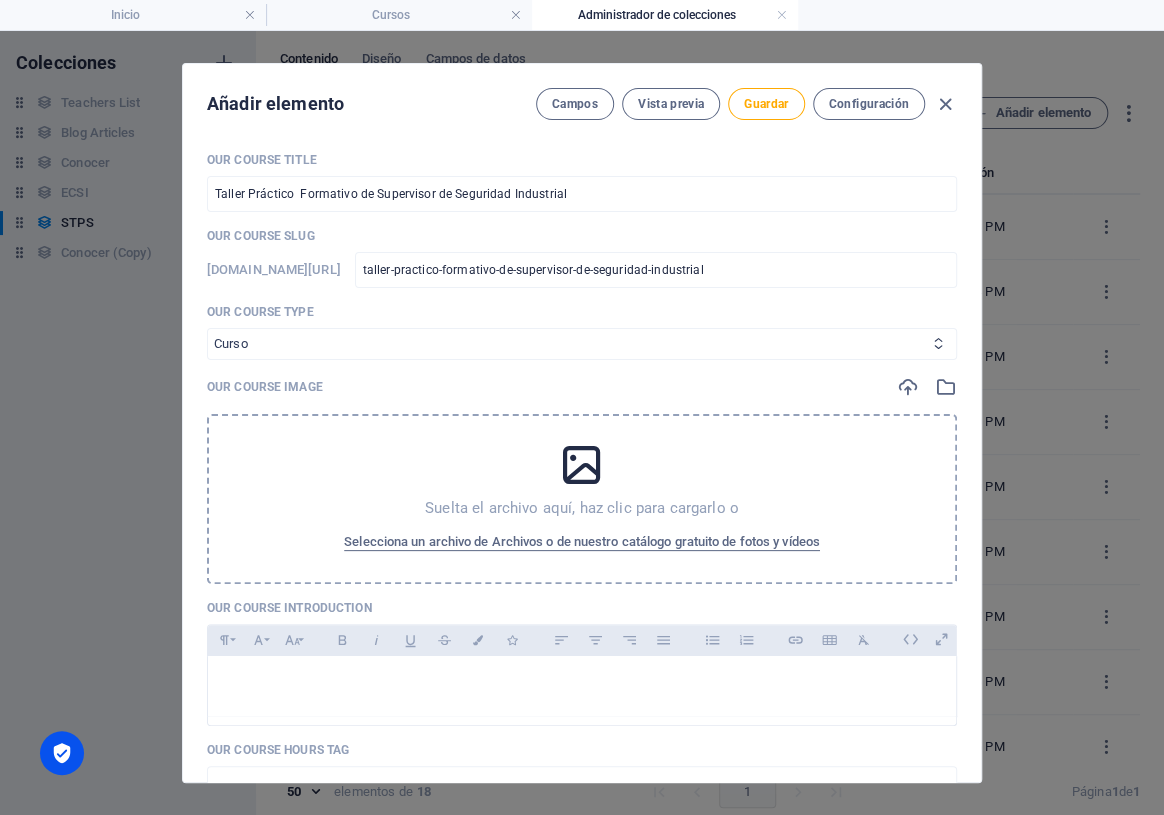 click on "Curso Basico Curso Intermedio Curso" at bounding box center (582, 344) 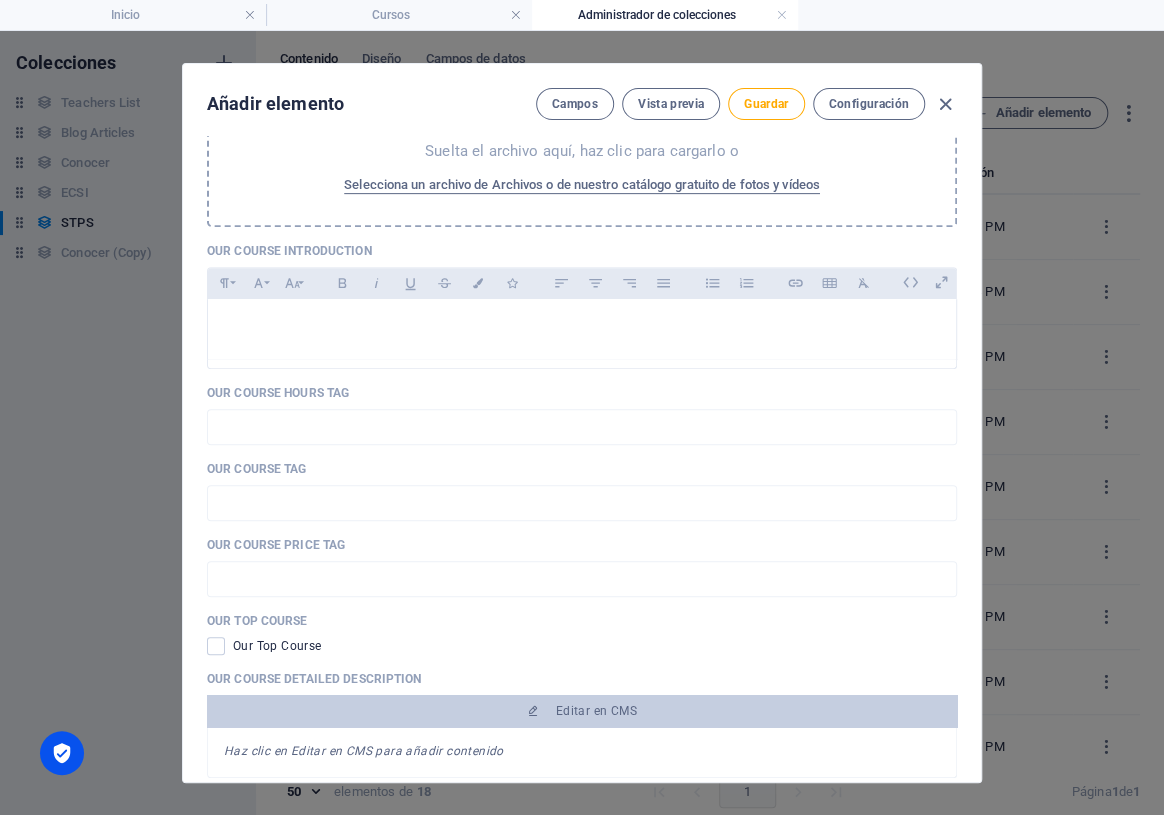 scroll, scrollTop: 454, scrollLeft: 0, axis: vertical 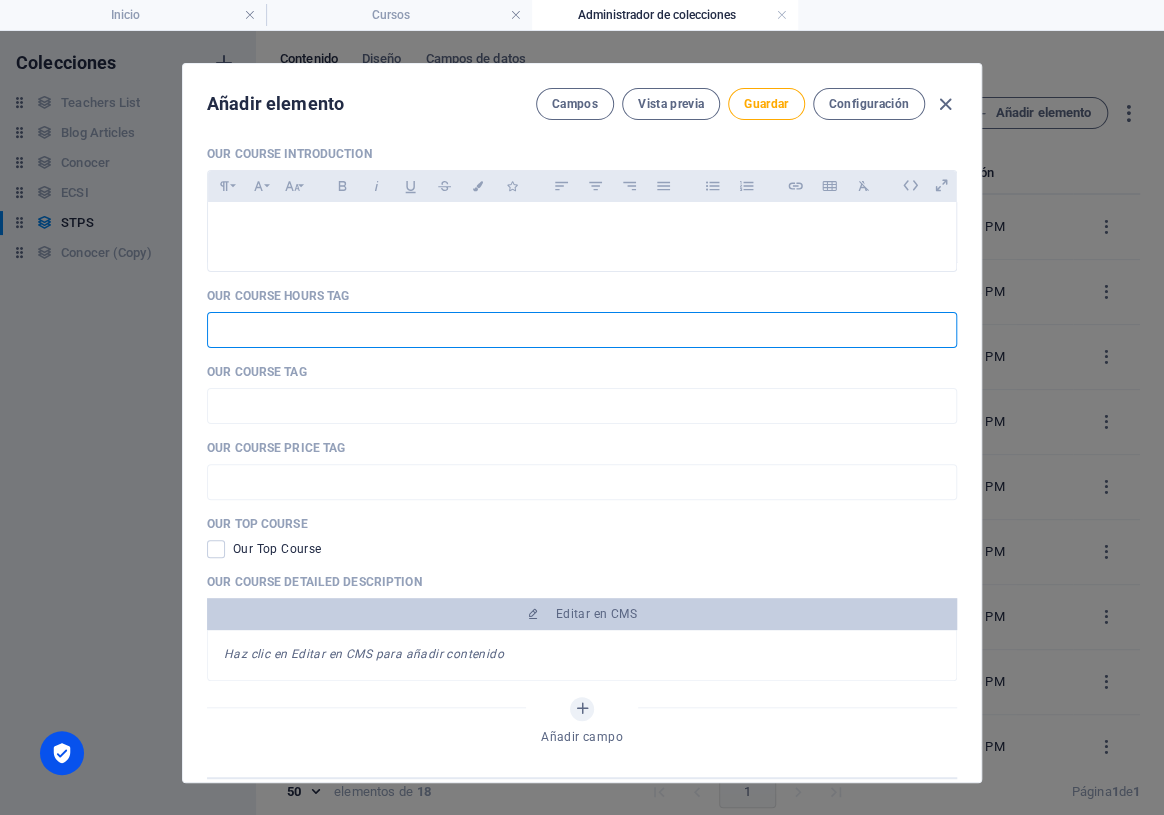 click at bounding box center [582, 330] 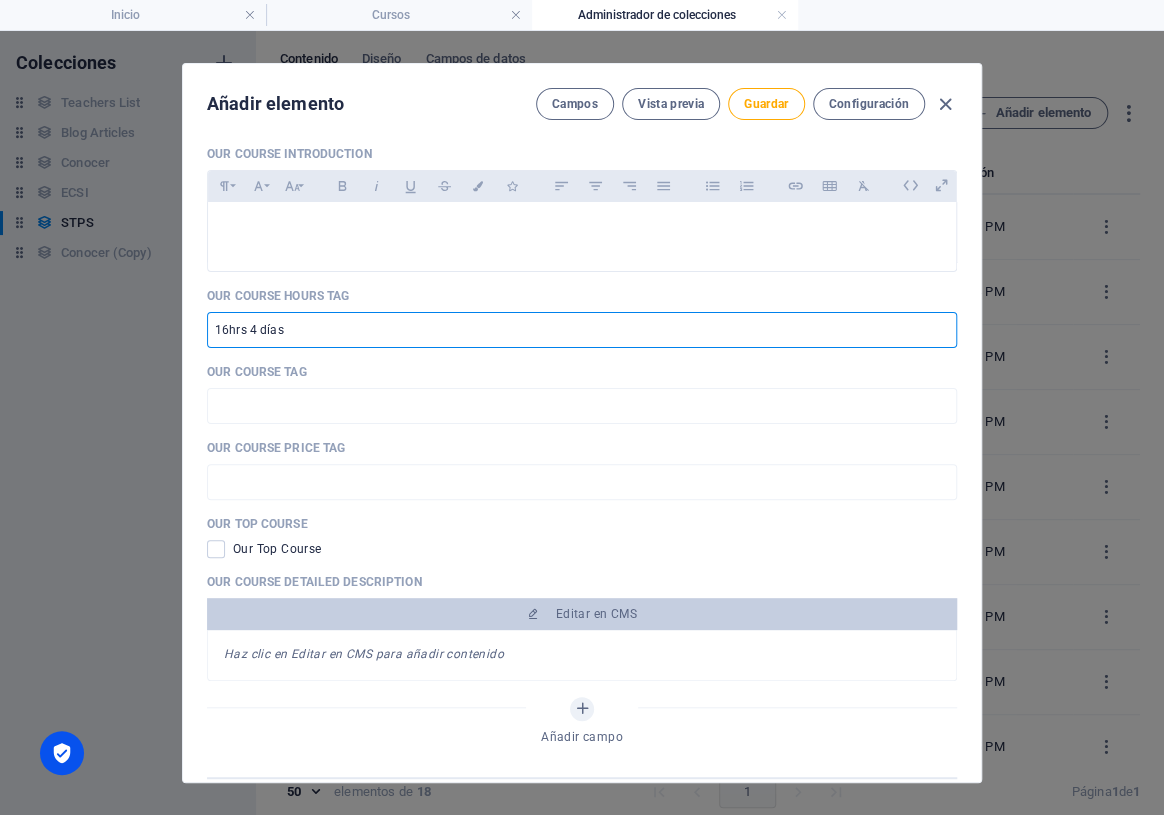 click on "16hrs 4 días" at bounding box center [582, 330] 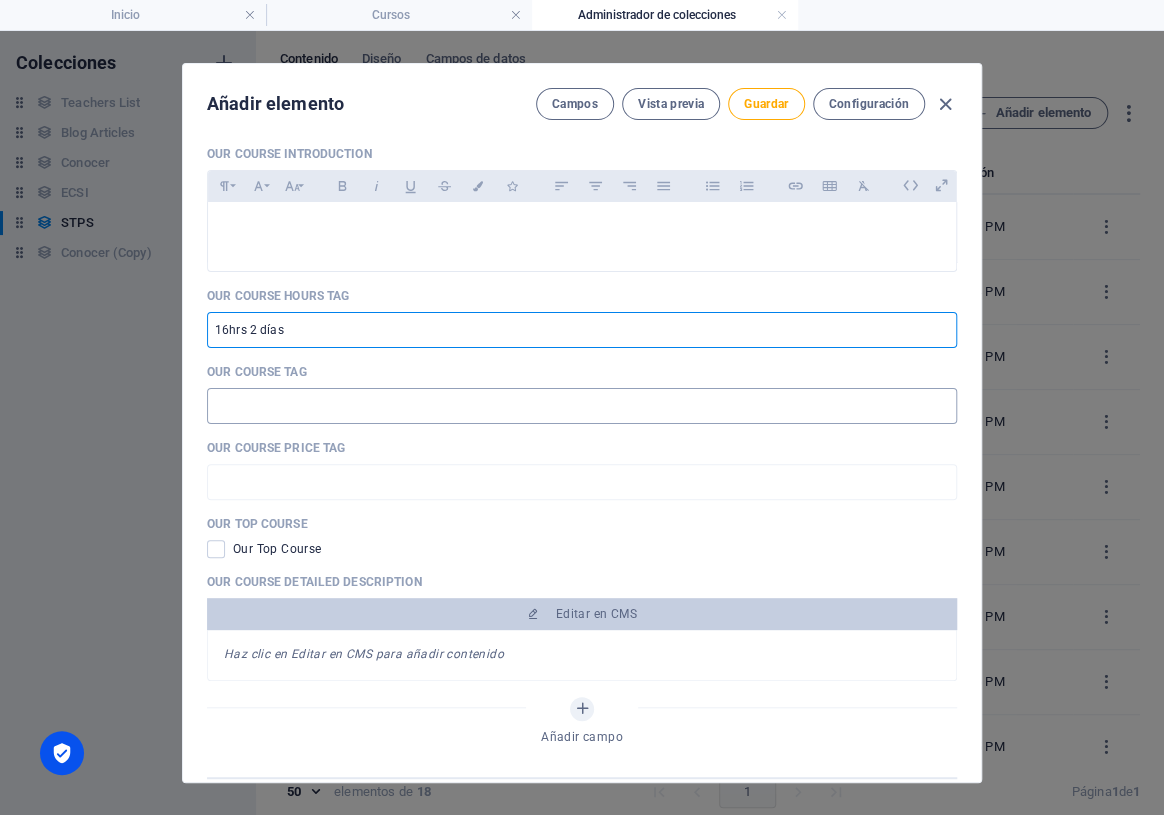 click at bounding box center [582, 406] 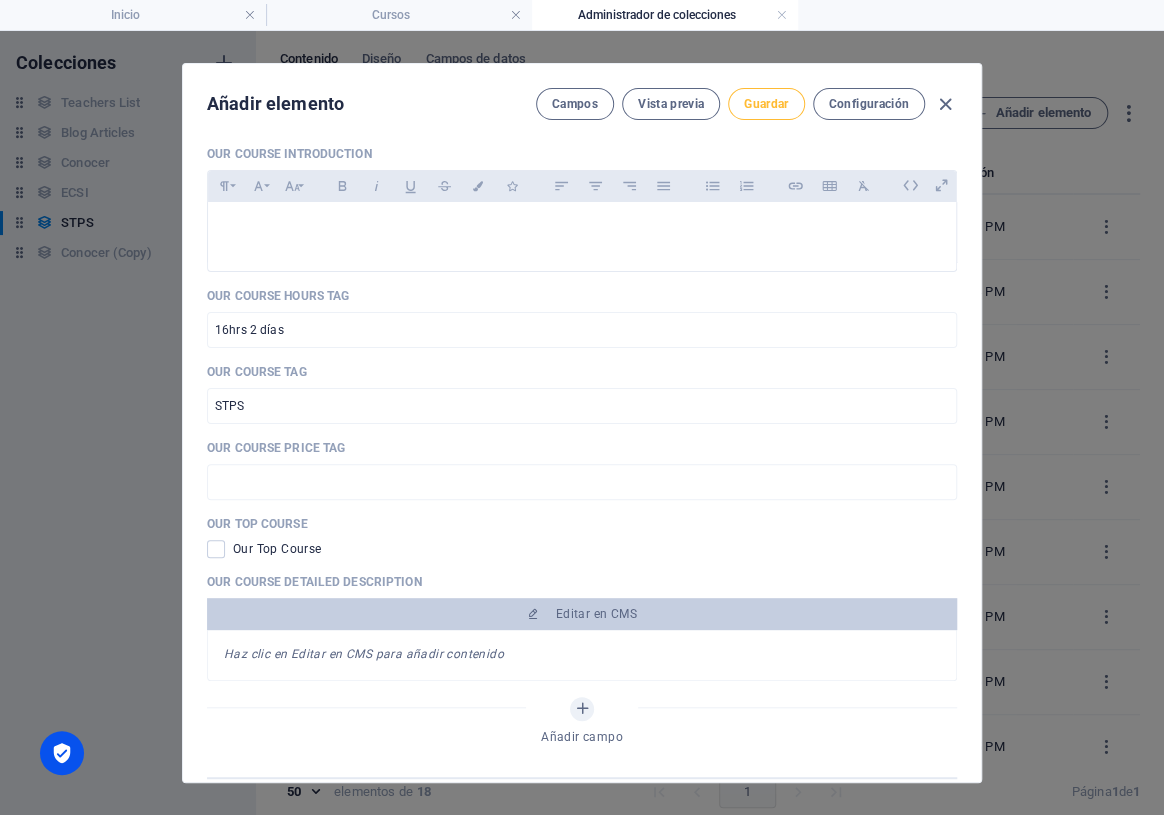 click on "Guardar" at bounding box center (766, 104) 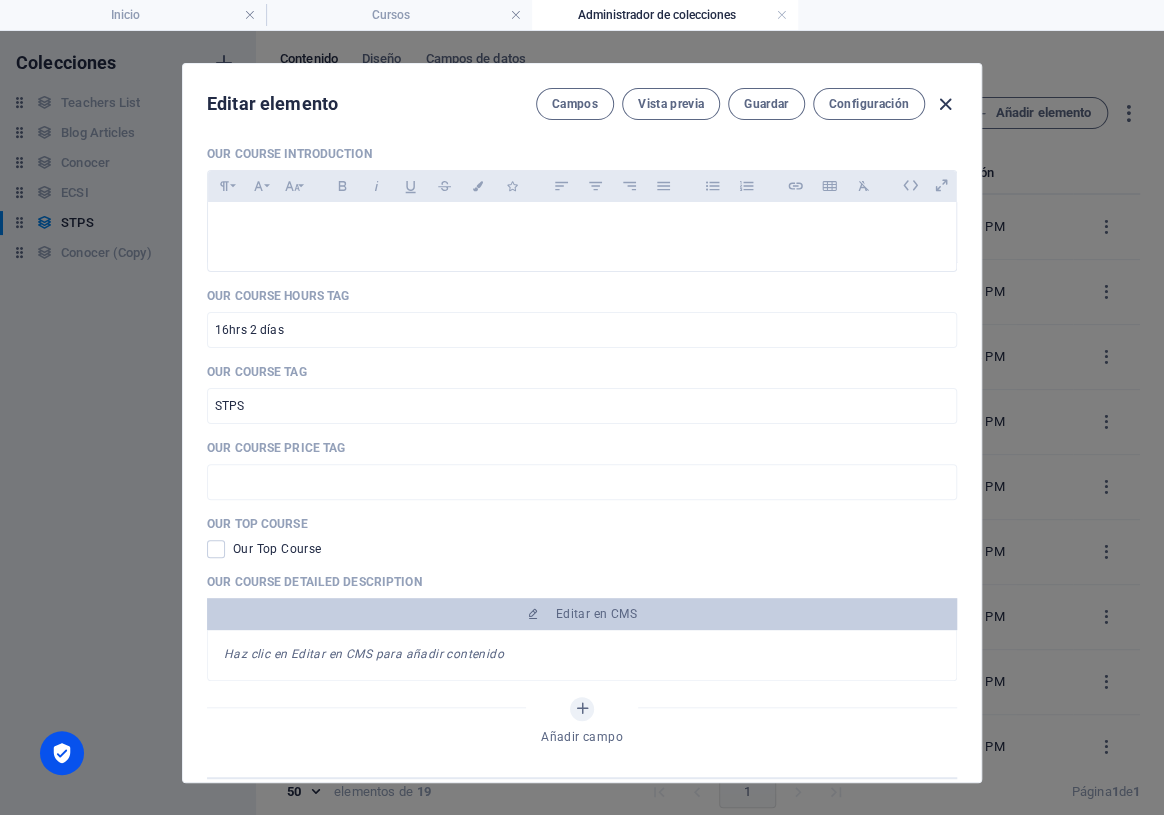 click at bounding box center [945, 104] 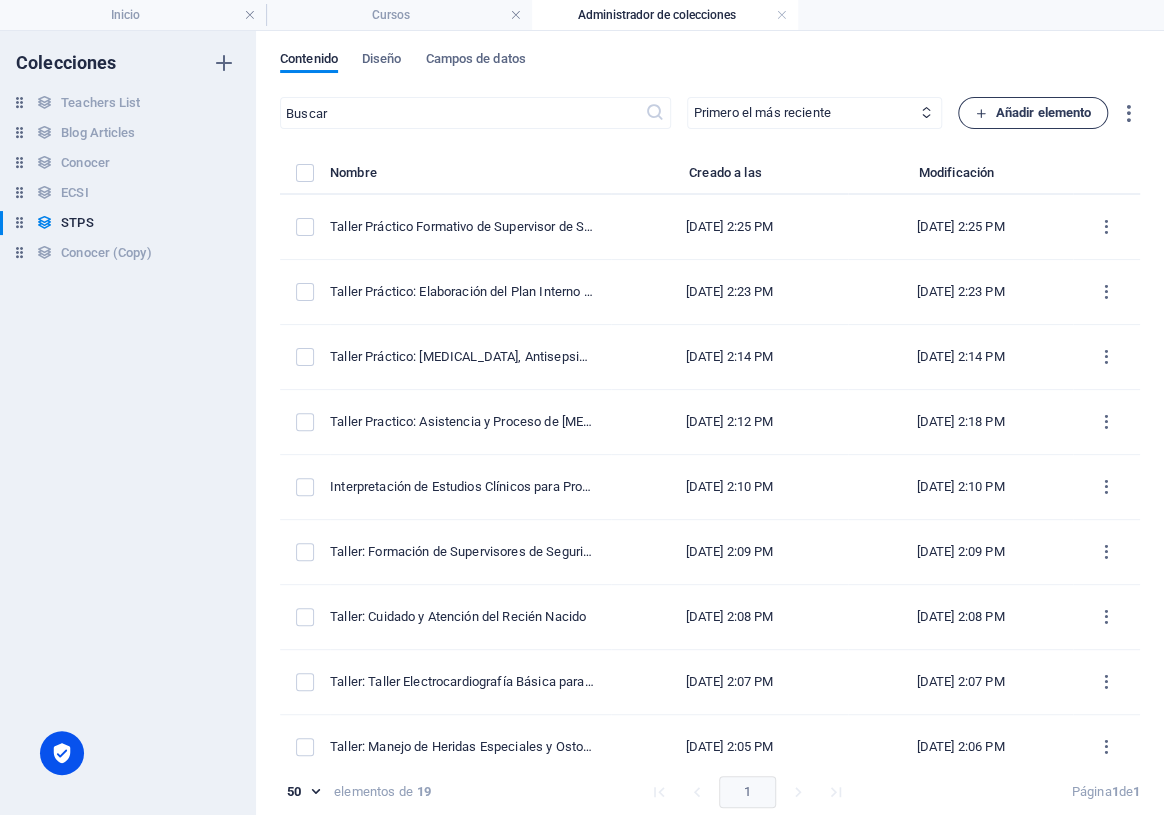 click on "Añadir elemento" at bounding box center (1033, 113) 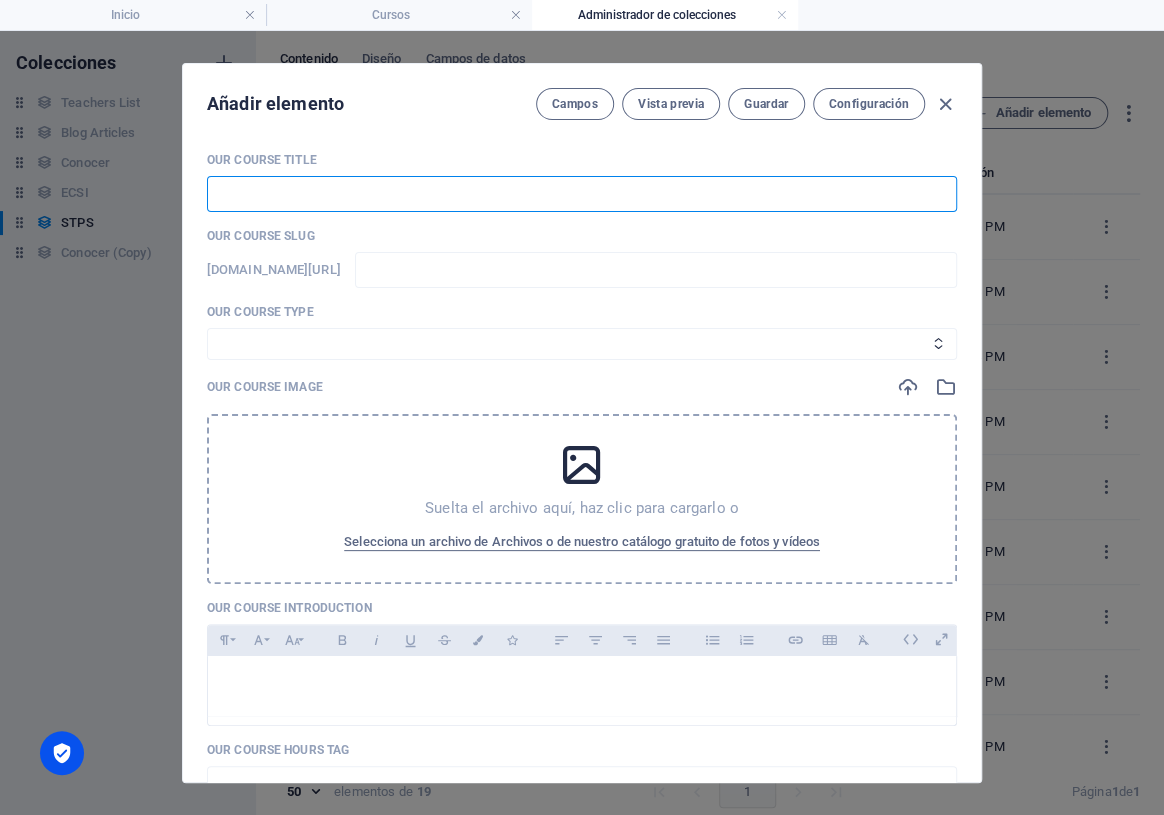 click at bounding box center (582, 194) 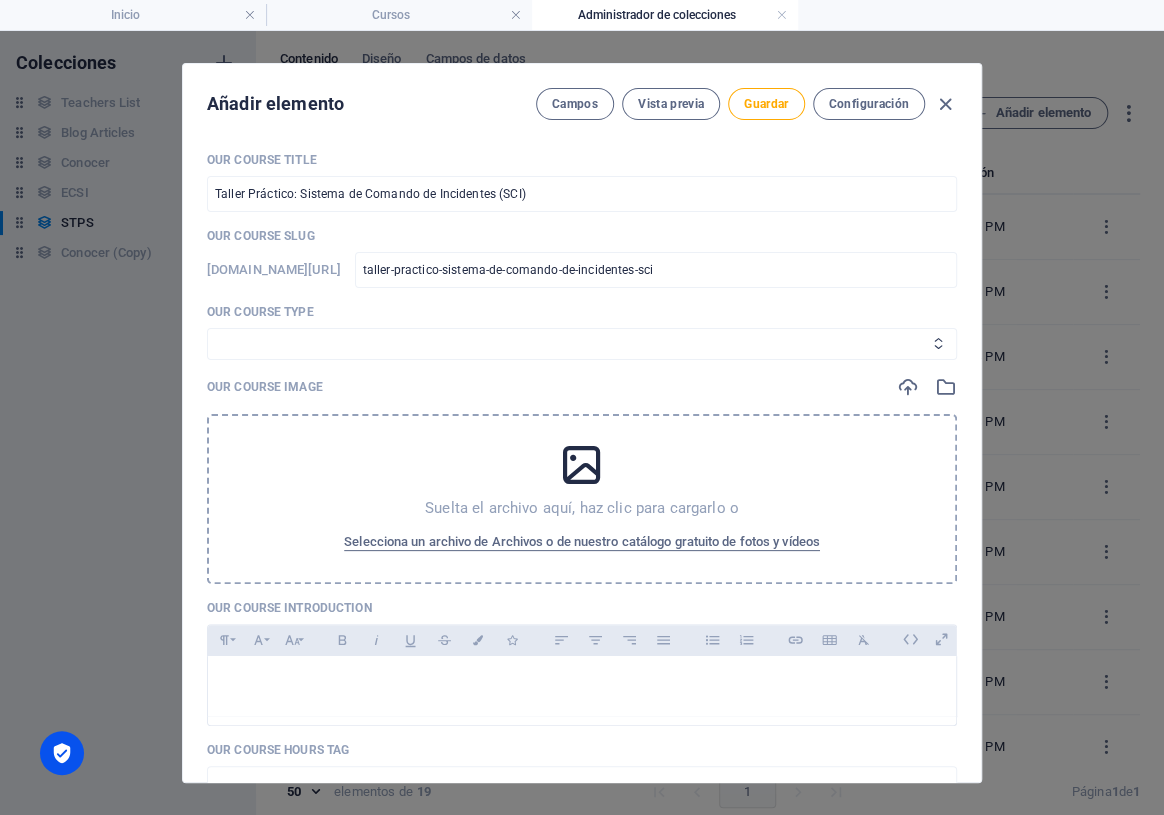click on "Curso Basico Curso Intermedio Curso" at bounding box center [582, 344] 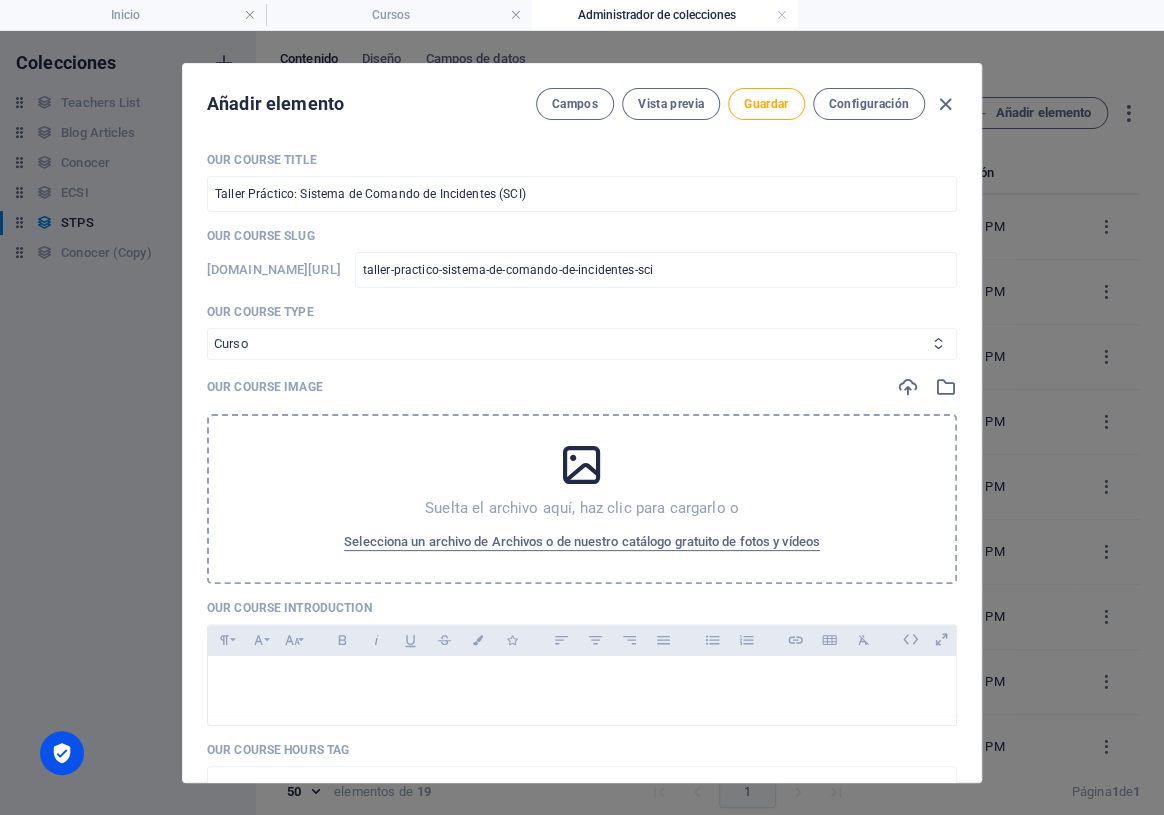 click on "Curso Basico Curso Intermedio Curso" at bounding box center (582, 344) 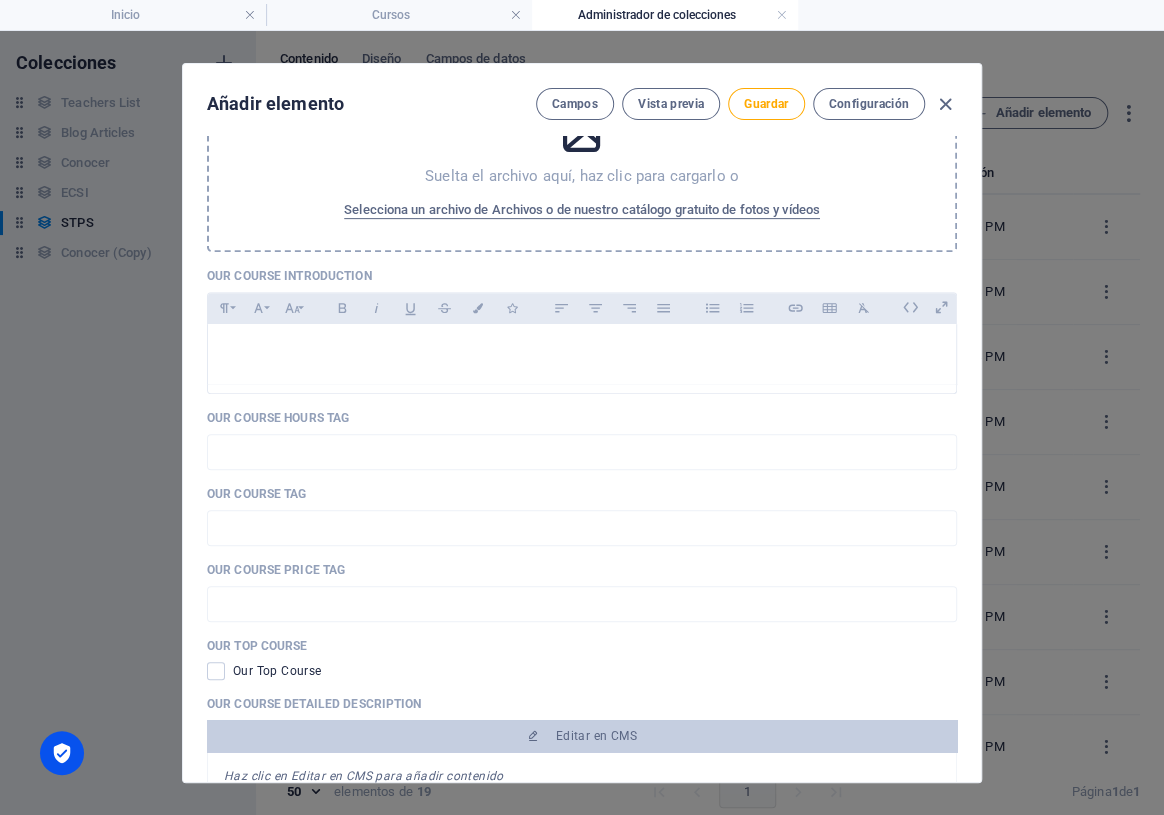 scroll, scrollTop: 363, scrollLeft: 0, axis: vertical 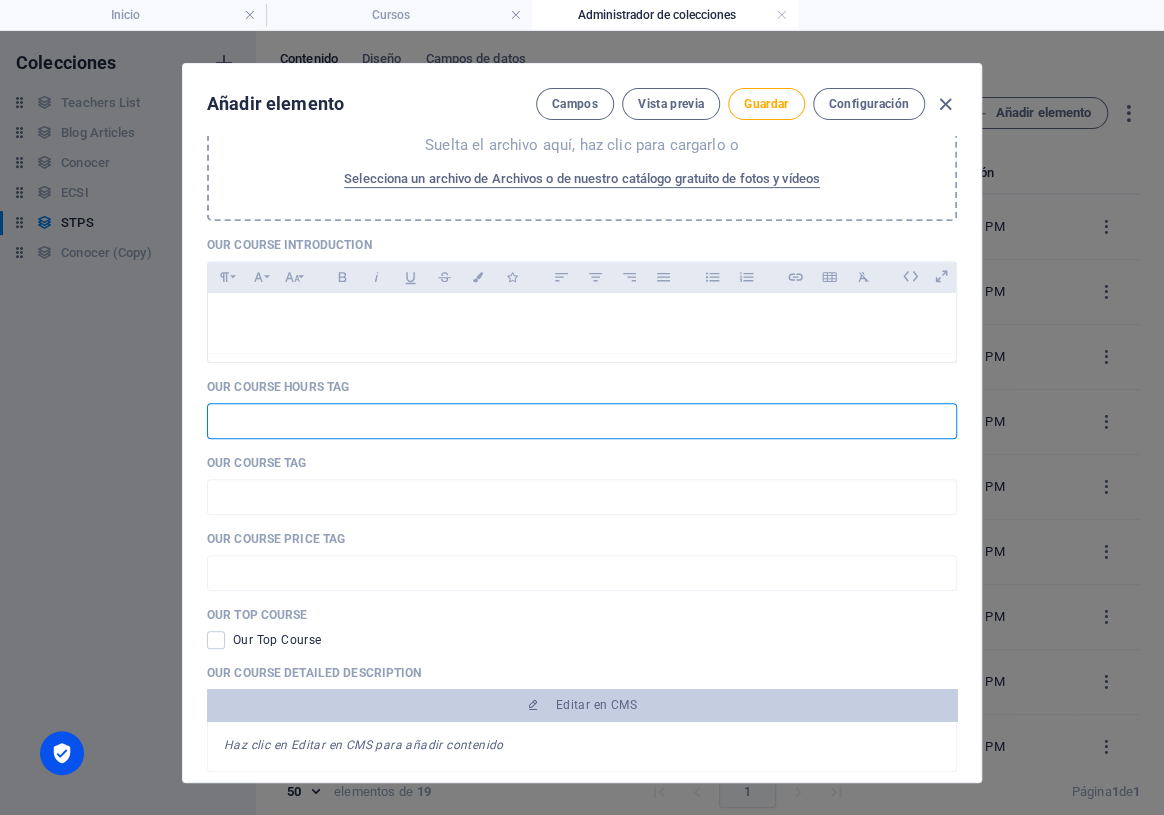 click at bounding box center (582, 421) 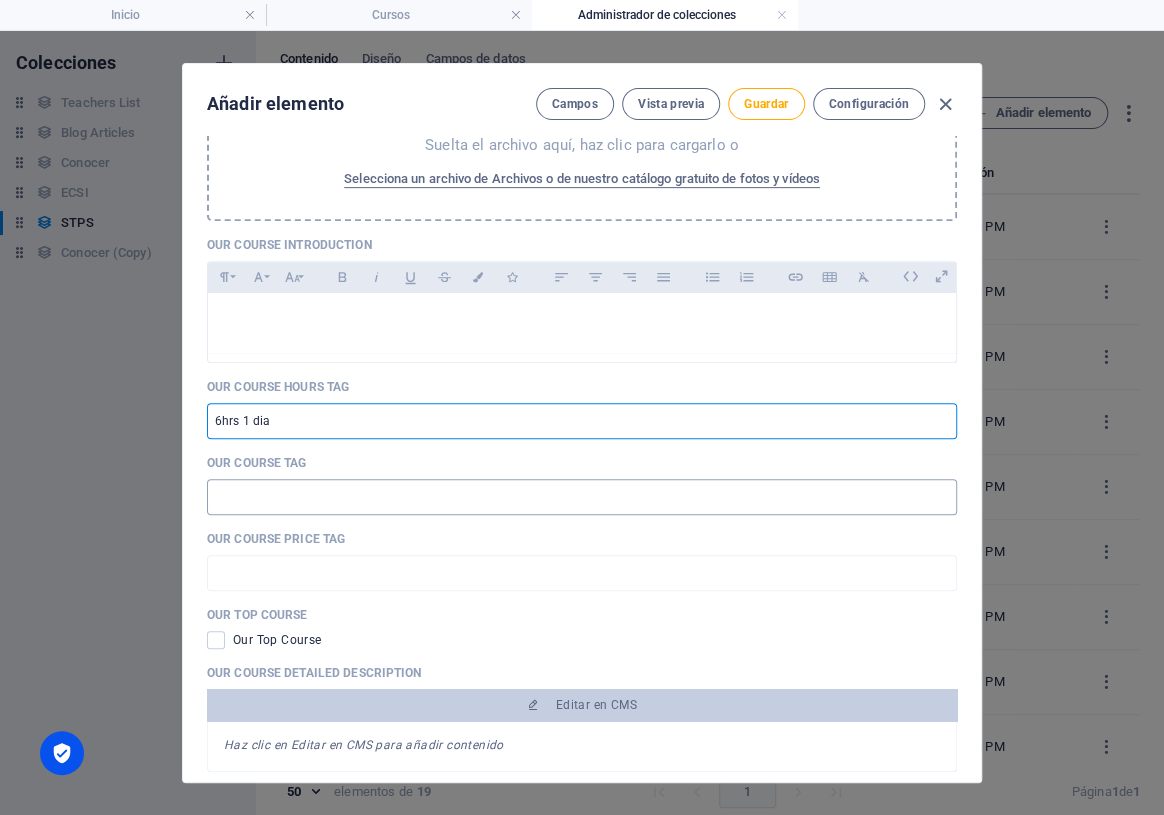click at bounding box center (582, 497) 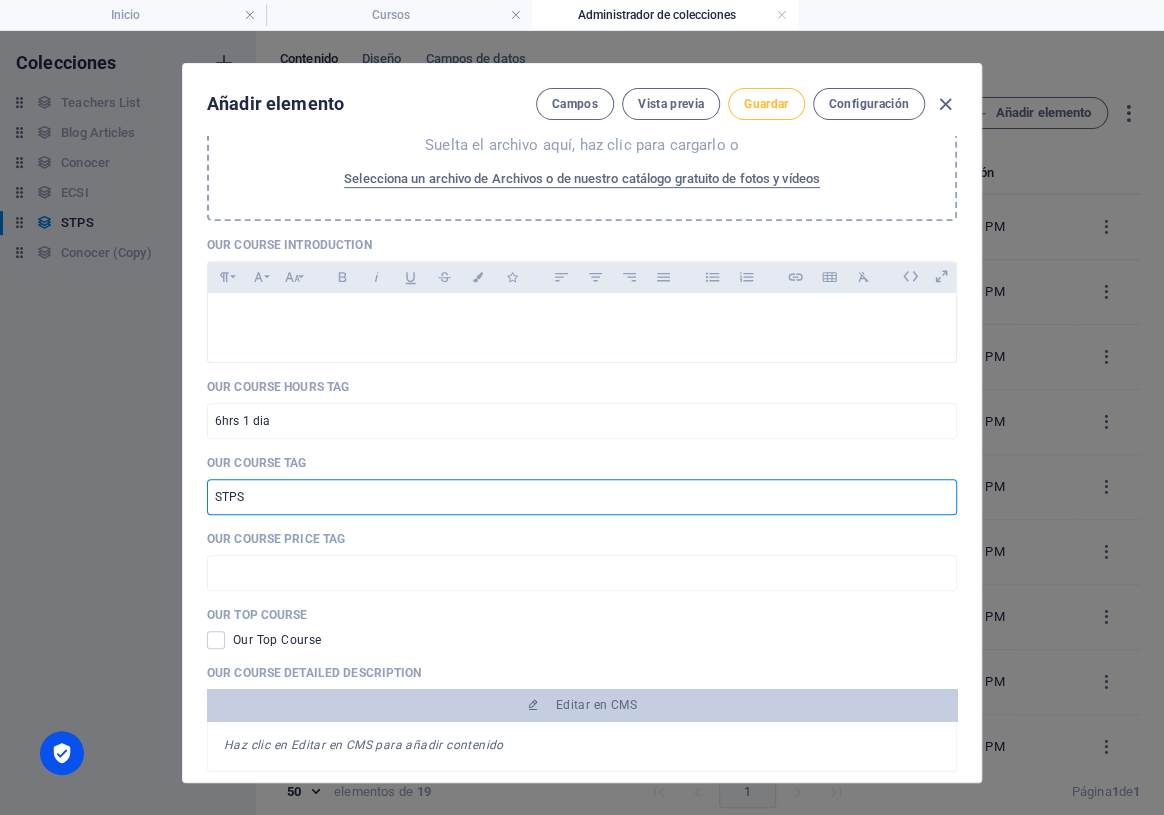 click on "Guardar" at bounding box center (766, 104) 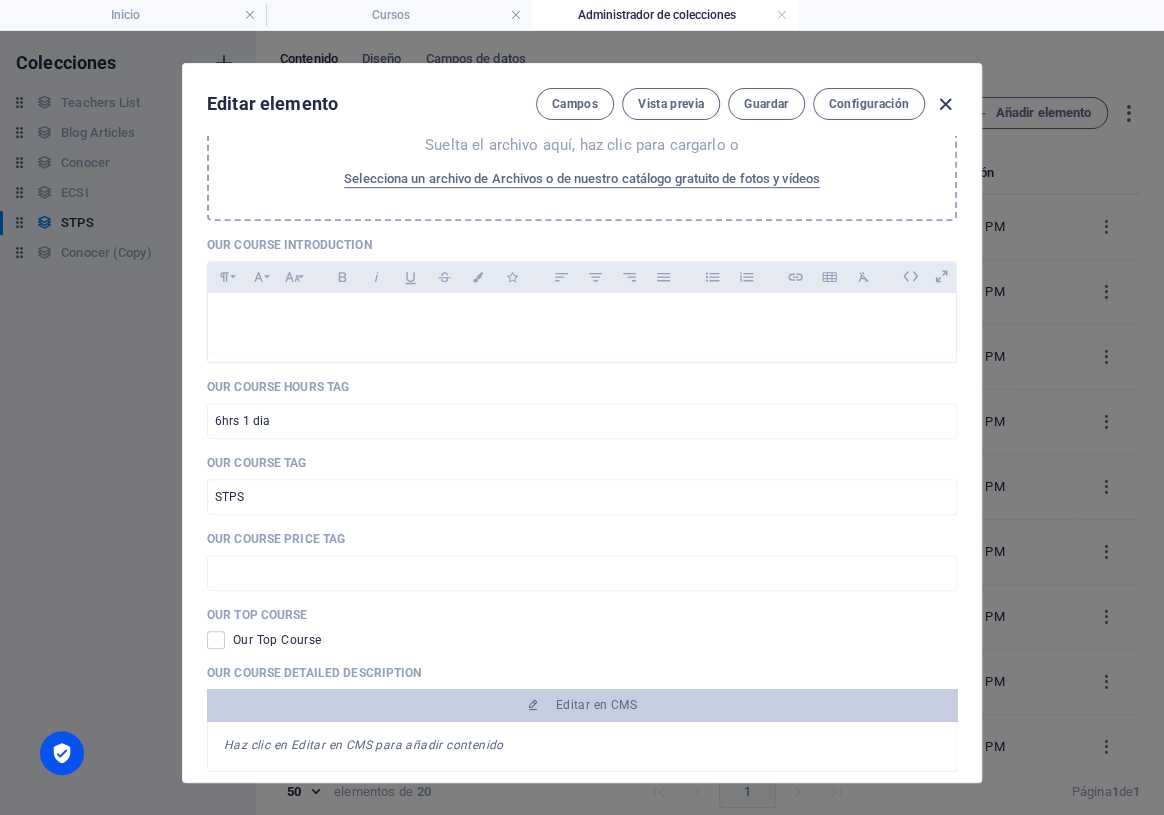 click at bounding box center (945, 104) 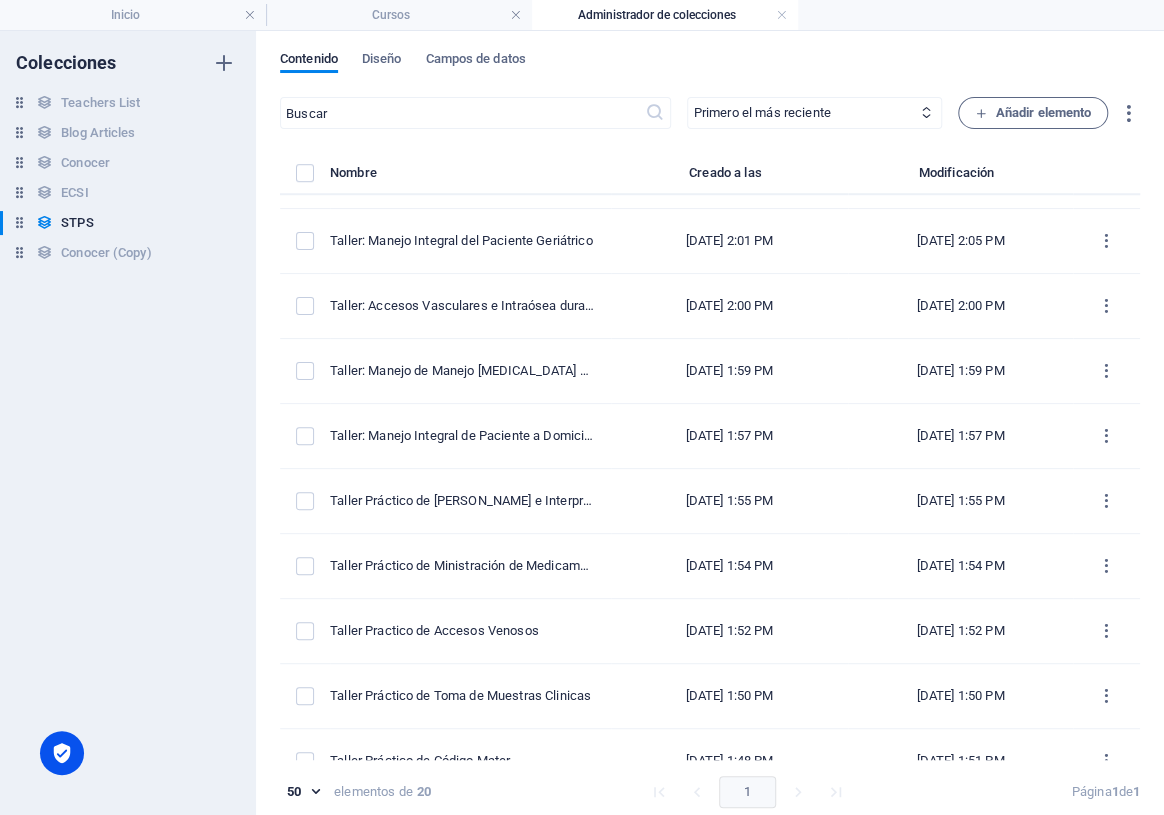 scroll, scrollTop: 732, scrollLeft: 0, axis: vertical 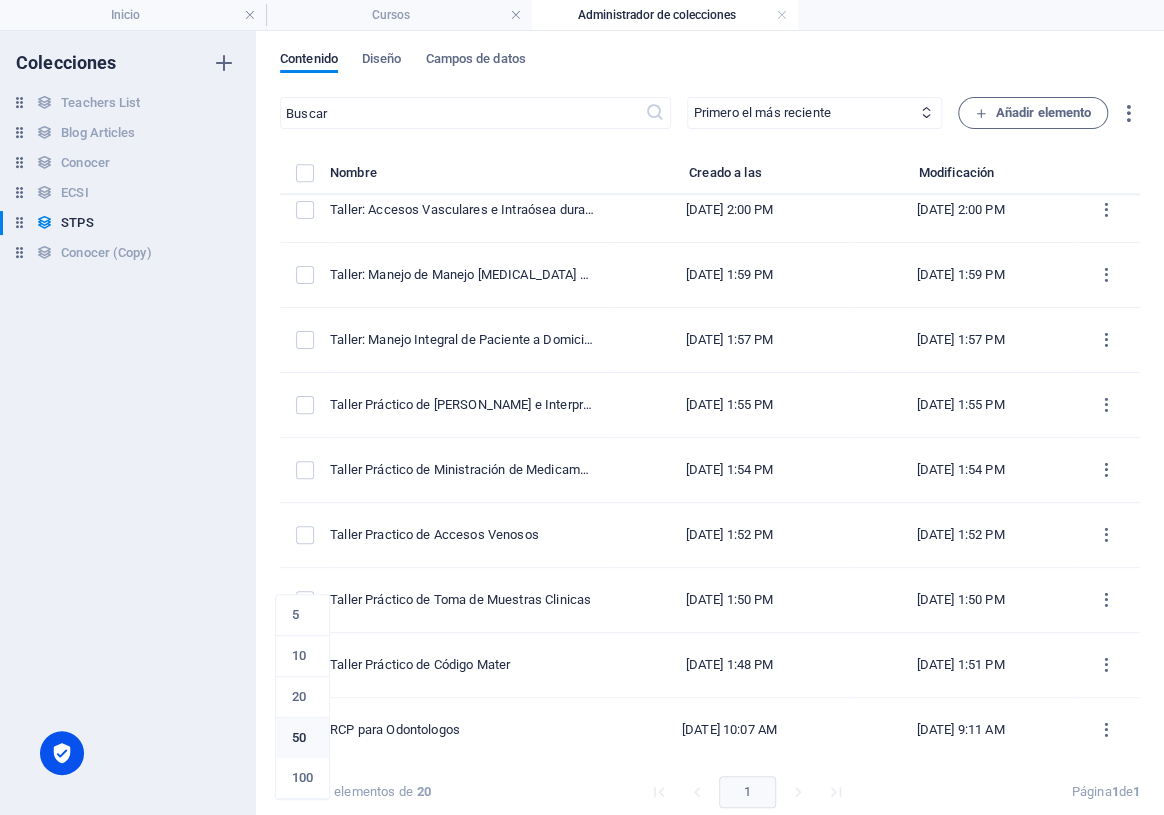 click on "CEDHAL | Centro de Estudios para el Desarrollo de Habilidades Laborales Inicio Cursos Administrador de colecciones Favoritos Elementos Columnas Contenido Cuadros Accordion Tablas Prestaciones Imágenes Control deslizante Encabezado Pie de página Formularios Marketing Colecciones
Arrastra aquí para reemplazar el contenido existente. Si quieres crear un elemento nuevo, pulsa “Ctrl”.
H3   Superposición de imagen de texto   Contenedor   Logo   Barra de menús   Menú   Control deslizante de imágenes   Control deslizante de imágenes   Control deslizante de imágenes 60% Más Inicio Accordion . accordion .preset-accordion-v3-default Contenedor . accordion-content Lista de colecciones . preset-blog-blog .preset-collection-container-default Elemento de colección . blog-box Contenedor H5 00 : 00 Código Favoritos Elementos Columnas Contenido Cuadros Accordion Tablas Prestaciones Imágenes Marketing" at bounding box center [582, 407] 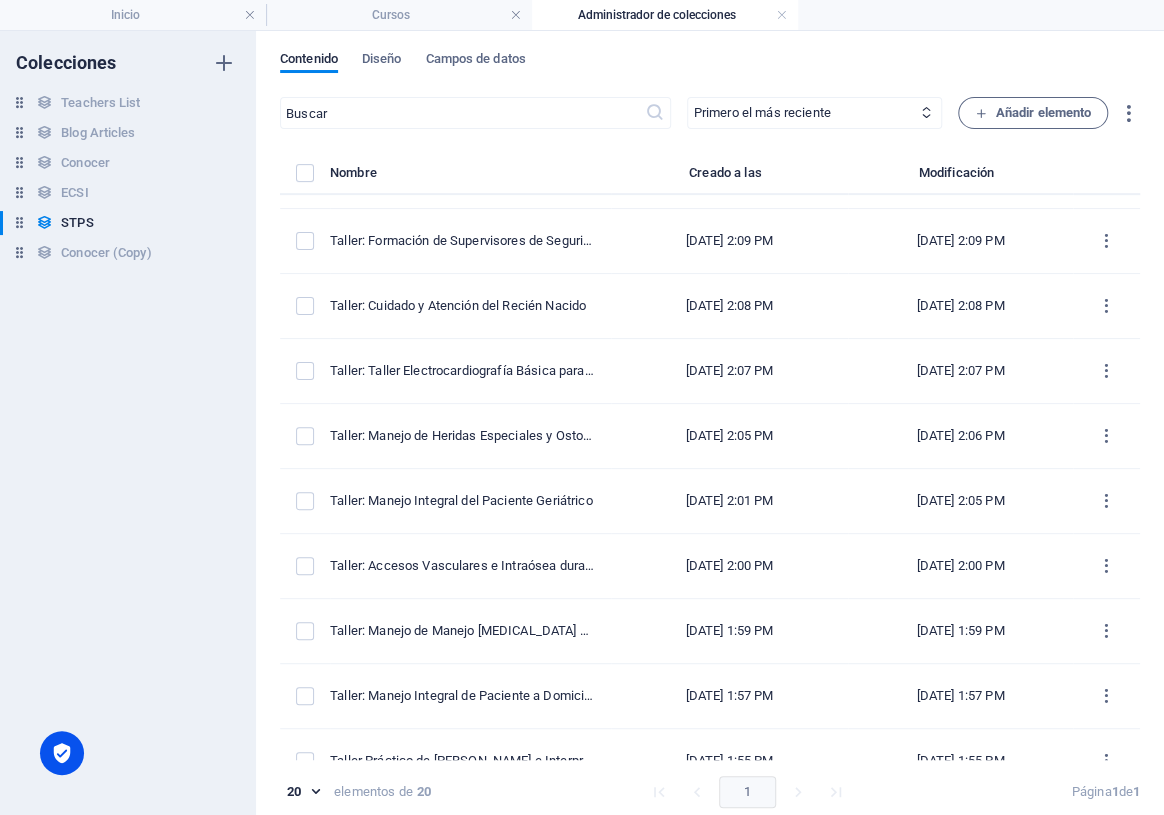 scroll, scrollTop: 732, scrollLeft: 0, axis: vertical 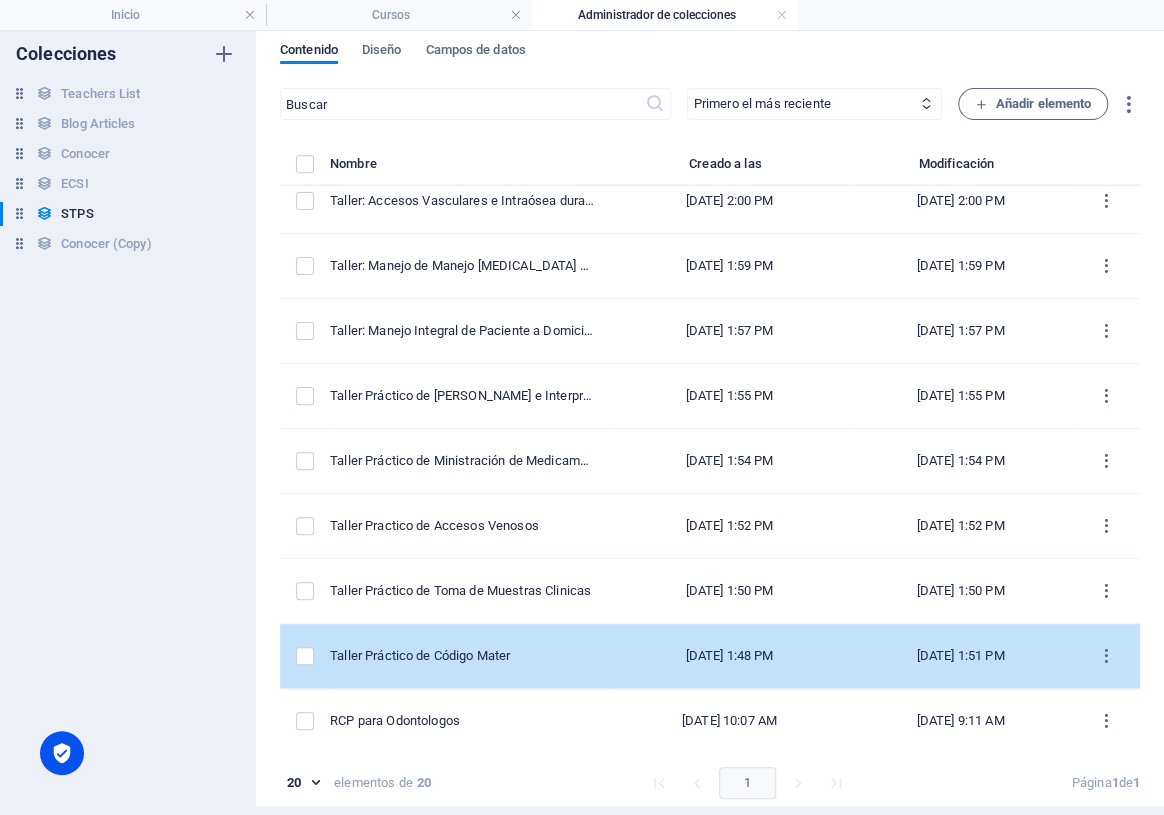 click on "Taller Práctico de Código Mater" at bounding box center (470, 656) 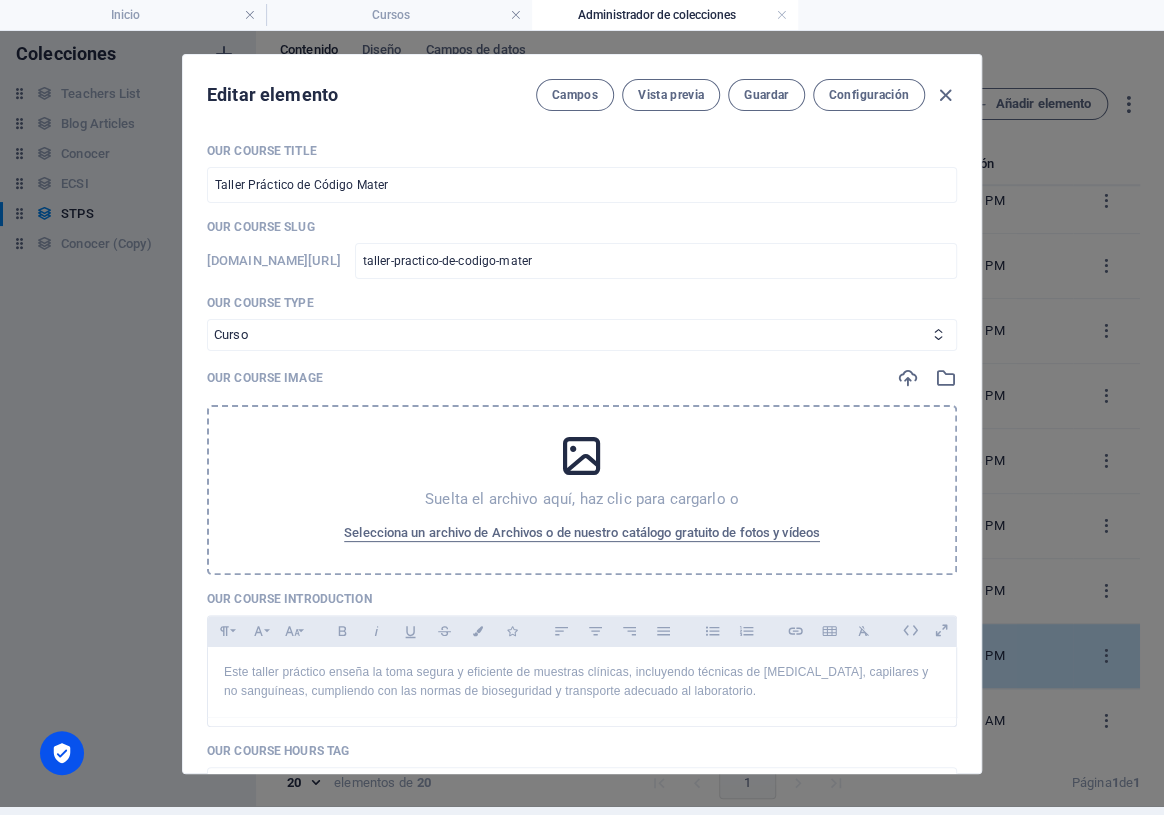 scroll, scrollTop: 0, scrollLeft: 0, axis: both 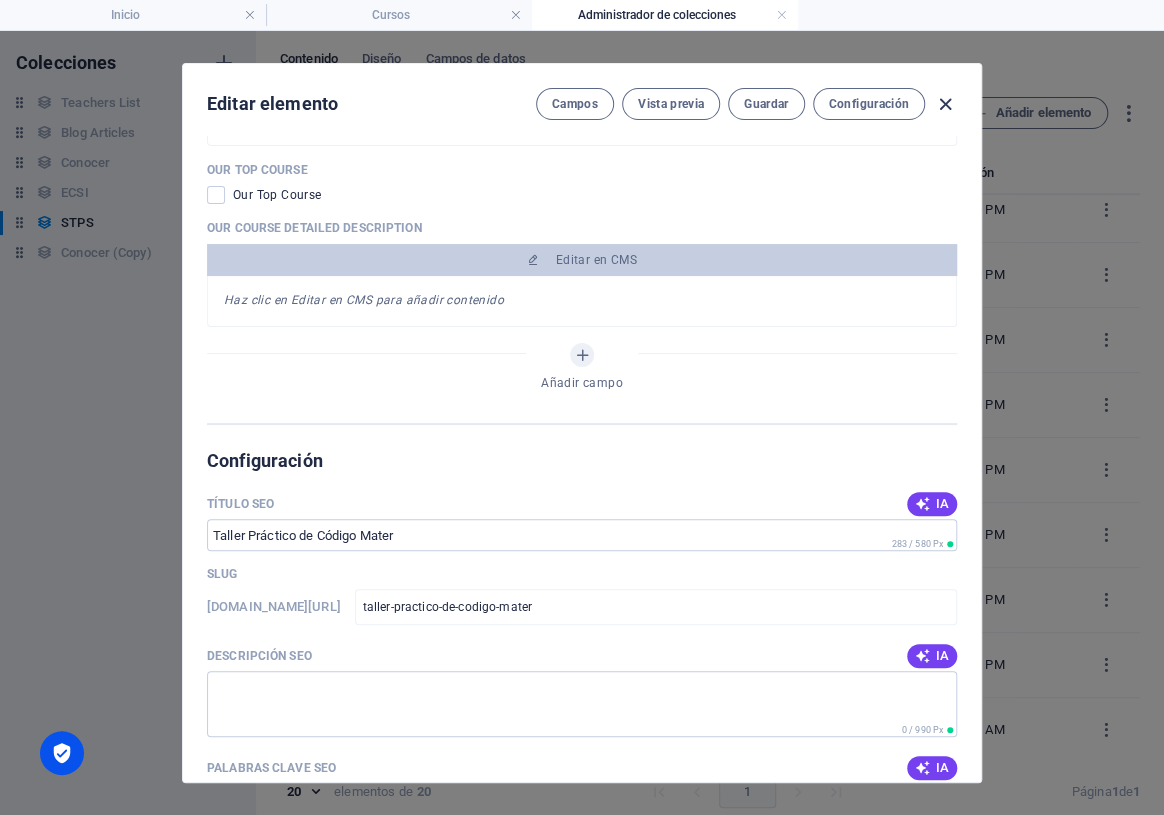 click at bounding box center (945, 104) 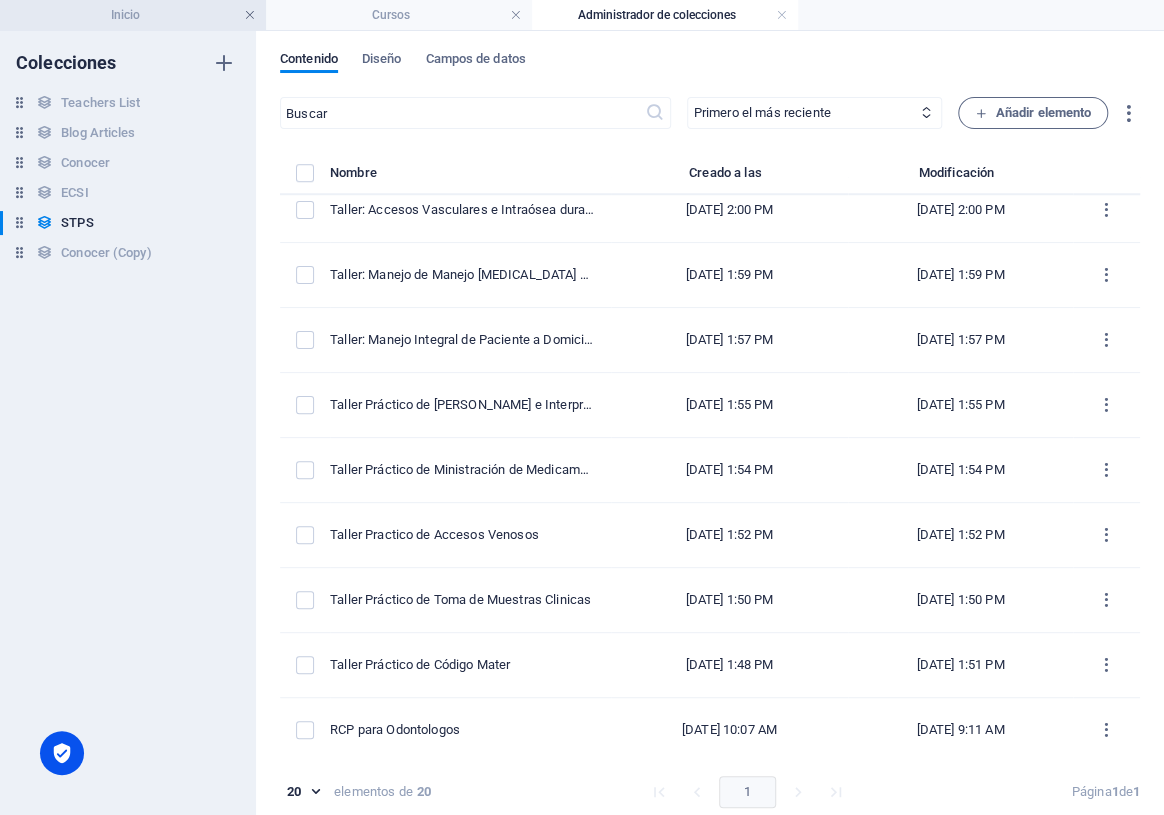 click at bounding box center (250, 15) 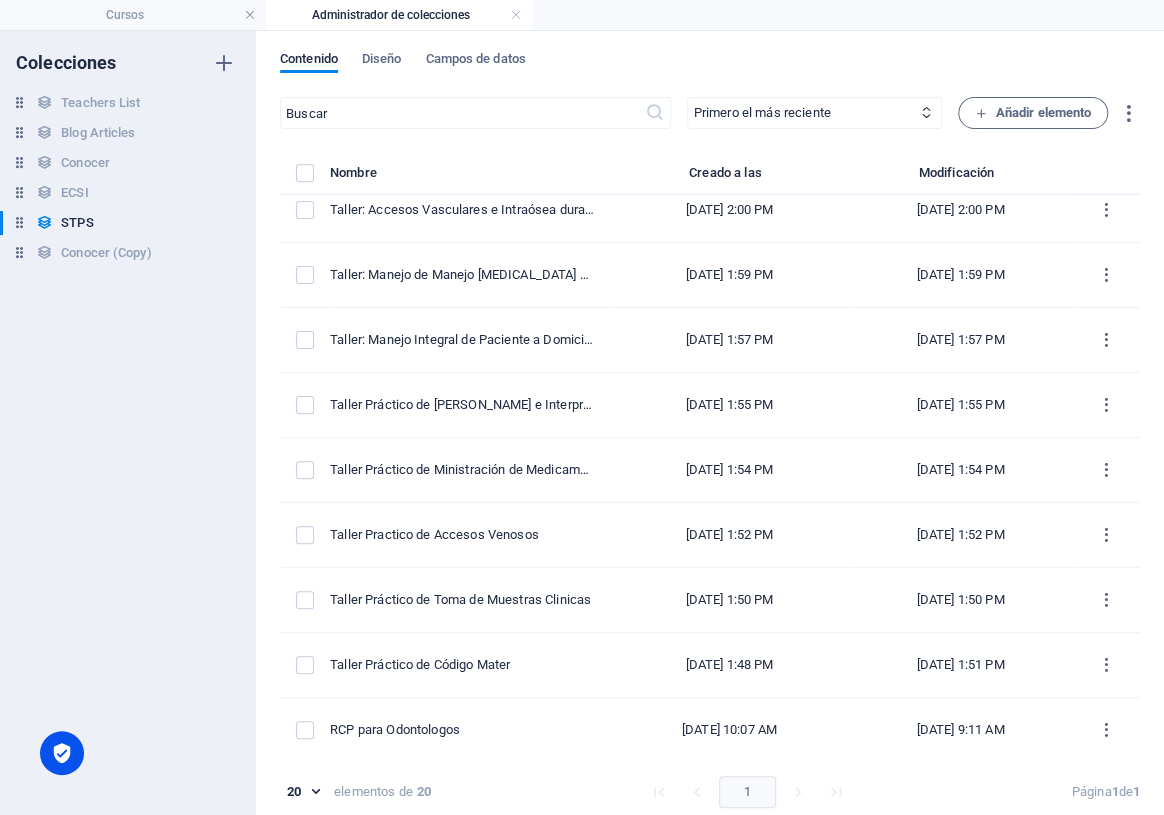 click at bounding box center (250, 15) 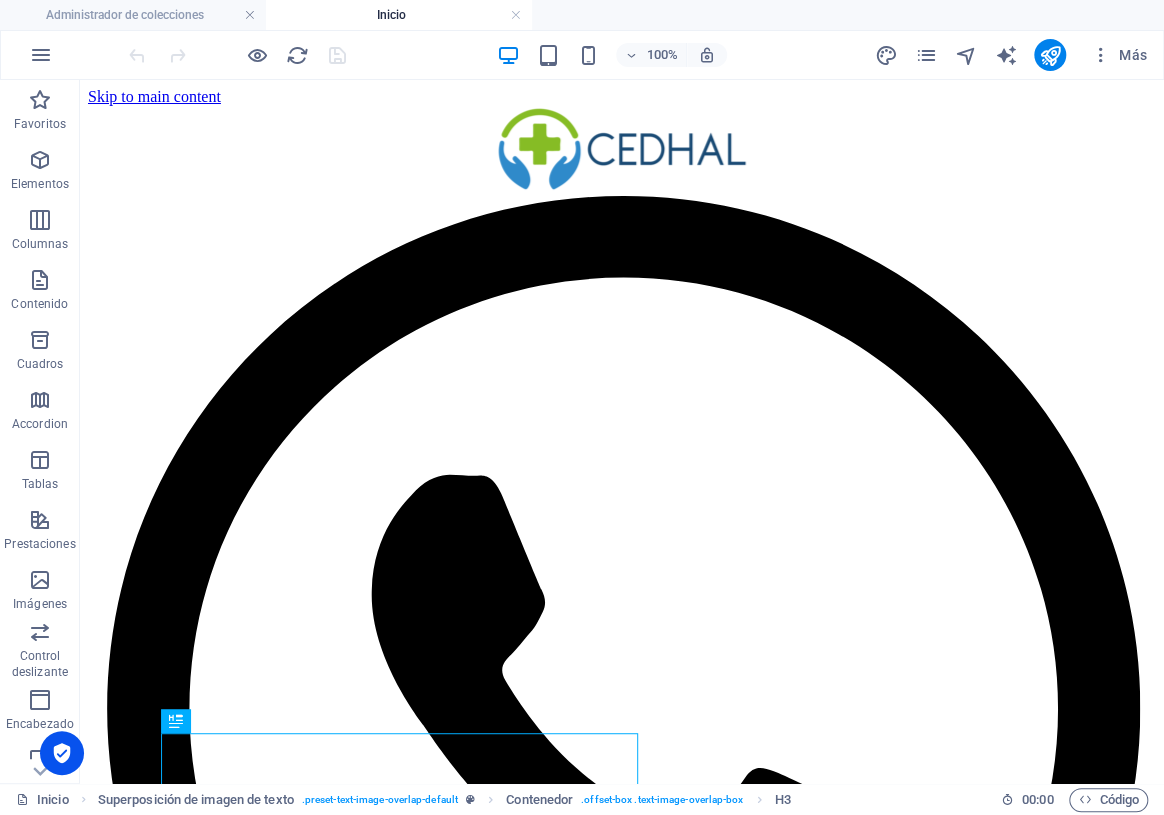 scroll, scrollTop: 0, scrollLeft: 0, axis: both 